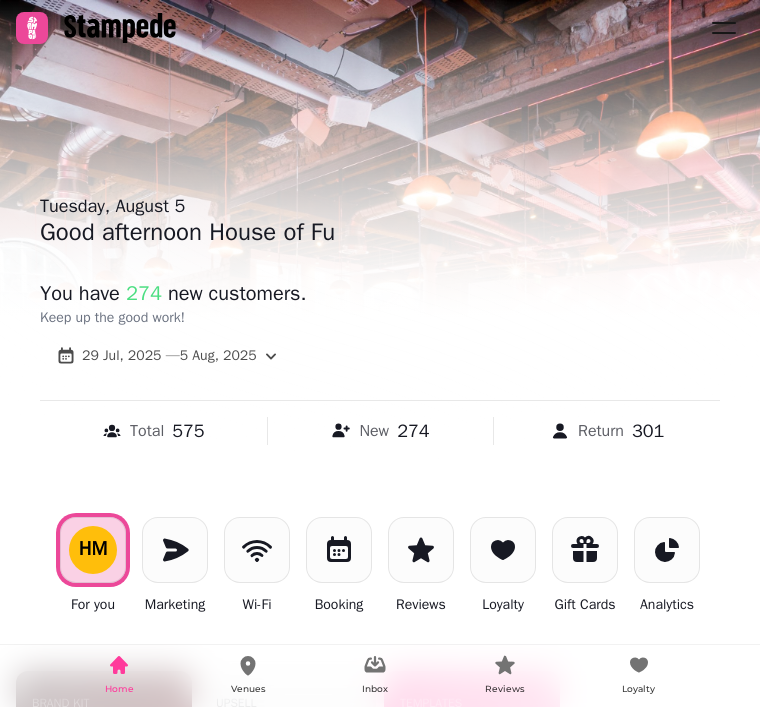 scroll, scrollTop: 0, scrollLeft: 0, axis: both 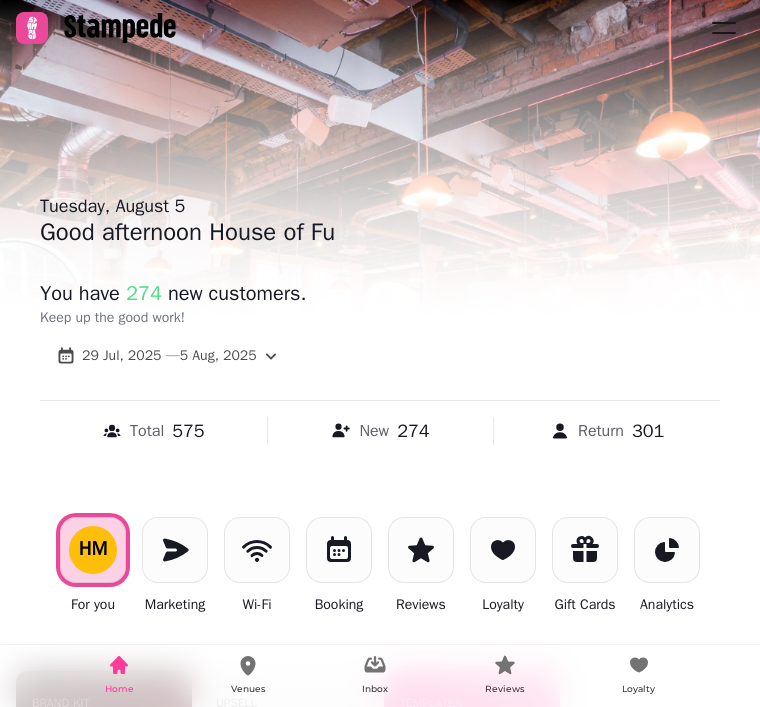 click 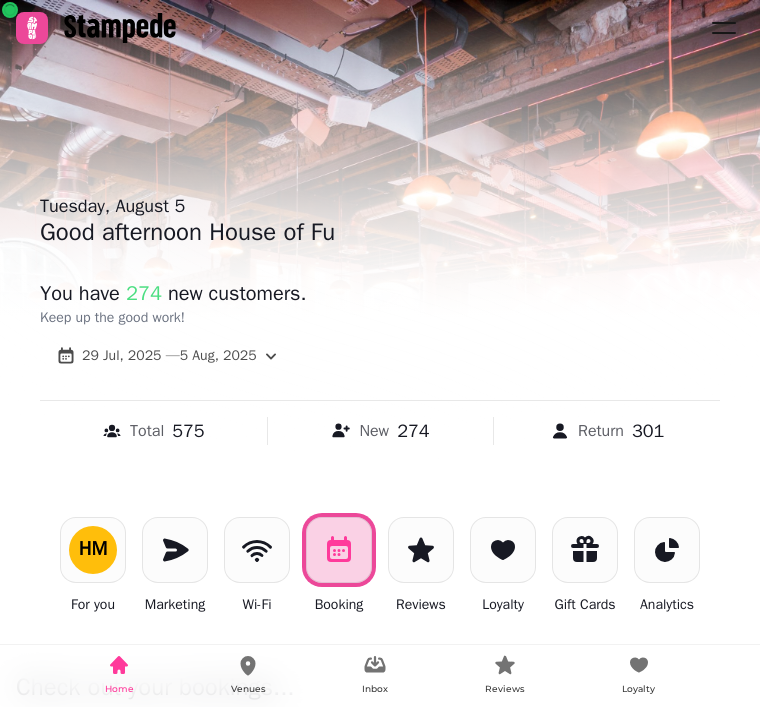 click on "Booking" at bounding box center (339, 566) 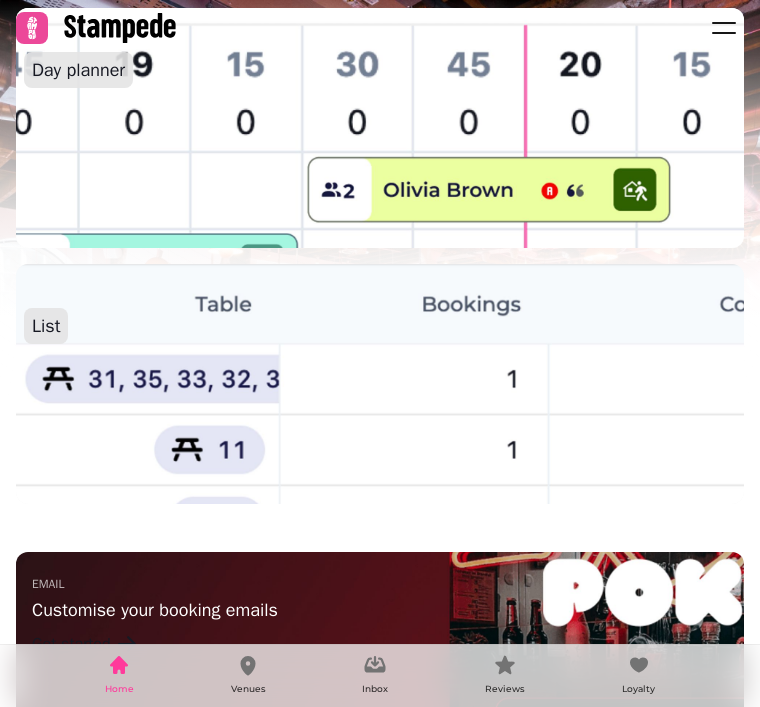scroll, scrollTop: 717, scrollLeft: 0, axis: vertical 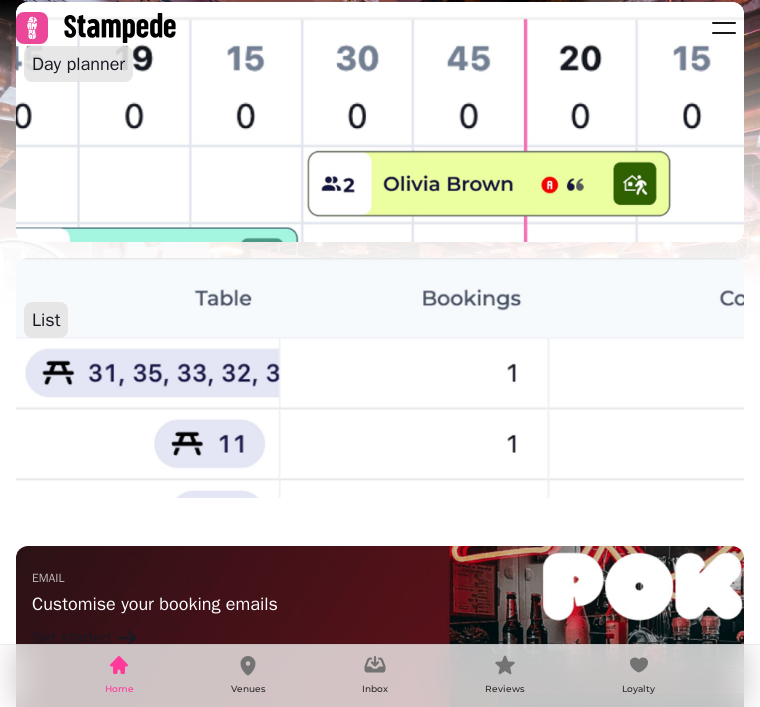click at bounding box center (380, 122) 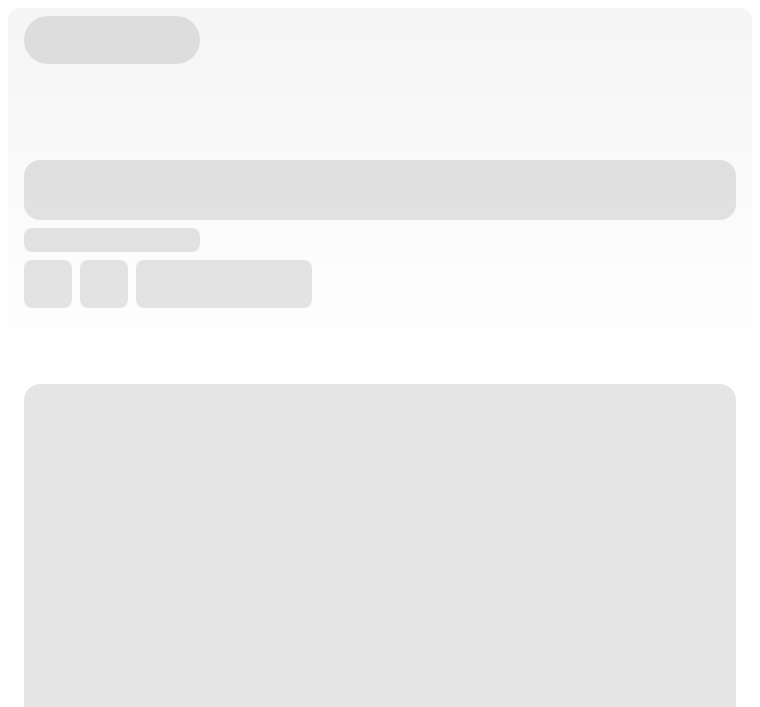 scroll, scrollTop: 0, scrollLeft: 0, axis: both 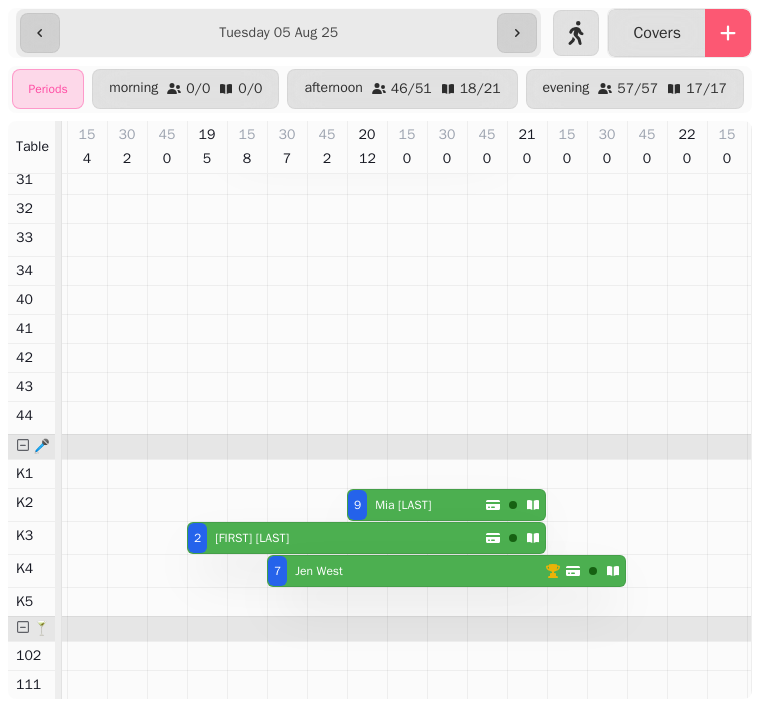click on "7 Jen   West" at bounding box center (406, 571) 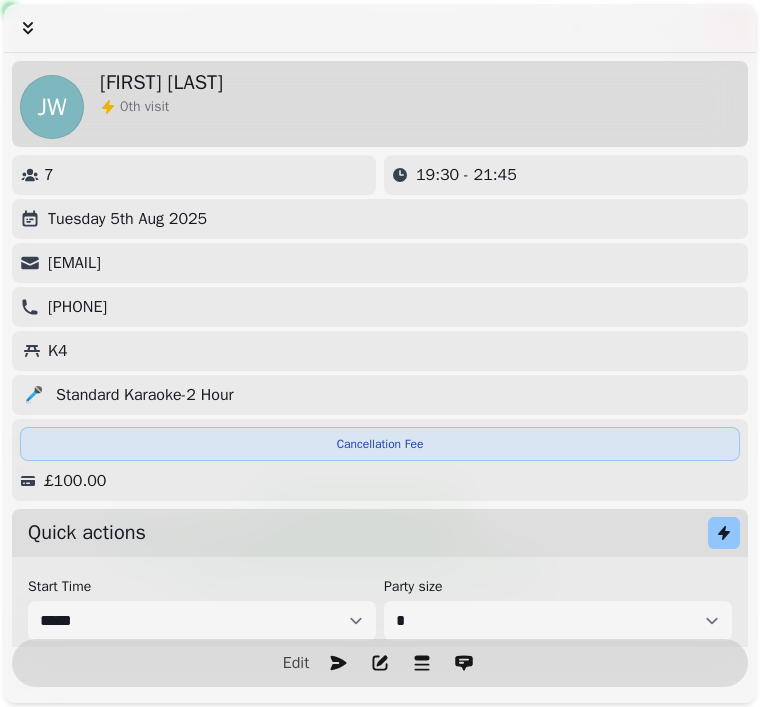 click 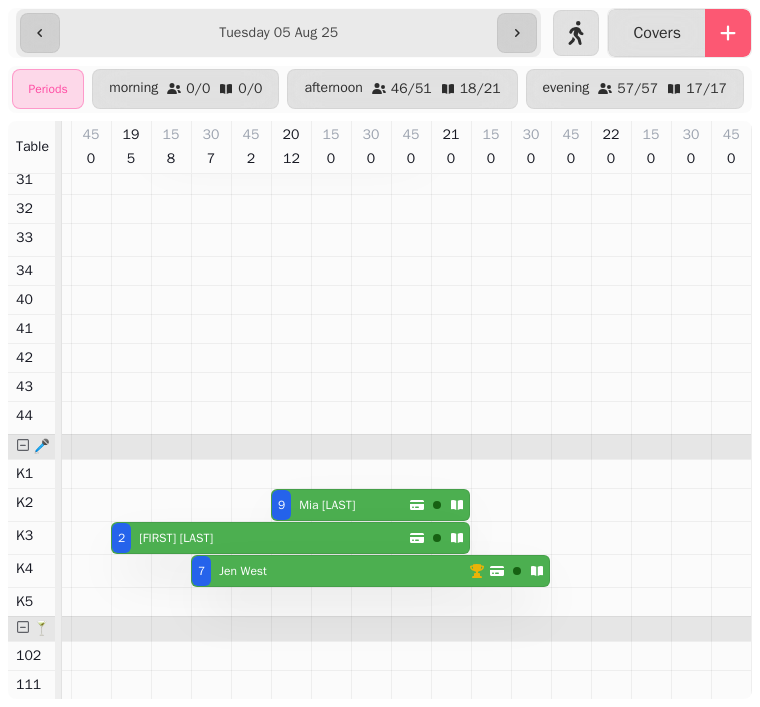 click on "9 Mia   Cove" at bounding box center (340, 505) 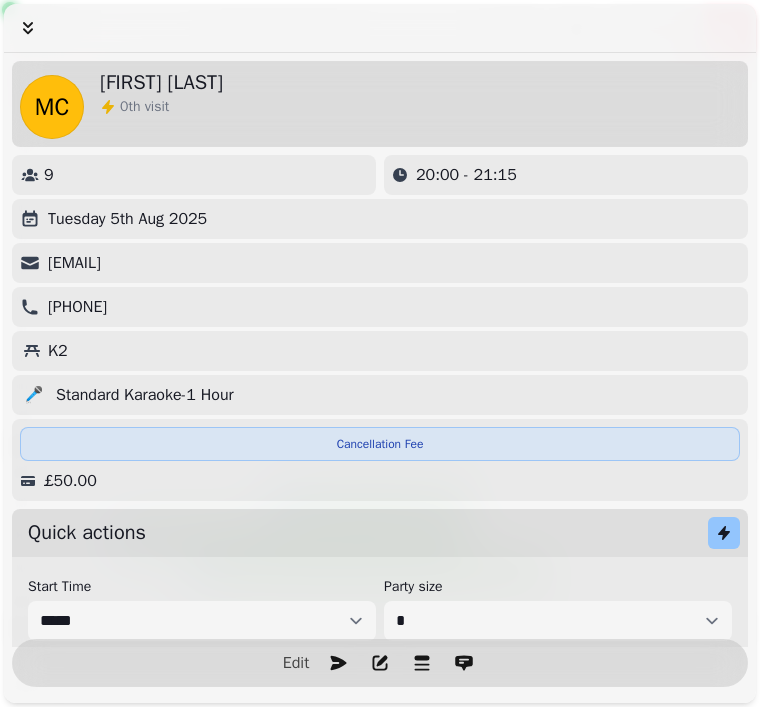 click 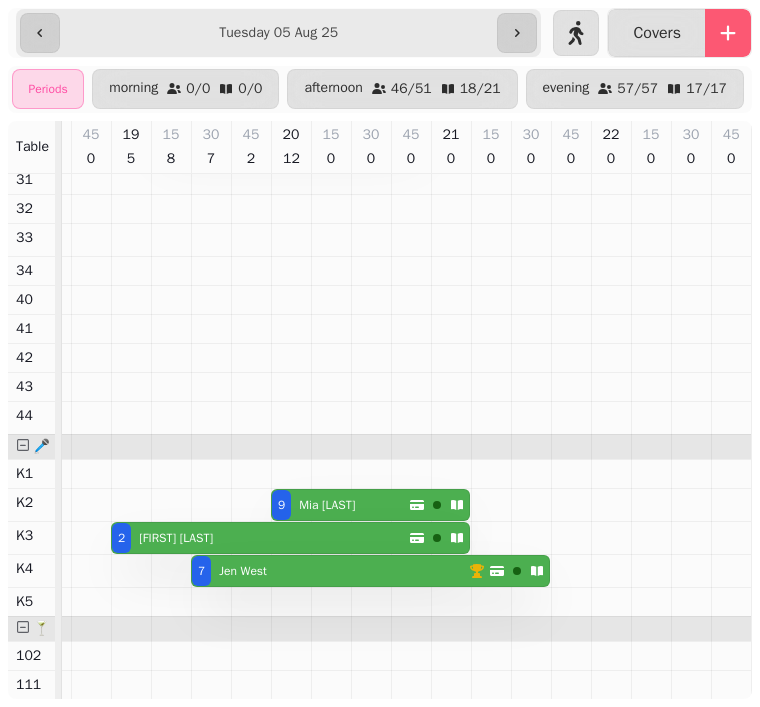 scroll, scrollTop: 560, scrollLeft: 998, axis: both 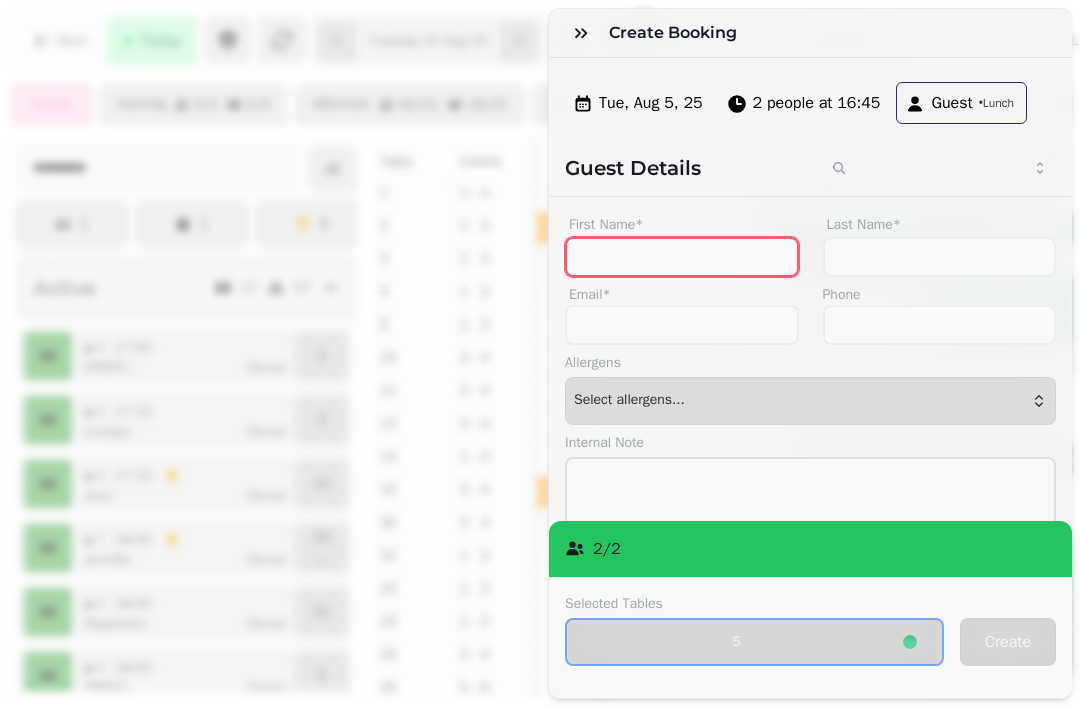 click on "First Name*" at bounding box center [682, 257] 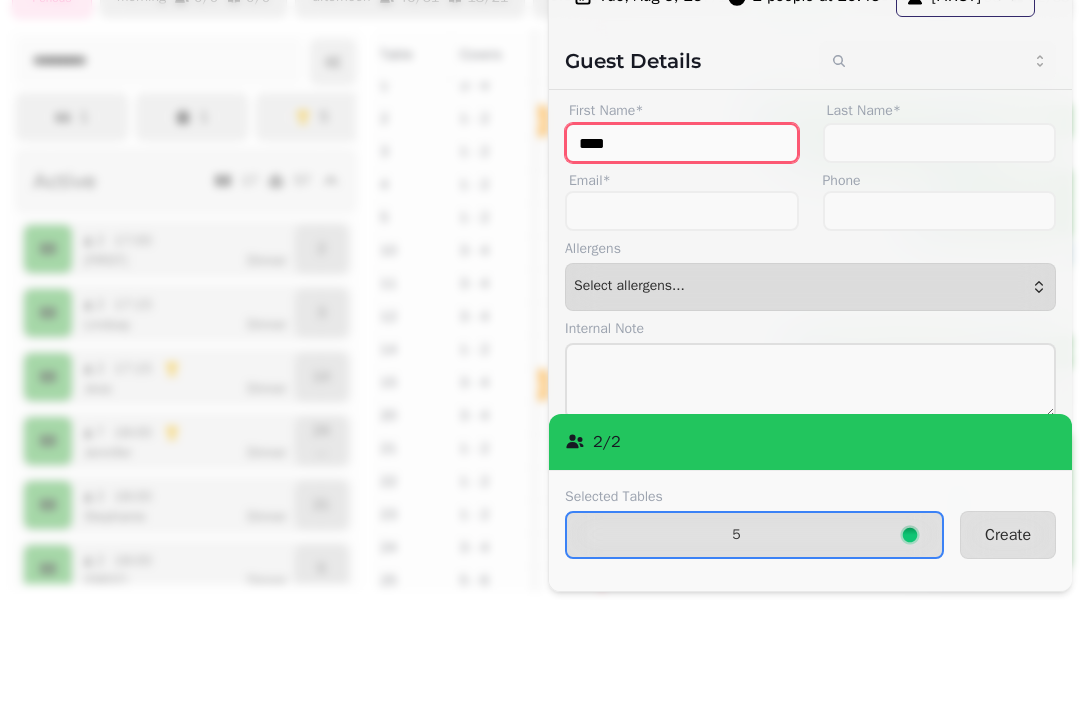type on "****" 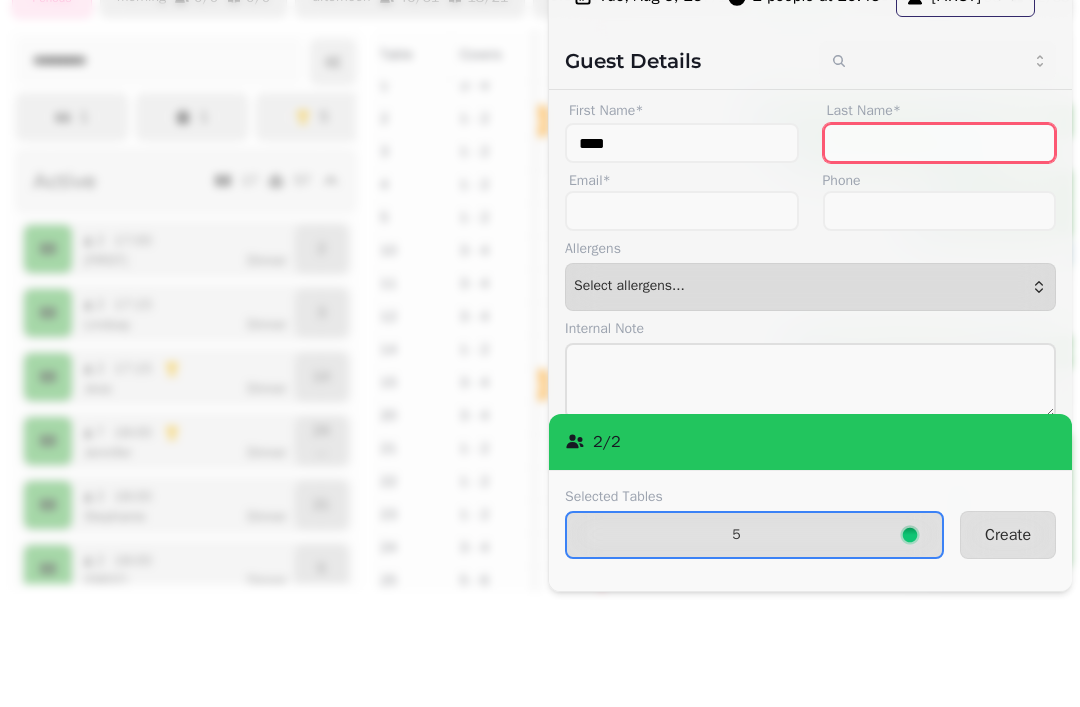 click on "Last Name*" at bounding box center [940, 250] 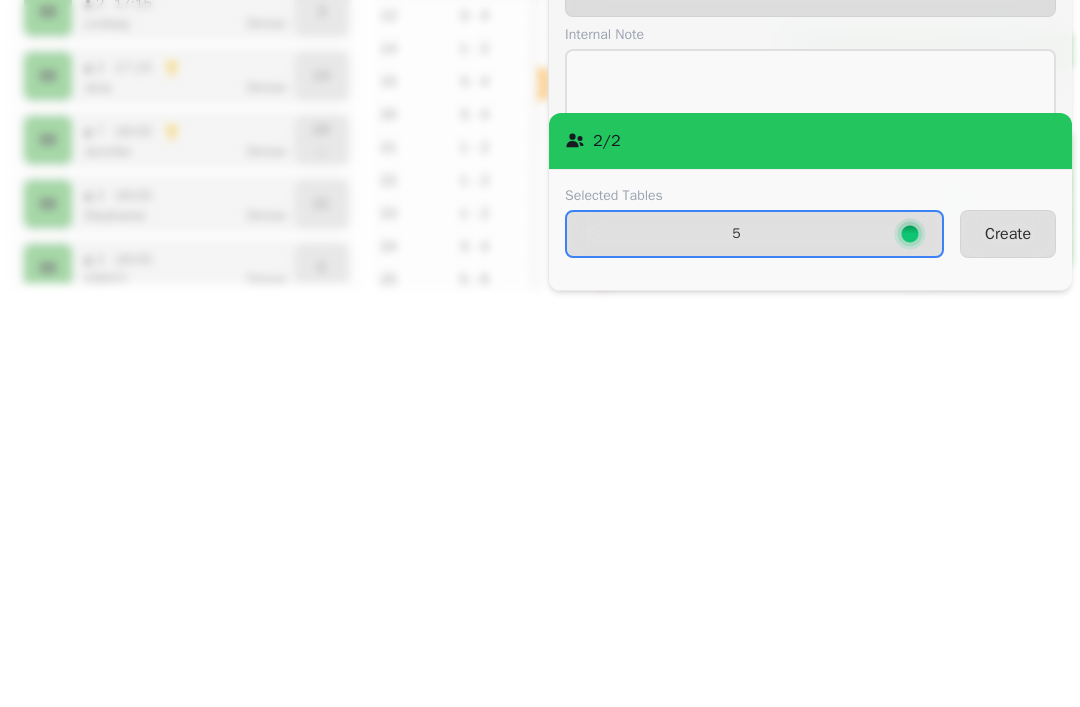 click on "Create" at bounding box center (1008, 642) 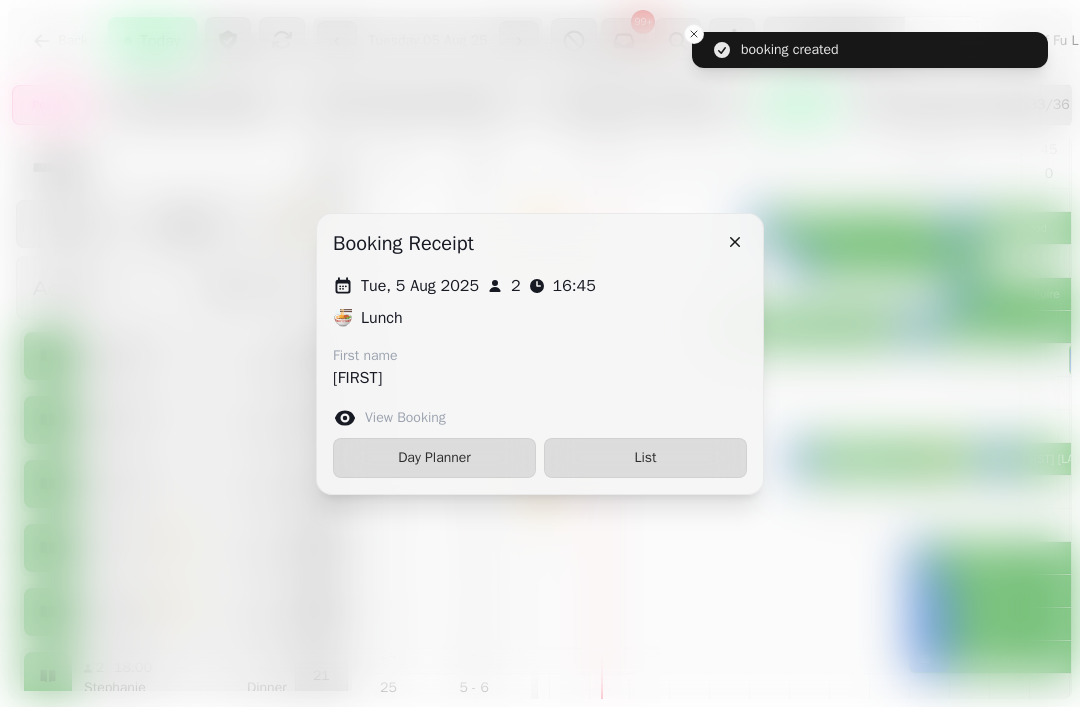 click 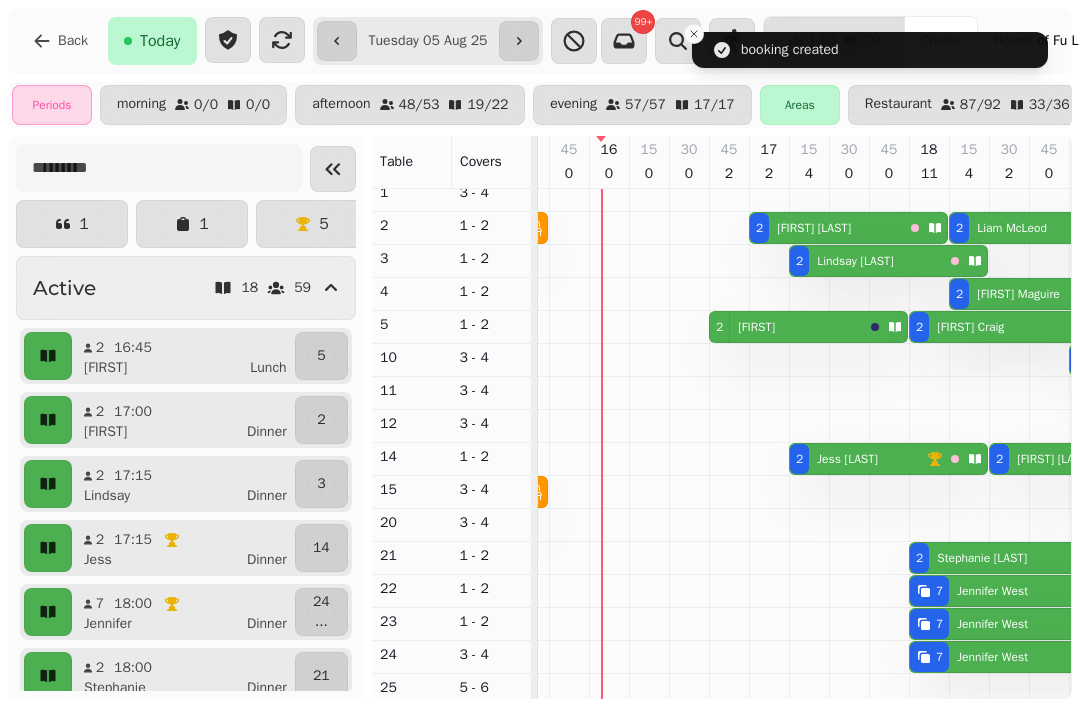 click on "2 Ella" at bounding box center (786, 327) 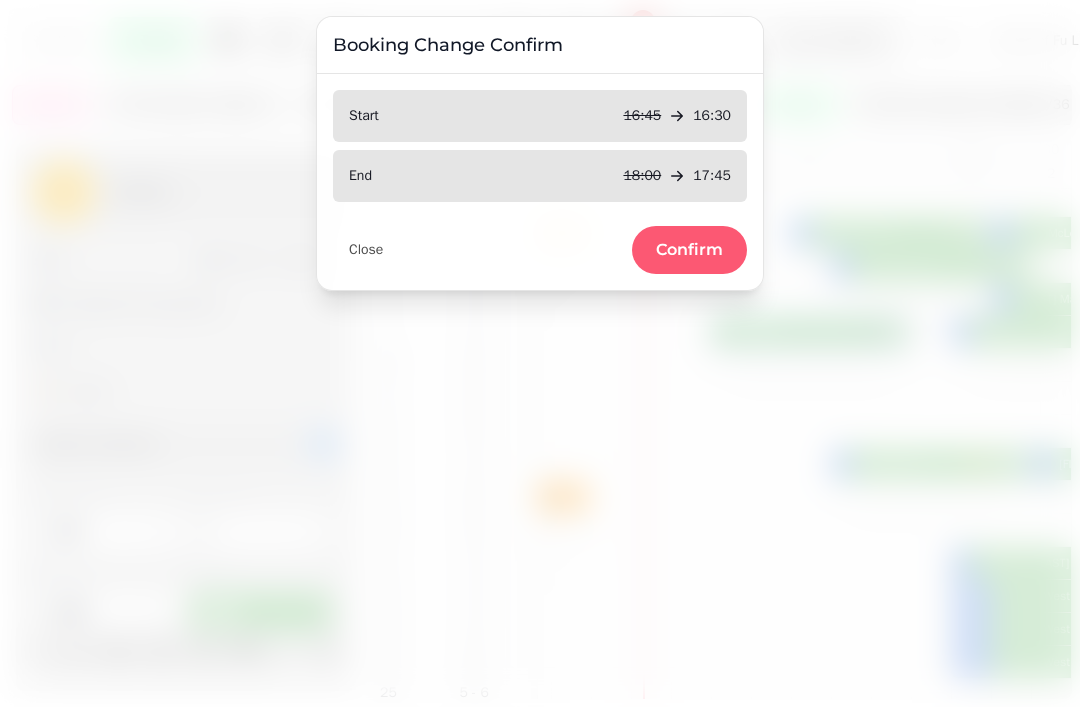 click on "Confirm" at bounding box center (689, 250) 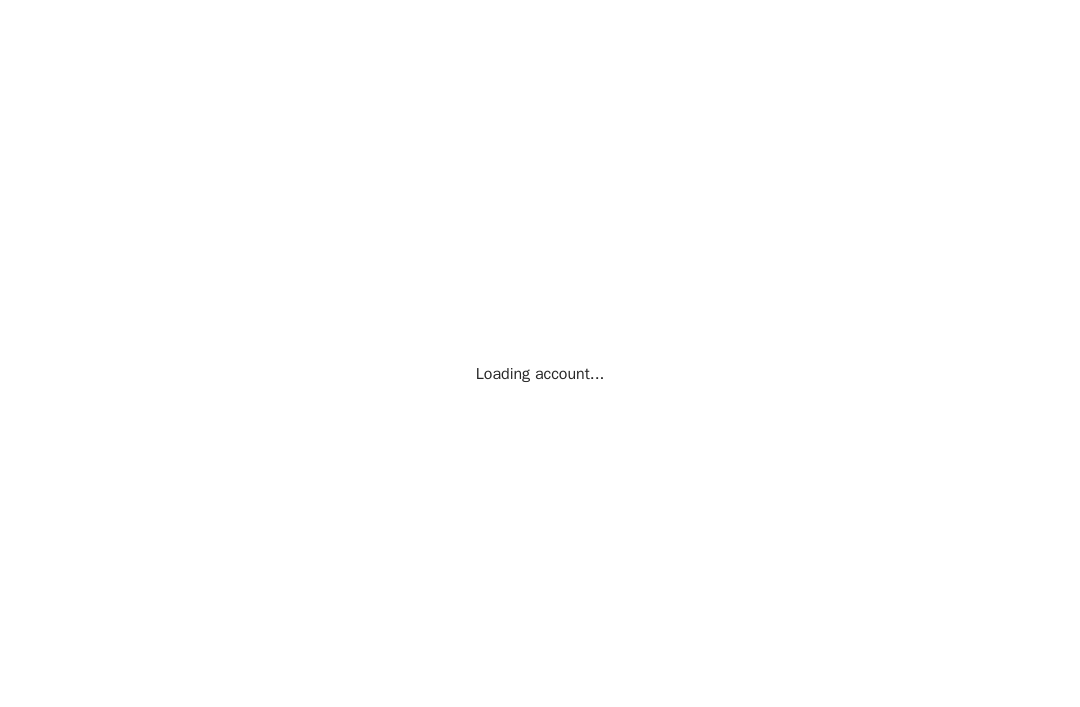 scroll, scrollTop: 0, scrollLeft: 0, axis: both 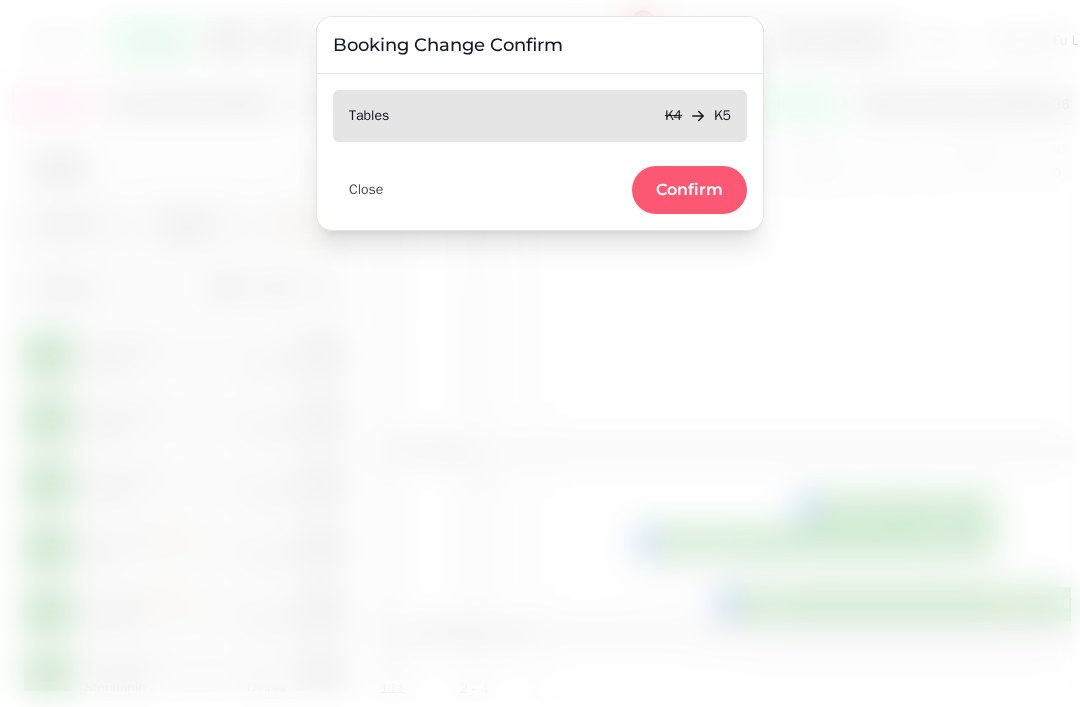 click on "Confirm" at bounding box center [689, 190] 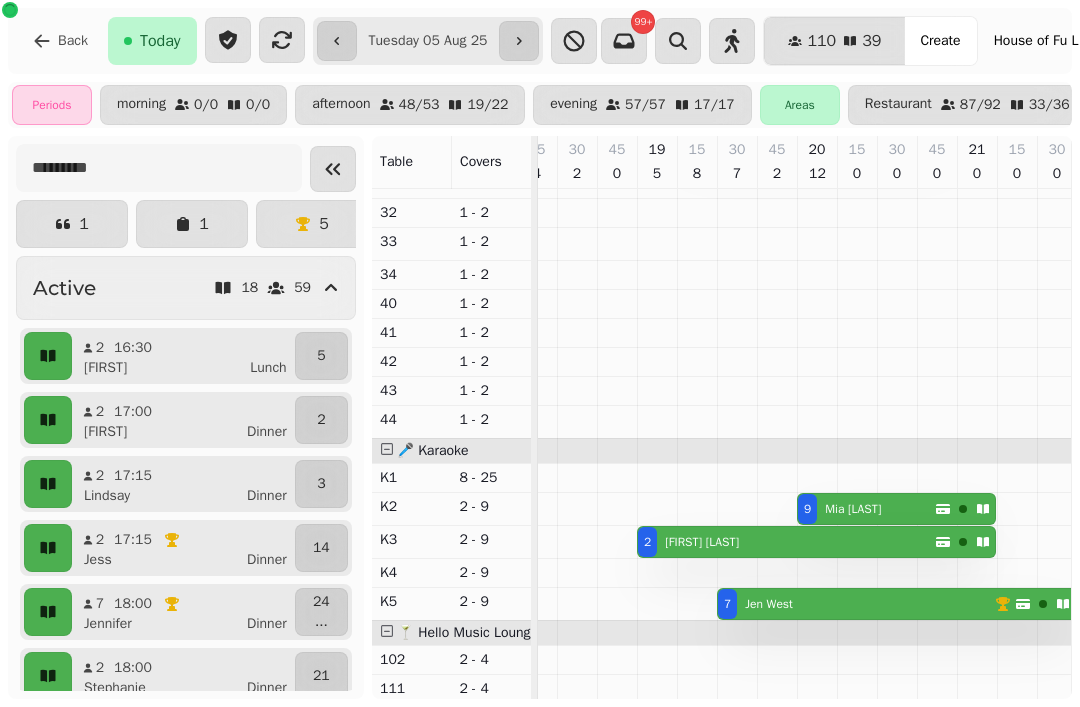 click at bounding box center (574, 41) 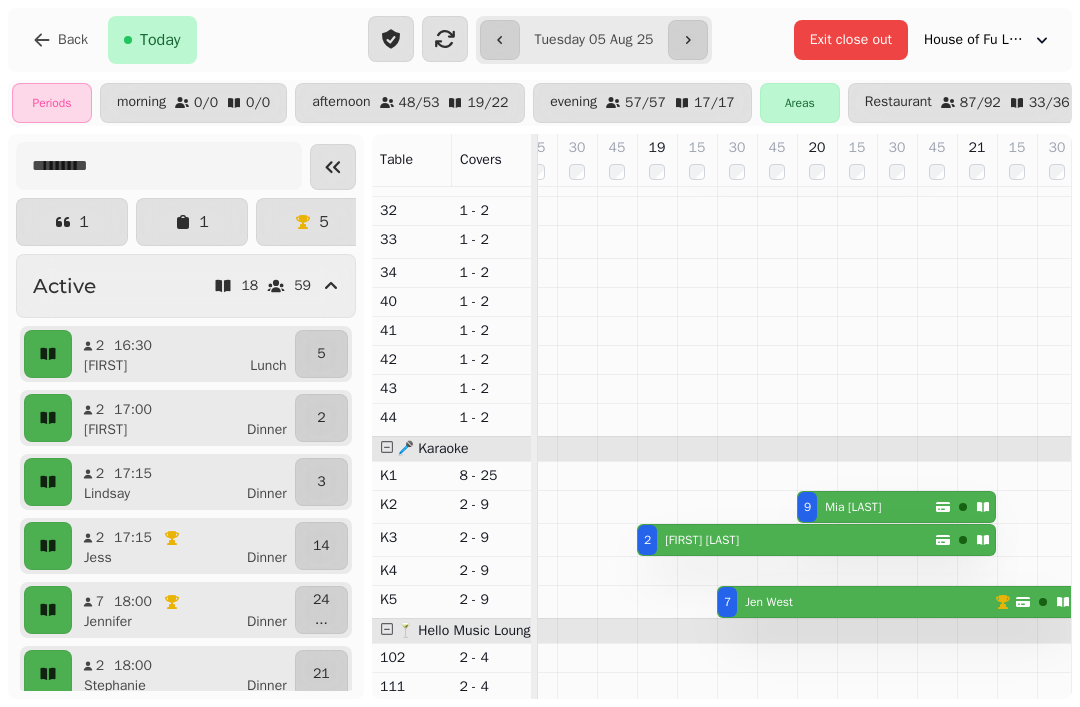 scroll, scrollTop: 607, scrollLeft: 939, axis: both 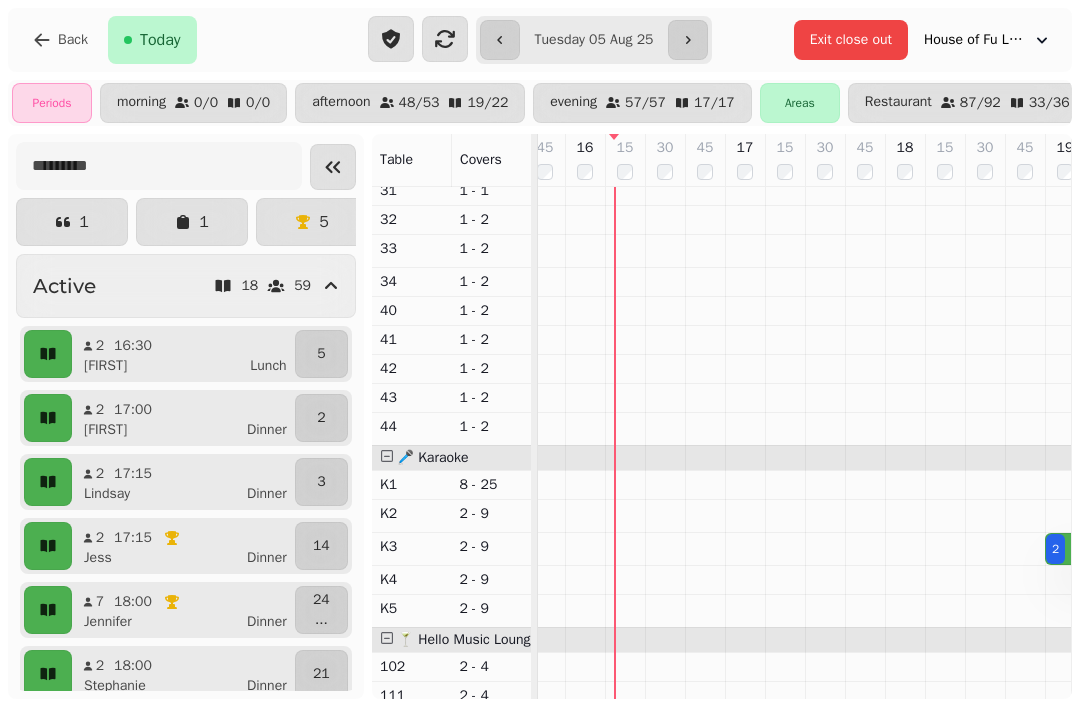 click at bounding box center [665, 150] 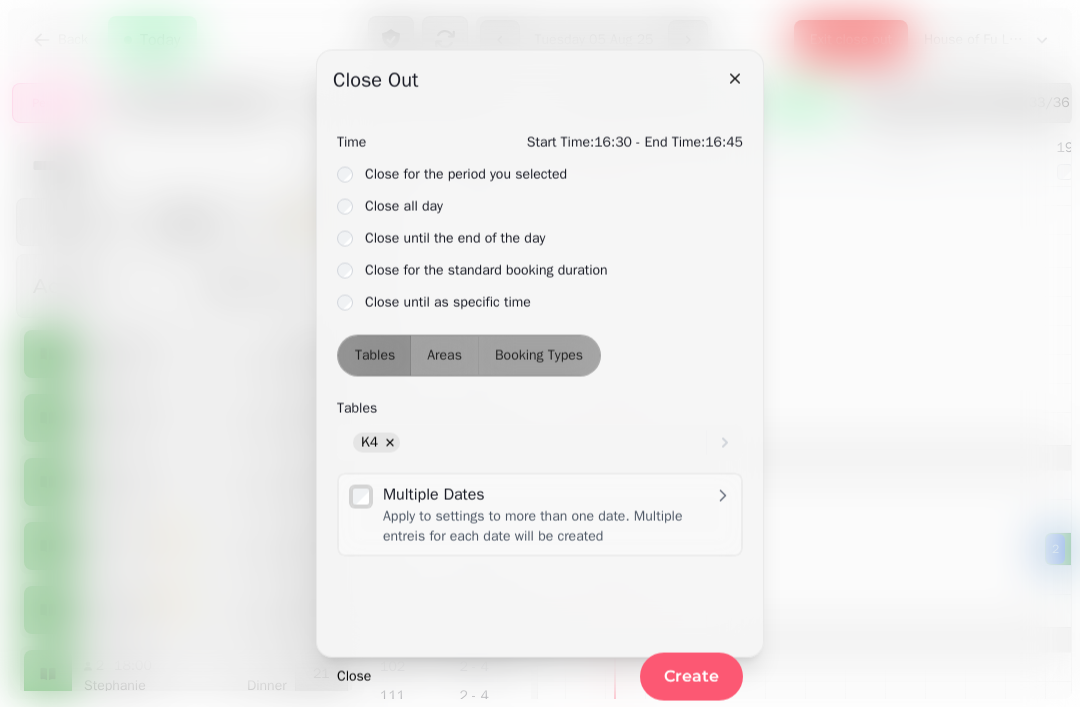 click on "Close until the end of the day" at bounding box center [455, 238] 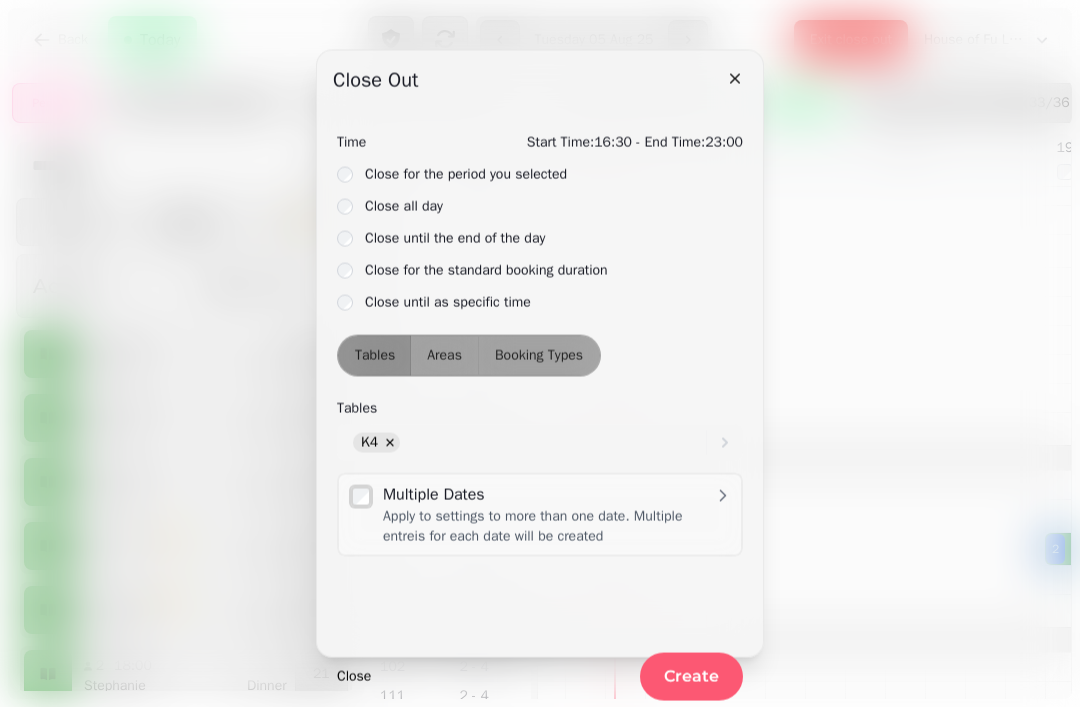 click on "Create" at bounding box center (691, 677) 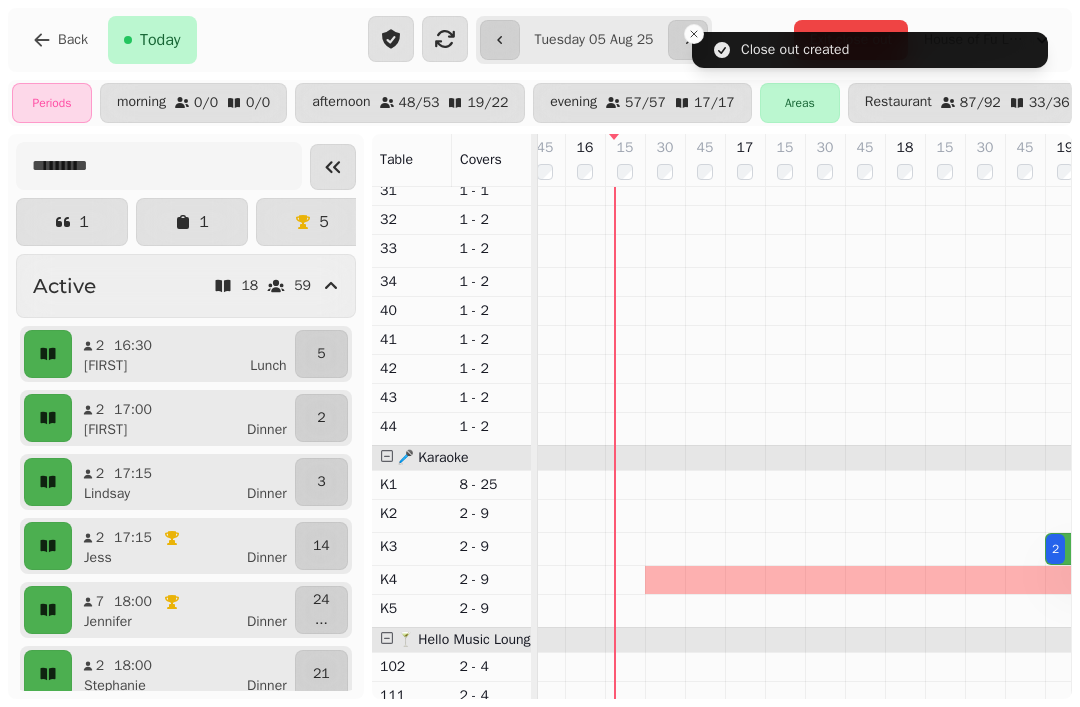 click 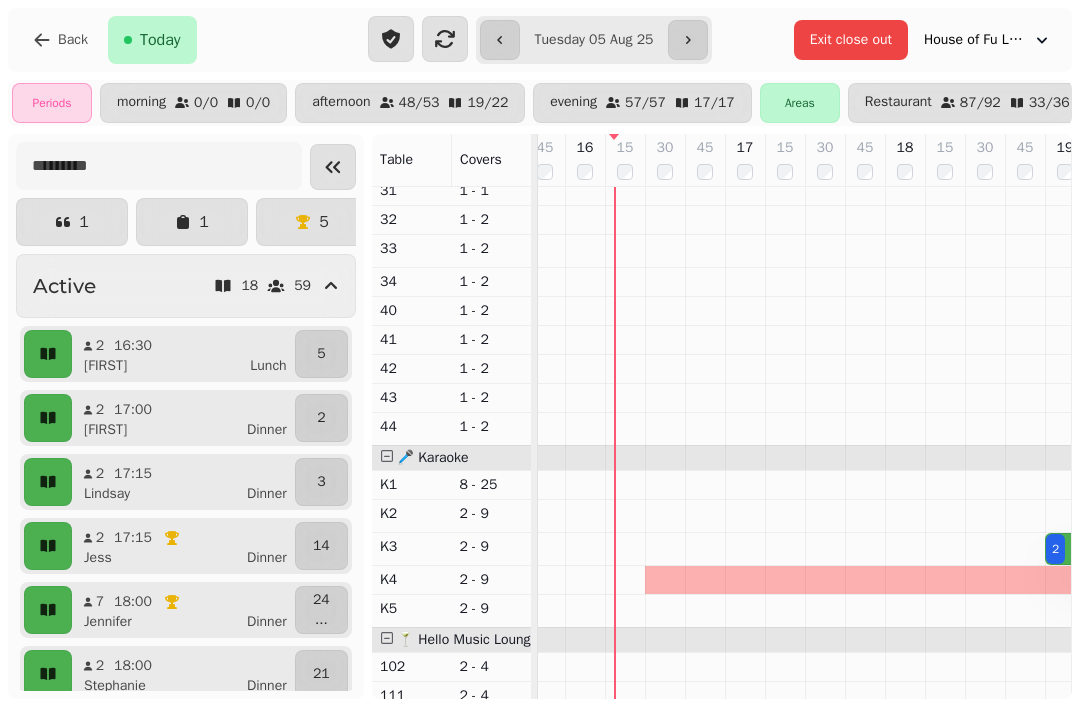 click 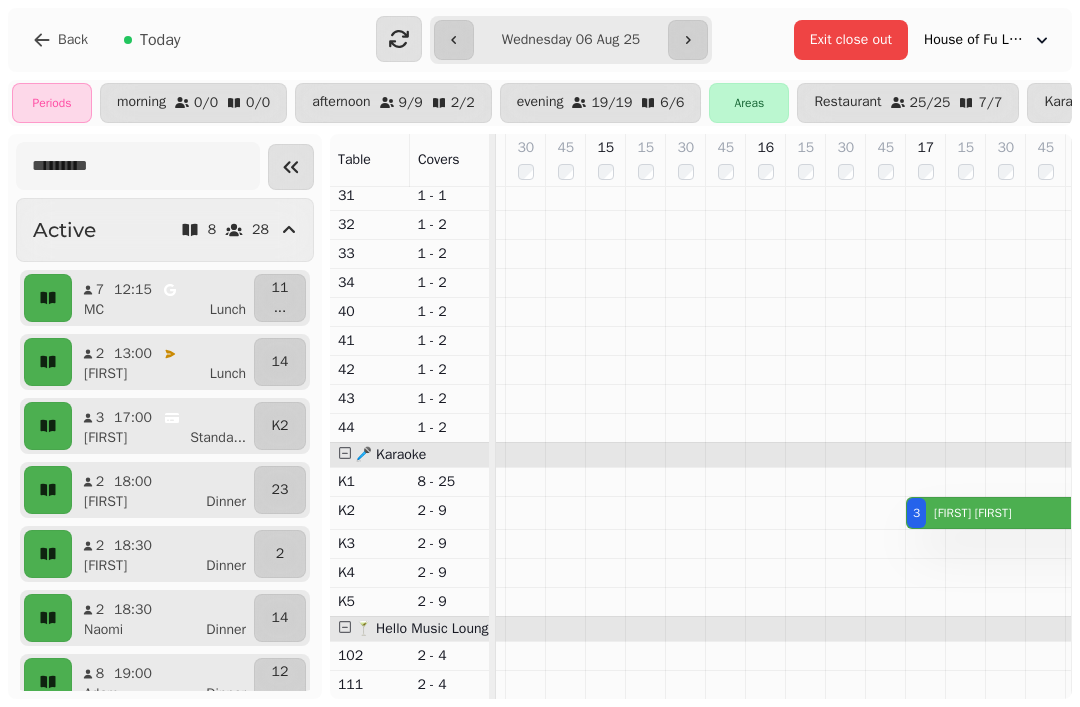 click at bounding box center (606, 169) 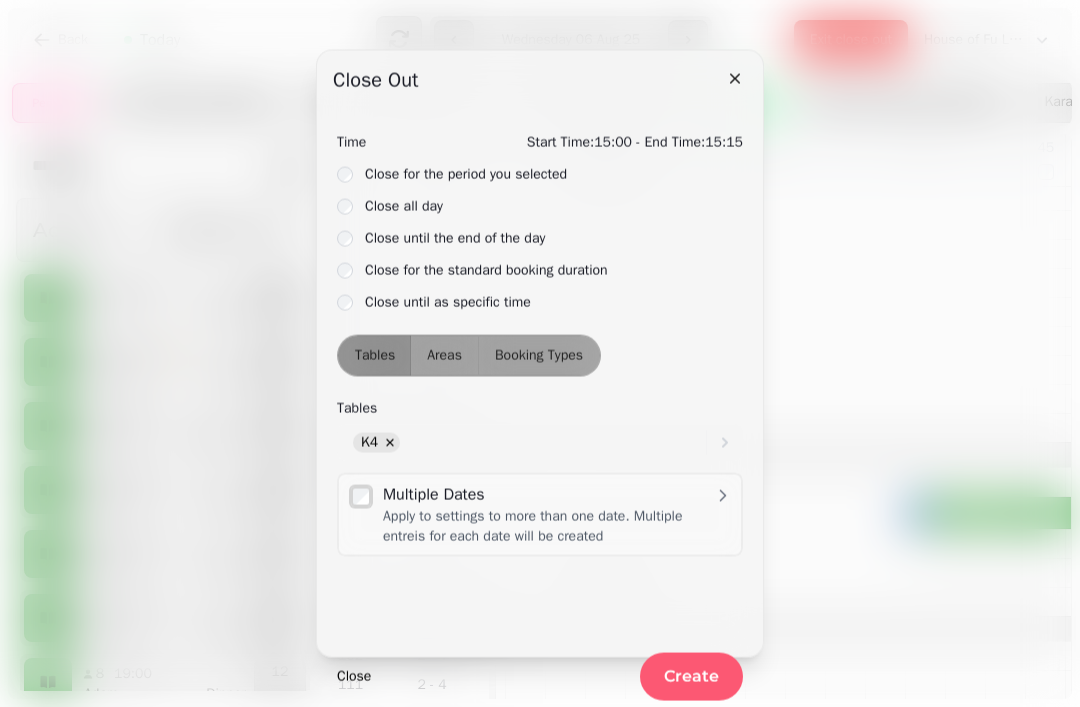 click on "Close until the end of the day" at bounding box center (455, 238) 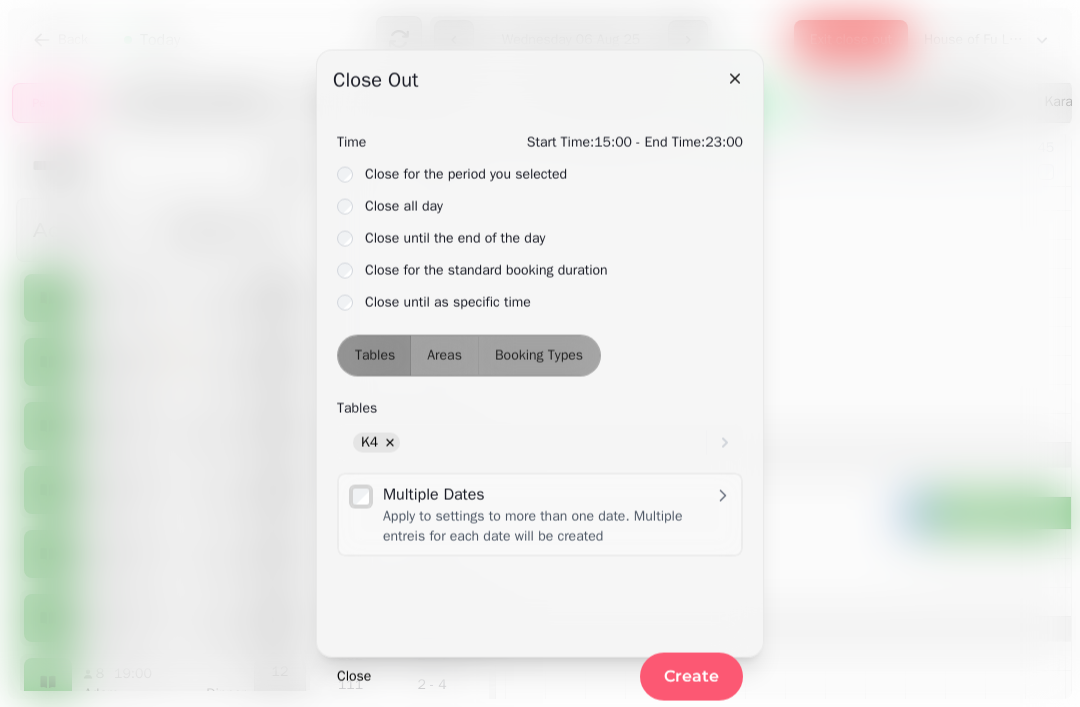 click on "Create" at bounding box center (691, 677) 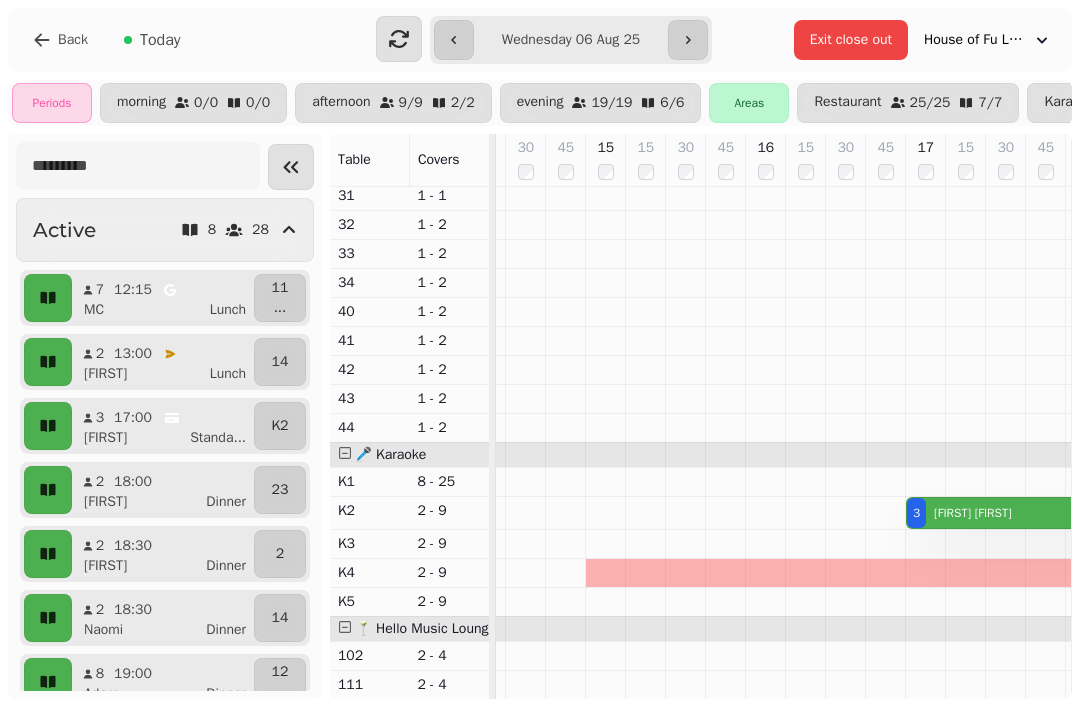 scroll, scrollTop: 361, scrollLeft: 483, axis: both 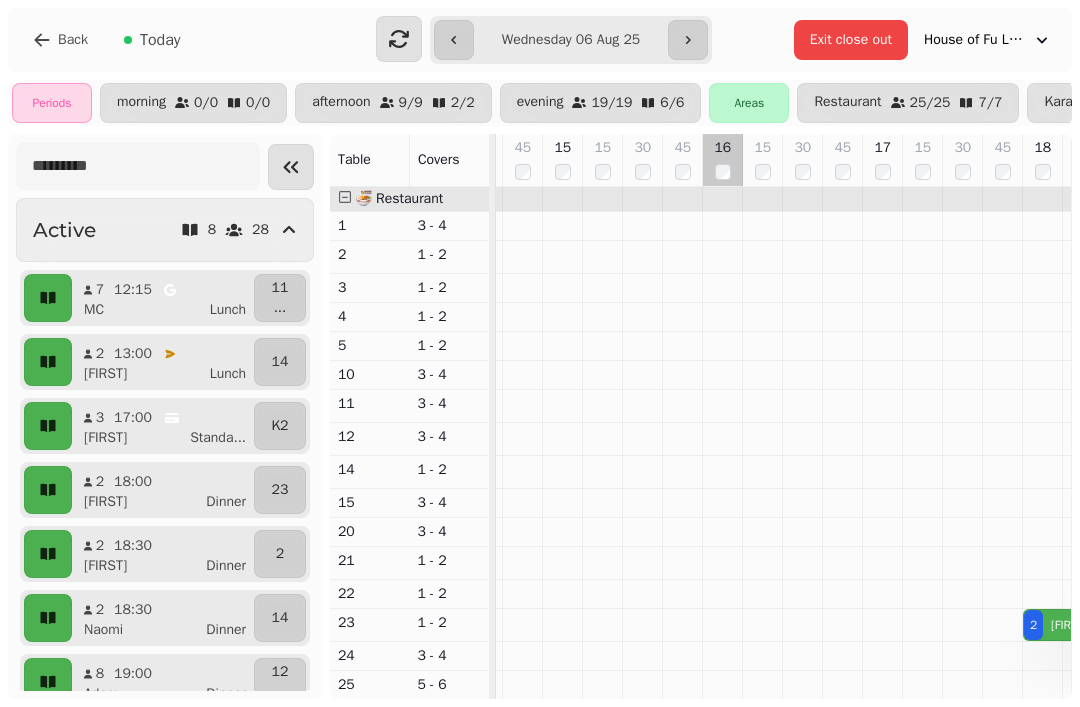 click at bounding box center (723, 716) 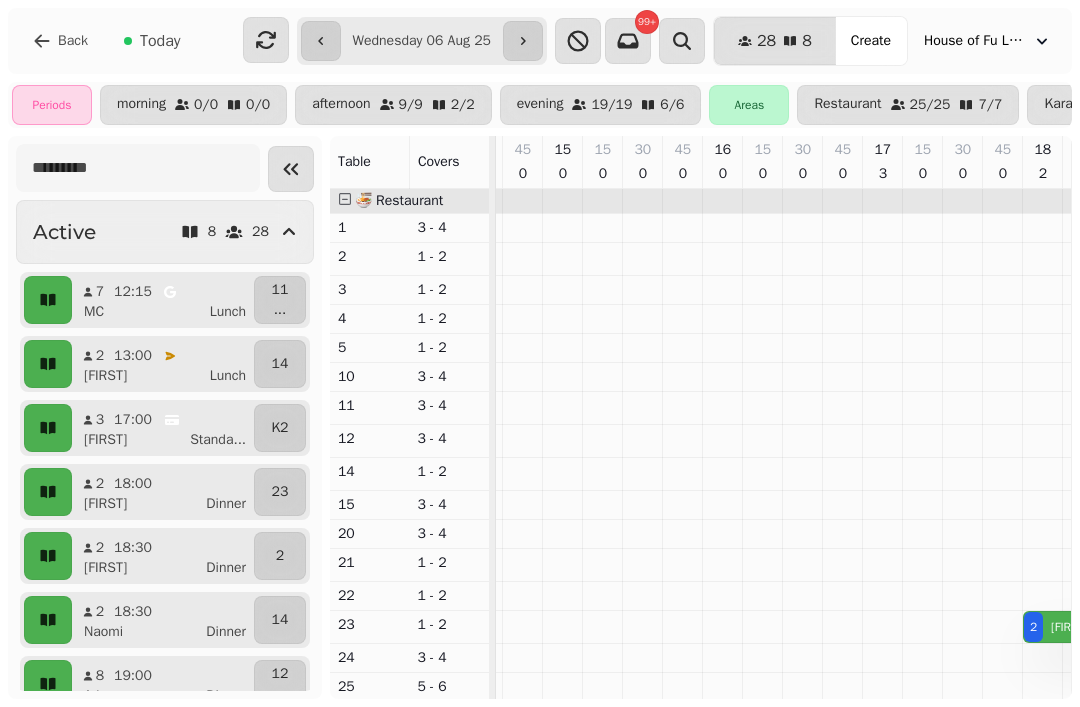 scroll, scrollTop: 0, scrollLeft: 156, axis: horizontal 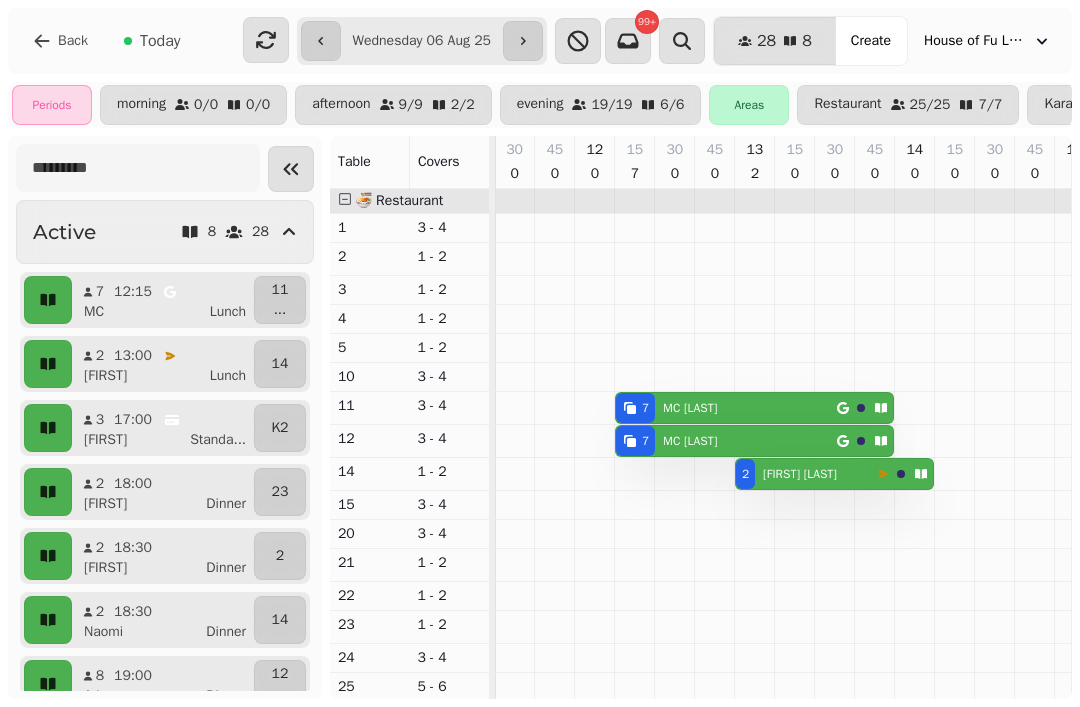 click on "Today" at bounding box center (160, 41) 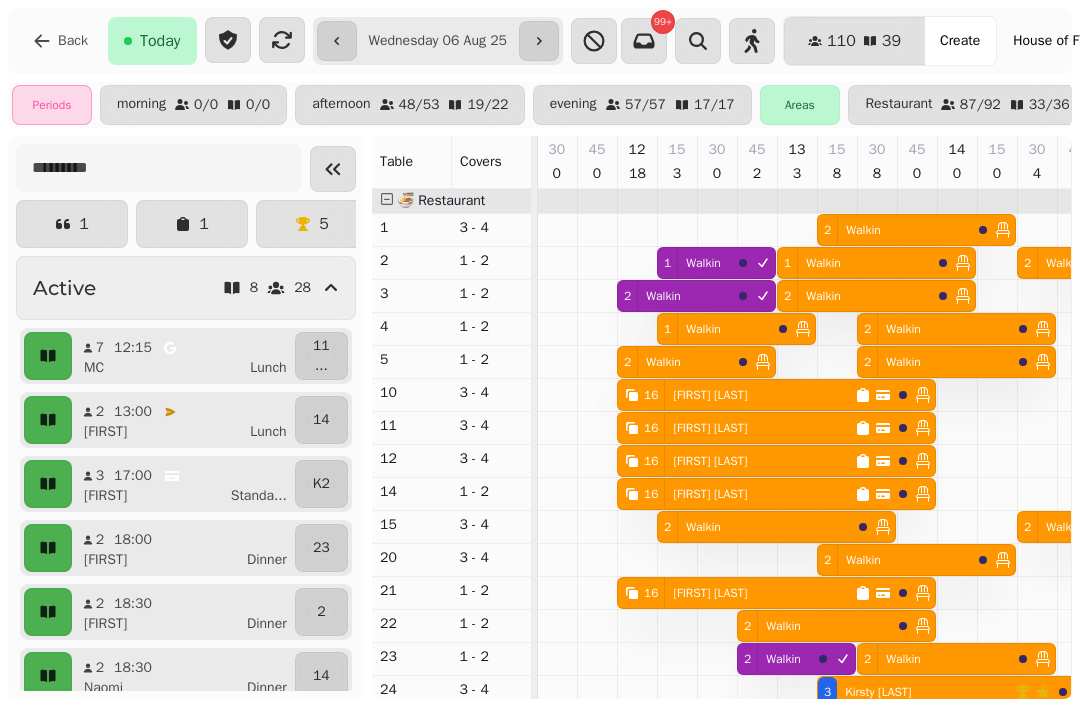 type on "**********" 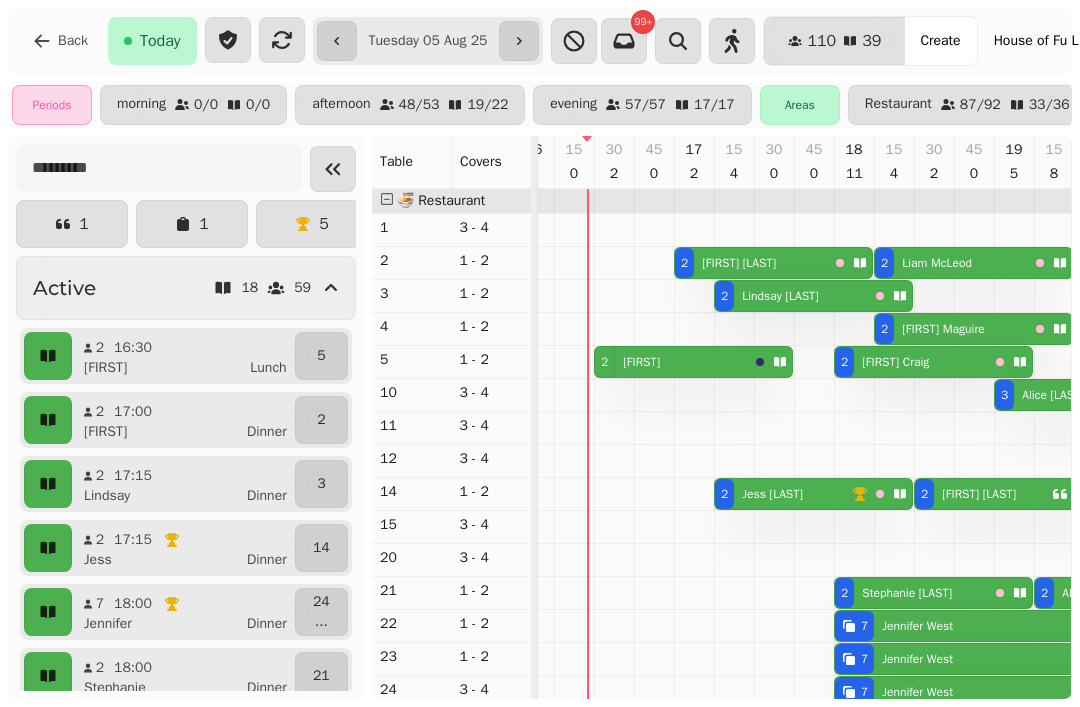scroll, scrollTop: 42, scrollLeft: 810, axis: both 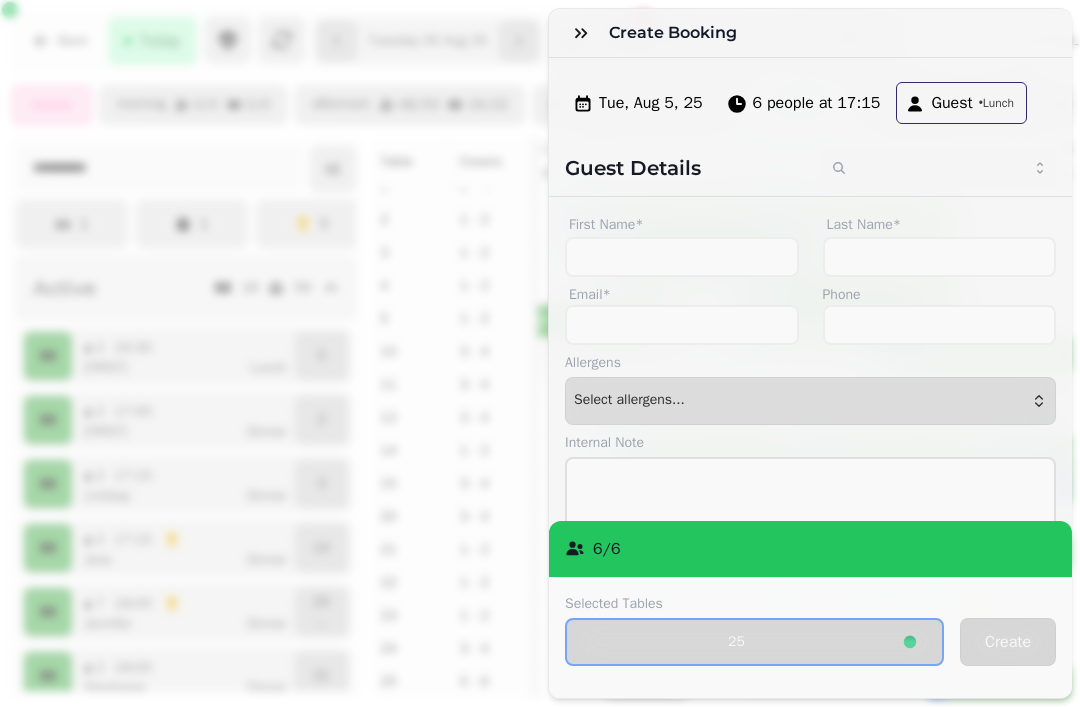 click 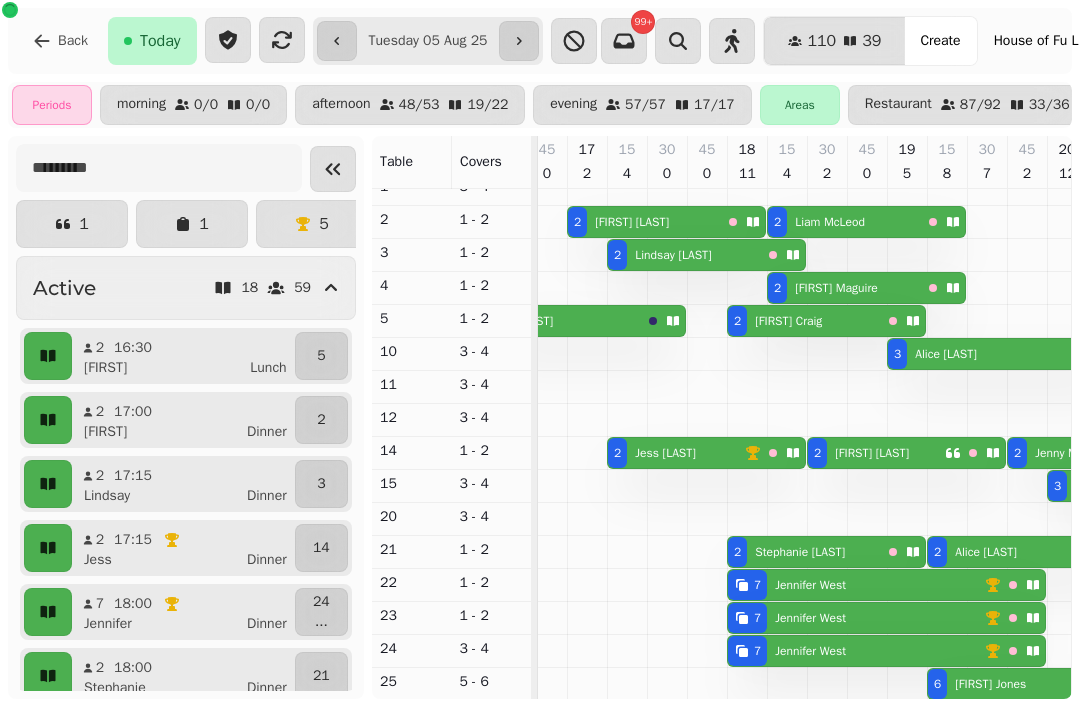 scroll, scrollTop: 39, scrollLeft: 697, axis: both 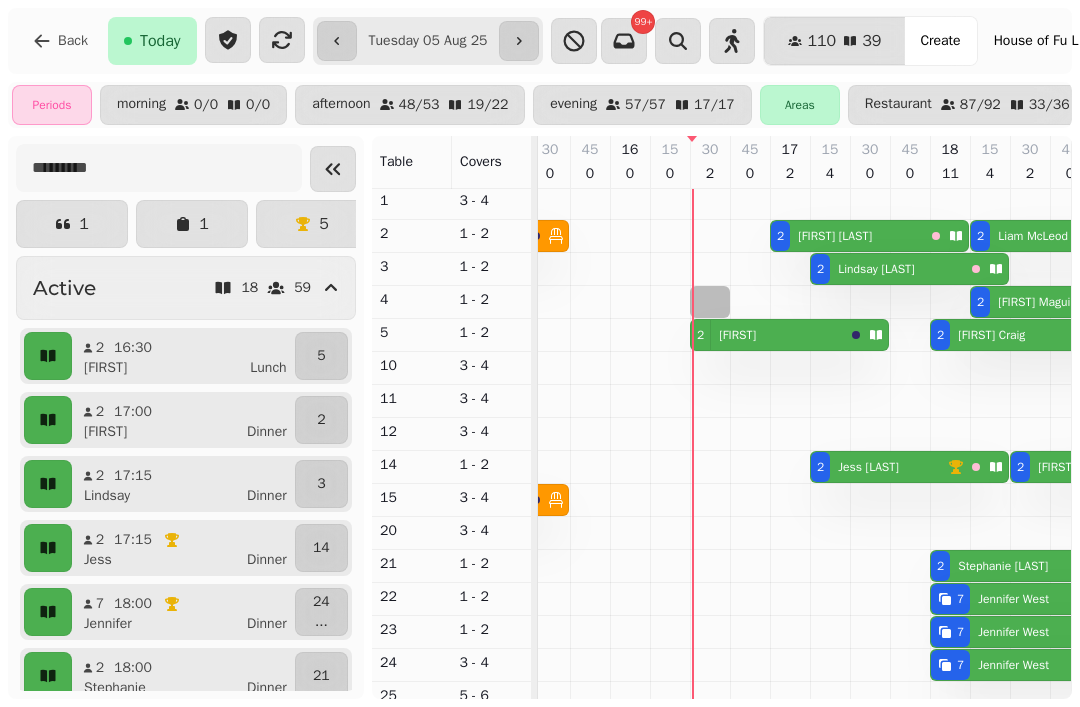 select on "*" 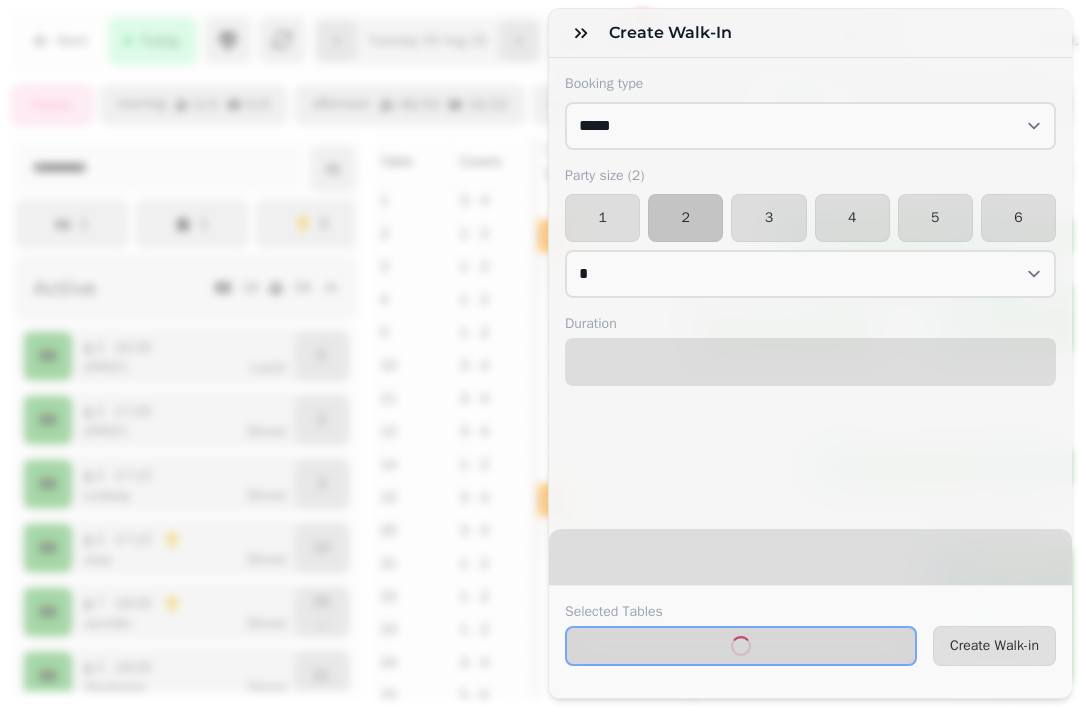 select on "****" 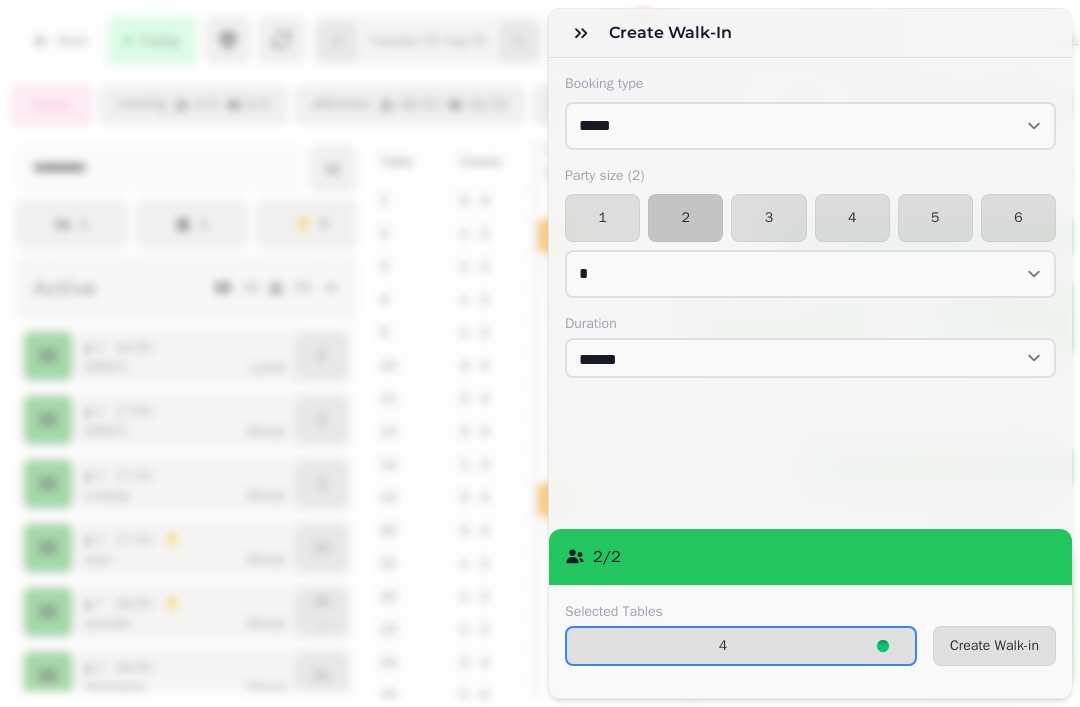 click on "Create Walk-in" at bounding box center [994, 646] 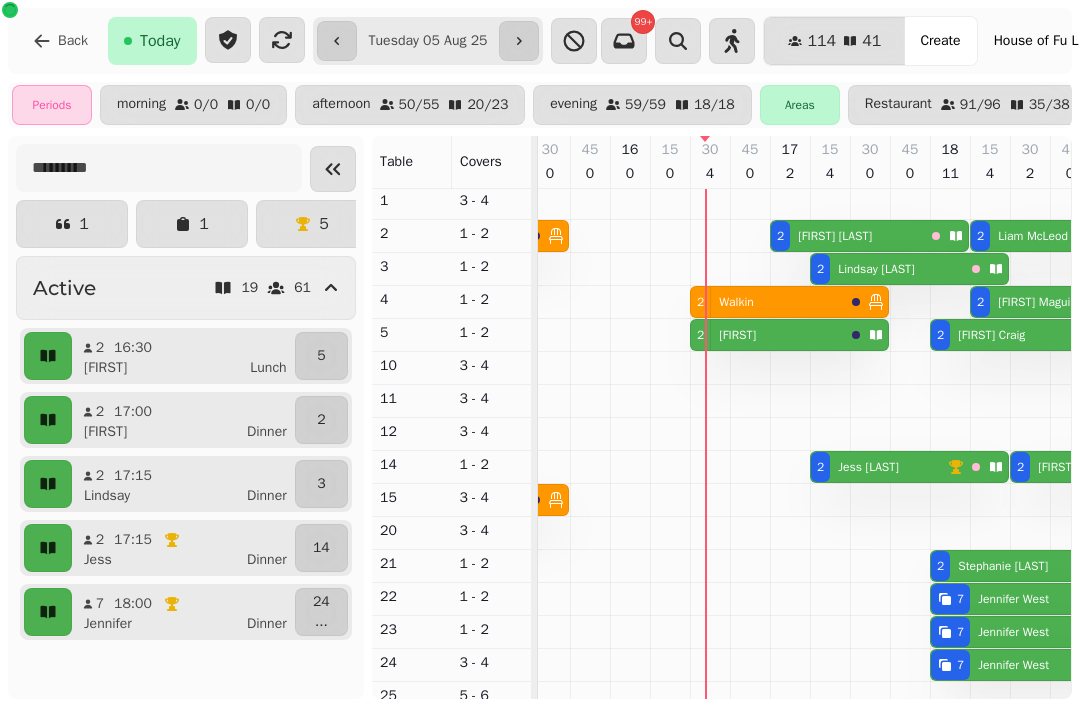 scroll, scrollTop: 0, scrollLeft: 617, axis: horizontal 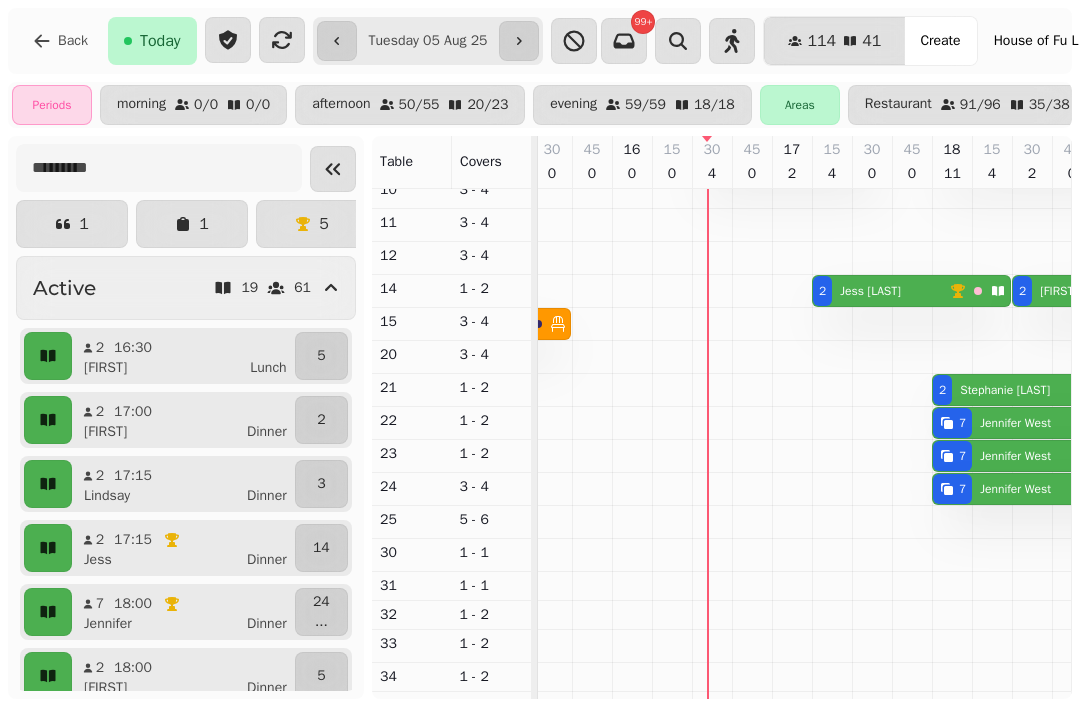 select on "*" 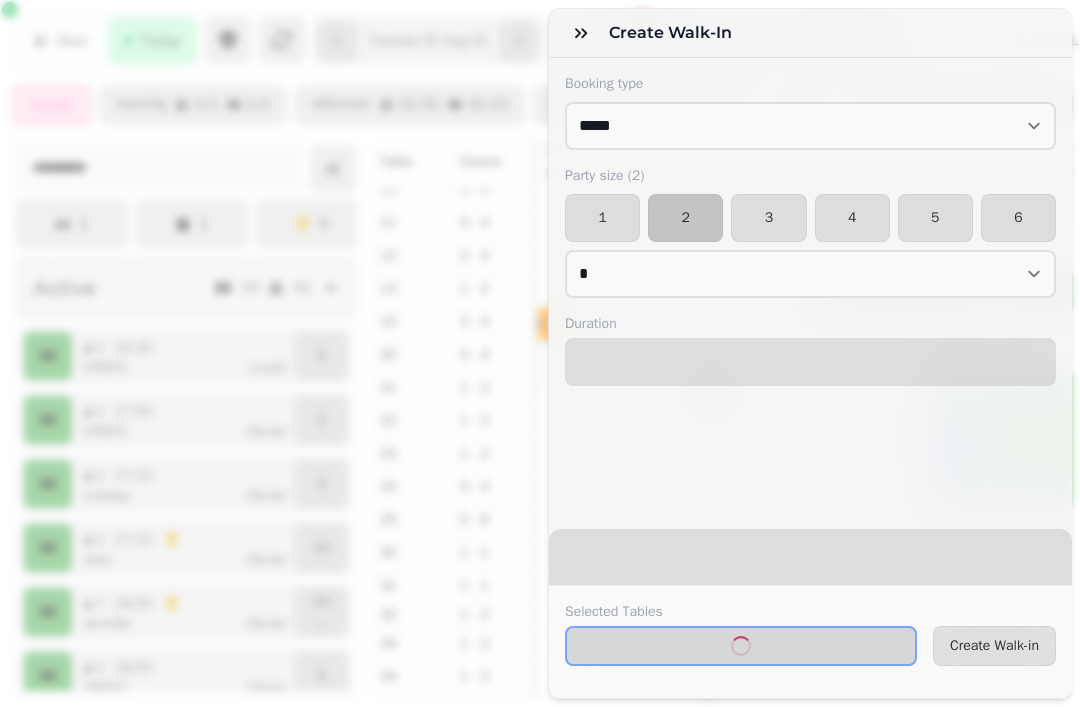 click on "1" at bounding box center [602, 218] 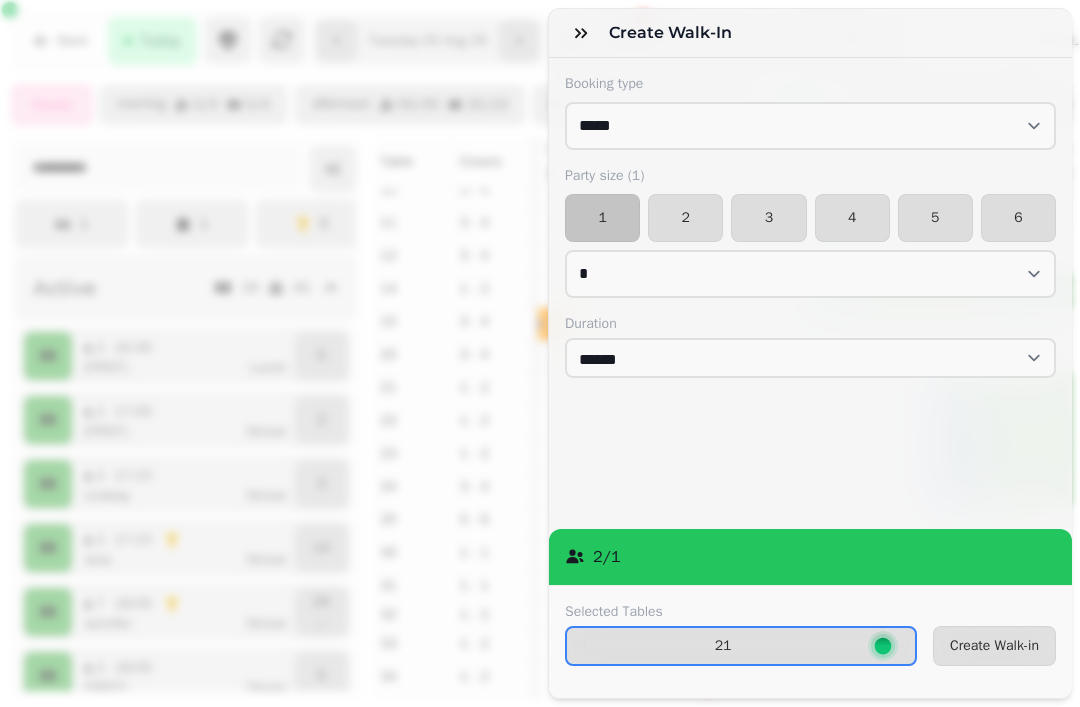 click on "Create Walk-in" at bounding box center [994, 646] 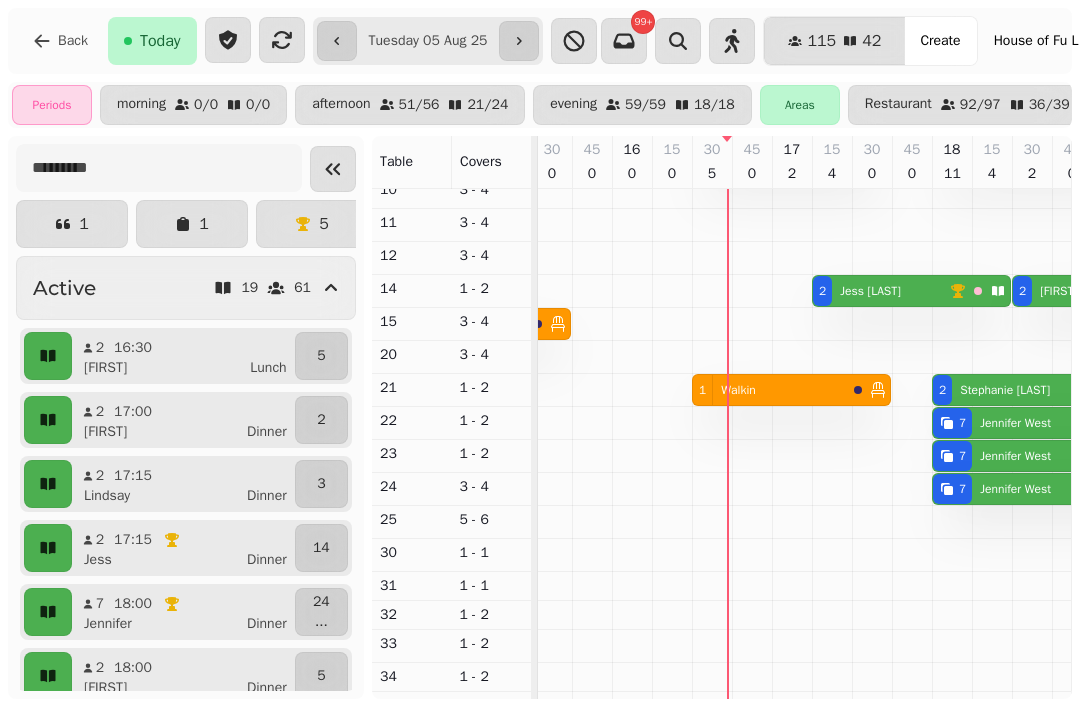 scroll, scrollTop: 66, scrollLeft: 751, axis: both 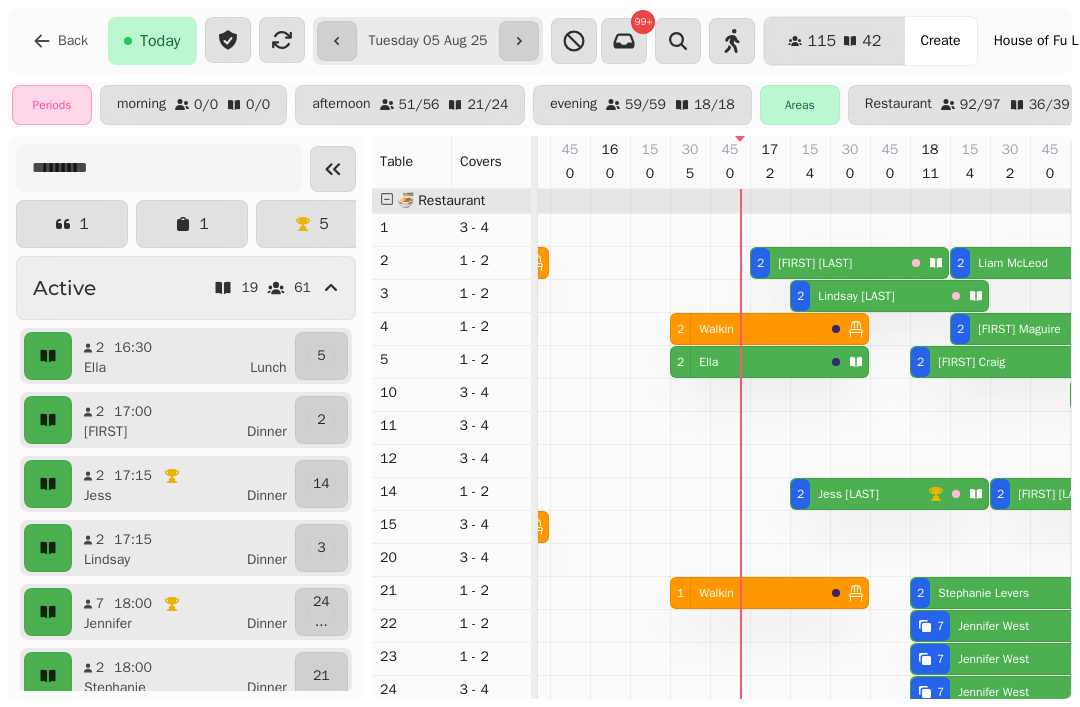 select on "*" 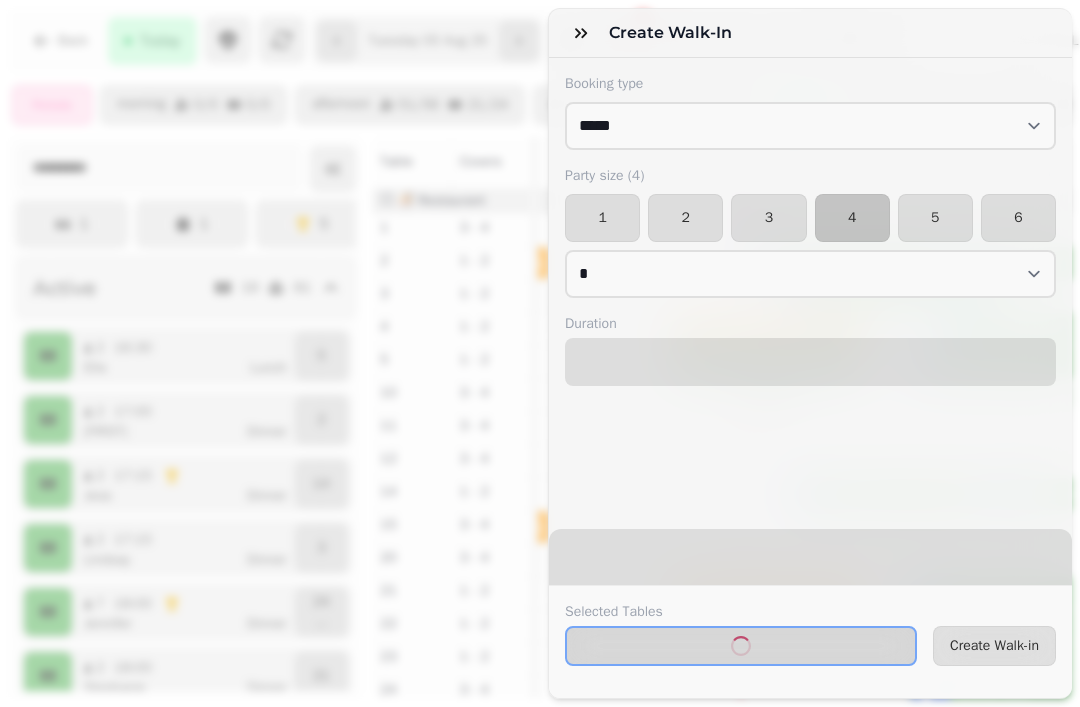 select on "****" 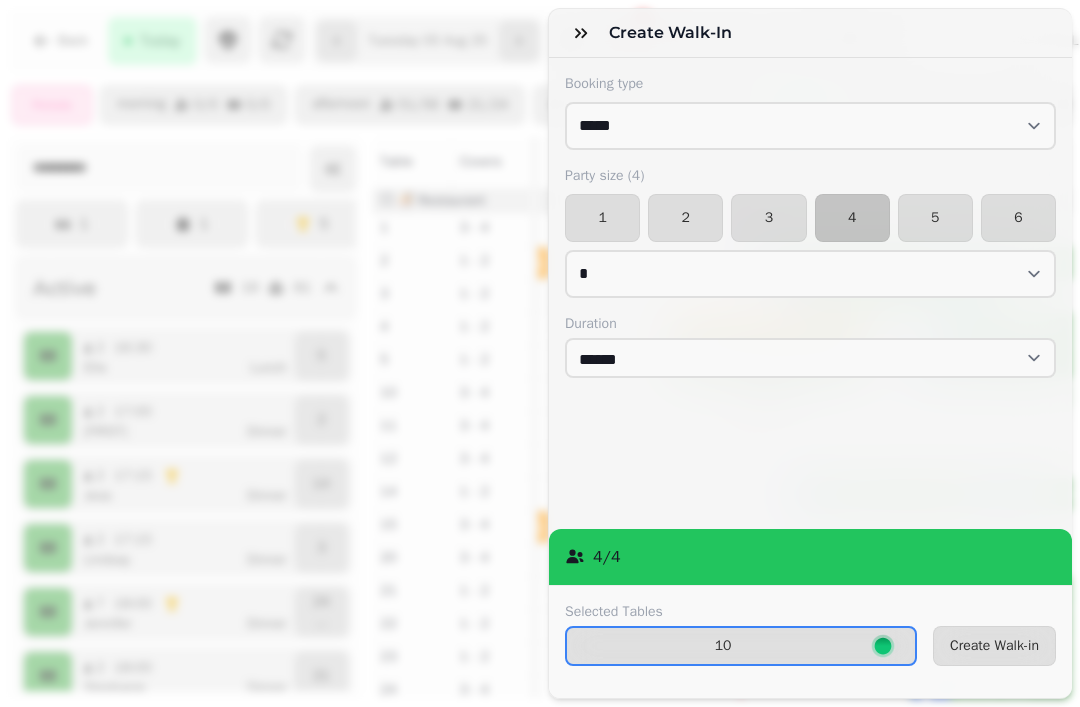 click on "Create Walk-in" at bounding box center [994, 646] 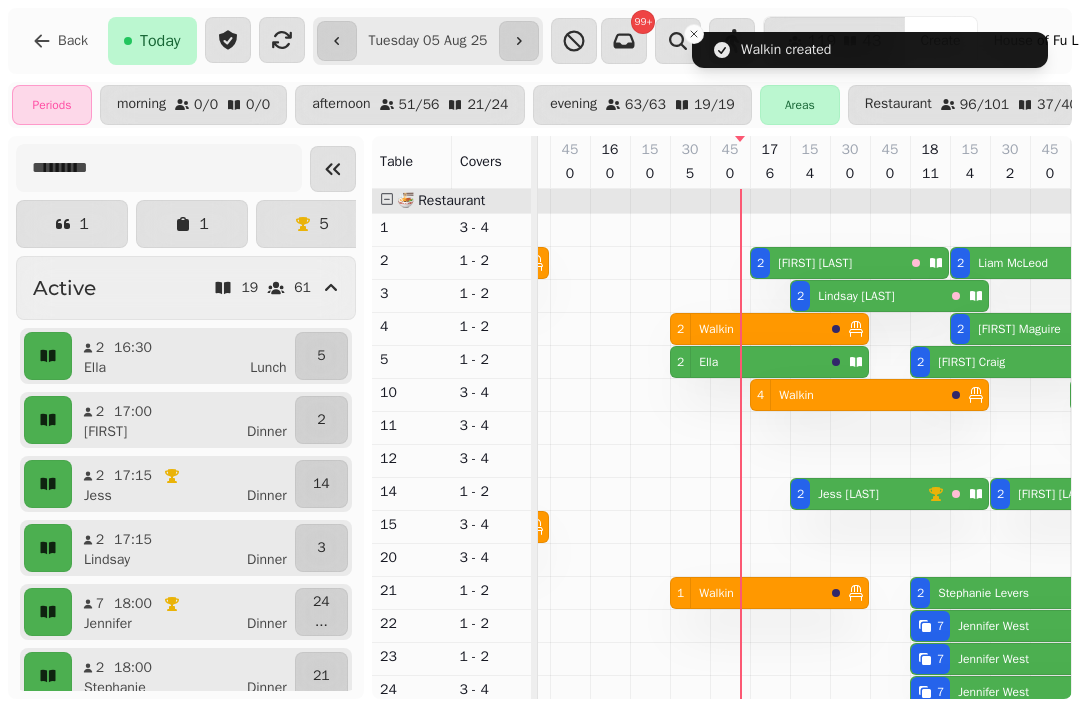 click on "Walkin" at bounding box center [796, 395] 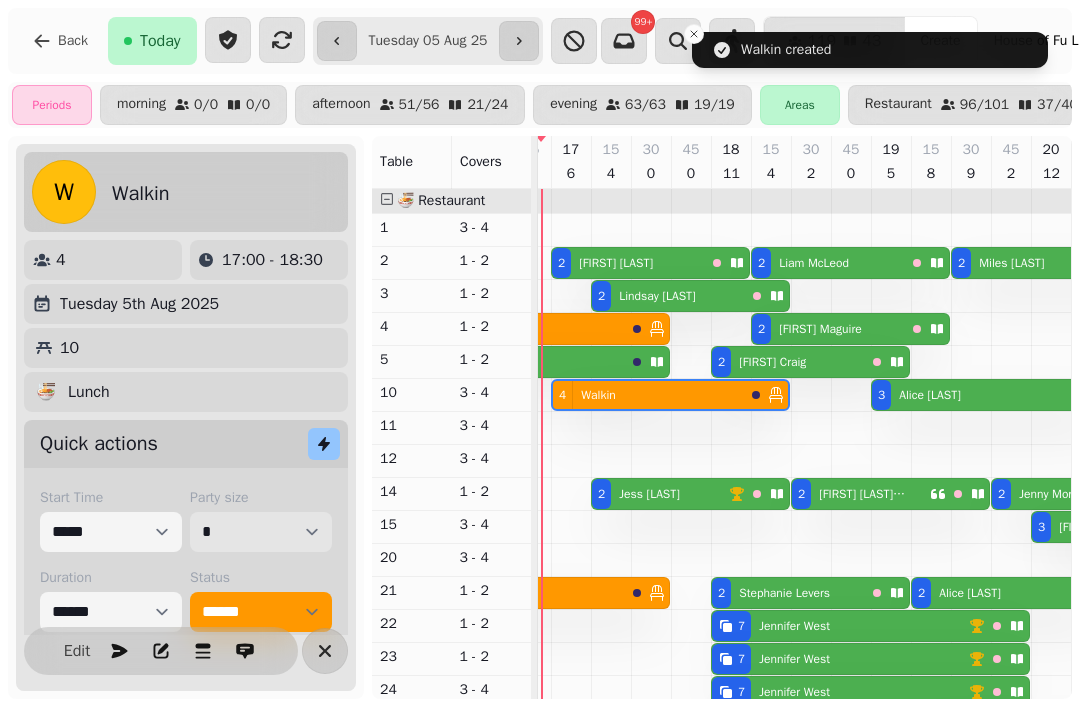click on "* * * * * * * * * ** ** ** ** ** ** ** ** ** ** ** ** ** ** ** ** ** ** ** ** ** ** ** ** ** ** ** ** ** ** ** ** ** ** ** ** ** ** ** ** ** ** ** ** ** ** ** ** ** ** ** ** ** ** ** ** ** ** ** ** ** ** ** ** ** ** ** ** ** ** ** ** ** ** ** ** ** ** ** ** ** ** ** ** ** ** ** ** ** ** *** *** *** *** *** *** *** *** *** *** *** *** *** *** *** *** *** *** *** *** *** *** *** *** *** *** *** *** *** *** *** *** *** *** *** *** *** *** *** *** *** *** *** *** *** *** *** *** *** *** *** *** *** *** *** *** *** *** *** *** *** *** *** *** *** *** *** *** *** *** *** *** *** *** *** *** *** *** *** *** *** *** *** *** *** *** *** *** *** *** *** *** *** *** *** *** *** *** *** *** *** *** *** *** *** *** *** *** *** *** *** *** *** *** *** *** *** *** *** *** *** *** *** *** *** *** *** *** *** *** *** *** *** *** *** *** *** *** *** *** *** *** *** *** *** *** *** *** *** *** ***" at bounding box center [261, 532] 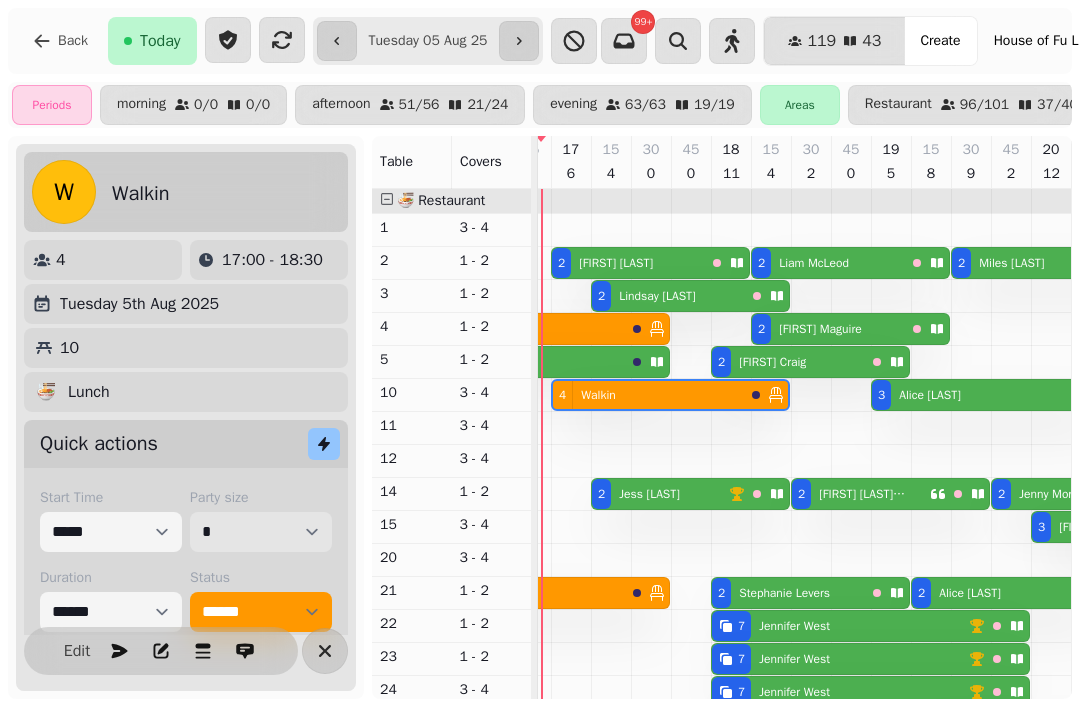 select on "*" 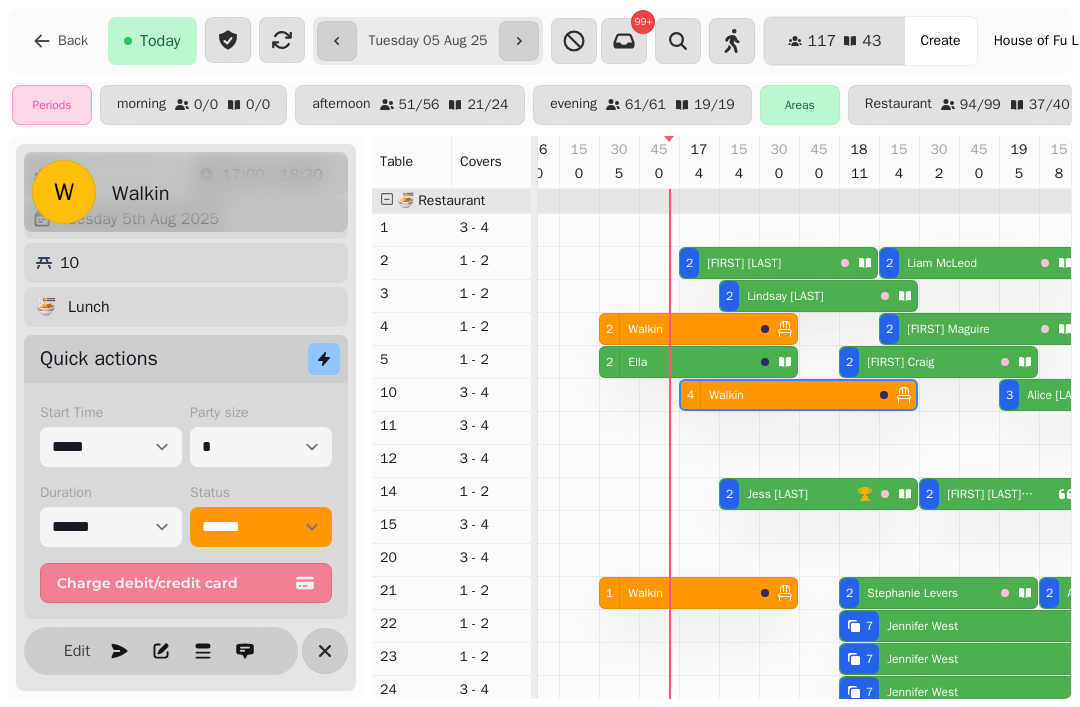 click on "Ella" at bounding box center [637, 362] 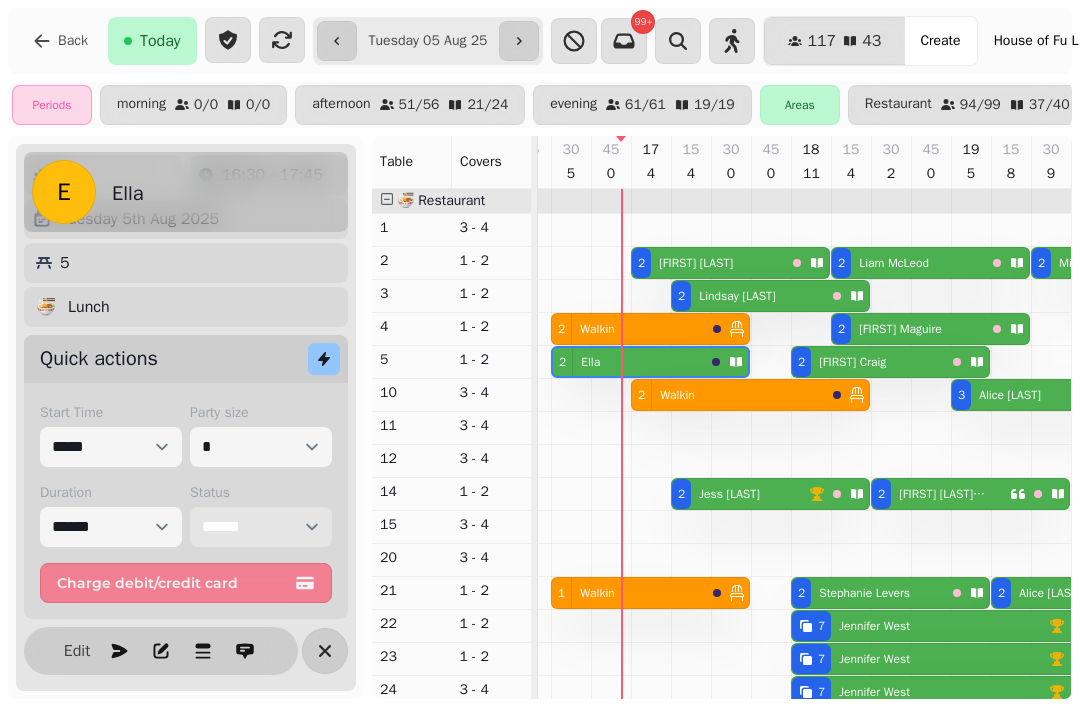 click on "**********" at bounding box center [261, 527] 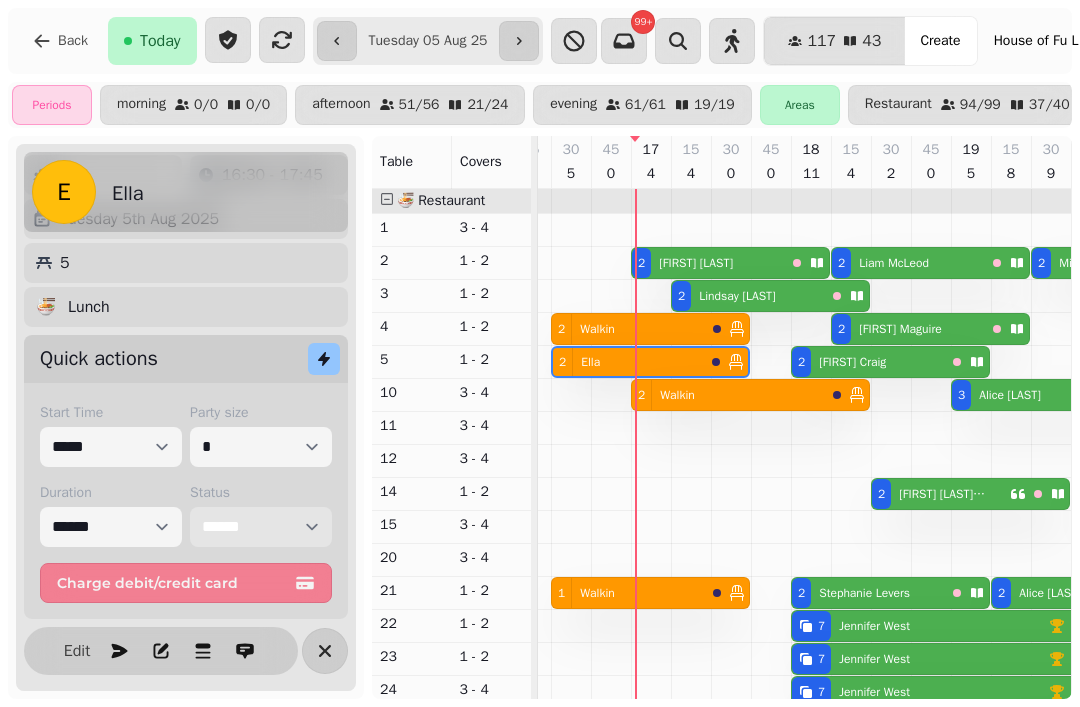 scroll, scrollTop: 0, scrollLeft: 793, axis: horizontal 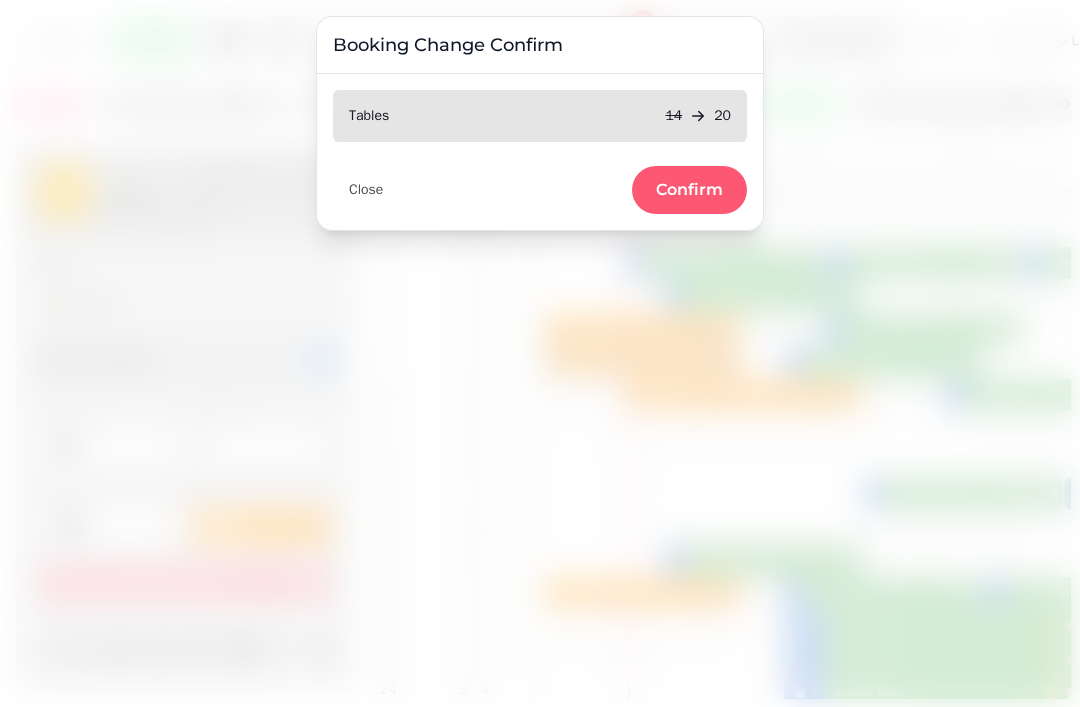 click on "Close" at bounding box center (366, 190) 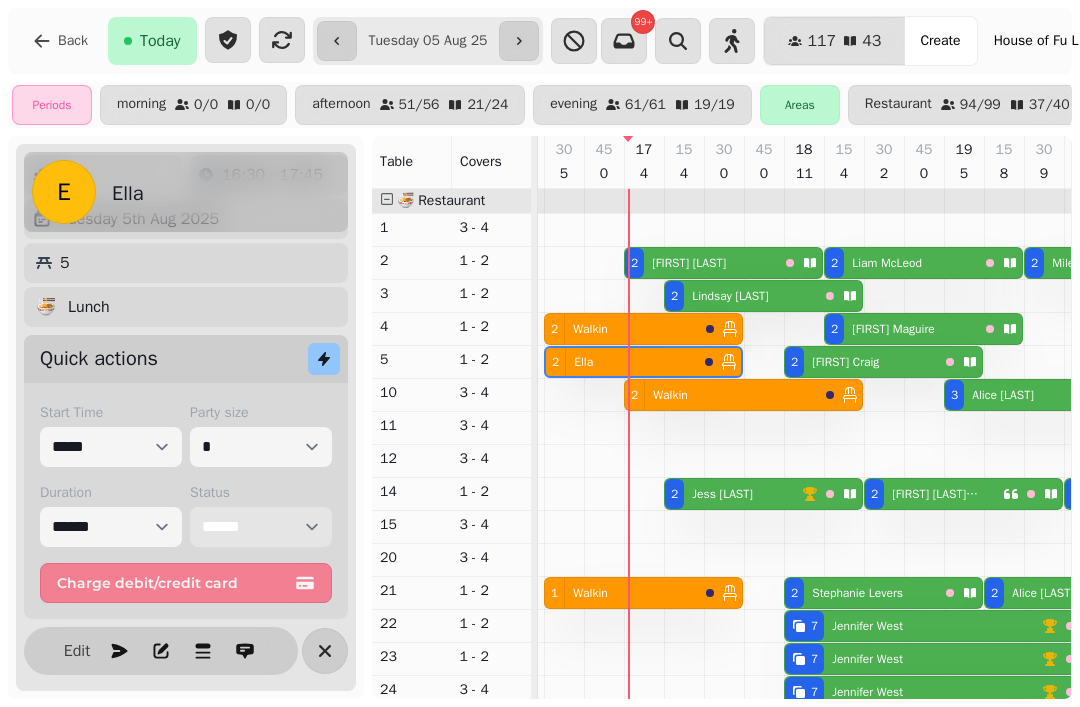scroll, scrollTop: 33, scrollLeft: 796, axis: both 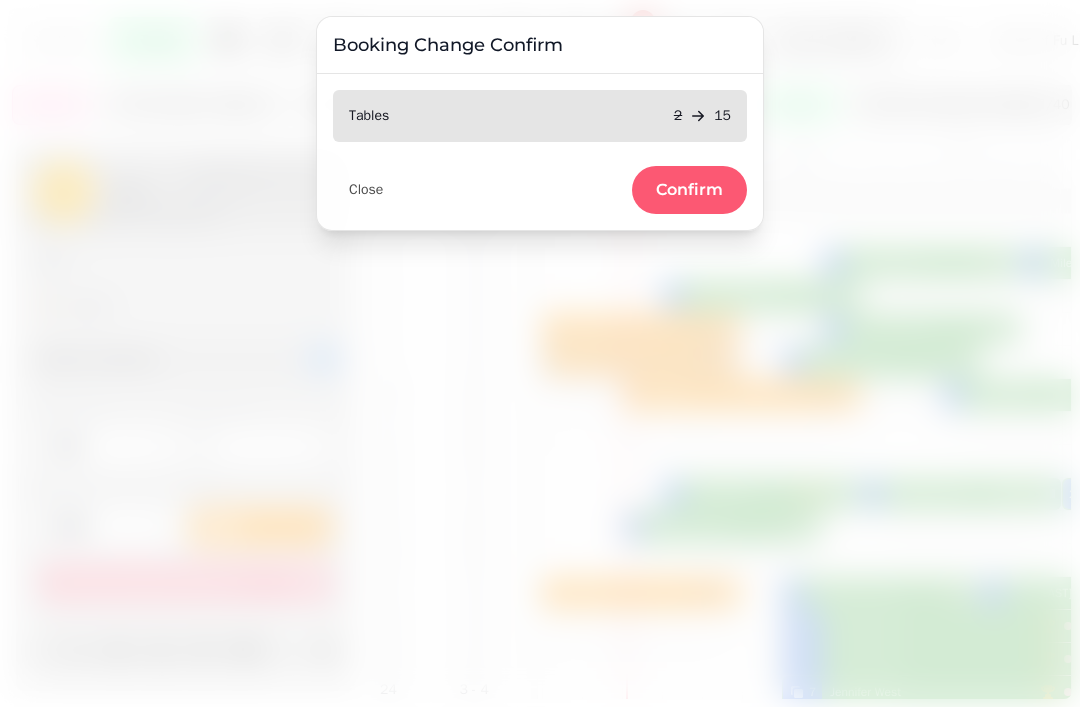 click on "Confirm" at bounding box center (689, 190) 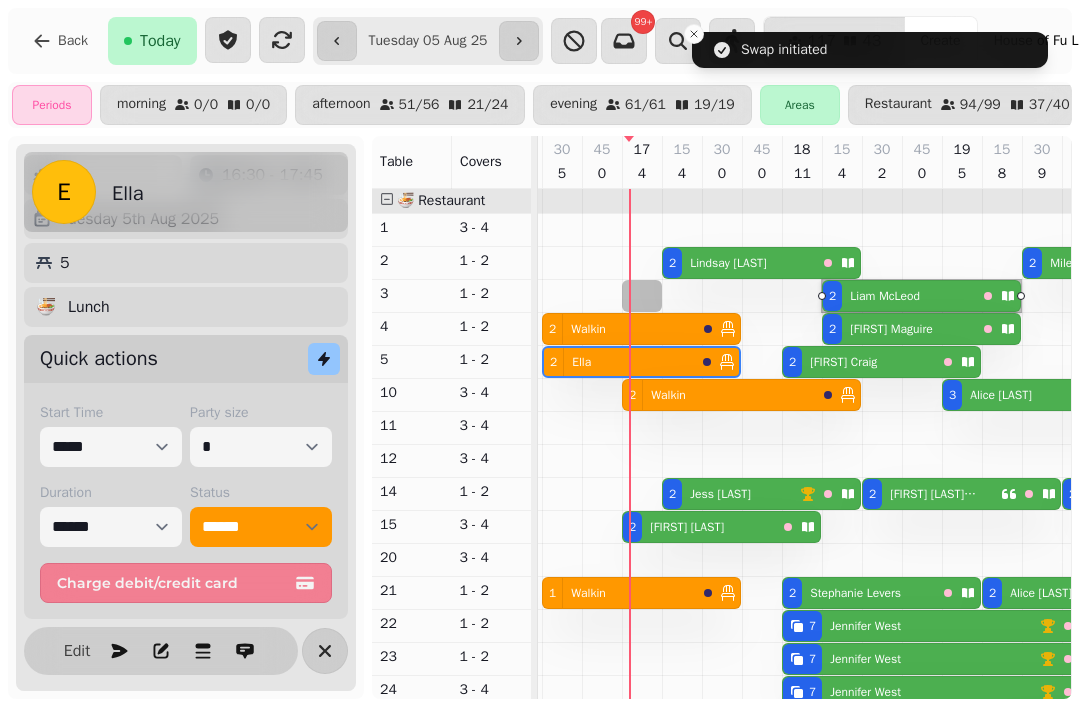 select on "*" 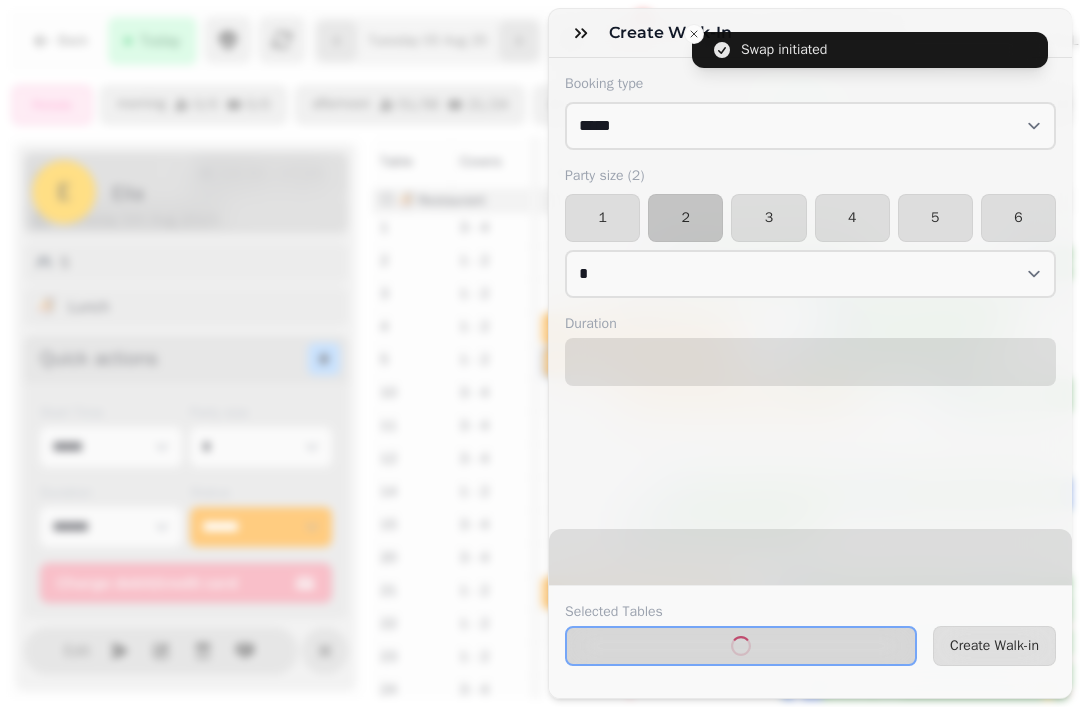 select on "****" 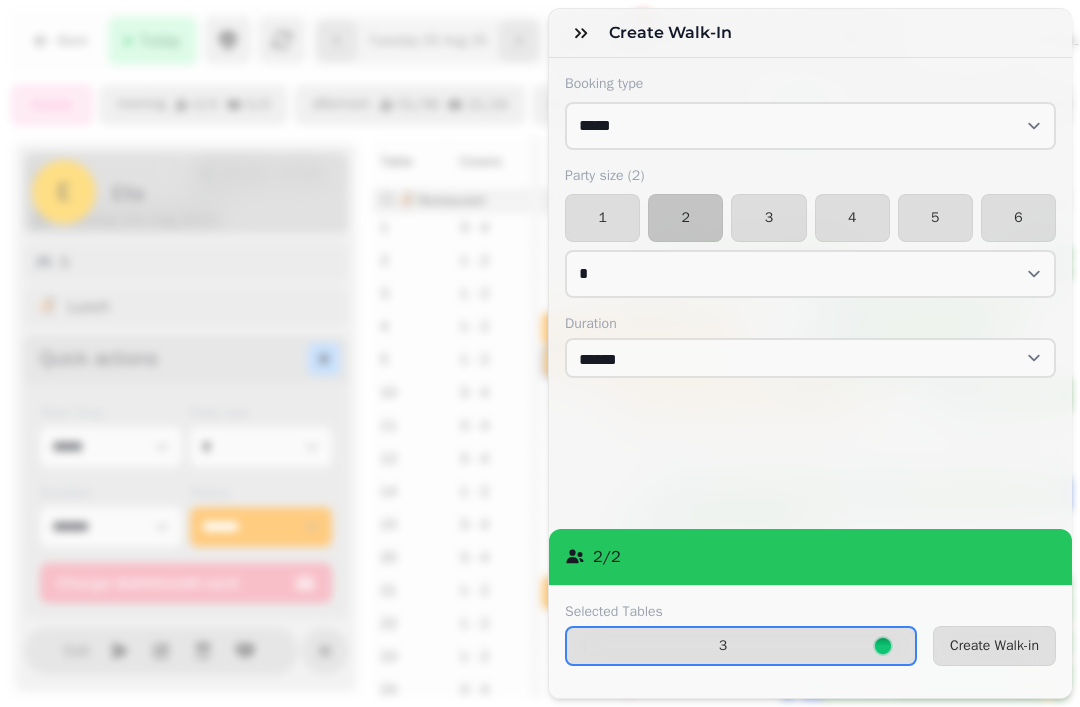 click on "Create Walk-in" at bounding box center (994, 646) 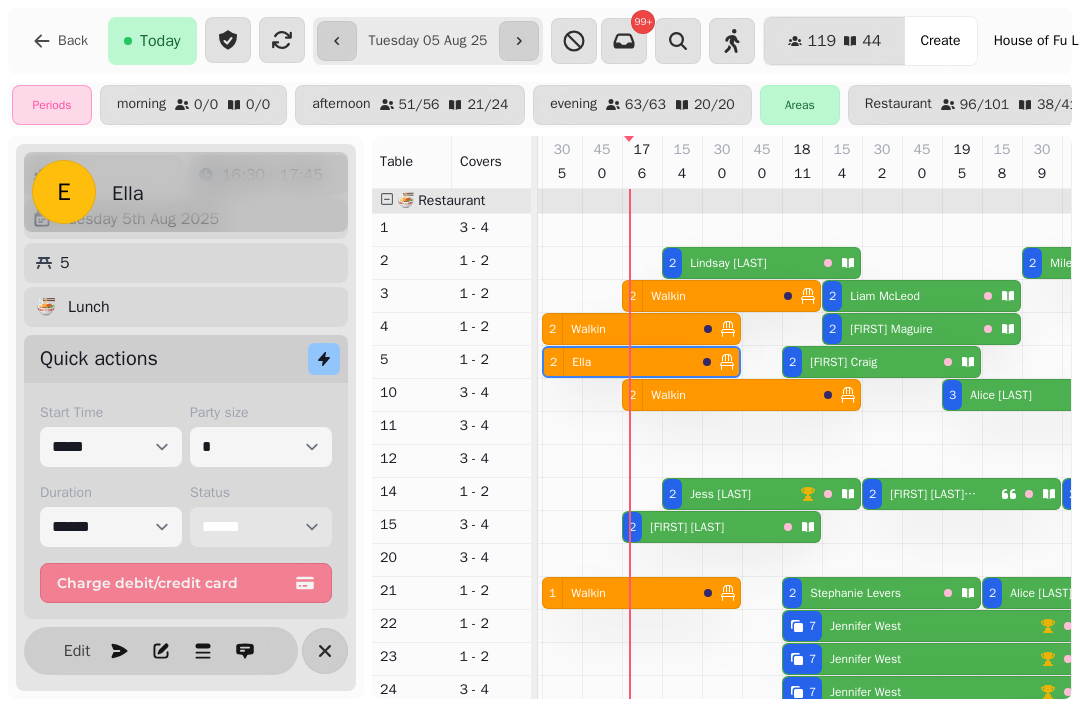 scroll, scrollTop: 90, scrollLeft: 819, axis: both 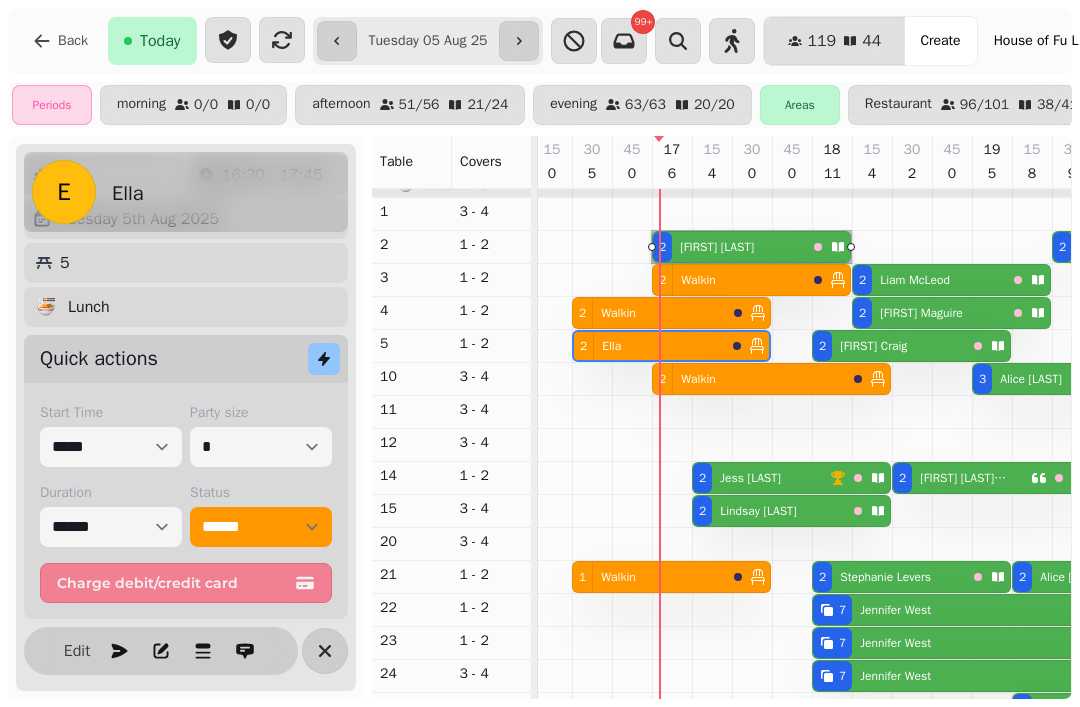 click on "[NUMBER] [FIRST]   [LAST]" at bounding box center [929, 280] 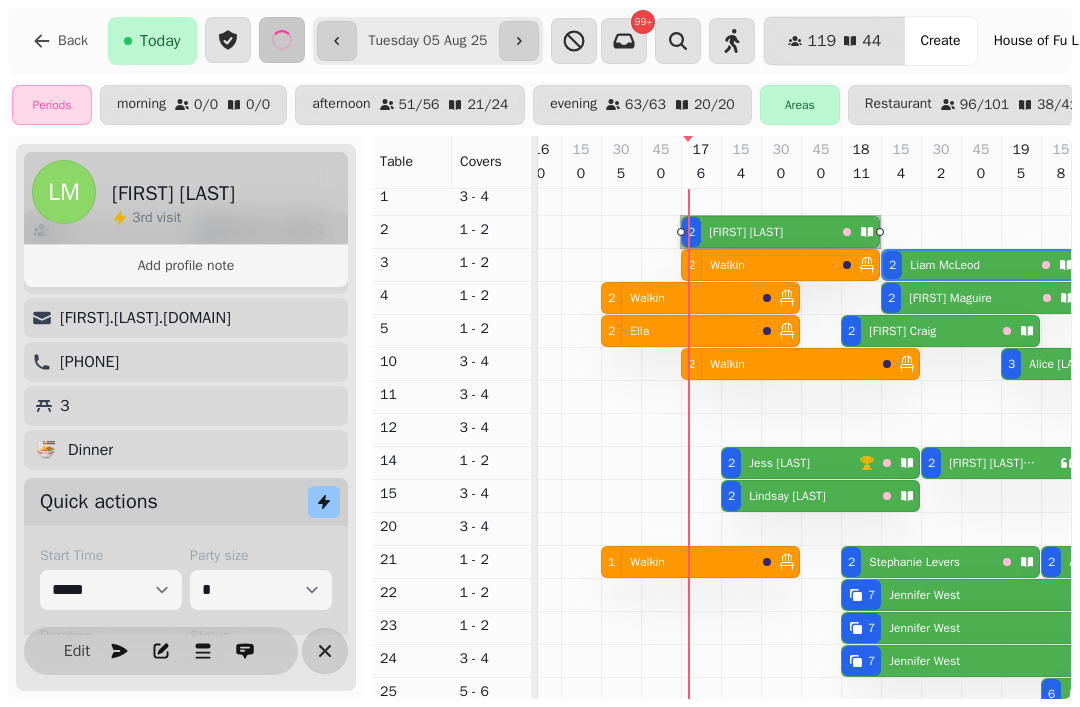 click on "2 Walkin" at bounding box center [678, 298] 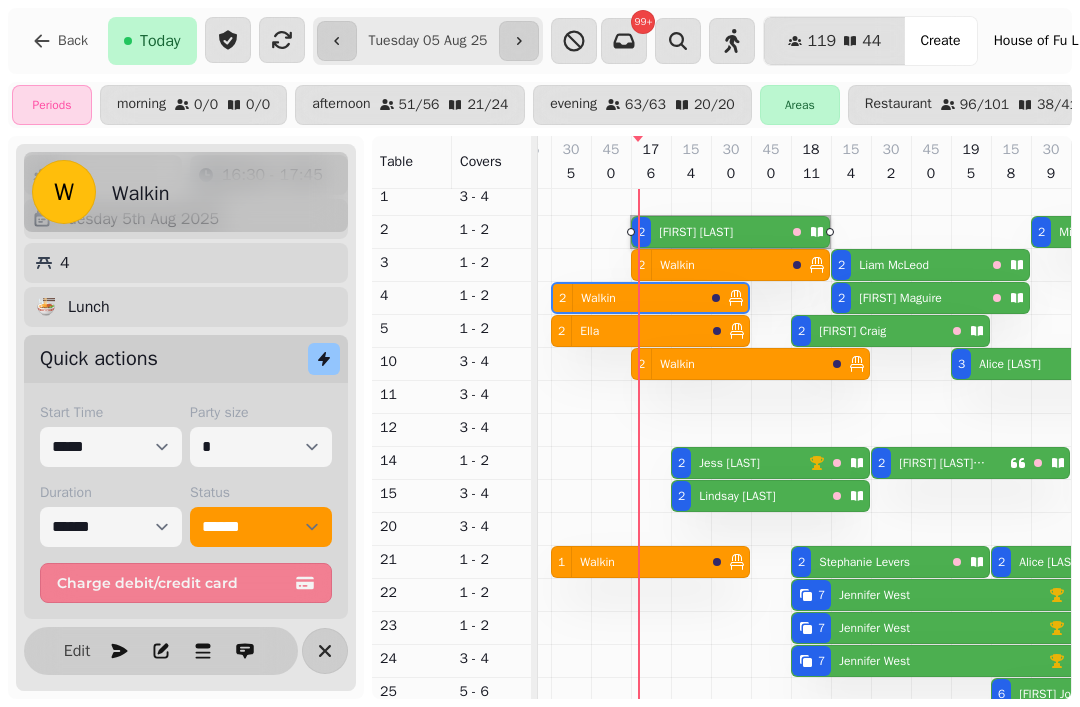 click on "2 Jess   Wan" at bounding box center (740, 463) 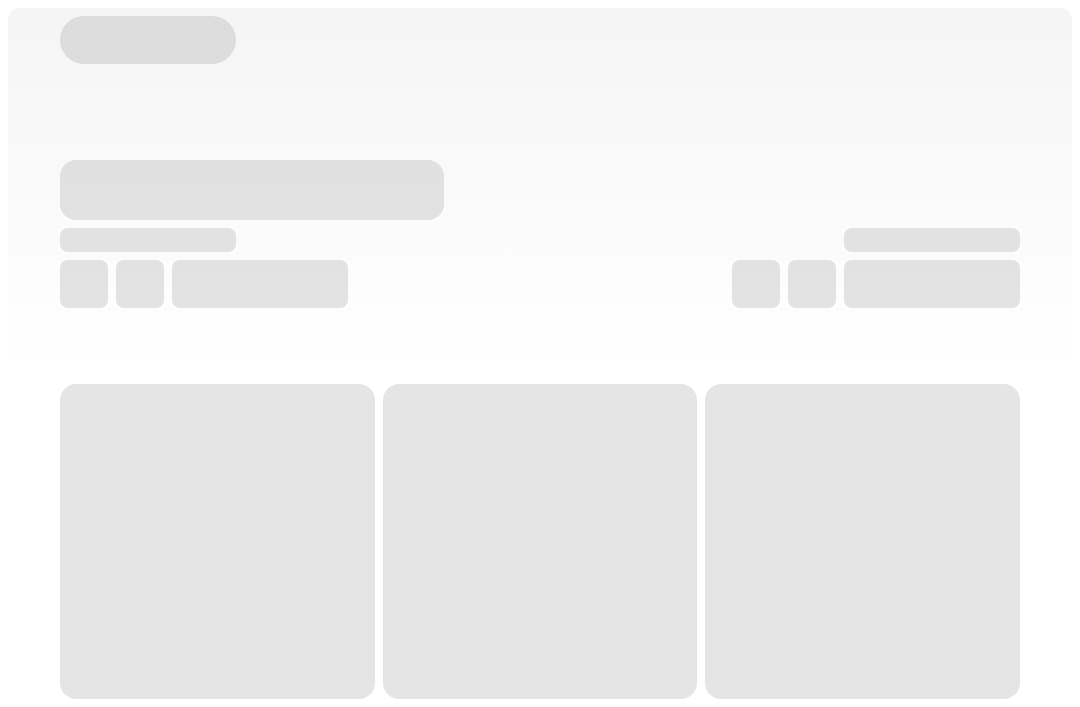 scroll, scrollTop: 0, scrollLeft: 0, axis: both 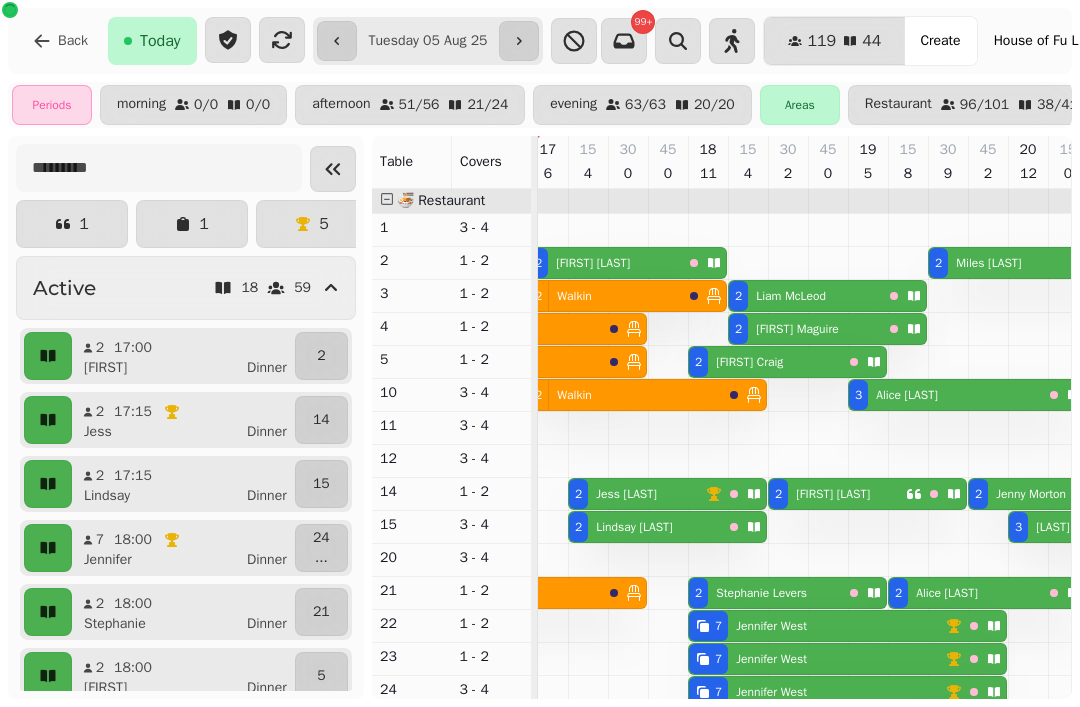 click on "[FIRST]   [LAST]" at bounding box center (589, 263) 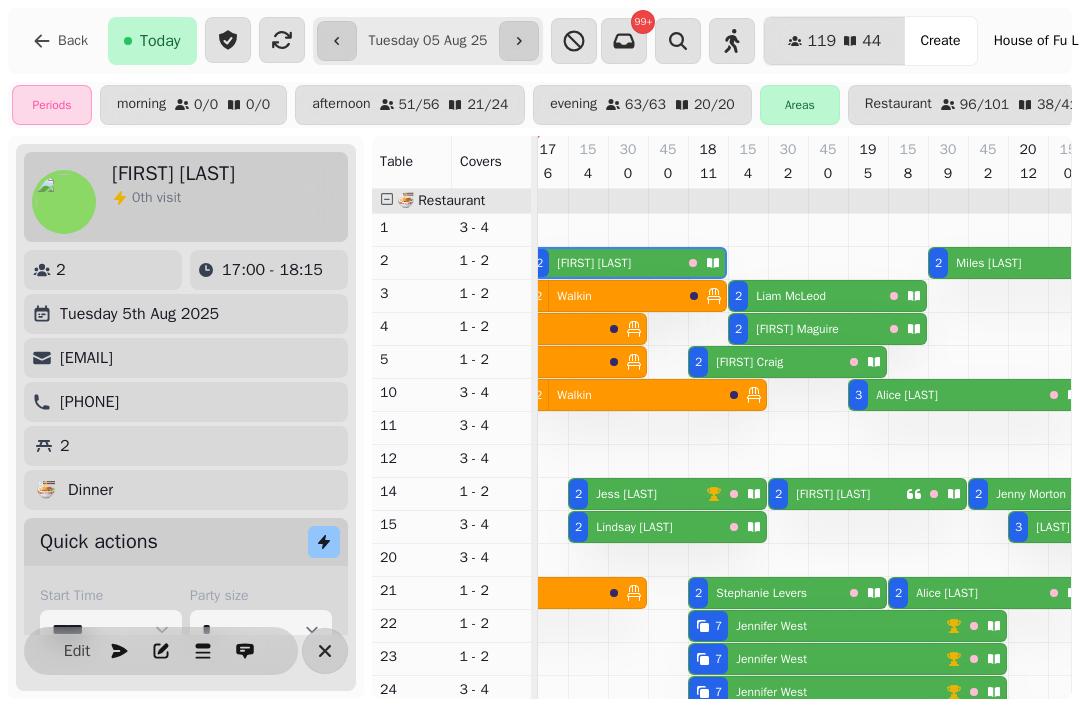 scroll, scrollTop: 0, scrollLeft: 867, axis: horizontal 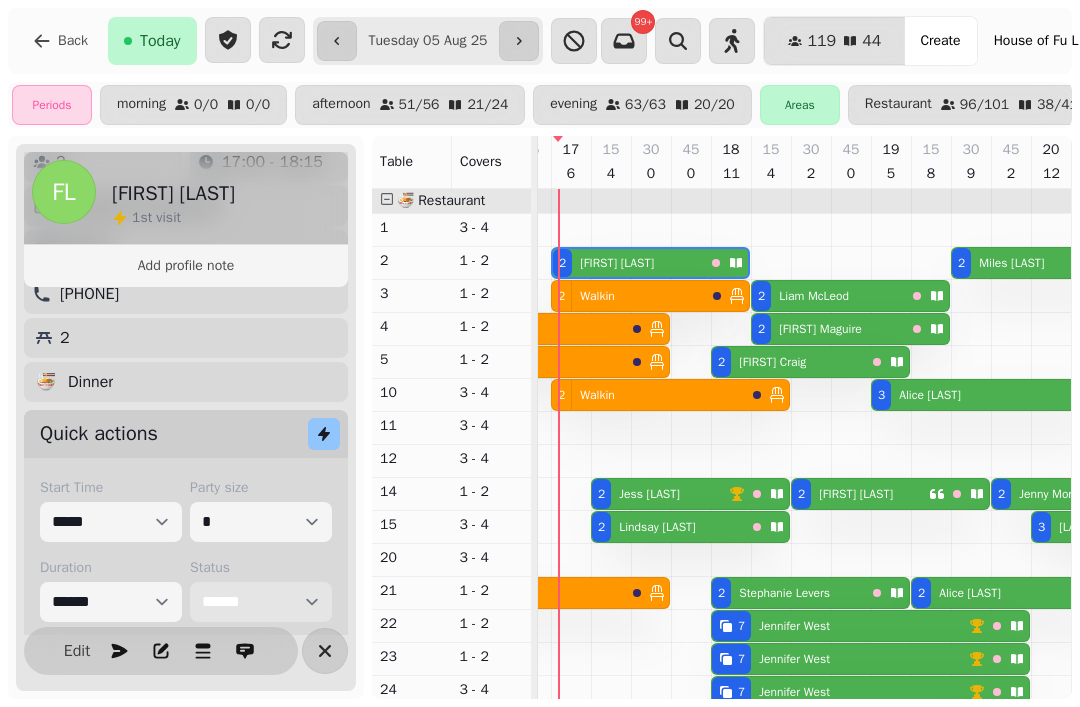 click on "**********" at bounding box center (261, 602) 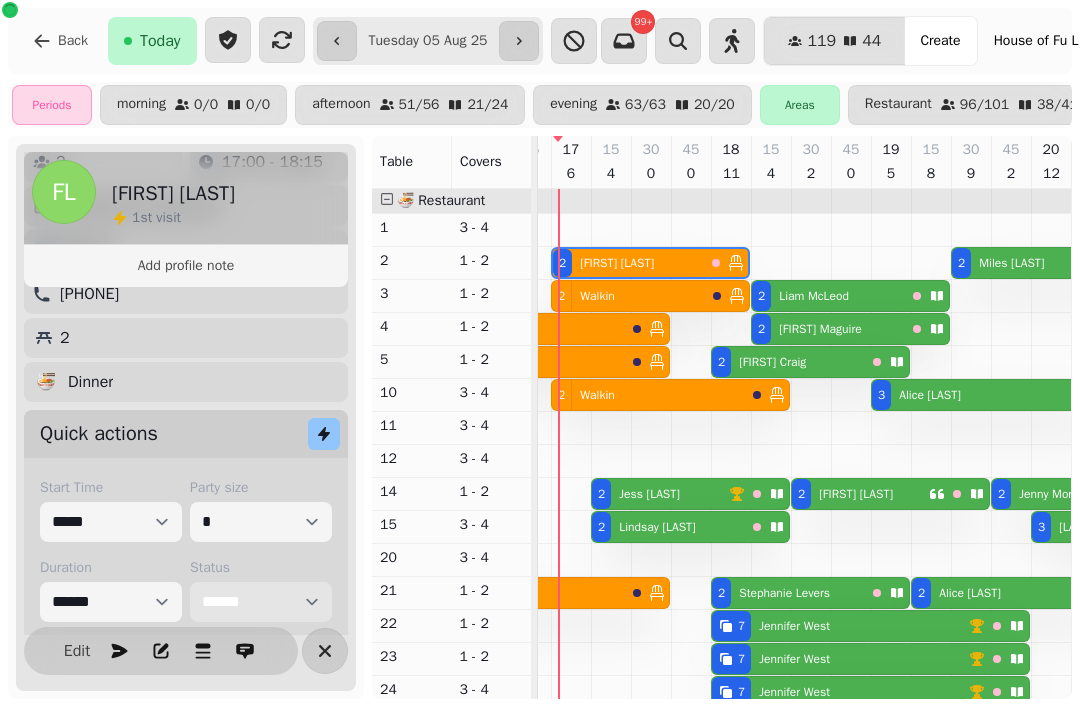 scroll, scrollTop: 110, scrollLeft: 785, axis: both 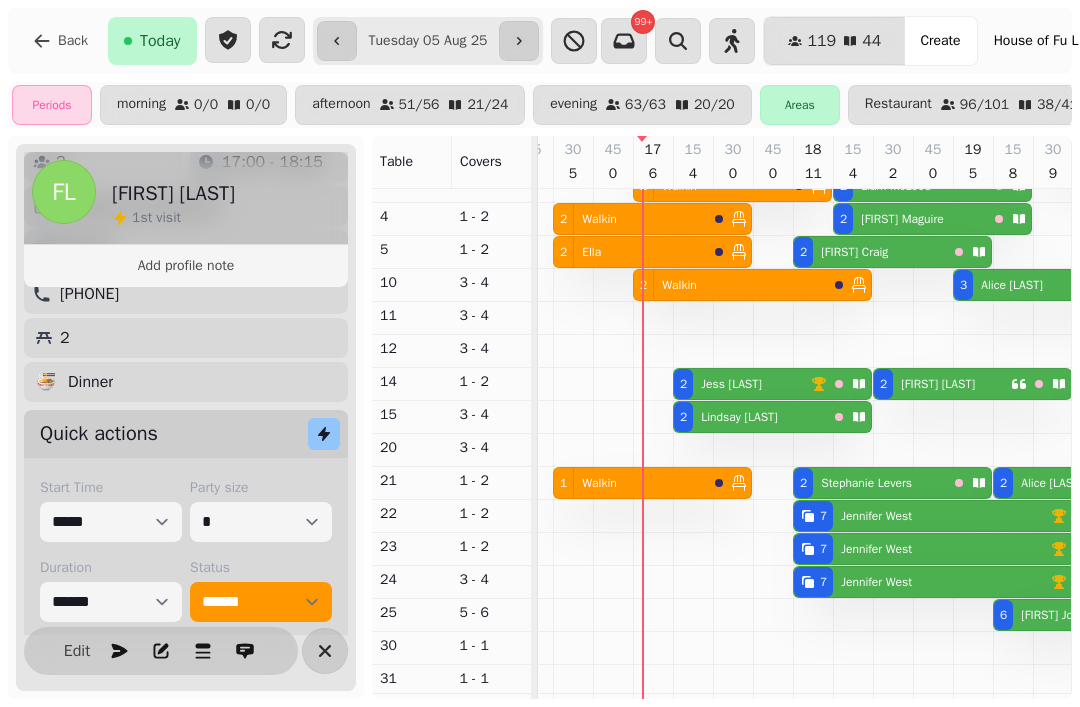 click on "Jess   Wan" at bounding box center [727, 384] 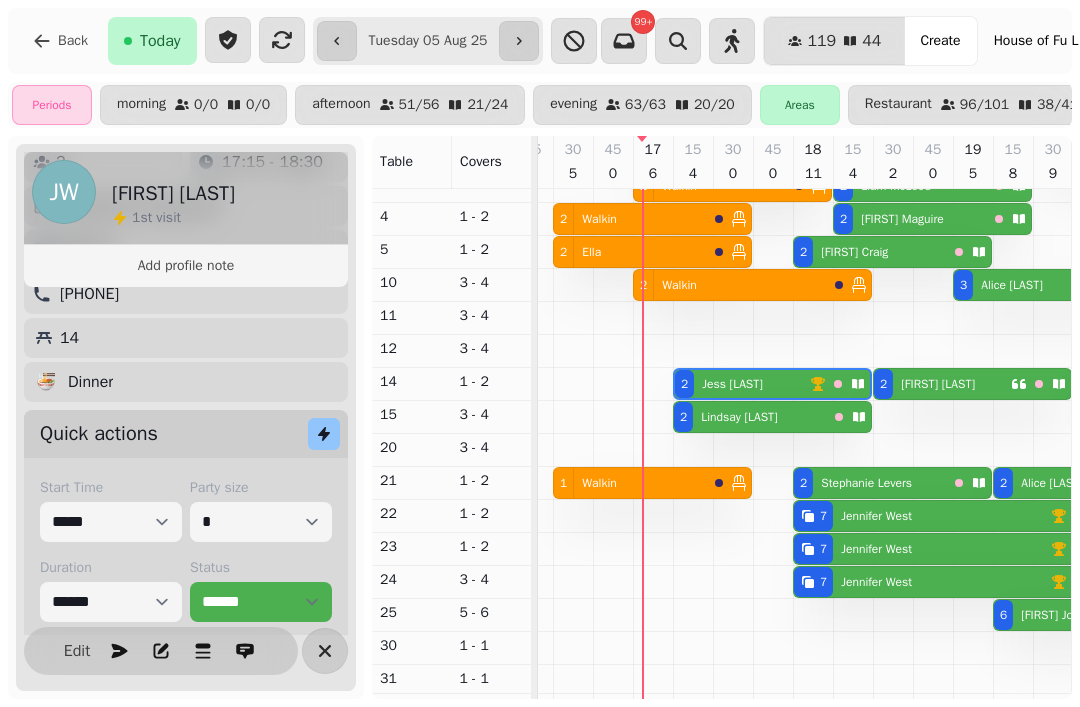 scroll, scrollTop: 0, scrollLeft: 907, axis: horizontal 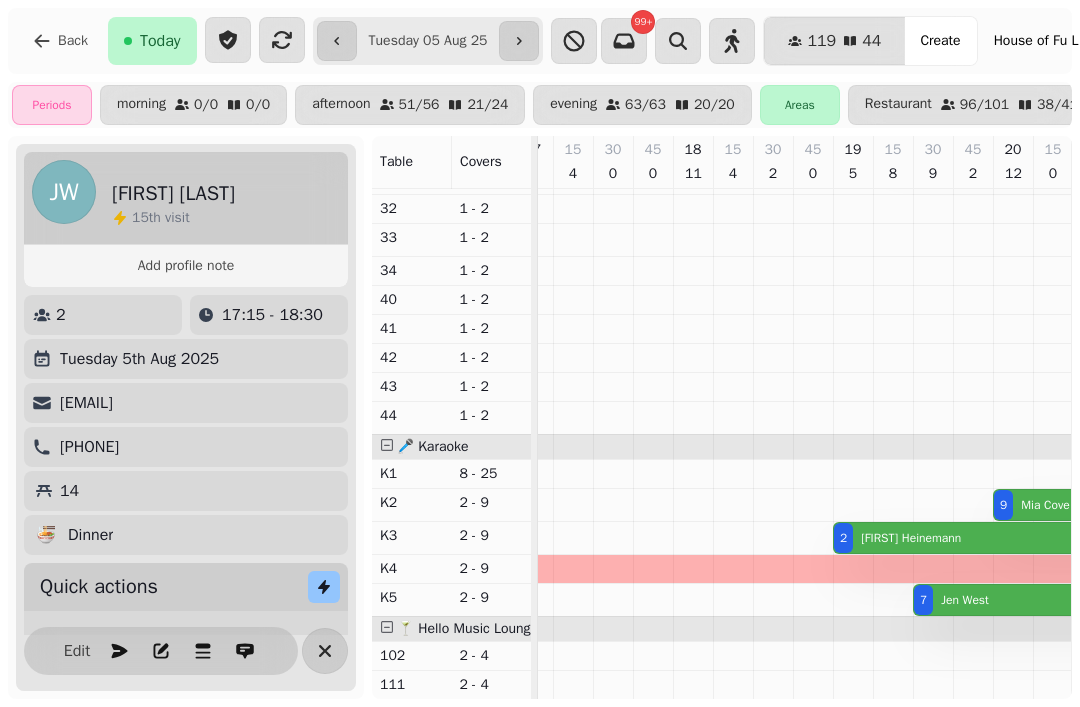 select on "**********" 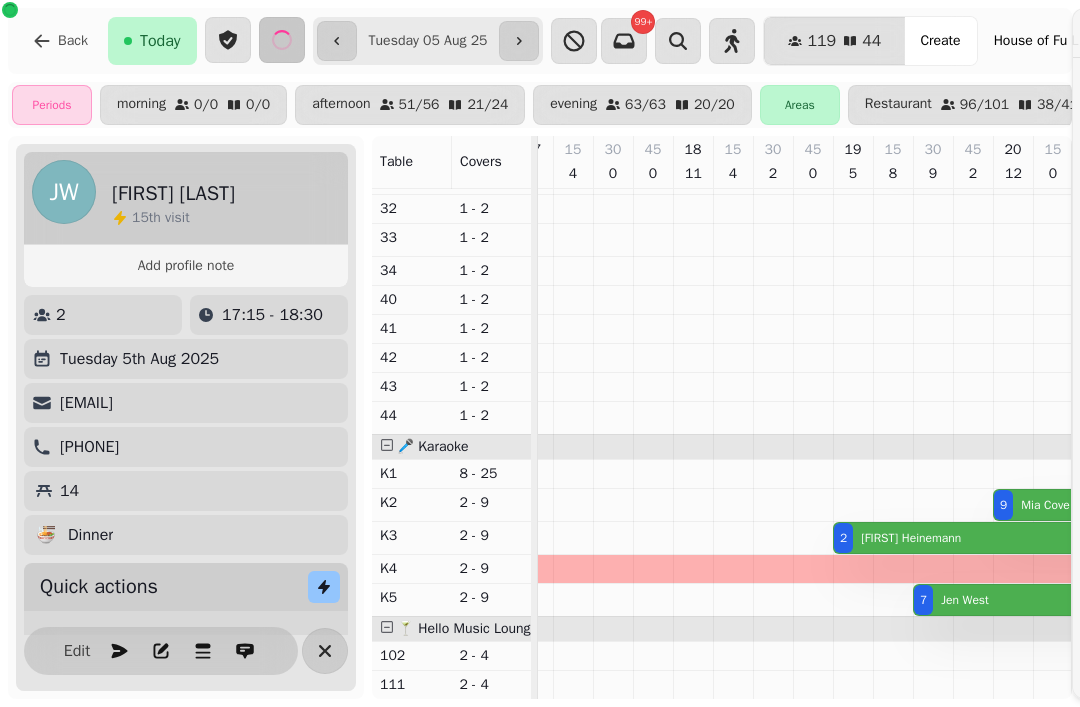 scroll, scrollTop: 609, scrollLeft: 0, axis: vertical 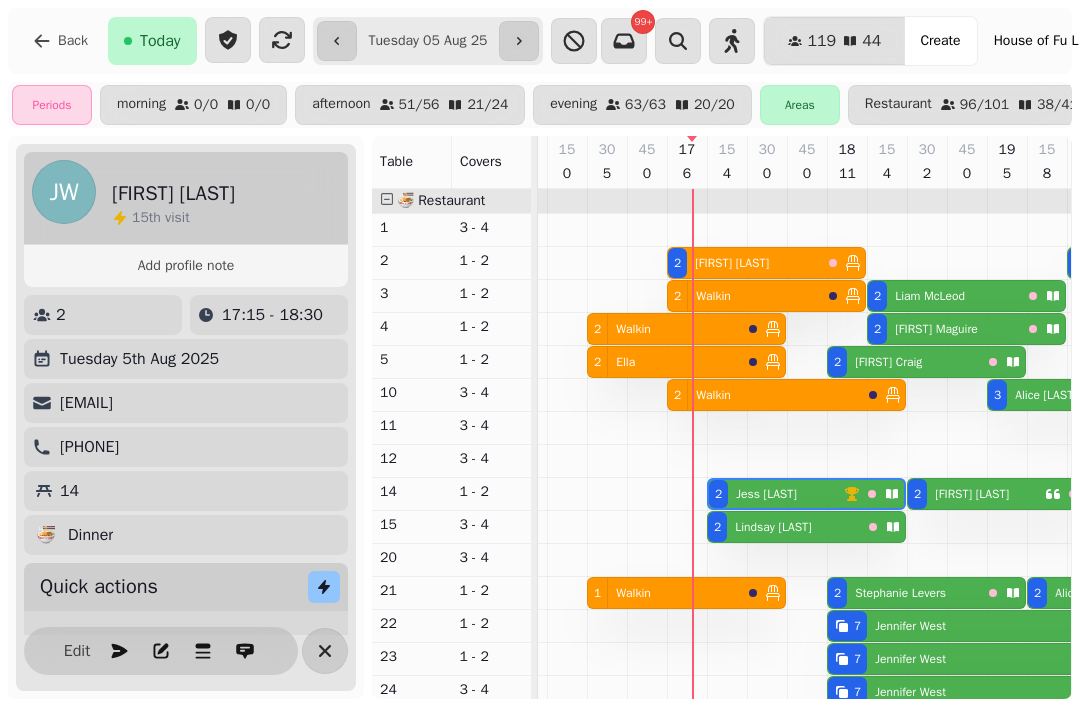 click on "Lindsay   Nicoletti" at bounding box center [773, 527] 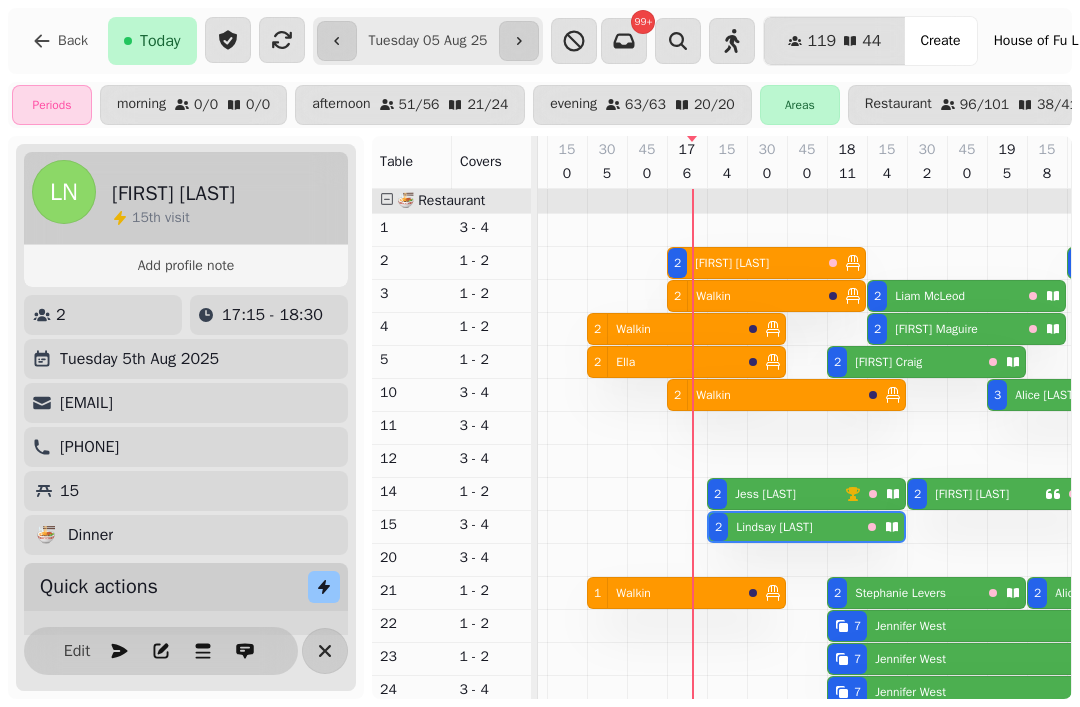 scroll, scrollTop: 0, scrollLeft: 907, axis: horizontal 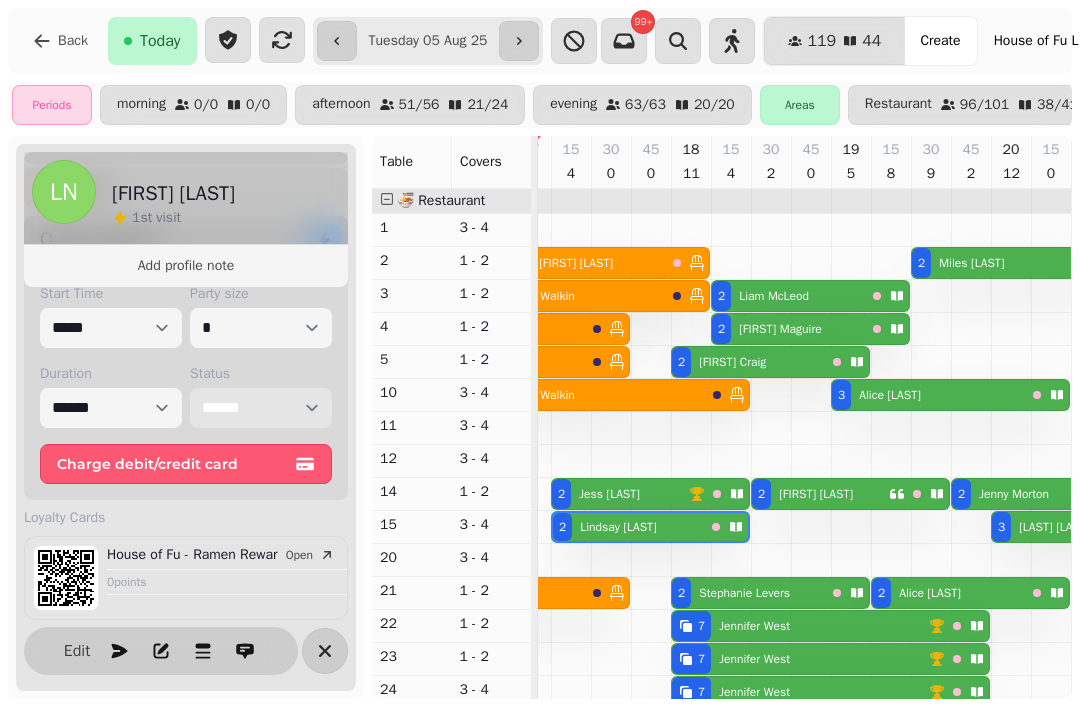 click on "**********" at bounding box center [261, 408] 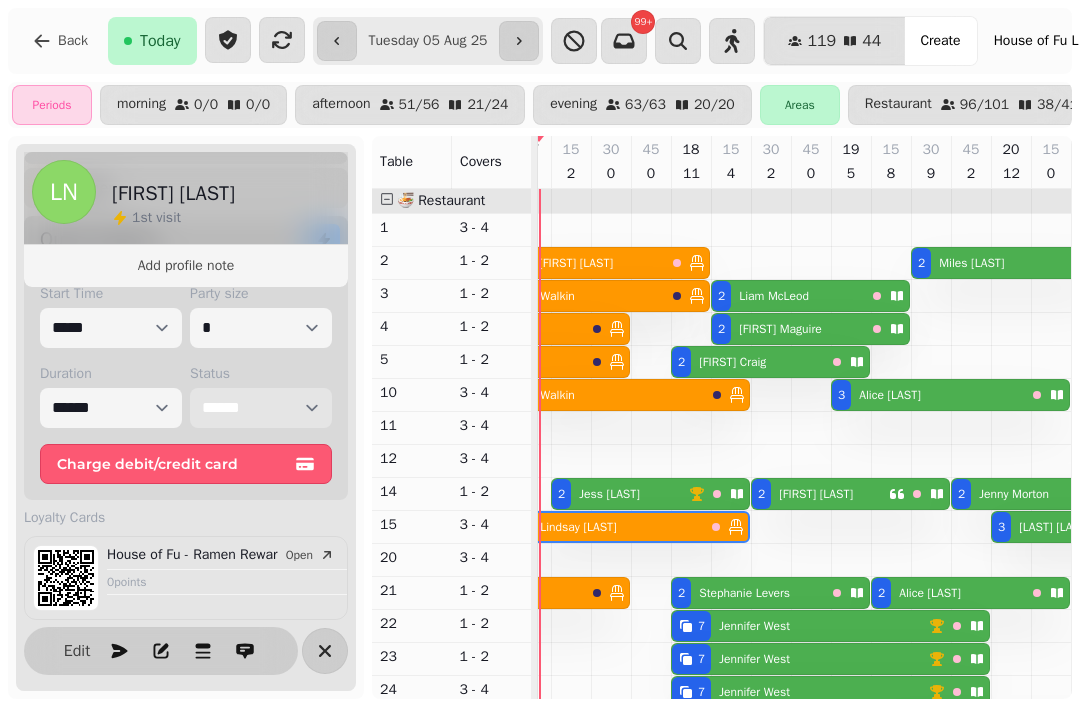 scroll, scrollTop: 27, scrollLeft: 779, axis: both 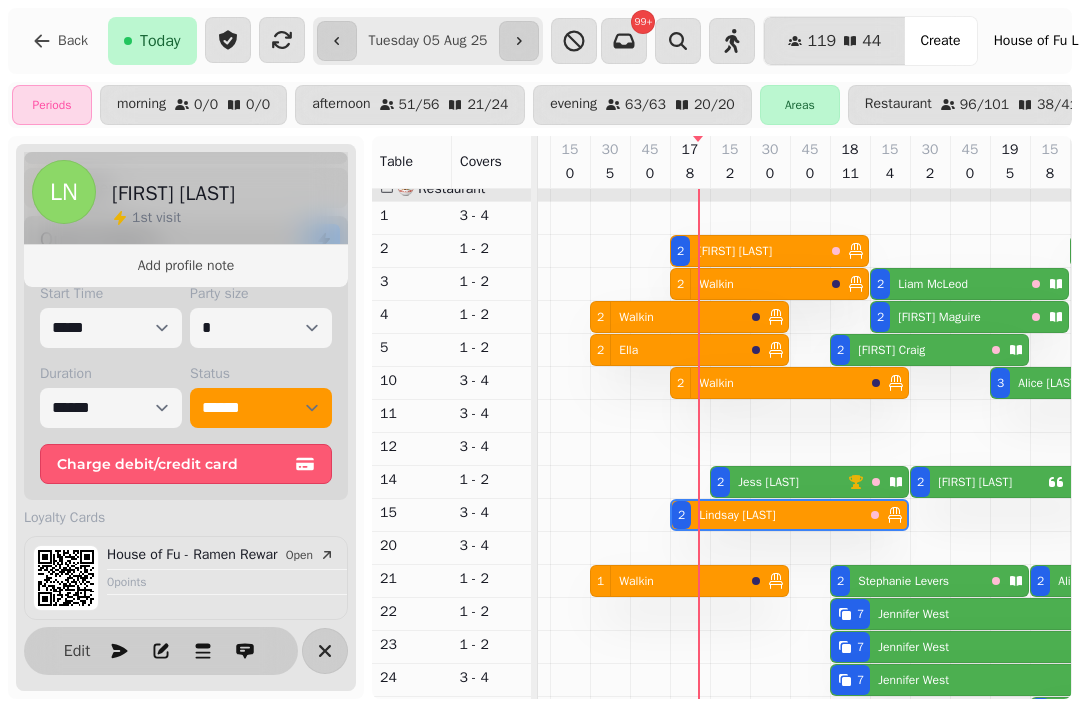 click on "Jess   Wan" at bounding box center [768, 482] 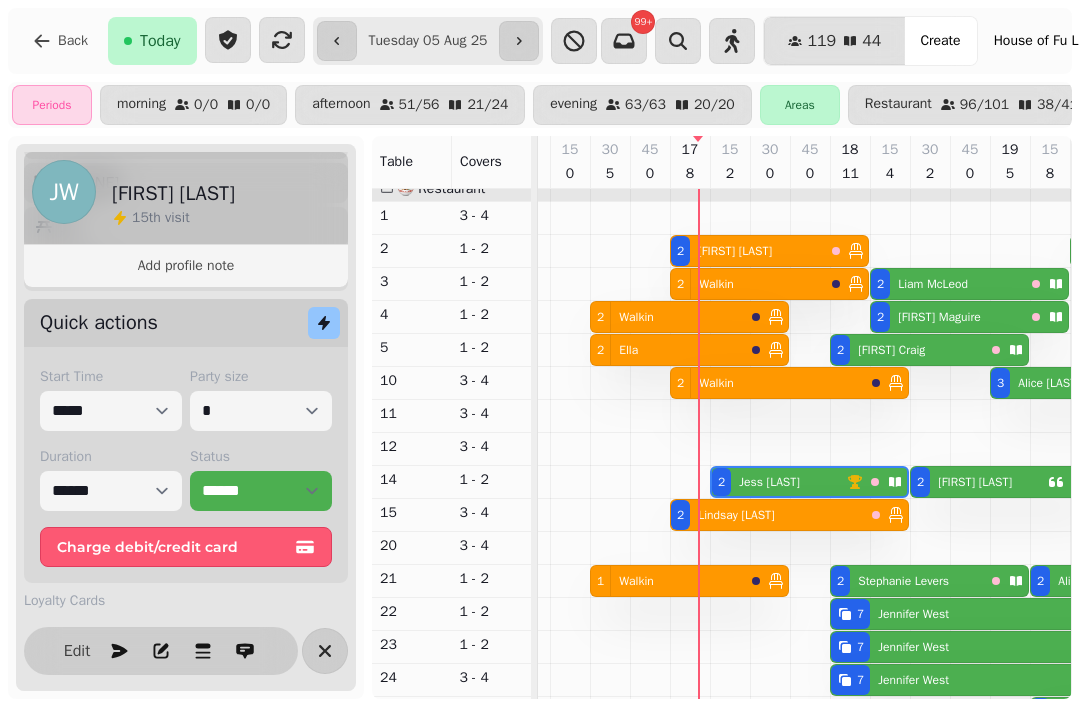 scroll, scrollTop: 263, scrollLeft: 0, axis: vertical 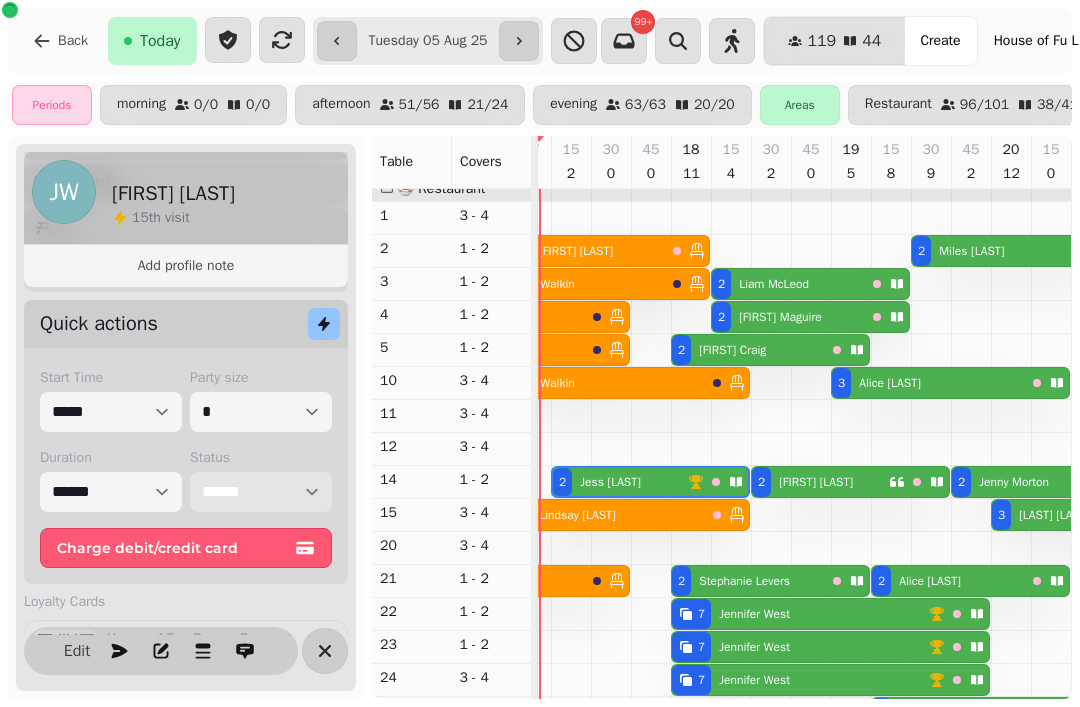 click on "**********" at bounding box center (261, 492) 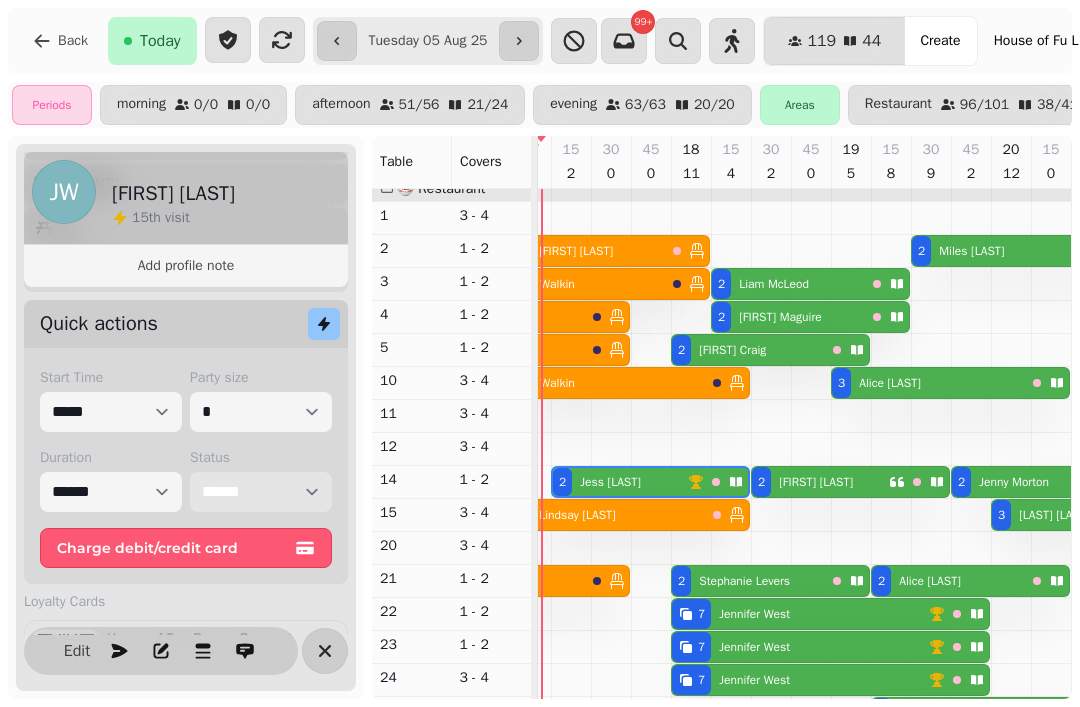 select on "******" 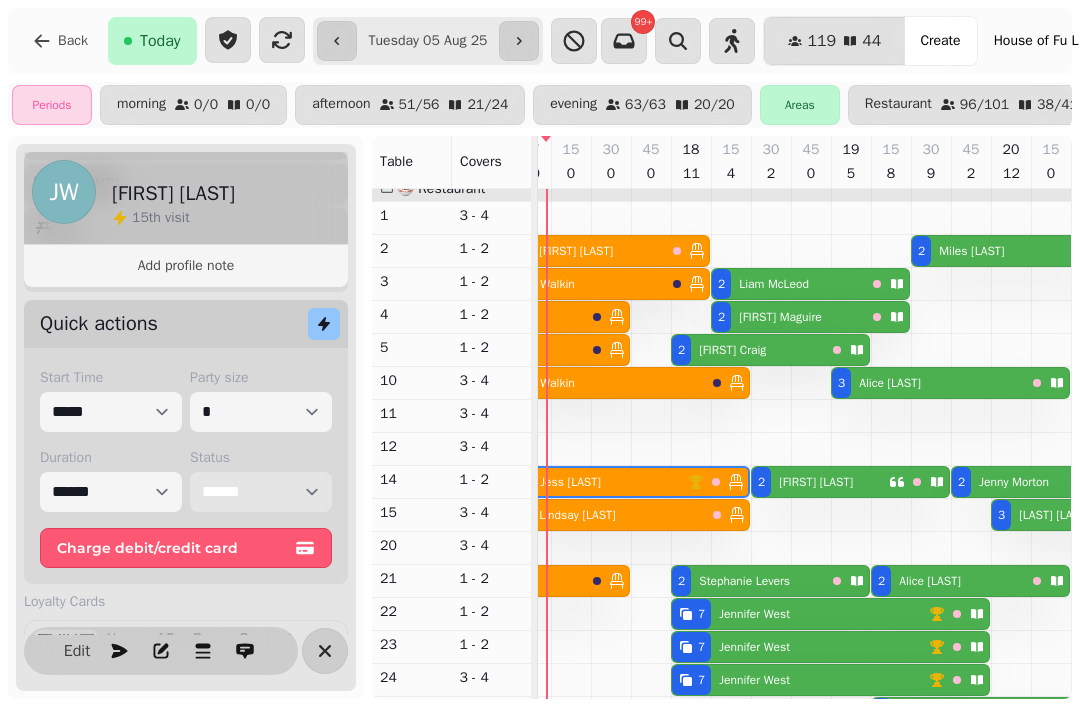scroll, scrollTop: 64, scrollLeft: 962, axis: both 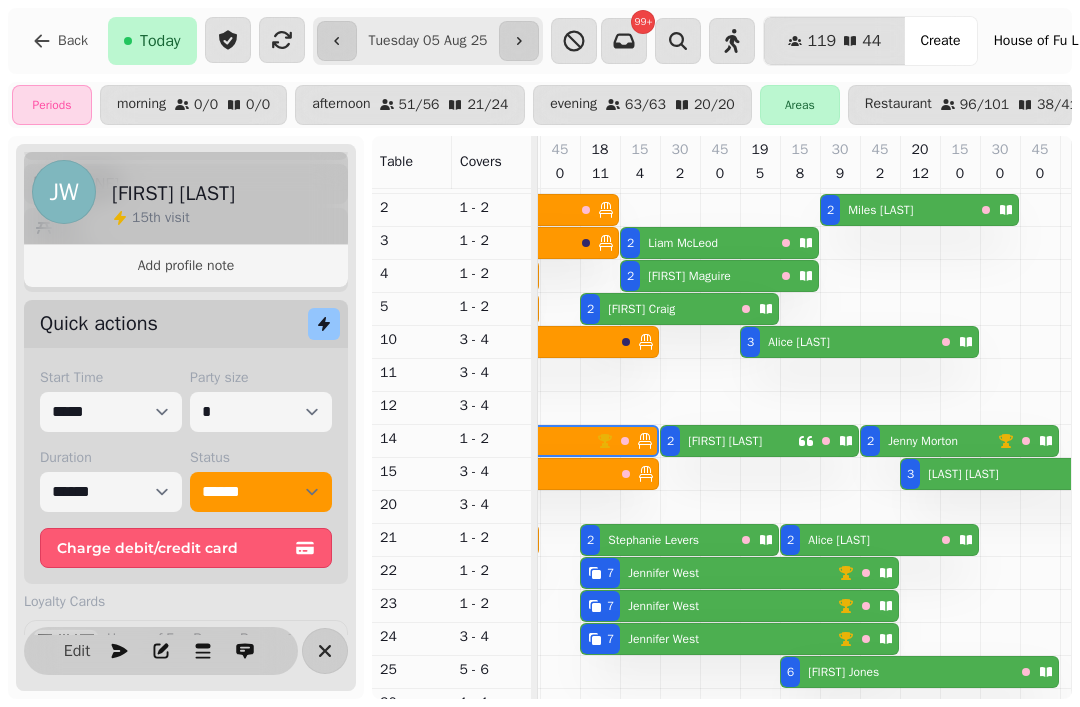 click on "Becci   Foxcroft-Chowney" at bounding box center (725, 441) 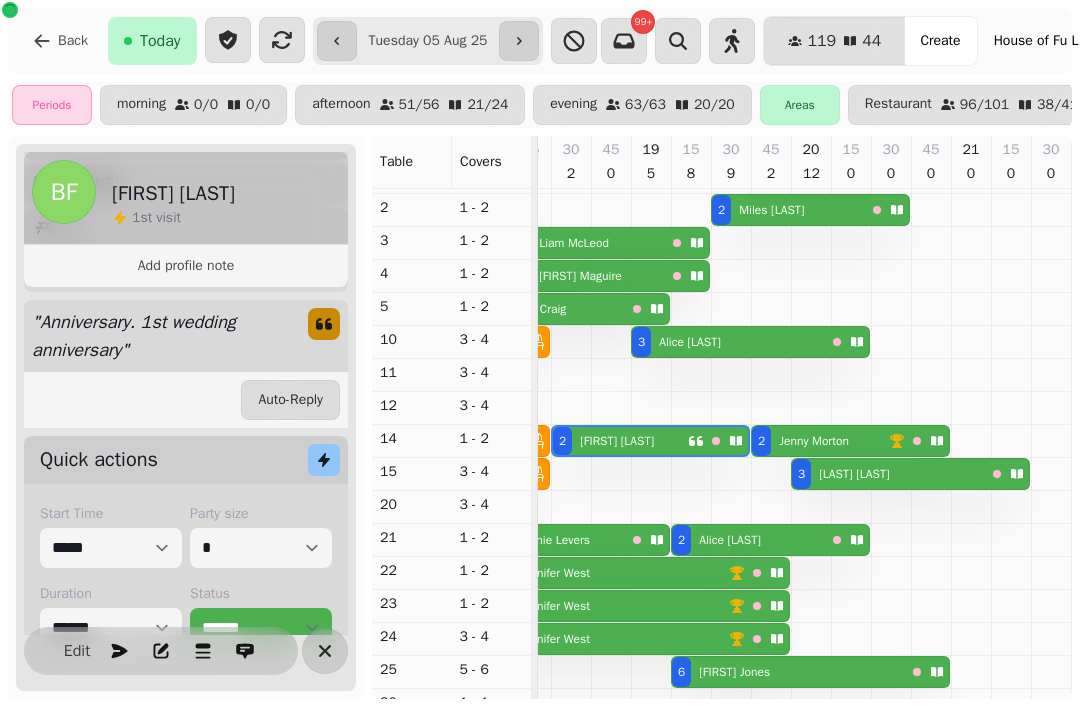 click at bounding box center [325, 651] 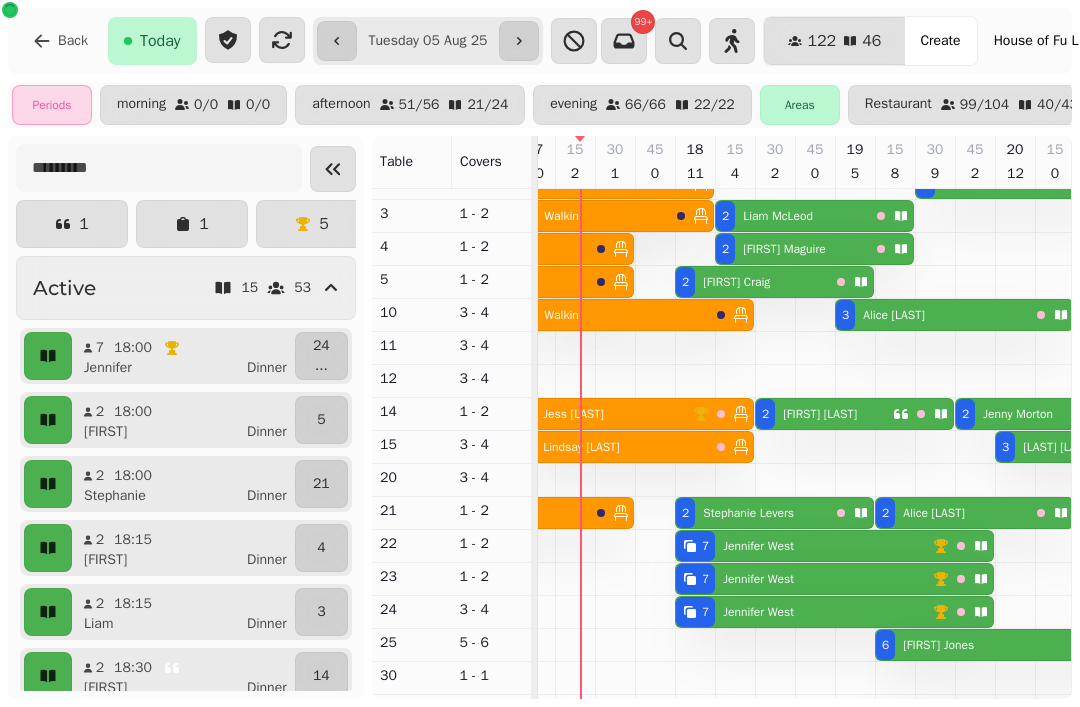 scroll, scrollTop: 0, scrollLeft: 892, axis: horizontal 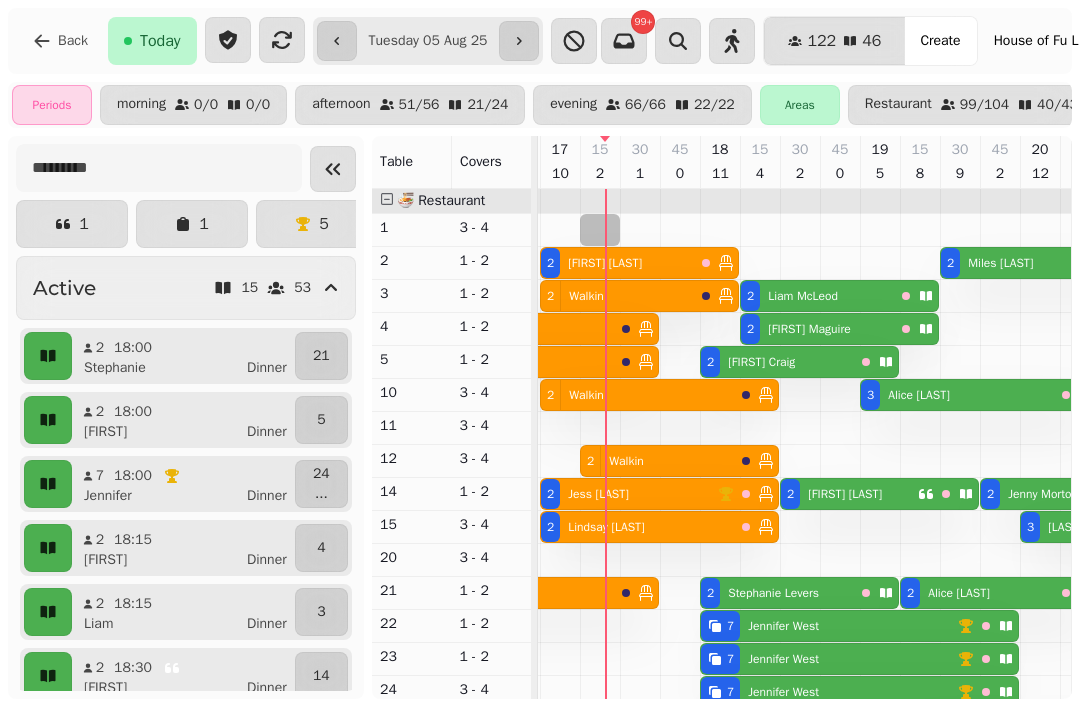select on "*" 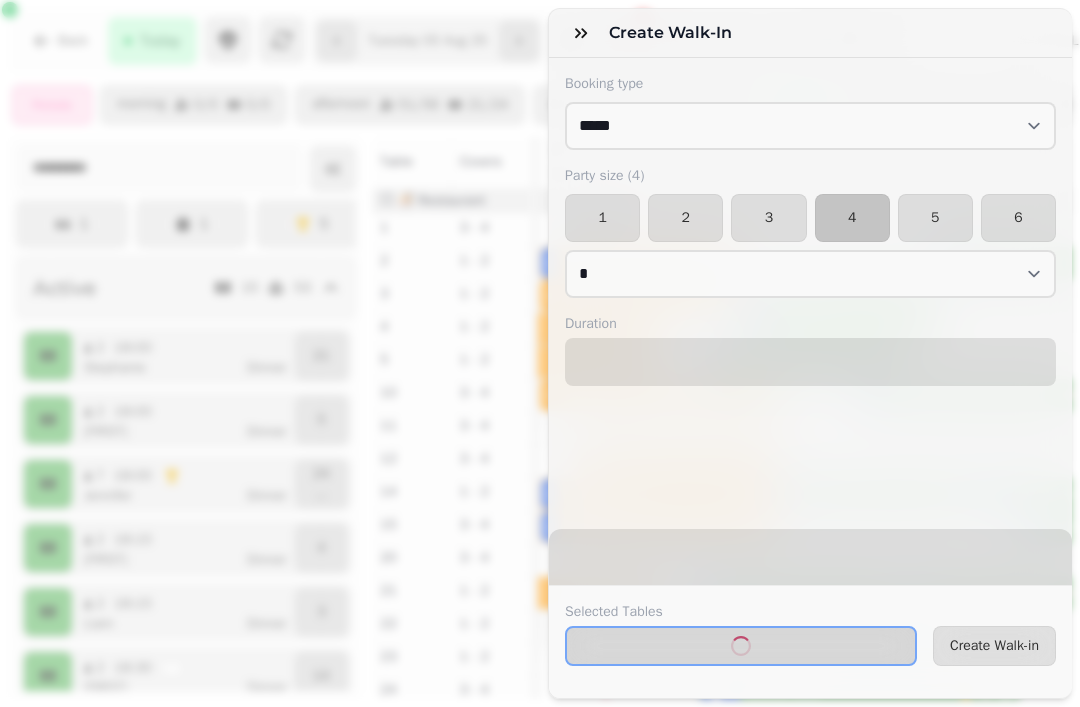 select on "****" 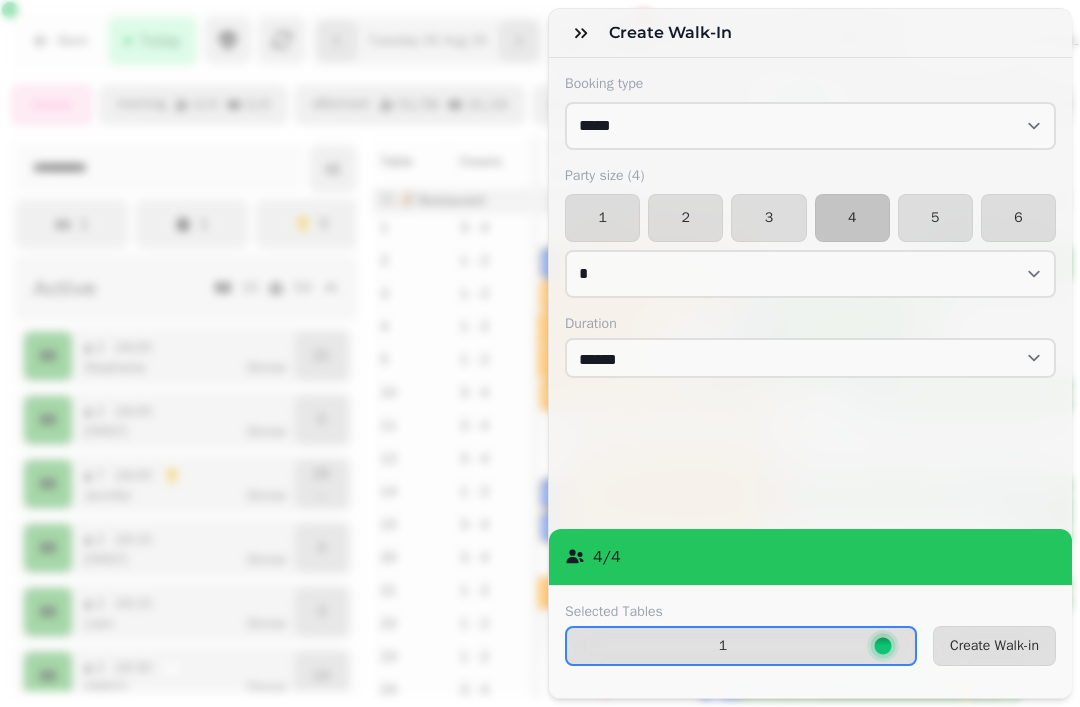 click on "4" at bounding box center [852, 218] 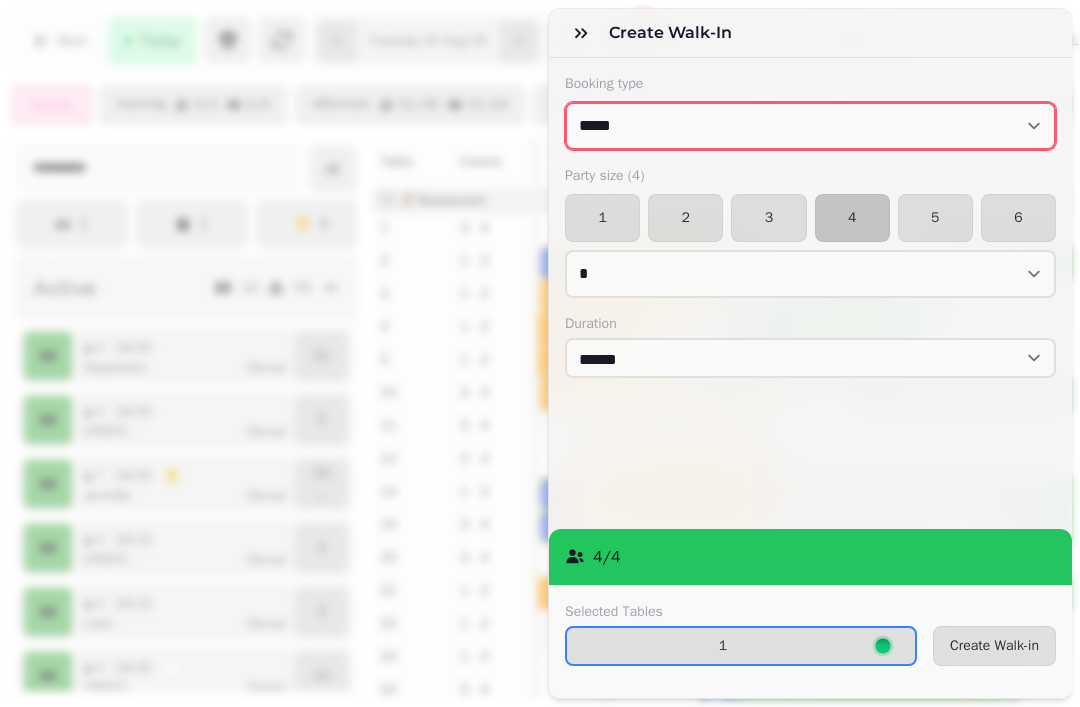 click on "**********" at bounding box center [810, 126] 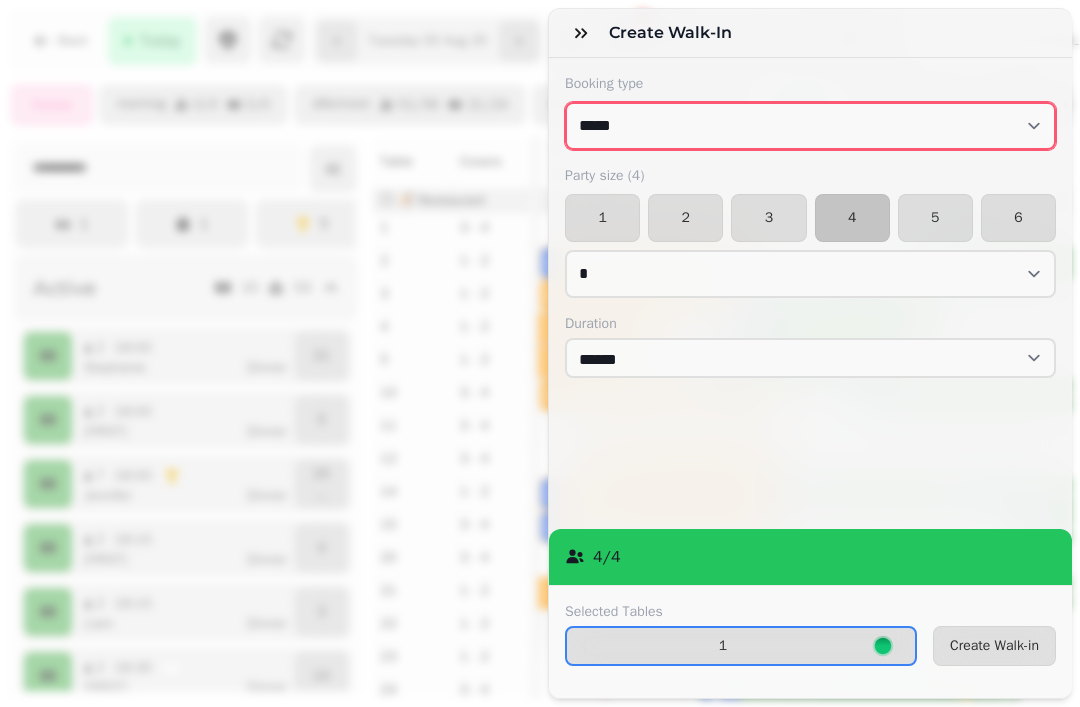 select on "**********" 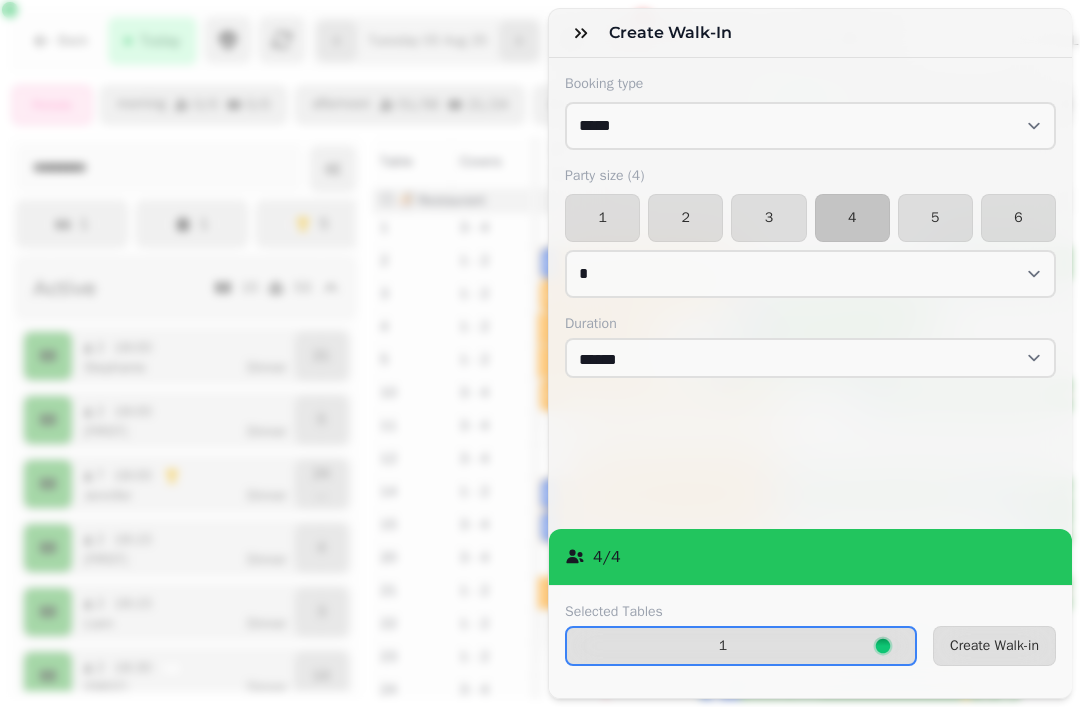 click on "Create Walk-in" at bounding box center [994, 646] 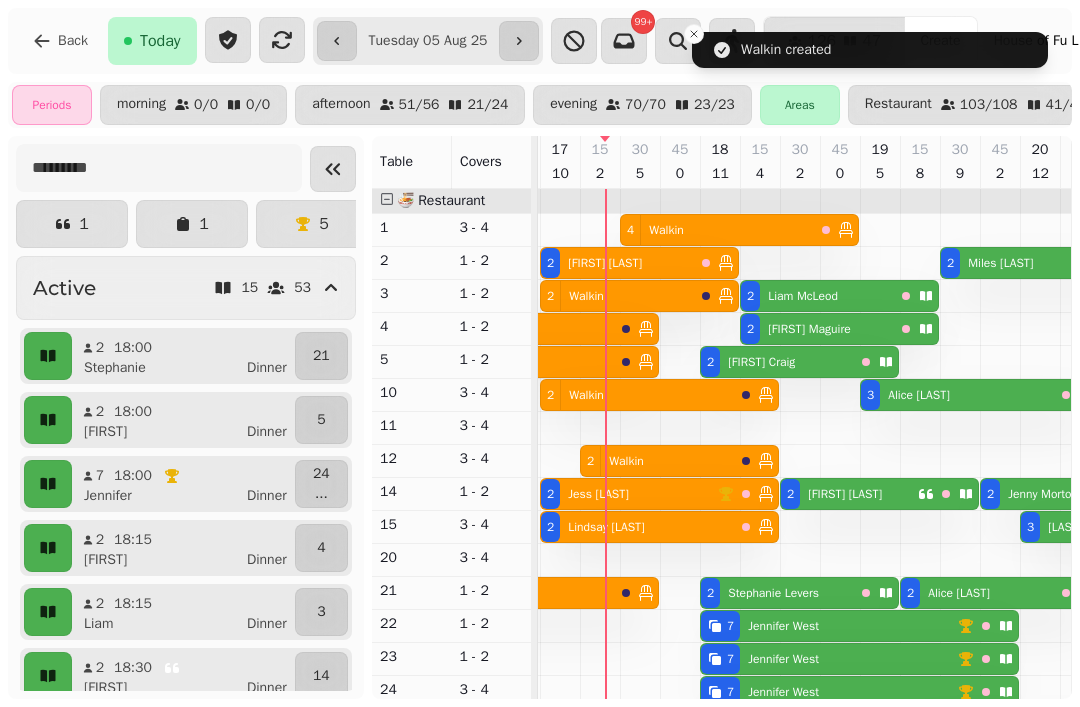 scroll, scrollTop: 0, scrollLeft: 623, axis: horizontal 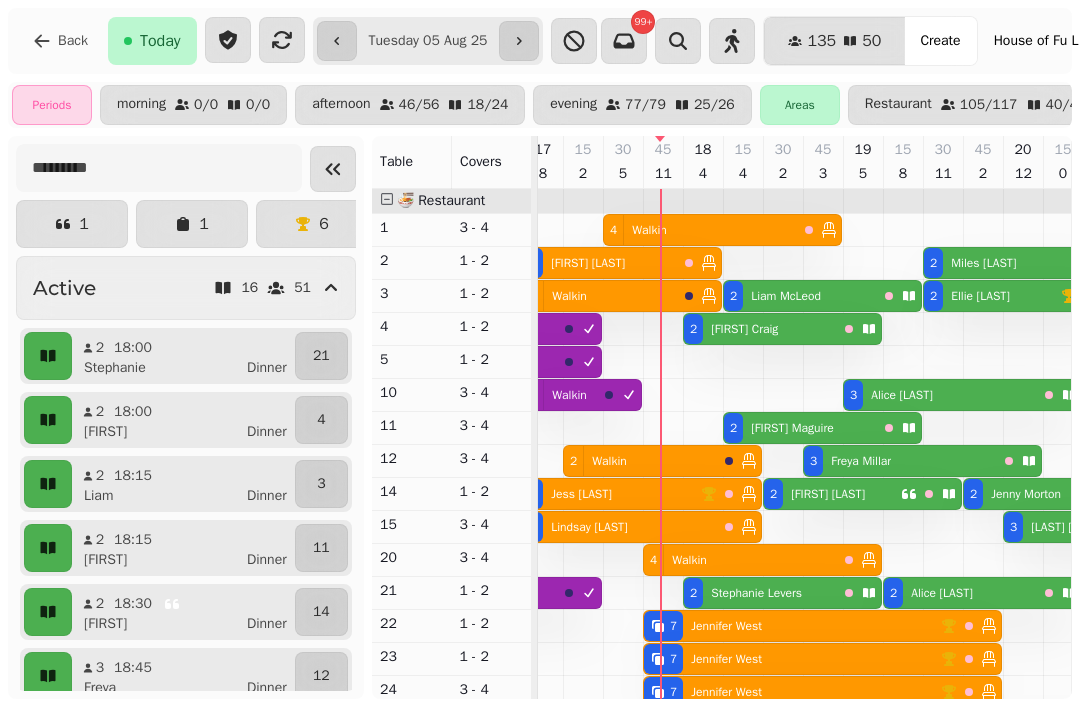 click on "Angie   Craig" at bounding box center [744, 329] 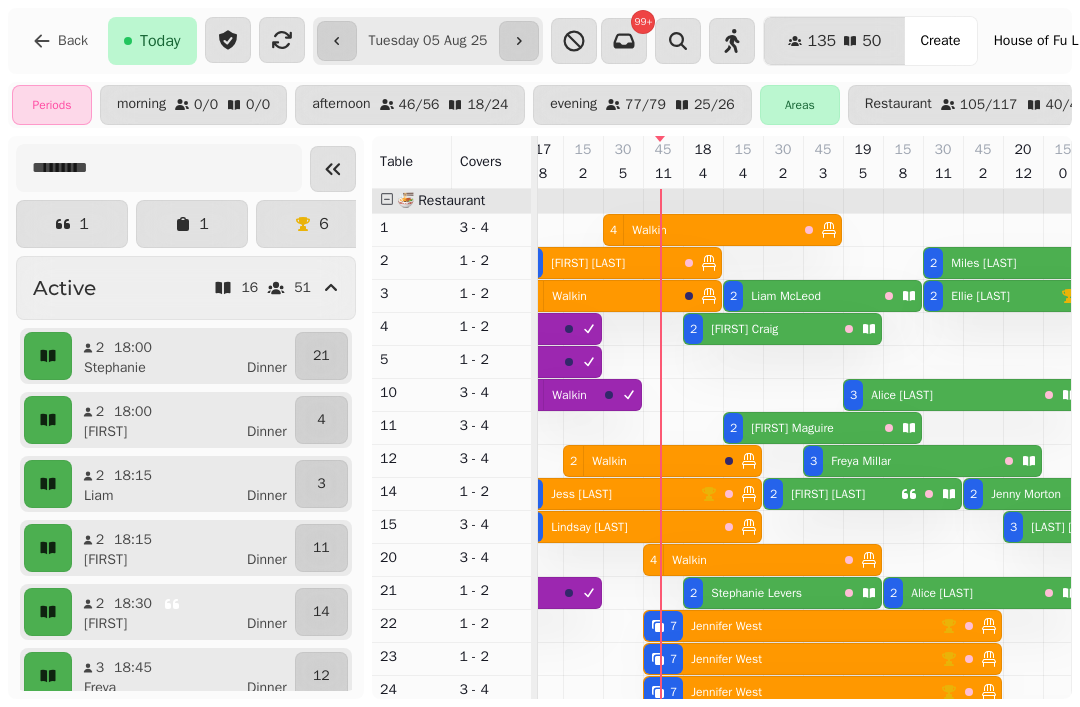 select on "*" 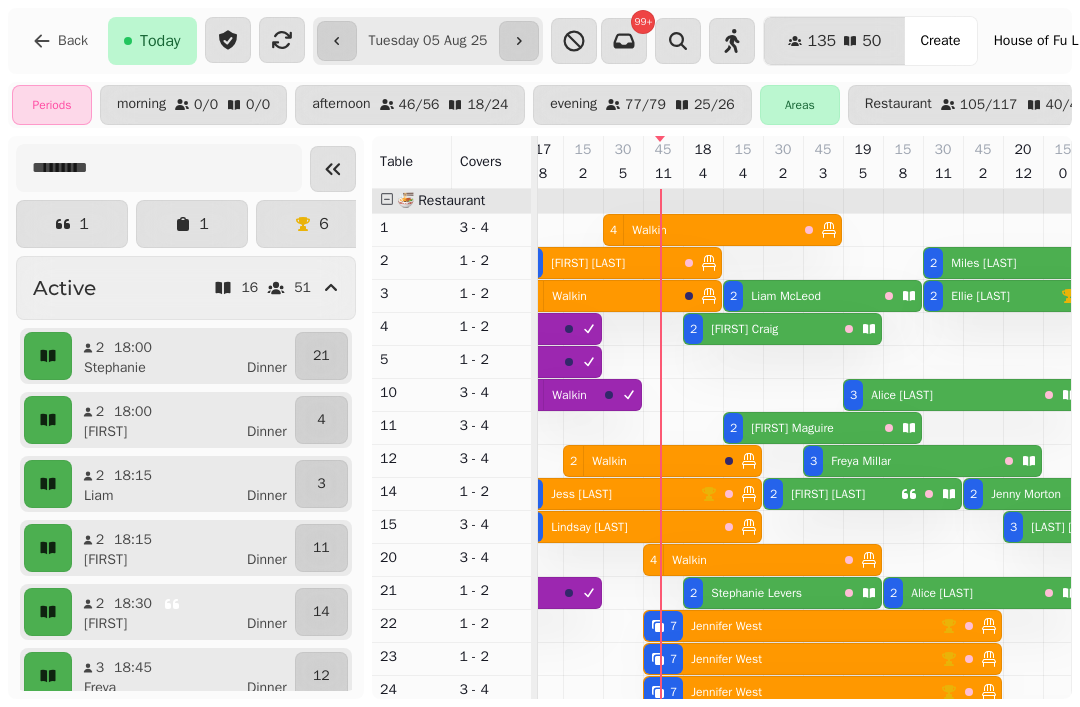 select on "****" 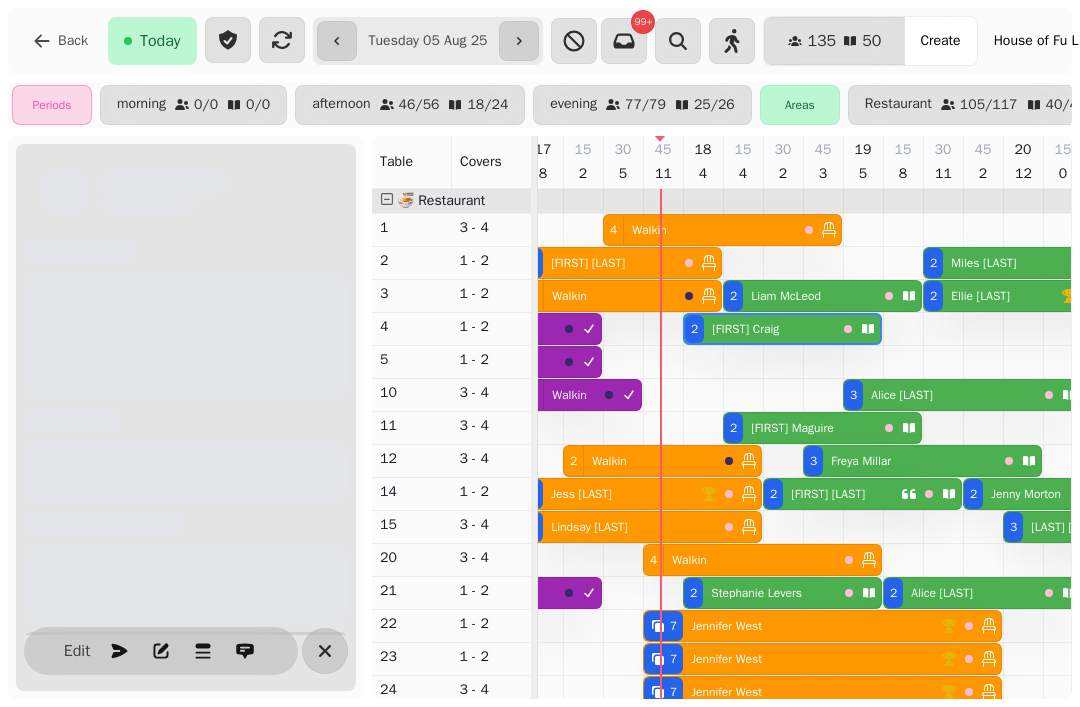scroll, scrollTop: 0, scrollLeft: 1027, axis: horizontal 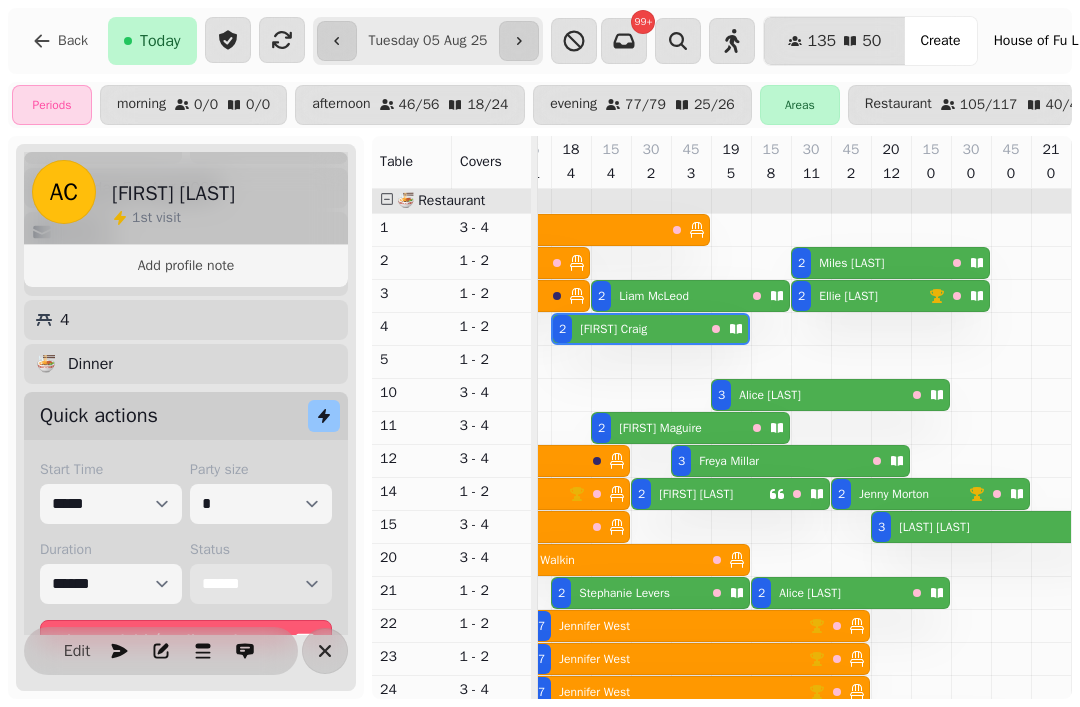 click on "**********" at bounding box center (261, 584) 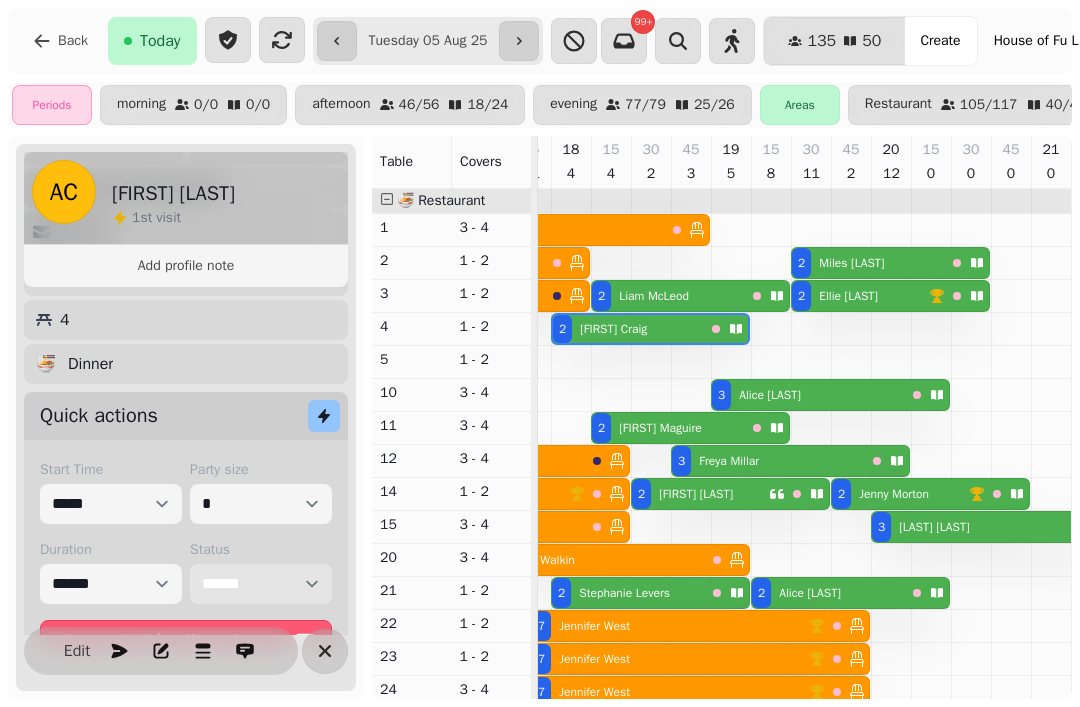 select on "******" 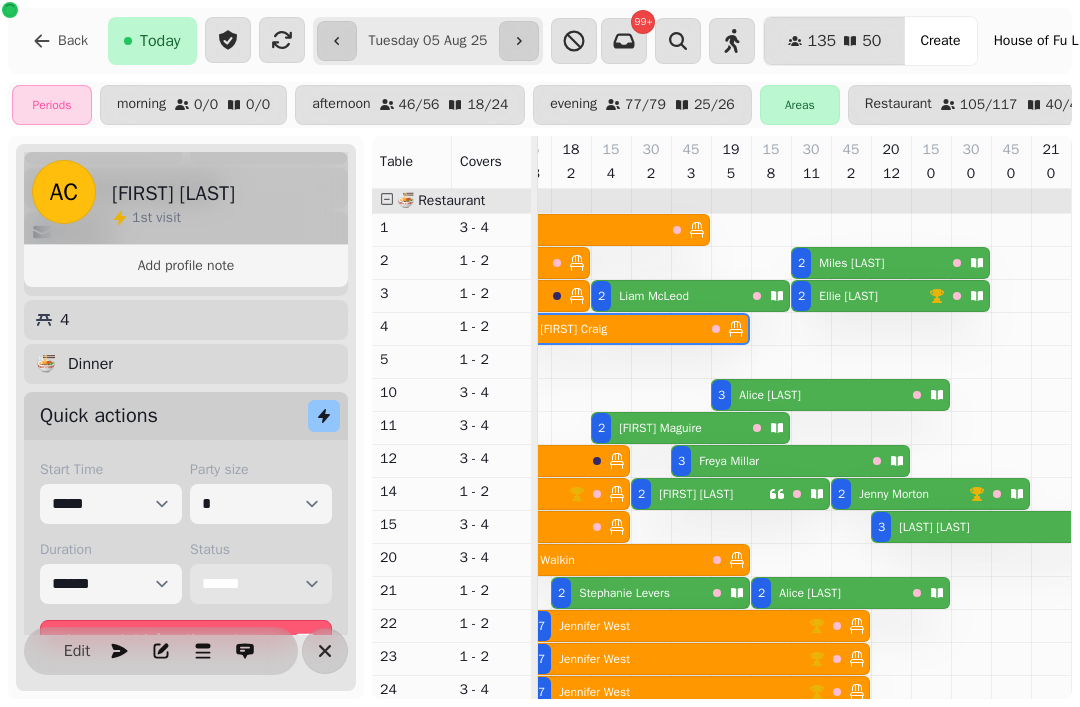 scroll, scrollTop: 14, scrollLeft: 833, axis: both 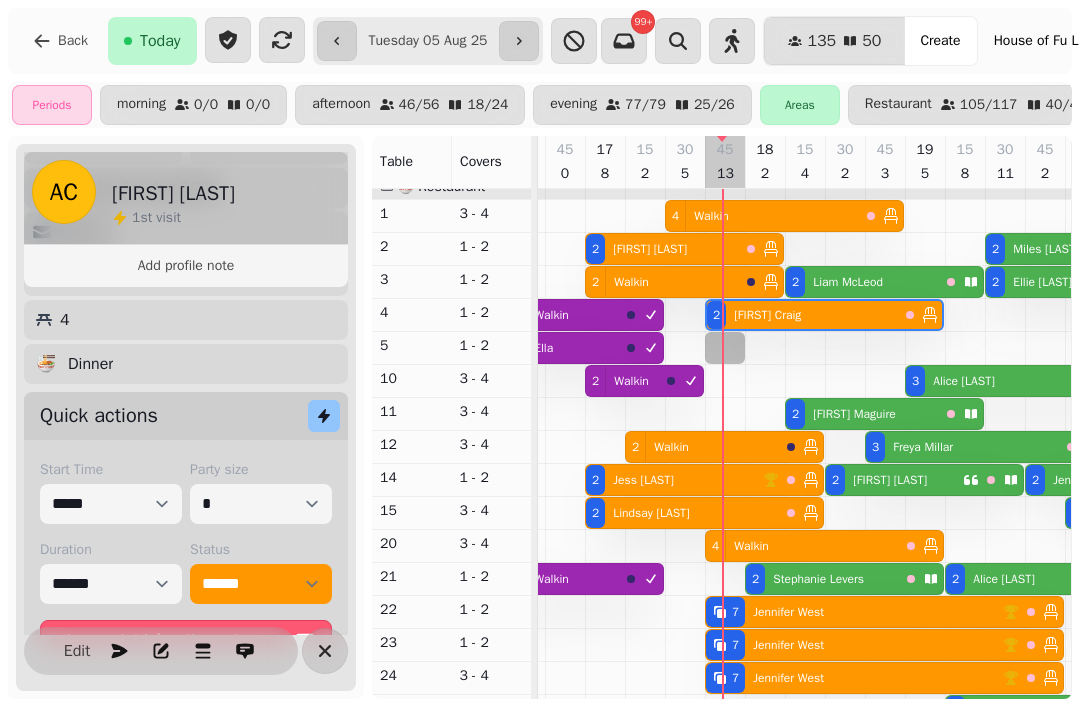 select on "**********" 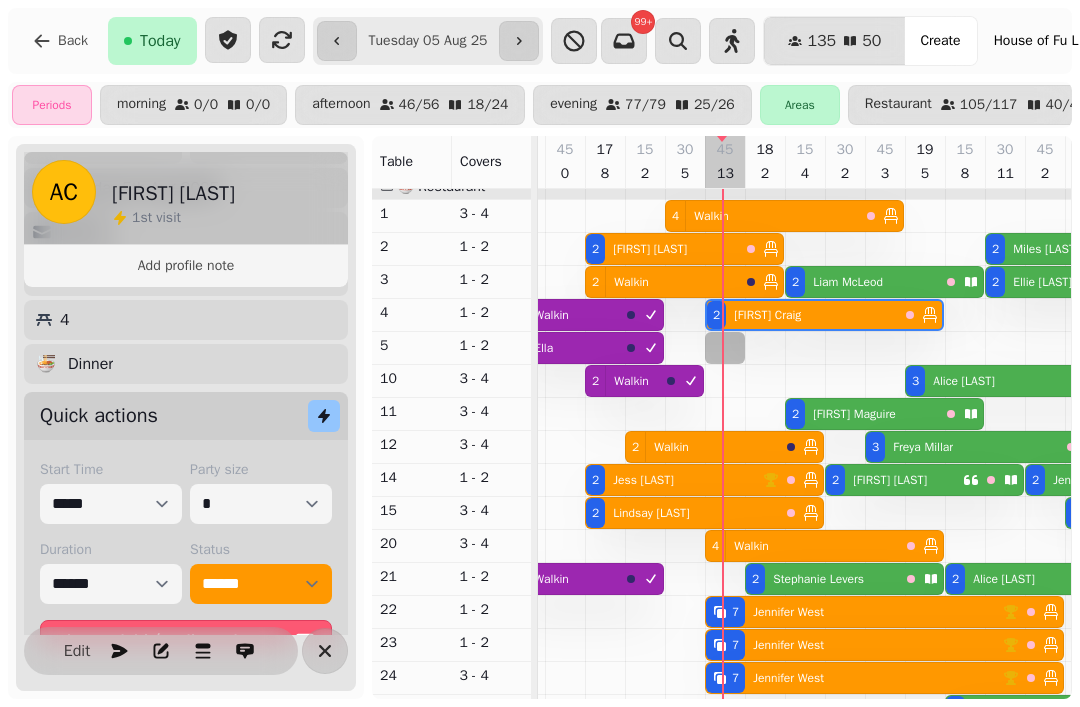 select on "*" 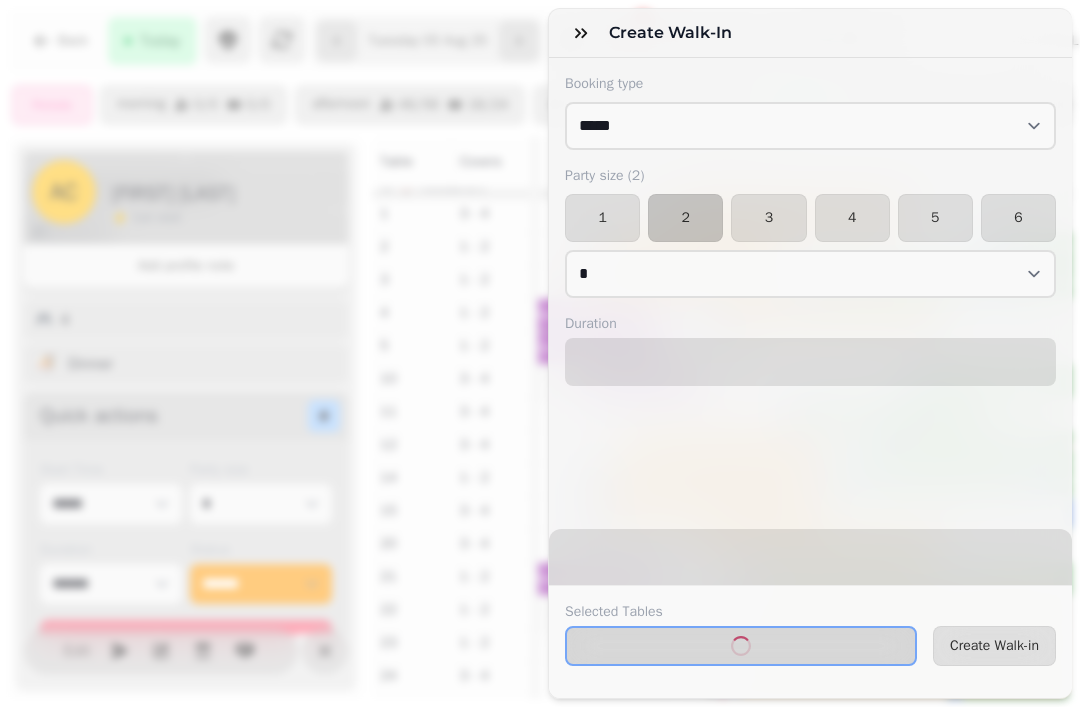 select on "****" 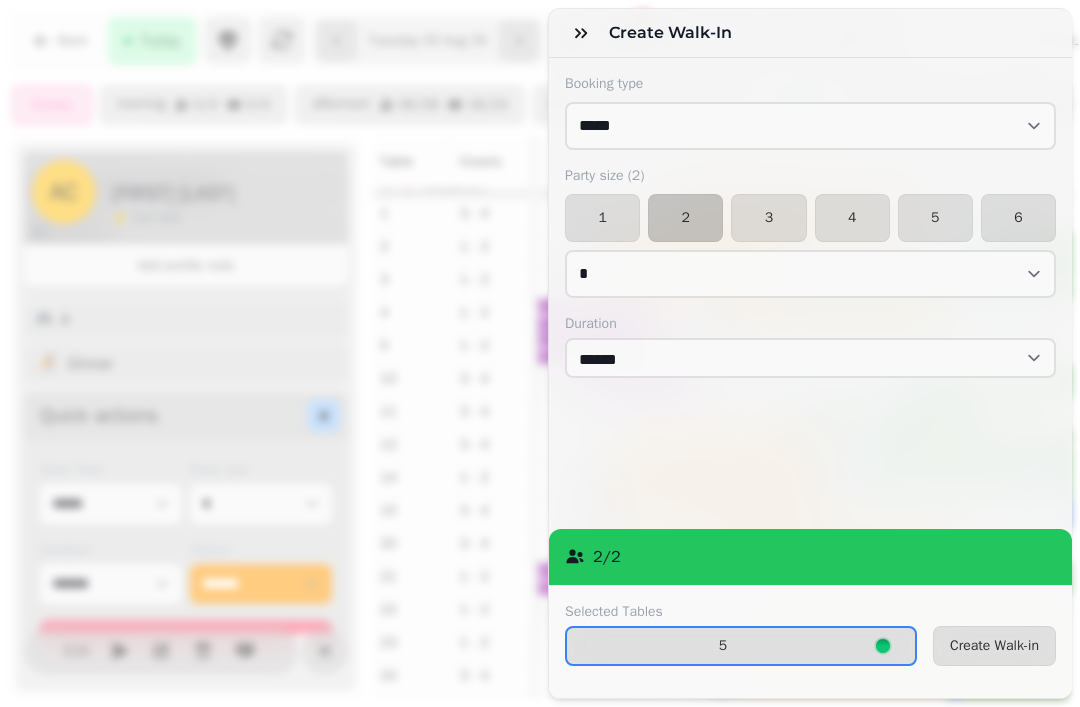 click on "Create Walk-in" at bounding box center [994, 646] 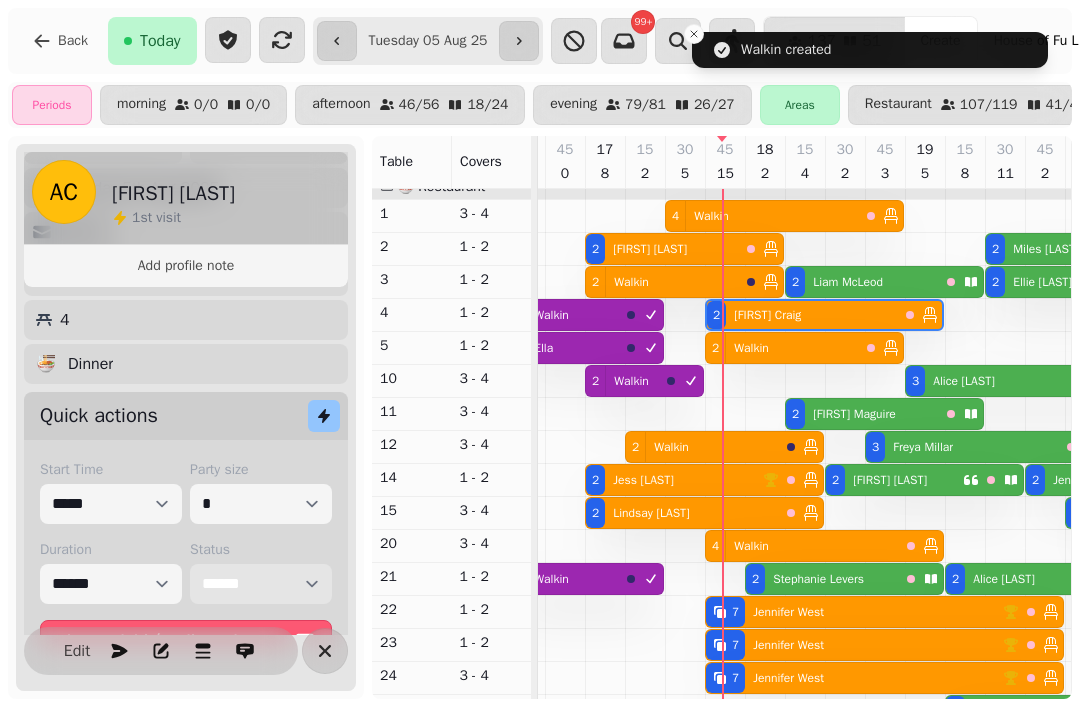 scroll, scrollTop: 53, scrollLeft: 873, axis: both 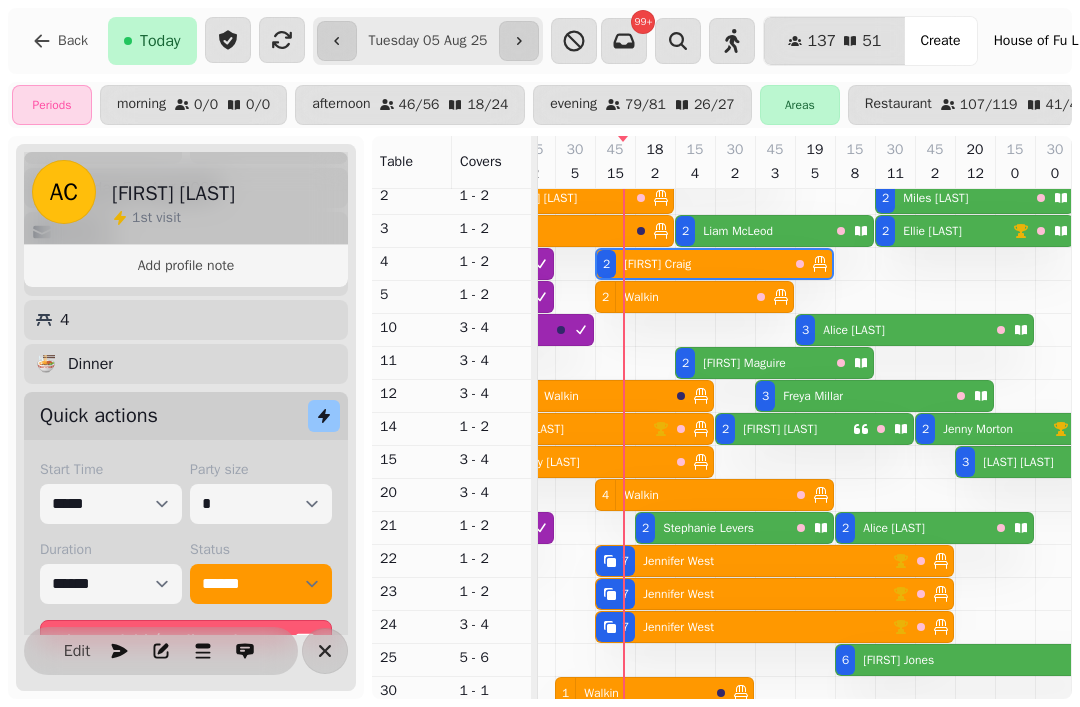 click on "Stephanie   Levers" at bounding box center [708, 528] 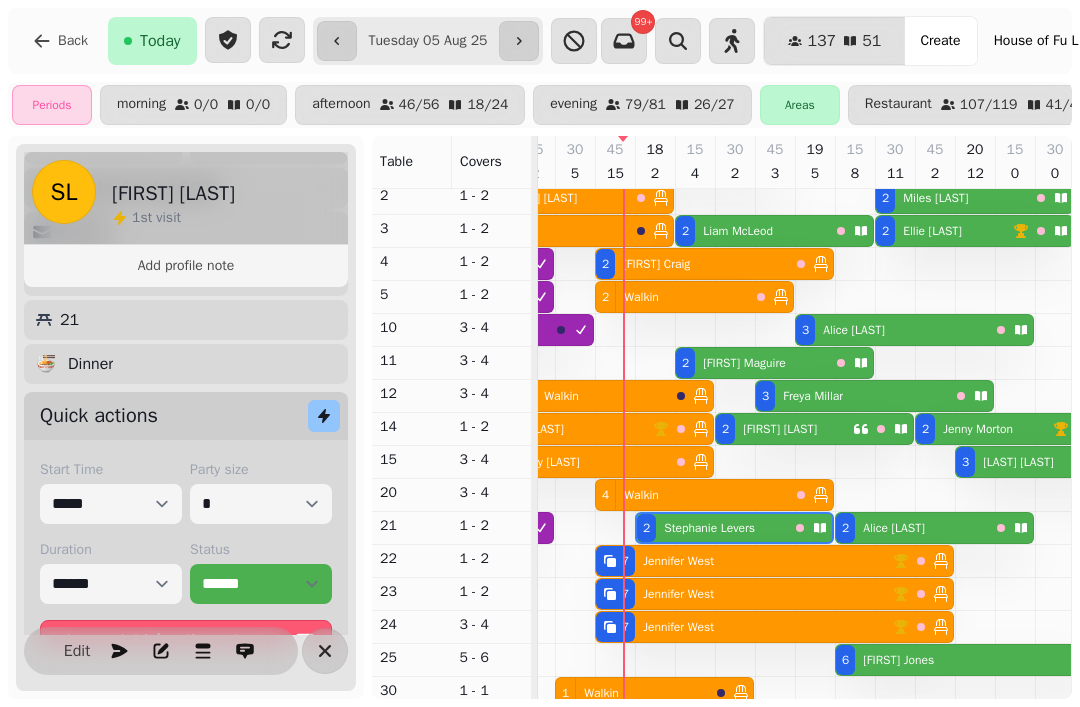 scroll, scrollTop: 0, scrollLeft: 1027, axis: horizontal 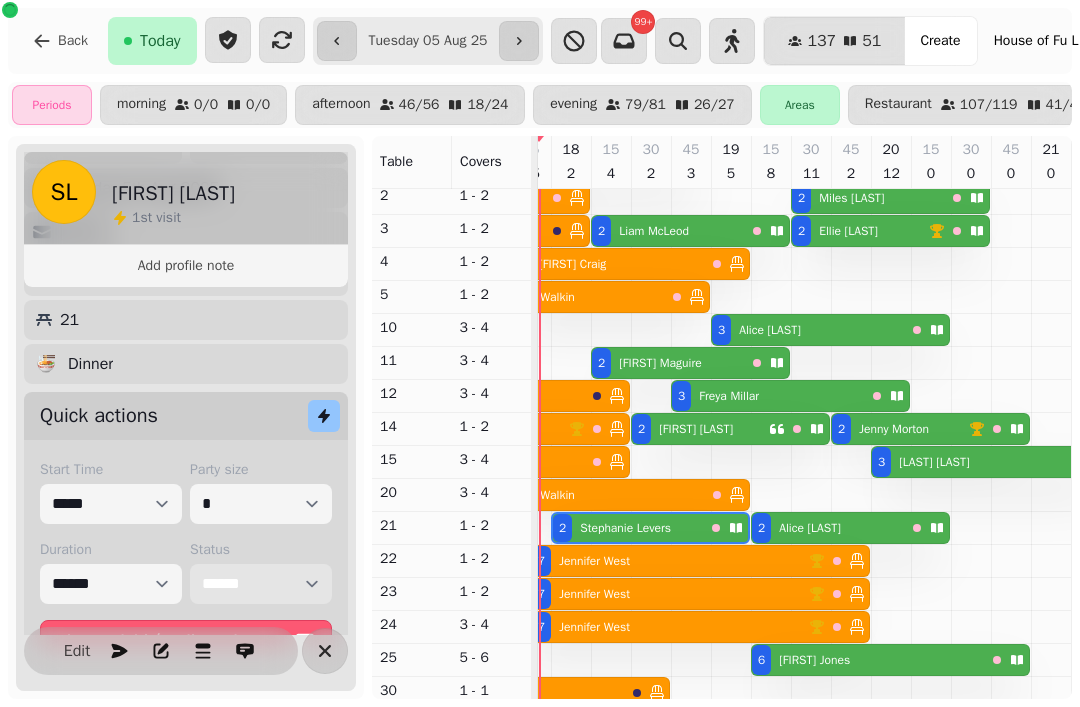 click on "**********" at bounding box center [261, 584] 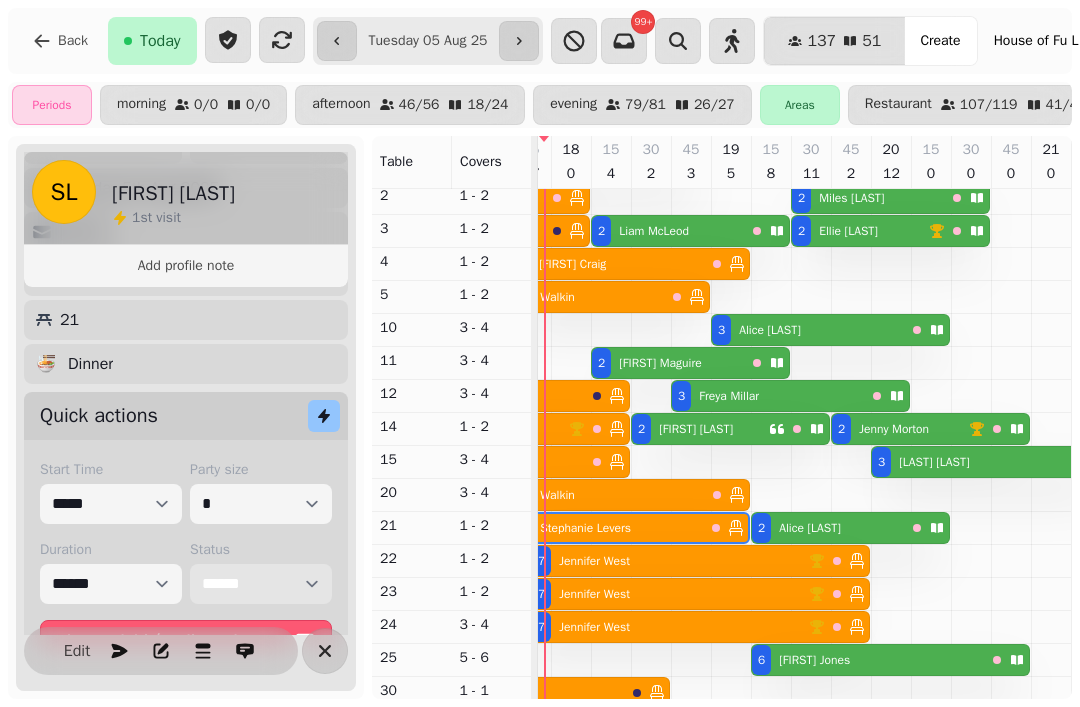 scroll, scrollTop: 94, scrollLeft: 931, axis: both 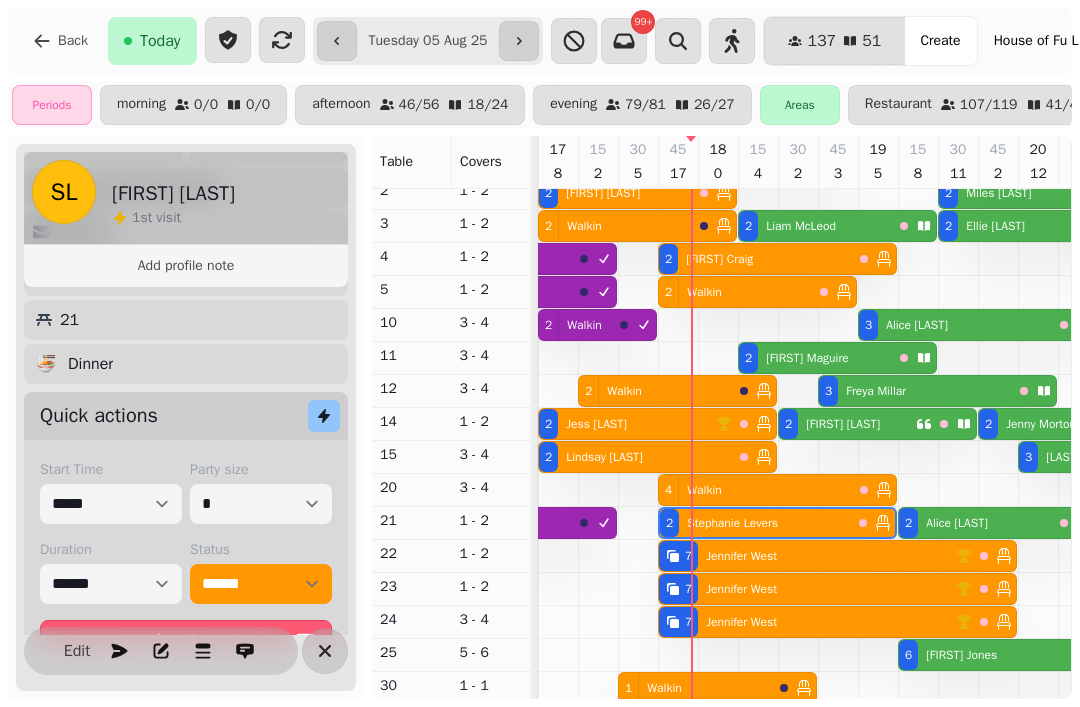 click on "Lindsay   Nicoletti" at bounding box center [600, 457] 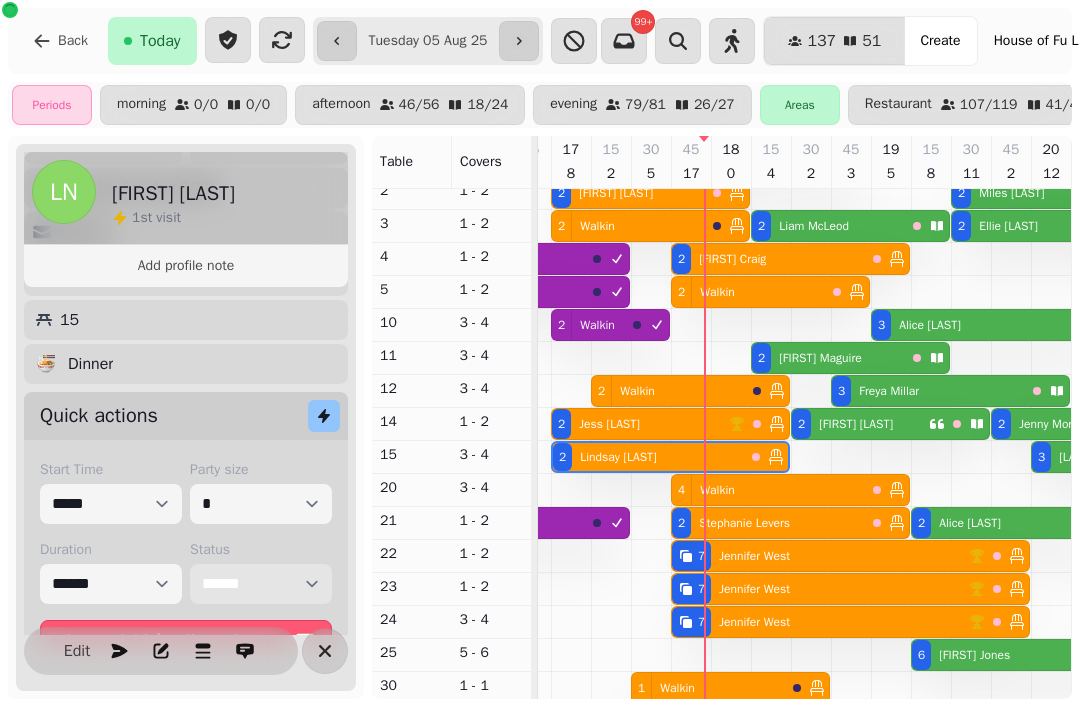 click on "**********" at bounding box center [261, 584] 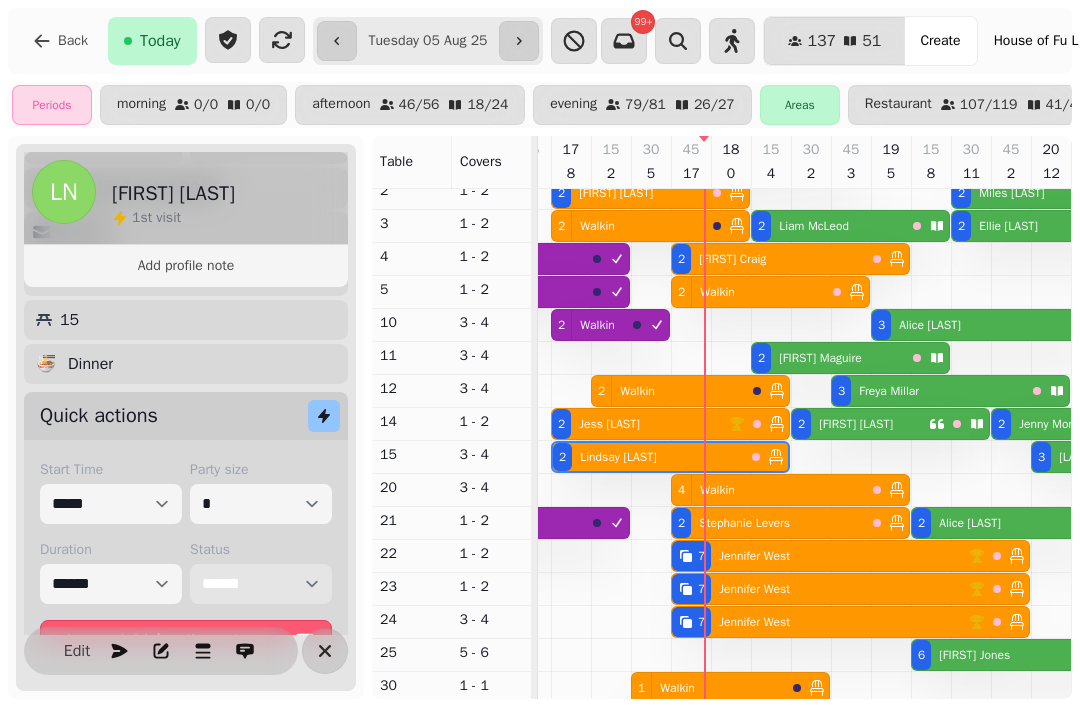 select on "********" 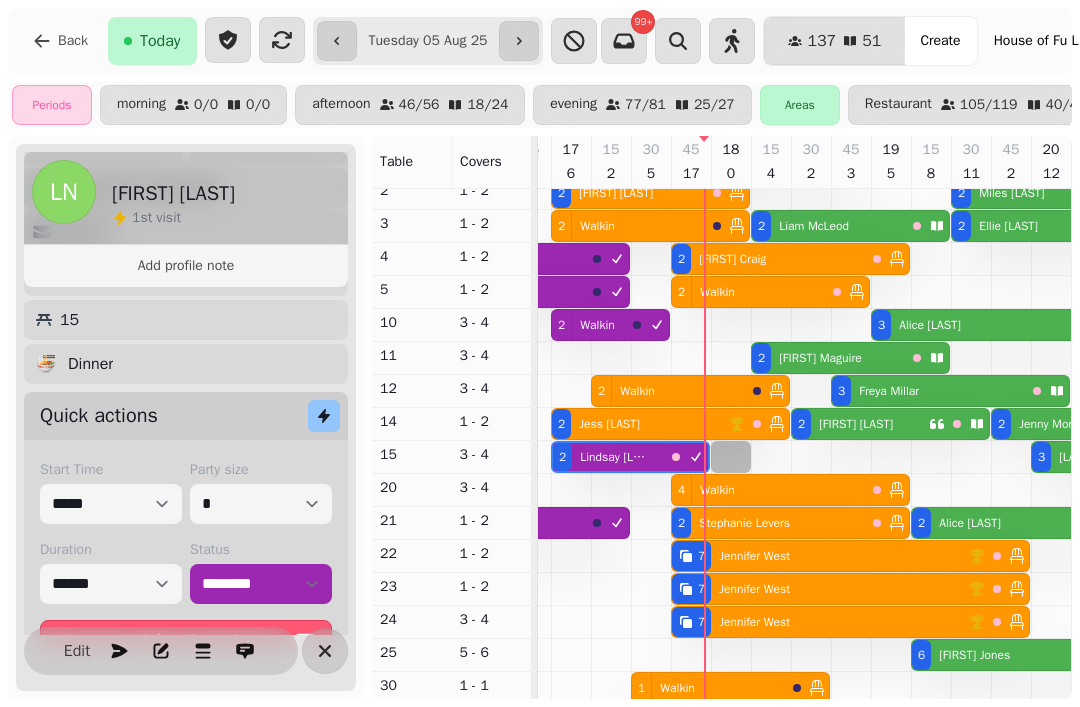 select on "**********" 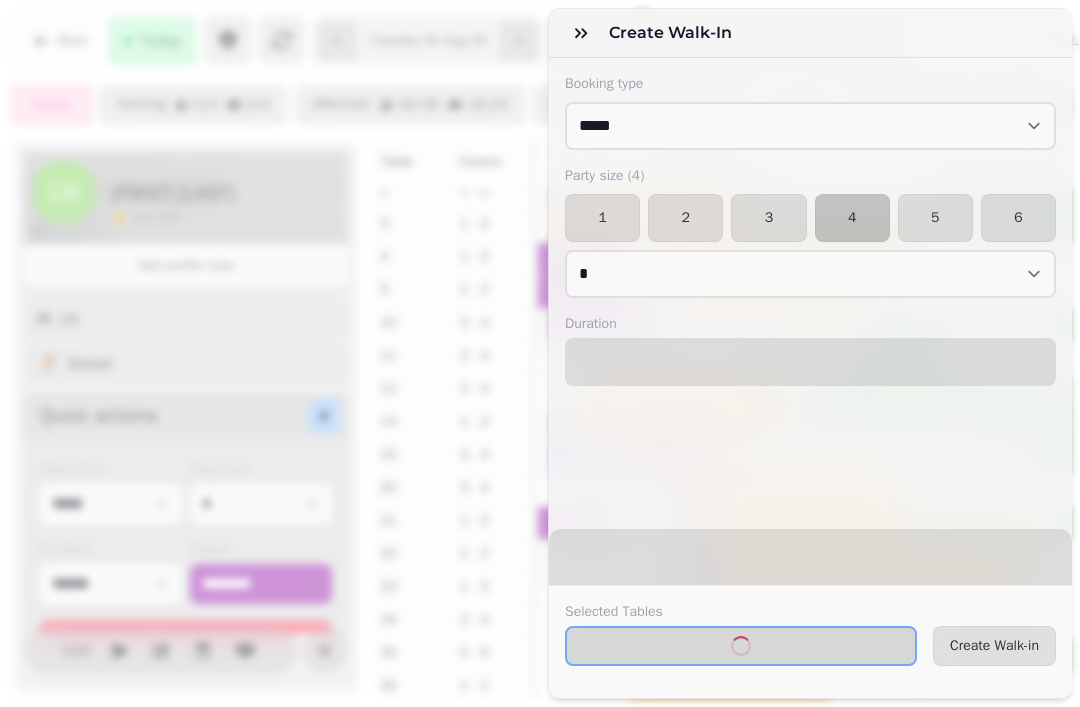 select on "****" 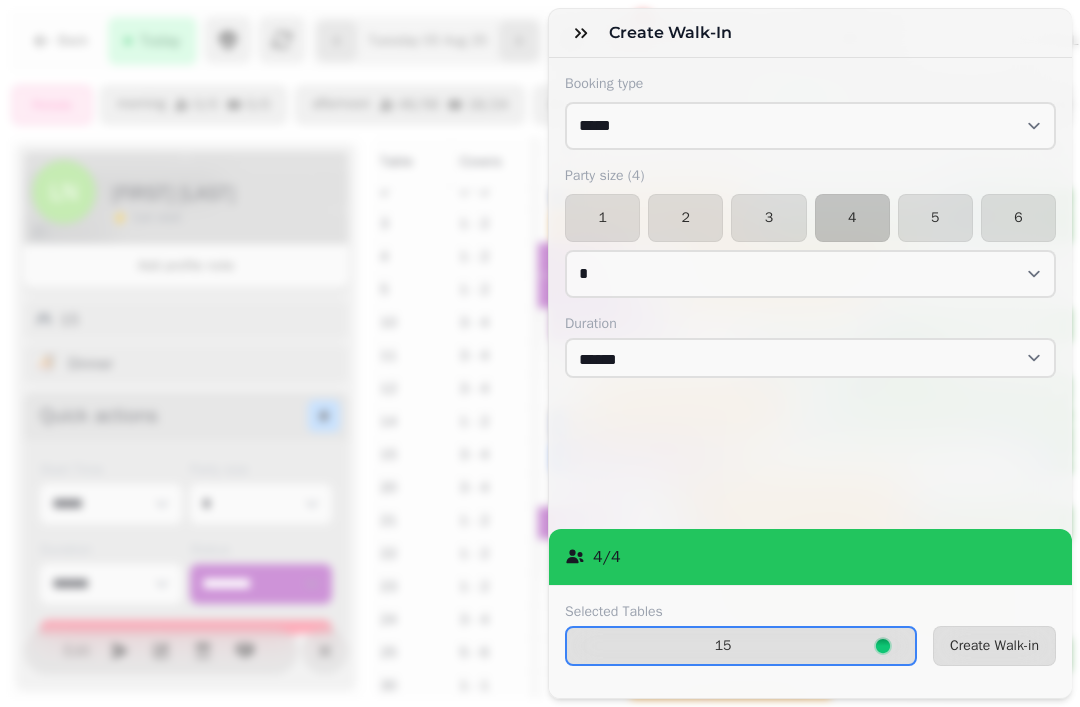 click on "3" at bounding box center (768, 218) 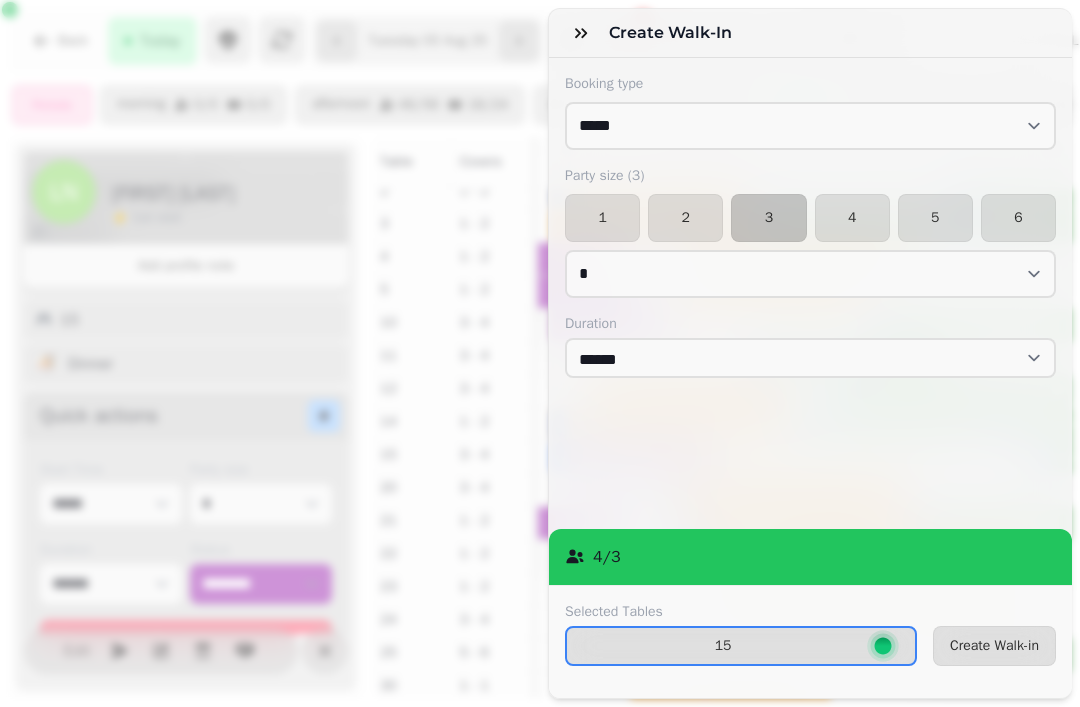 click on "Create Walk-in" at bounding box center (994, 646) 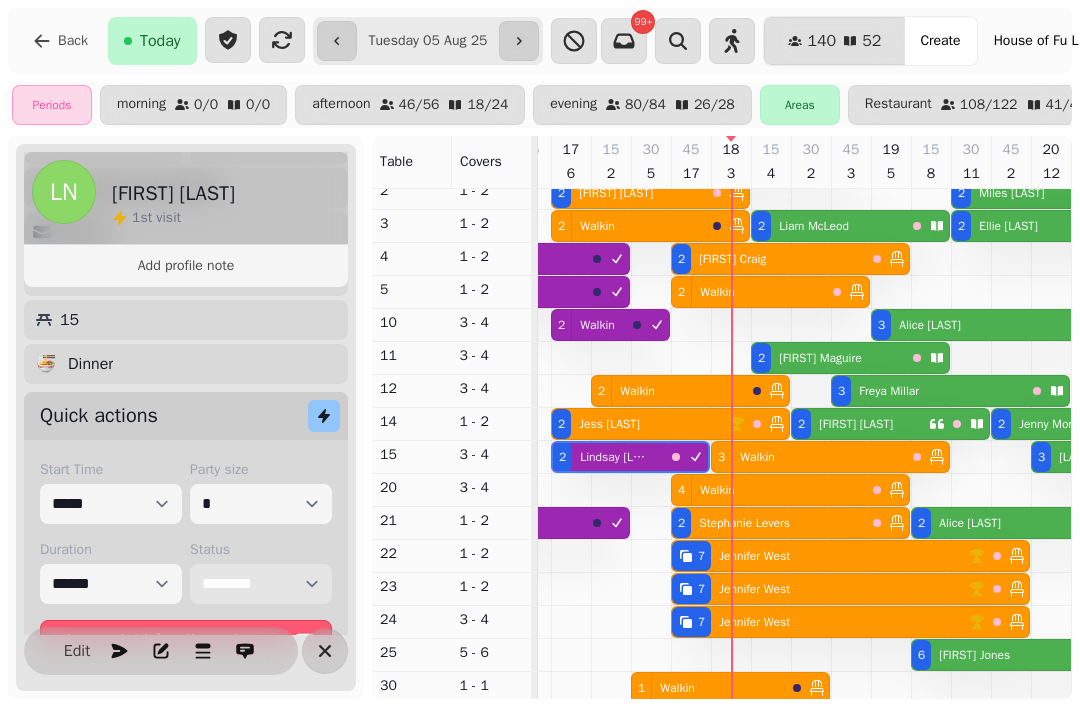 scroll, scrollTop: 0, scrollLeft: 861, axis: horizontal 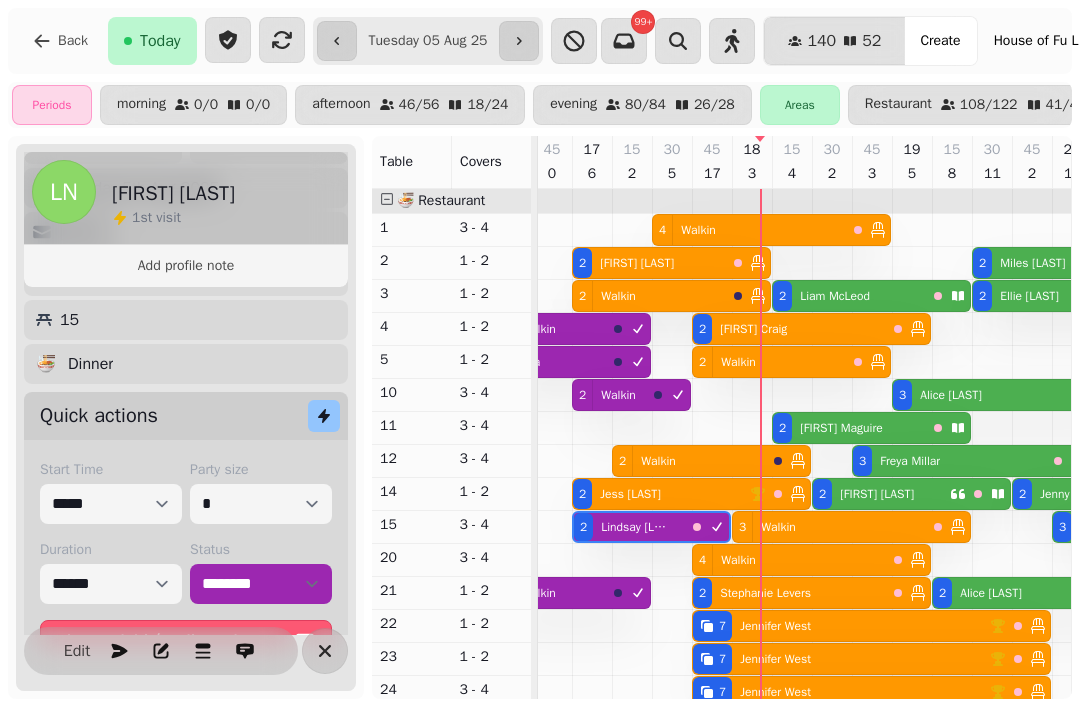 click on "[NUMBER] [FIRST]   [LAST]" at bounding box center (841, 626) 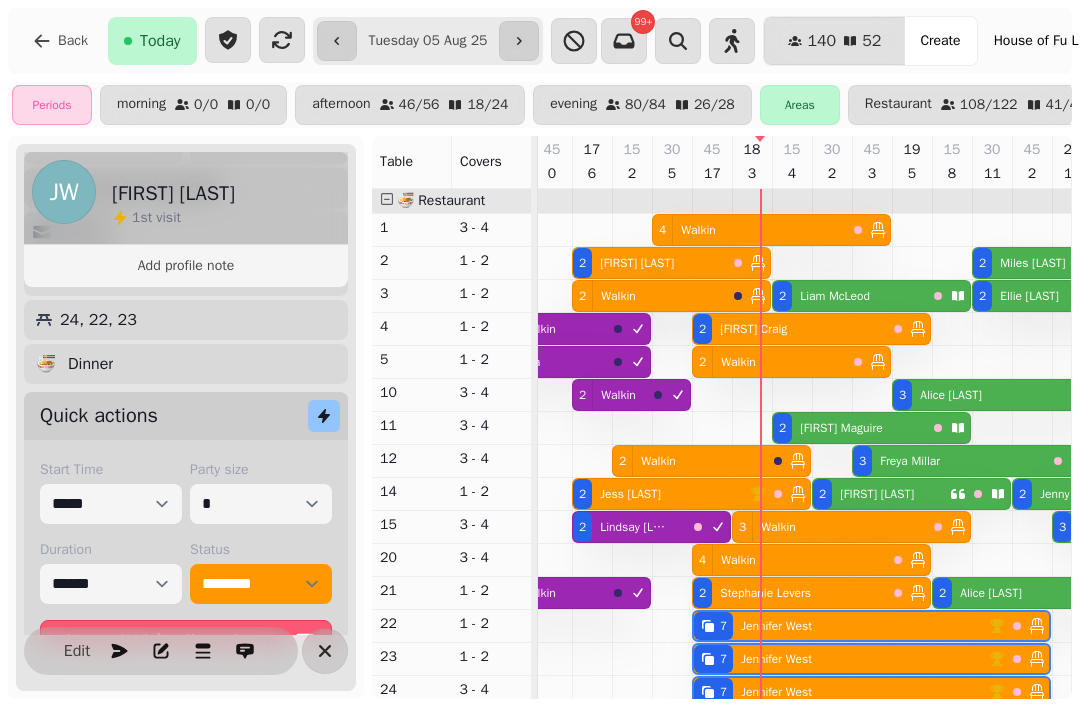 scroll, scrollTop: 0, scrollLeft: 987, axis: horizontal 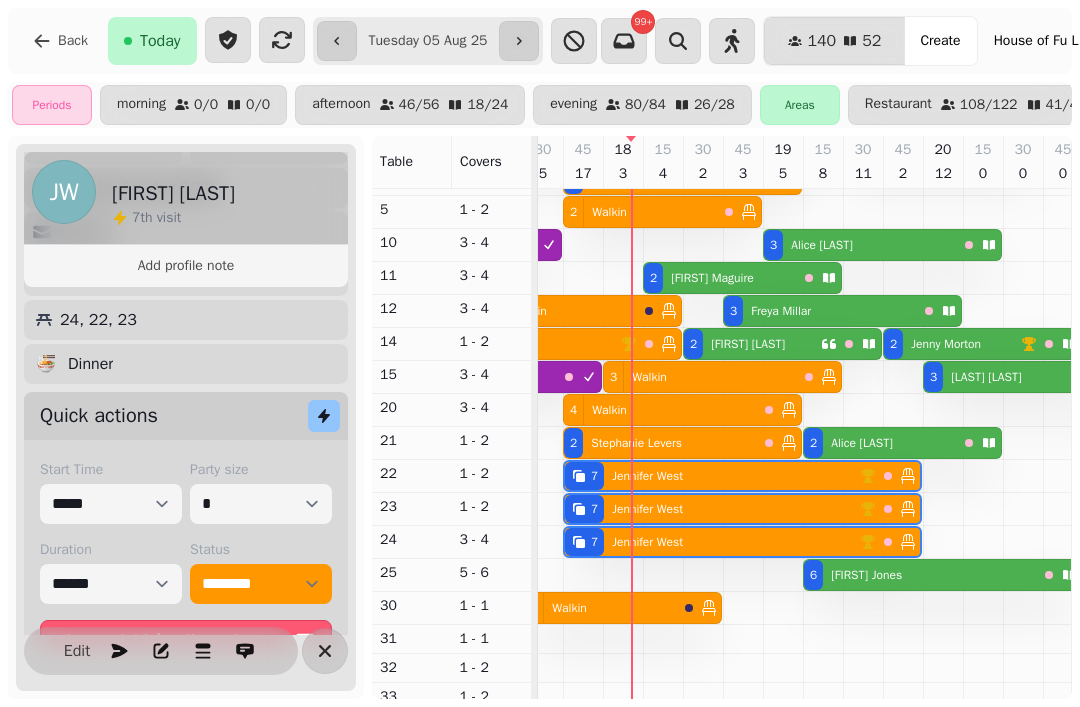 click on "Edit" at bounding box center [77, 651] 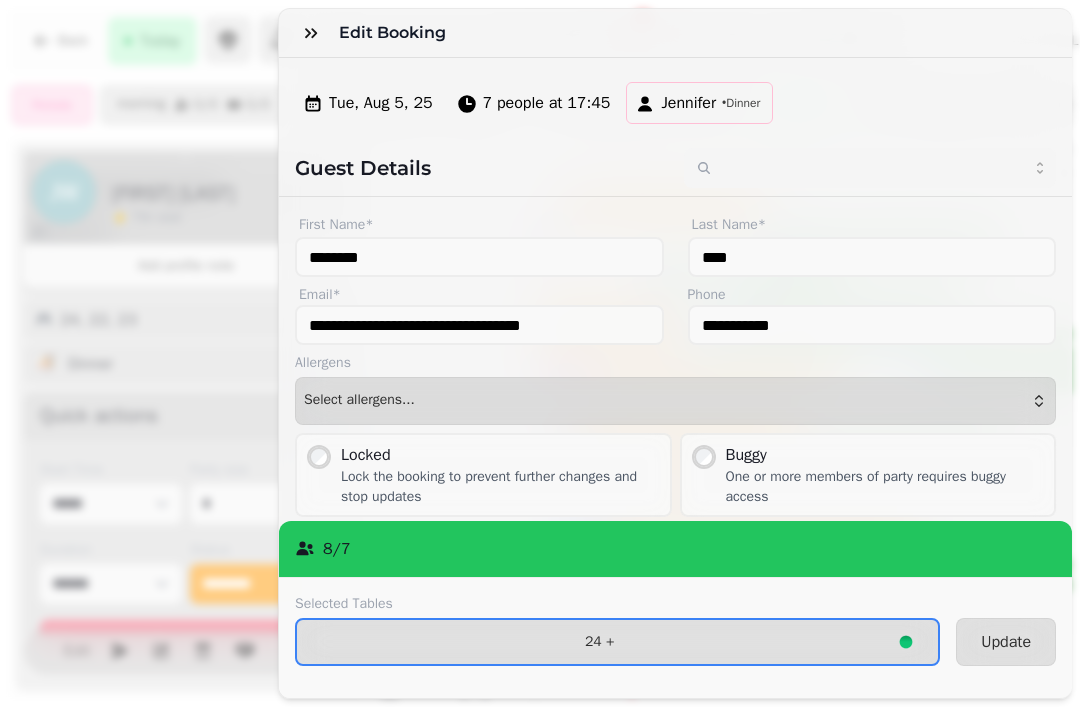click on "24     +" at bounding box center [599, 642] 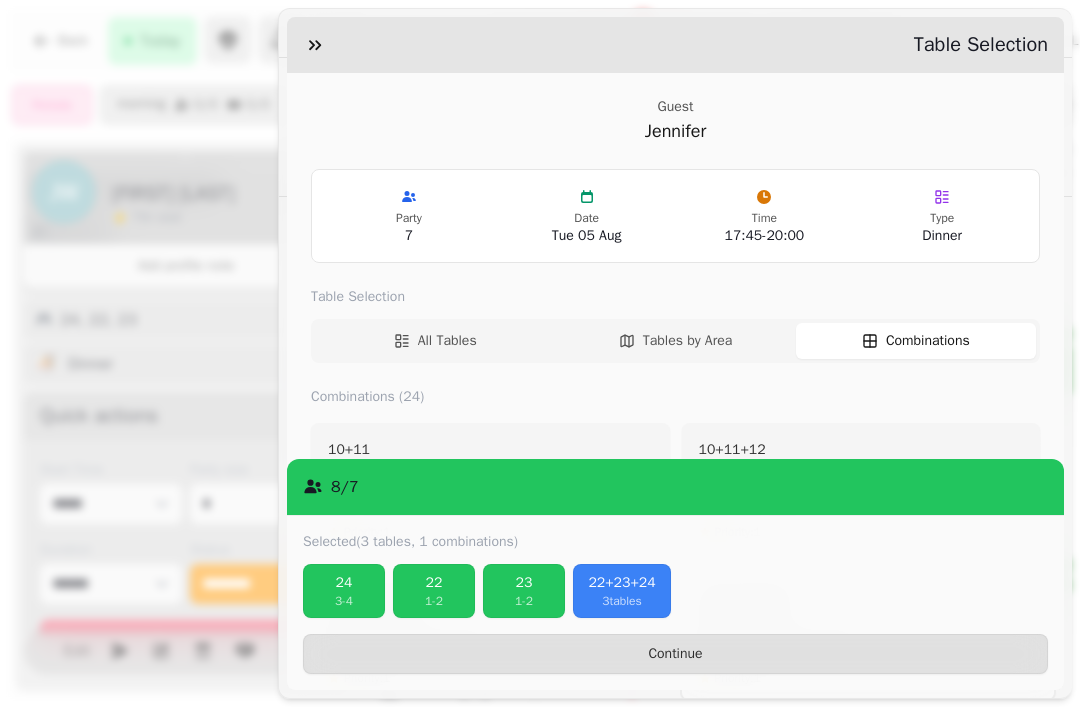 click on "22" at bounding box center (434, 583) 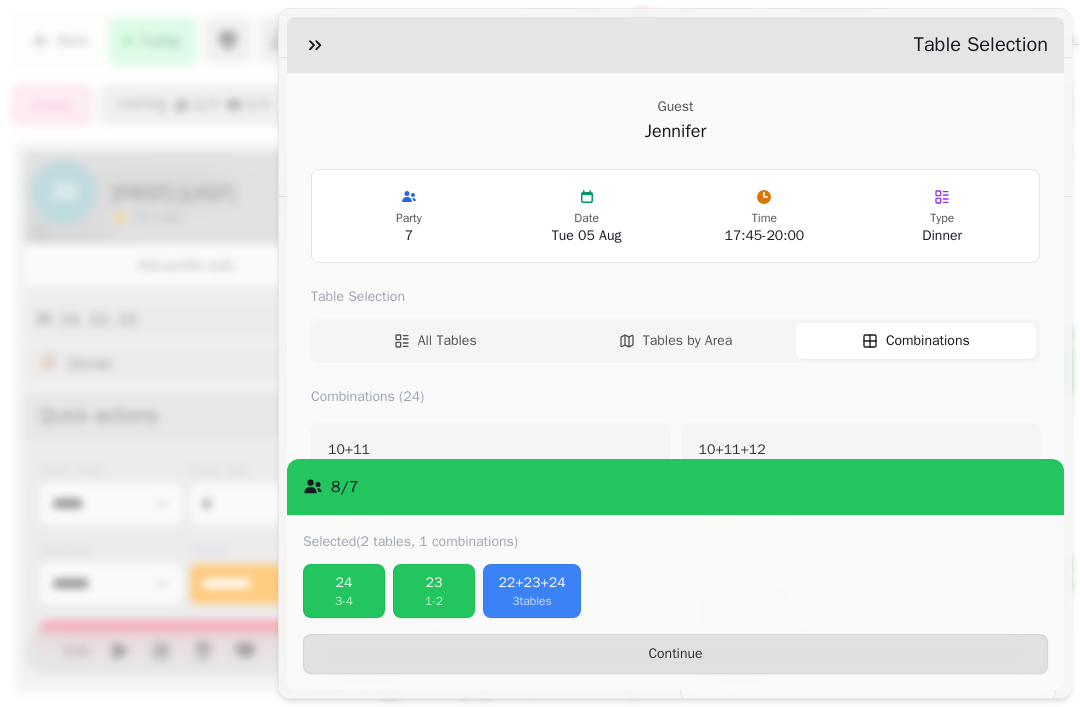 click on "1 - 2" at bounding box center [434, 601] 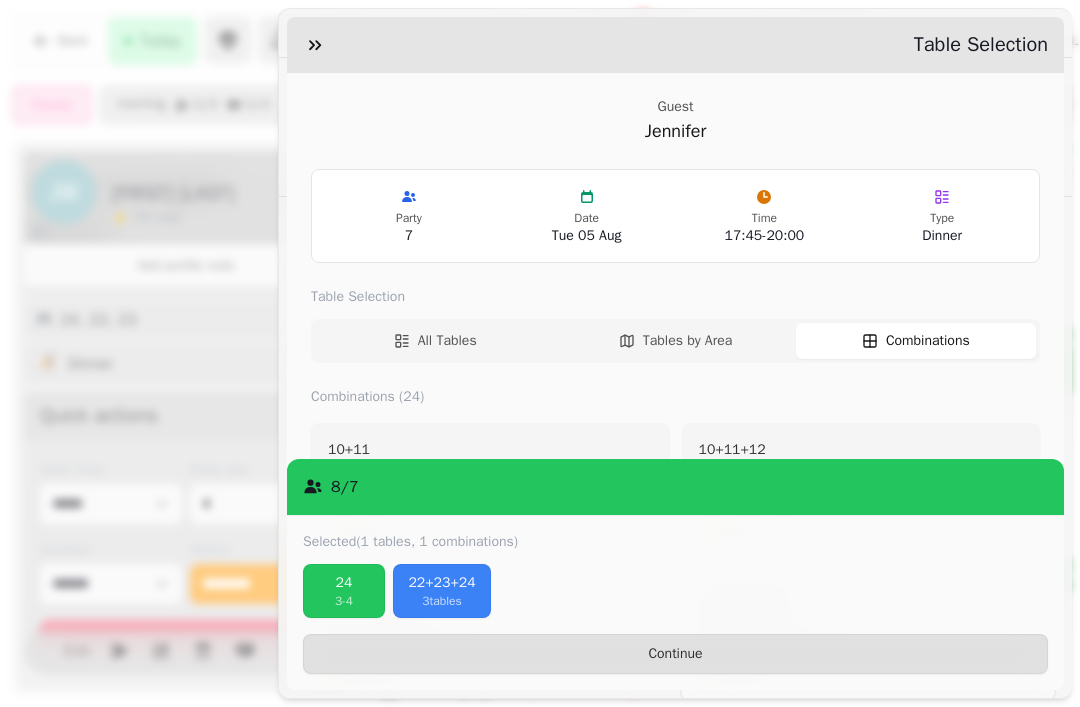 click on "22+23+24" at bounding box center (442, 583) 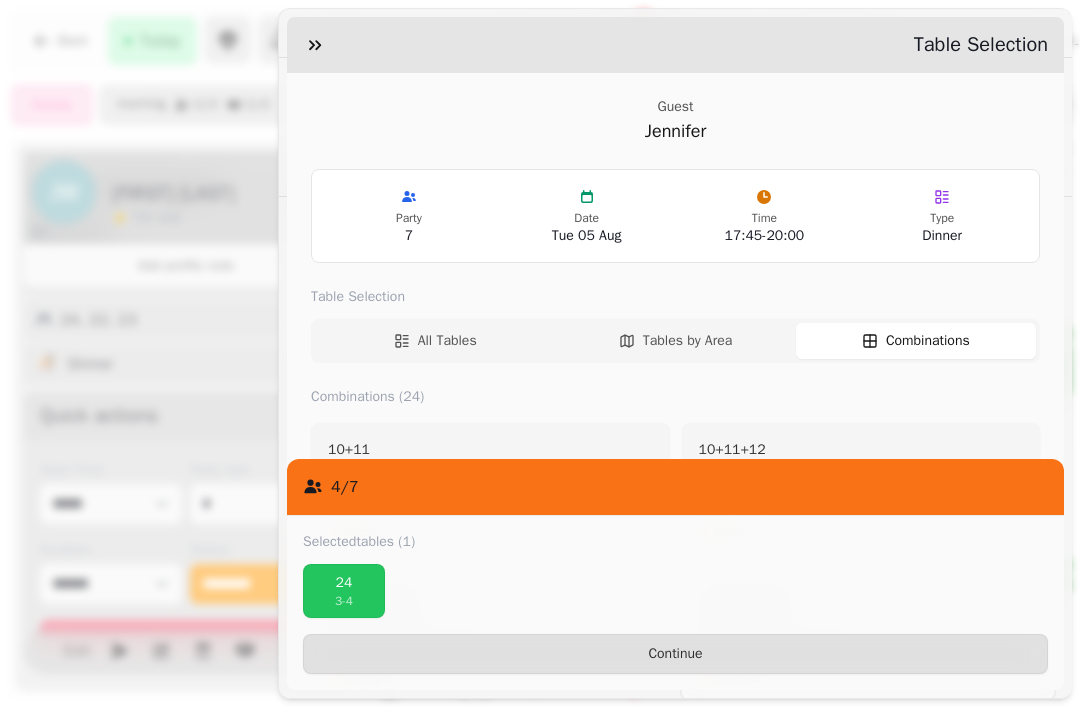 scroll, scrollTop: 0, scrollLeft: 0, axis: both 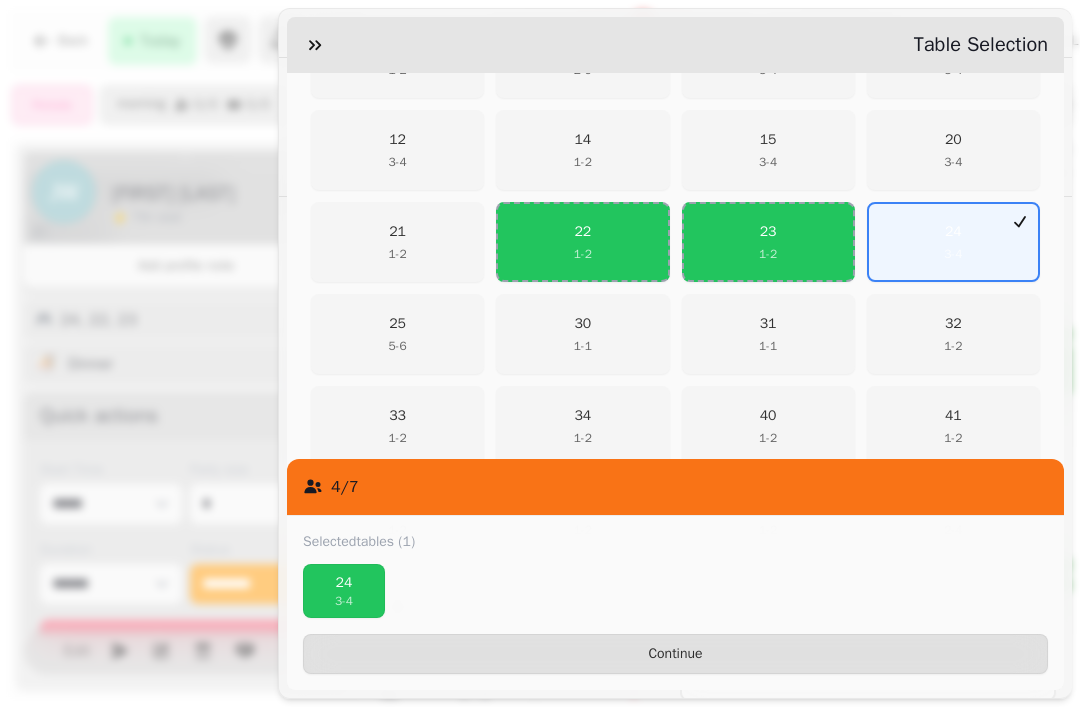 click on "24 3  -  4" at bounding box center (953, 242) 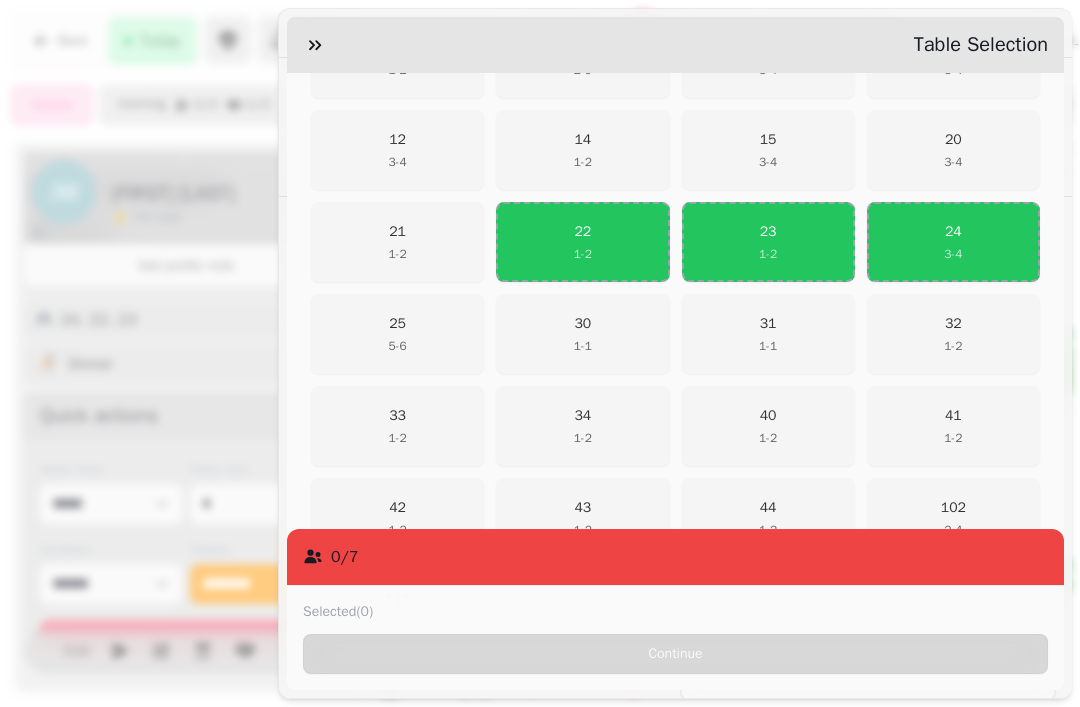click on "22 1  -  2" at bounding box center [582, 242] 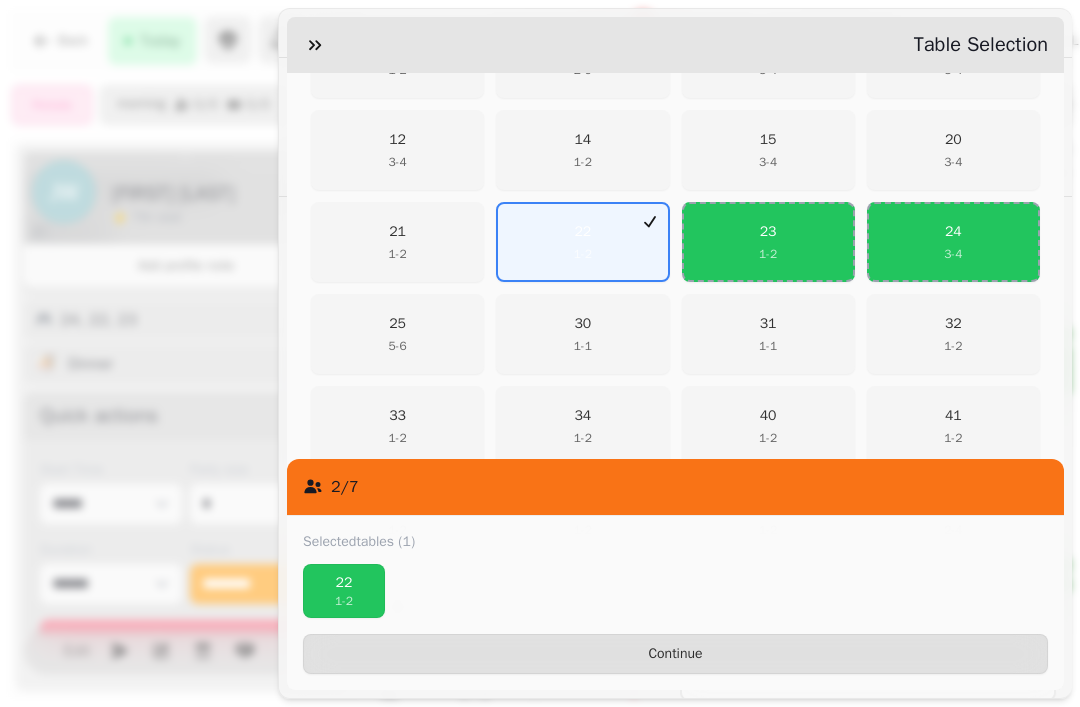 click on "1  -  2" at bounding box center [768, 254] 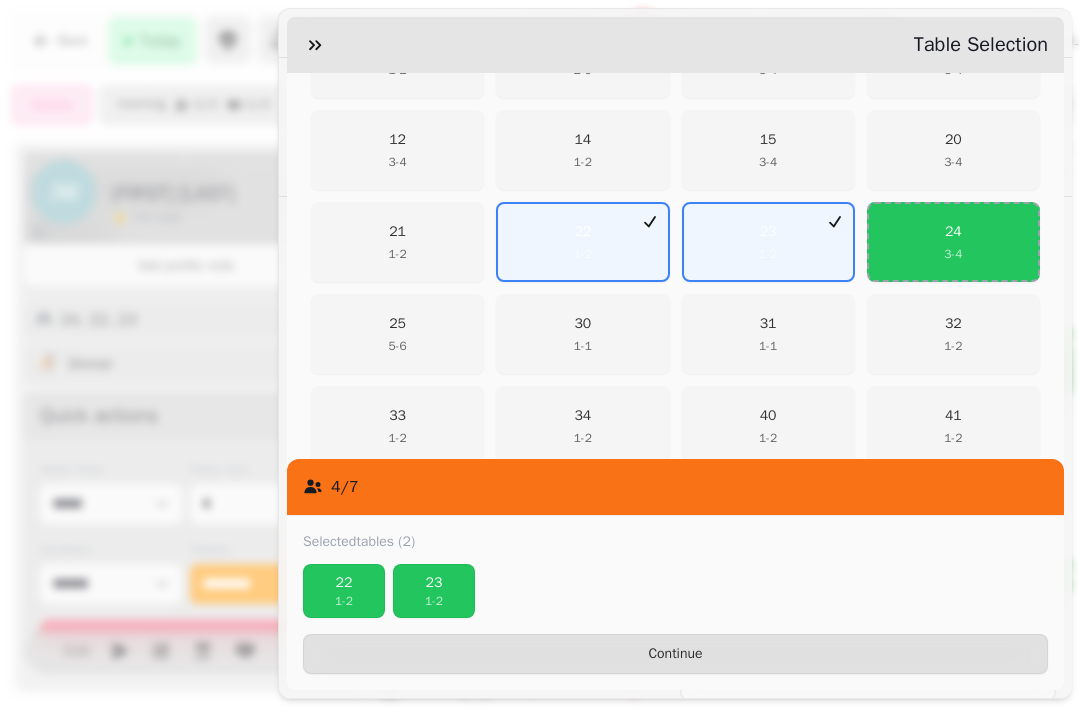 click on "22 1  -  2" at bounding box center [582, 242] 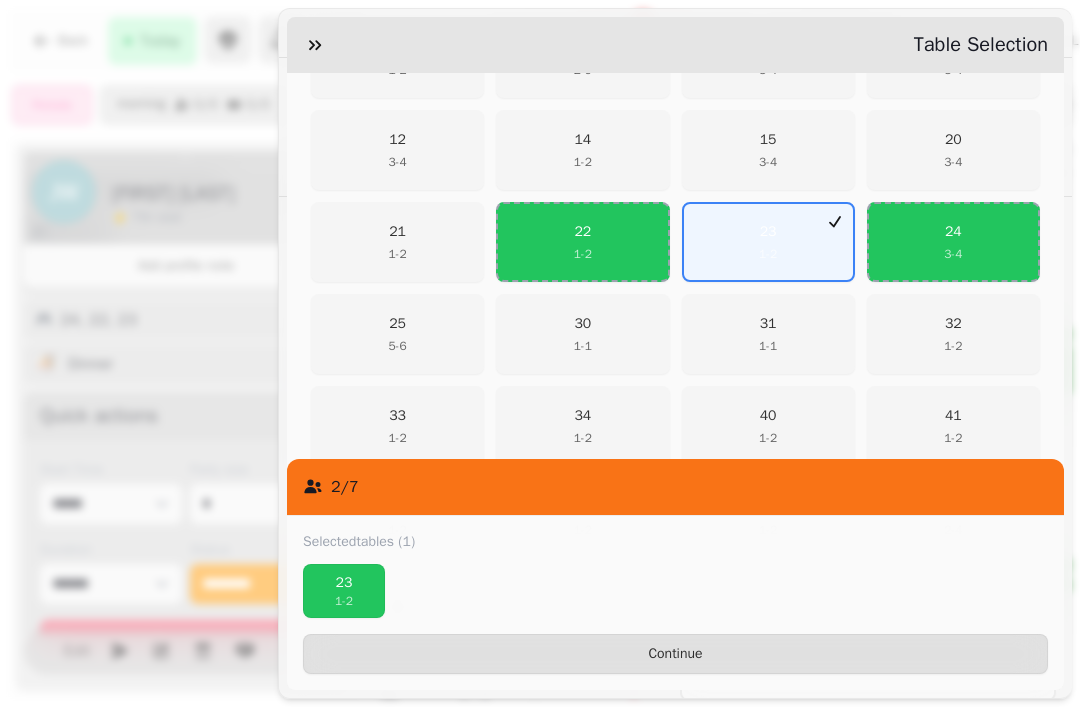 click on "24 3  -  4" at bounding box center (953, 242) 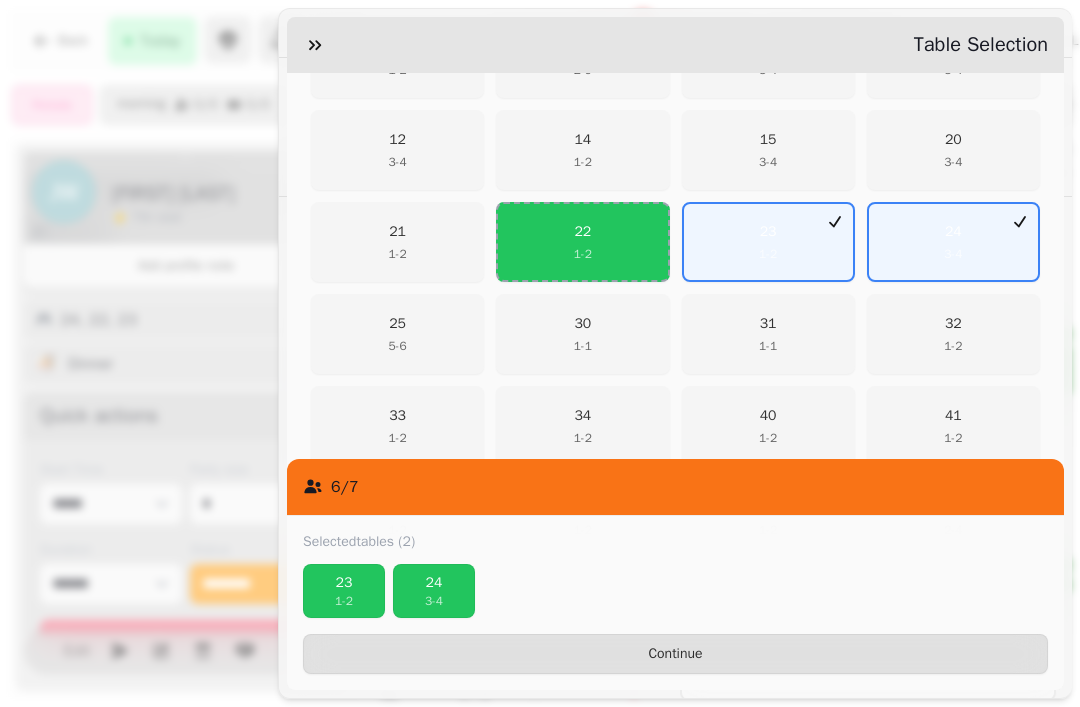 click on "Continue" at bounding box center (675, 654) 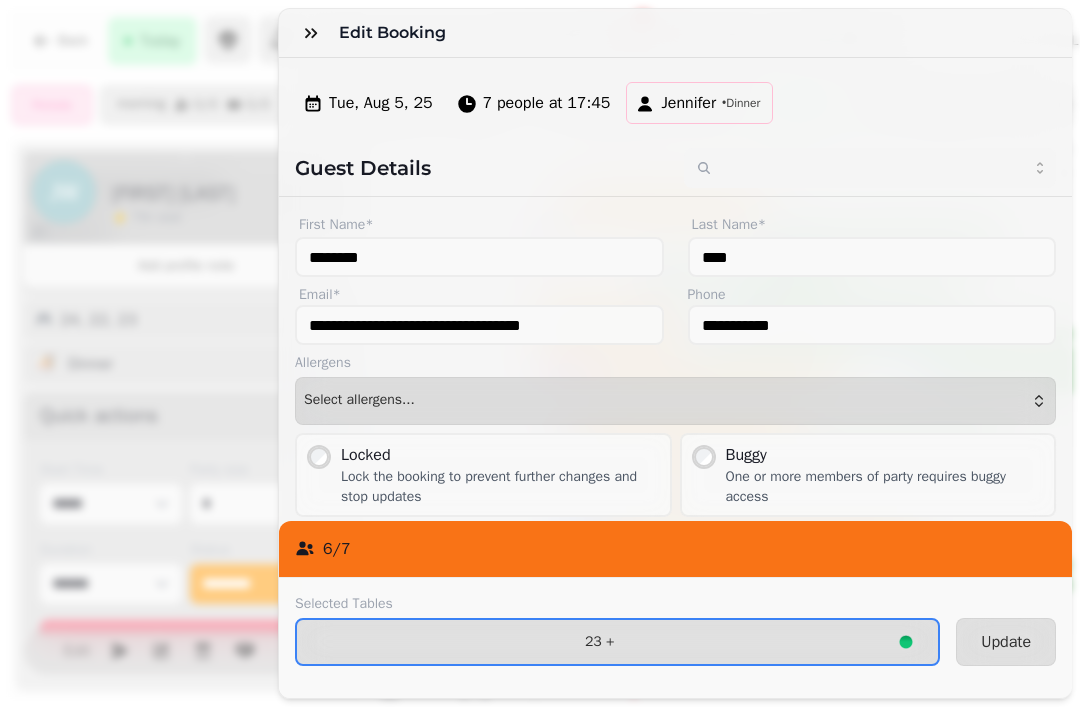 click on "Update" at bounding box center [1006, 642] 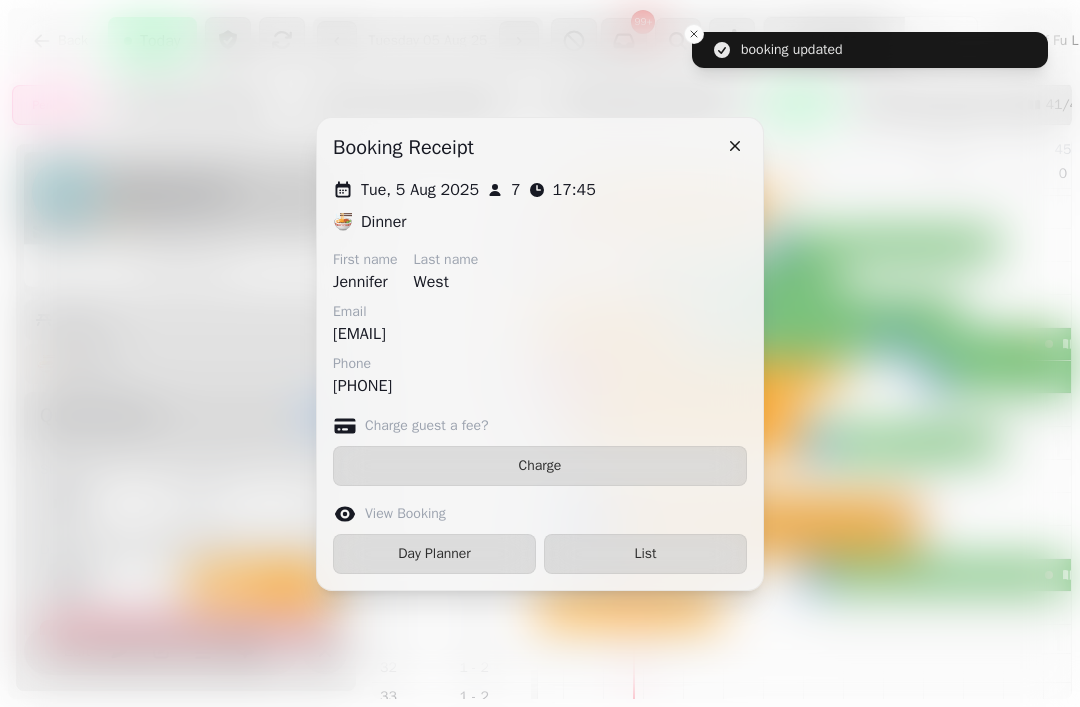 click 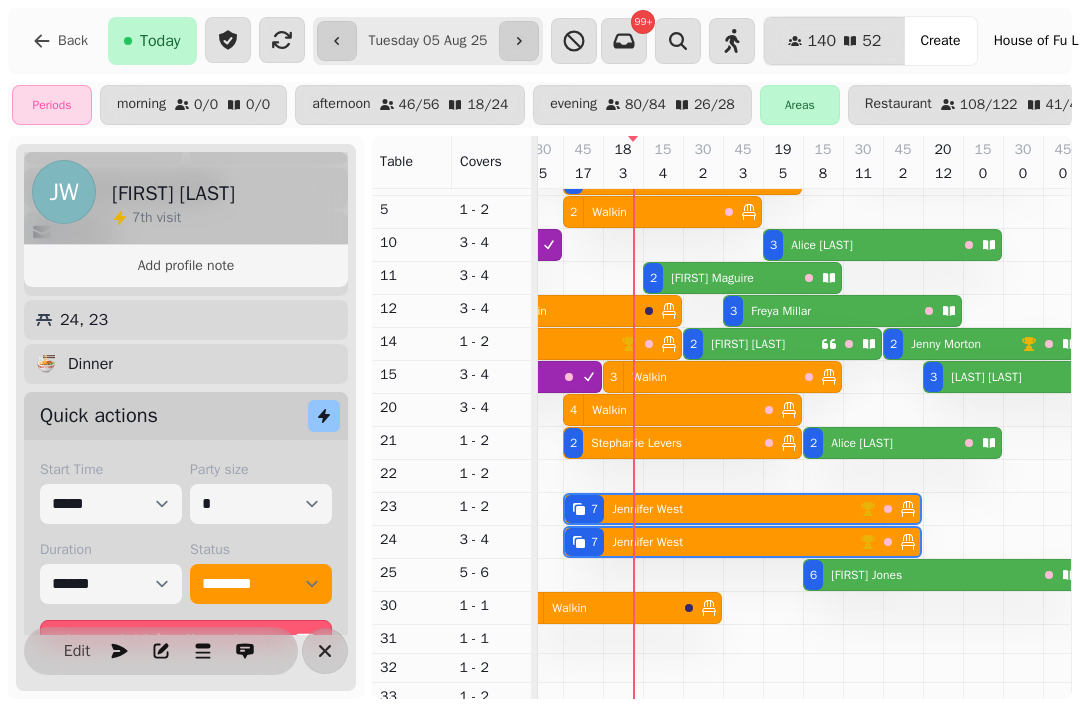scroll, scrollTop: 63, scrollLeft: 978, axis: both 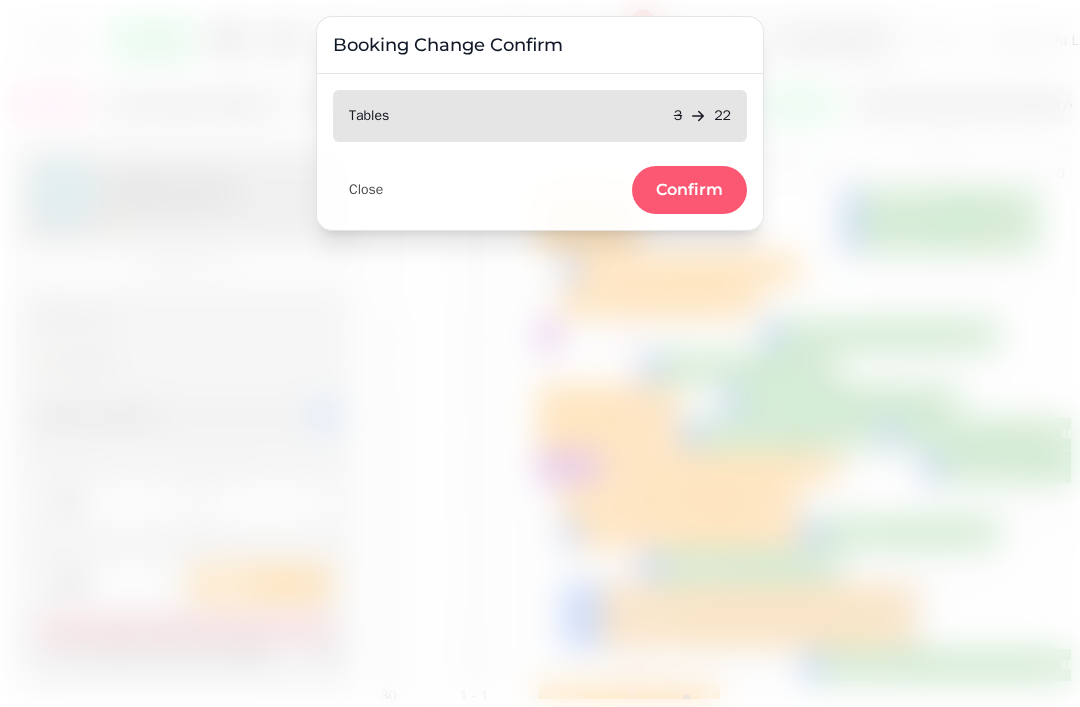 click on "Confirm" at bounding box center [689, 190] 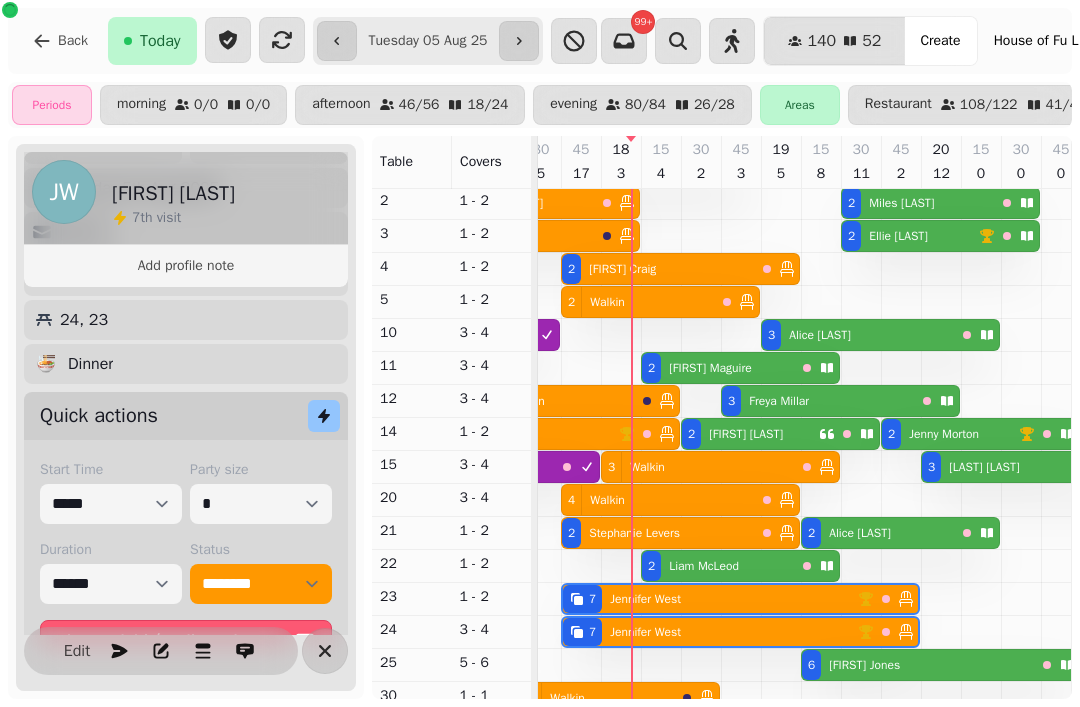 click on "[NUMBER] [FIRST]   [LAST]" at bounding box center [718, 566] 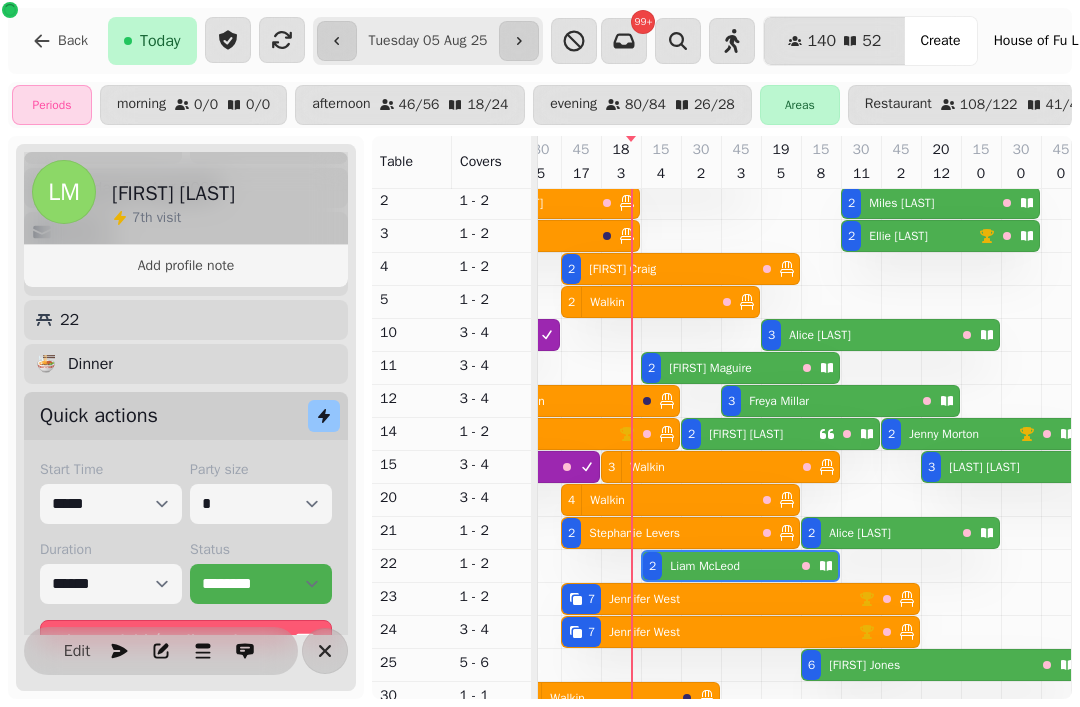 scroll, scrollTop: 0, scrollLeft: 1067, axis: horizontal 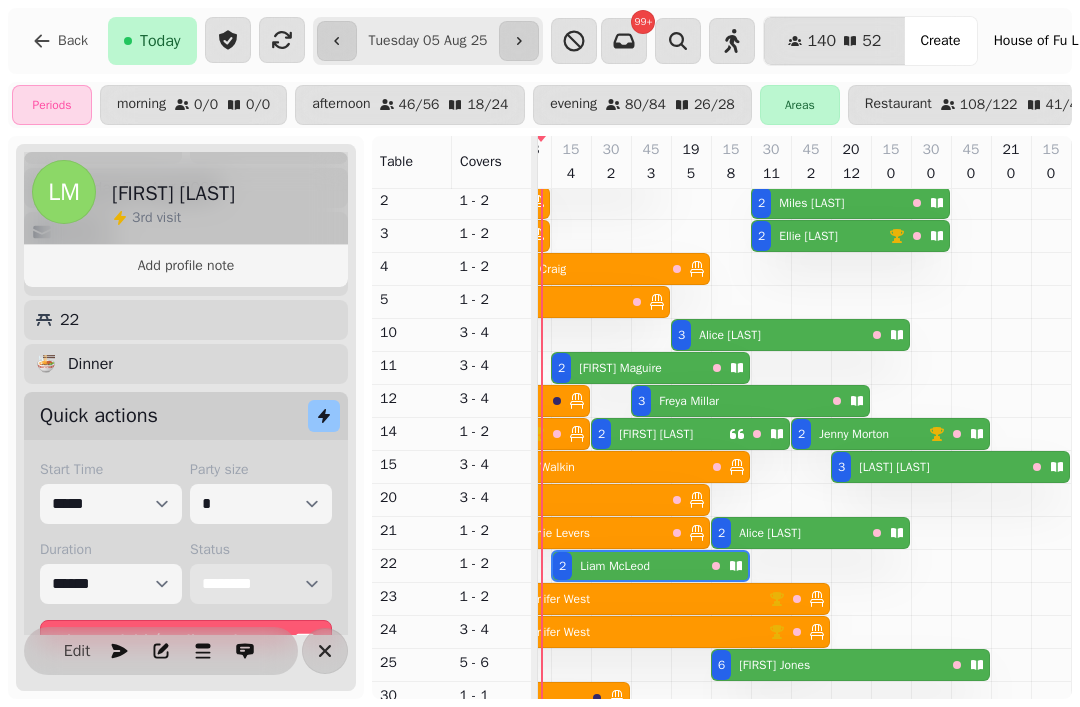 click on "**********" at bounding box center (261, 584) 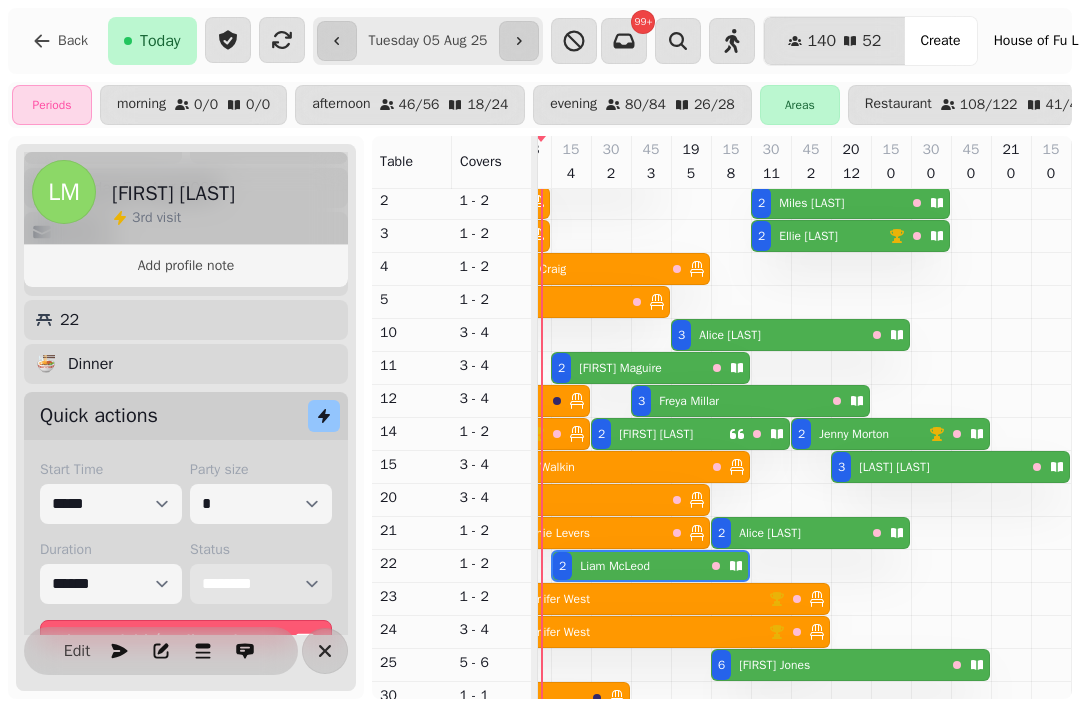 select on "******" 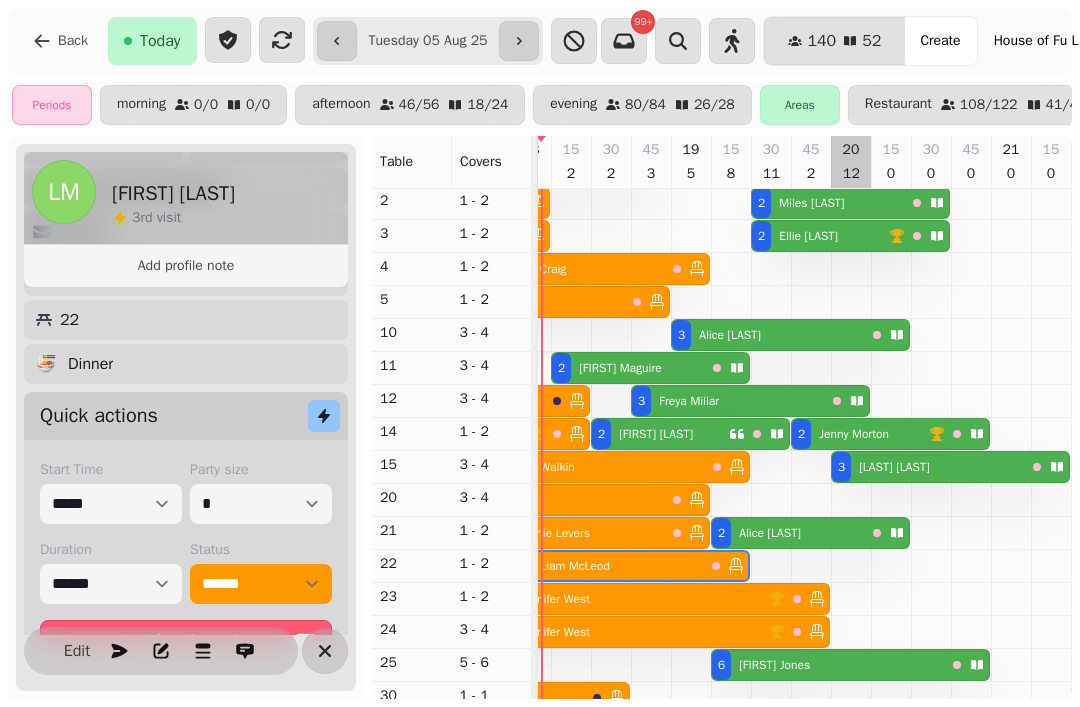 click at bounding box center (851, 688) 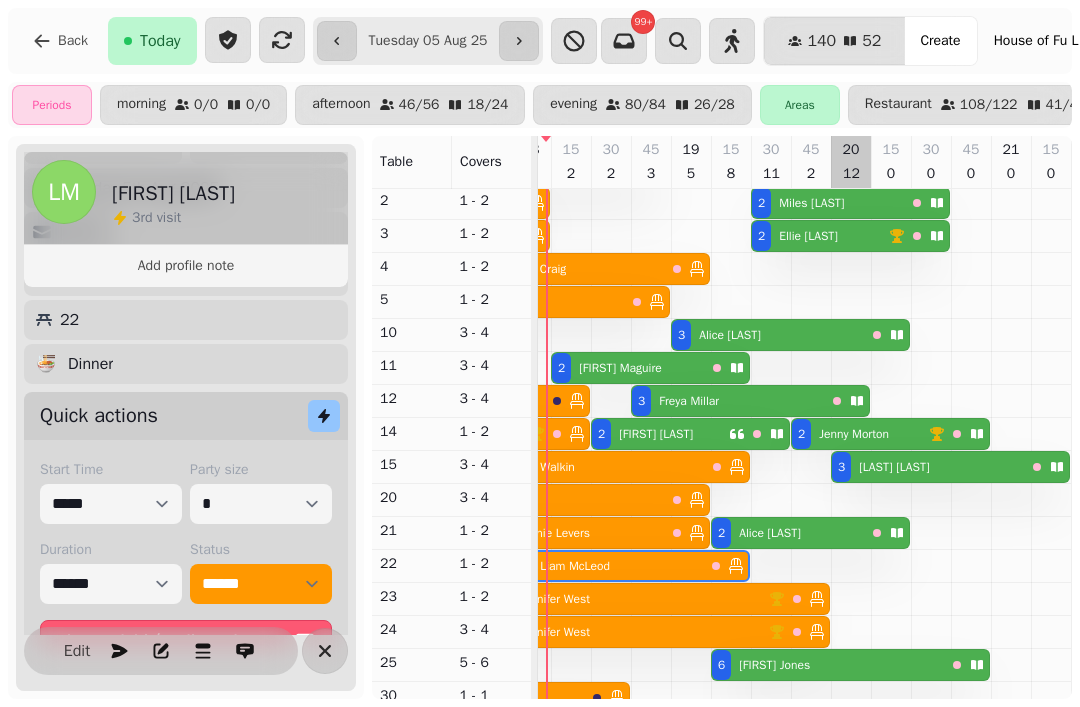 scroll, scrollTop: 64, scrollLeft: 925, axis: both 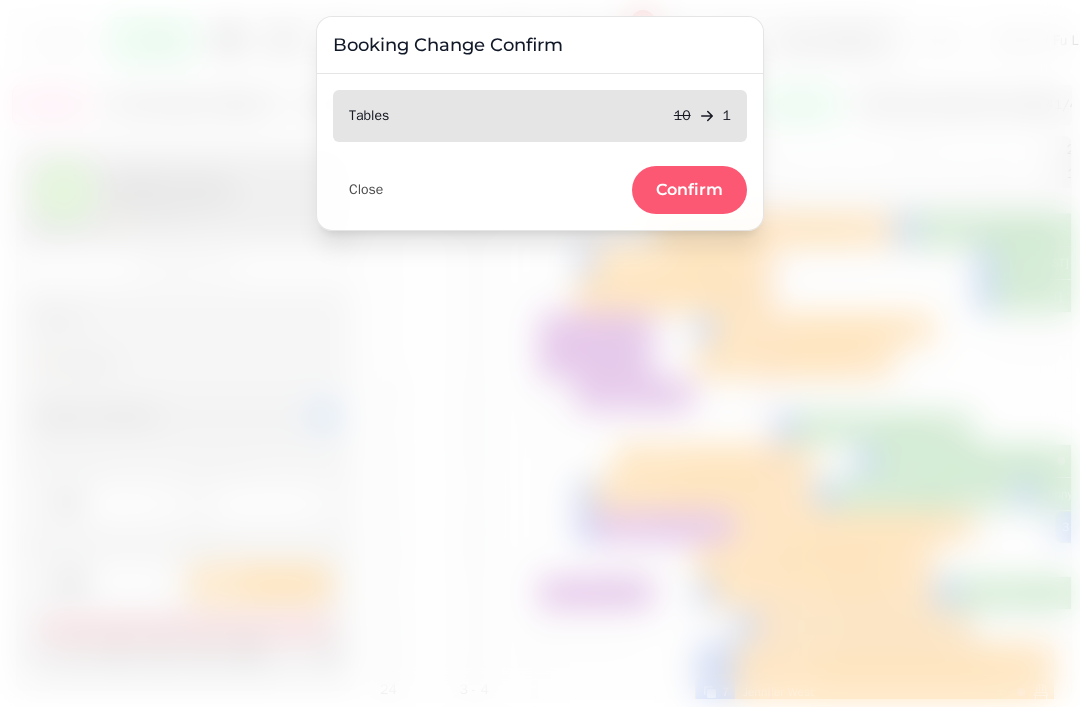 click on "Confirm" at bounding box center (689, 190) 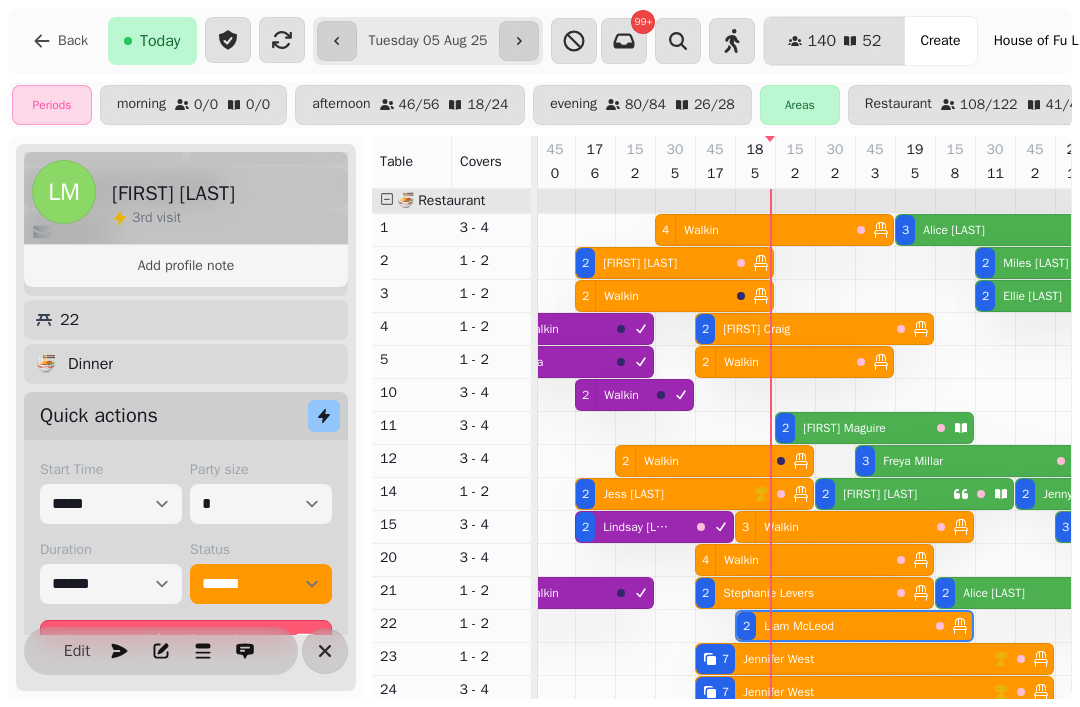 select on "**********" 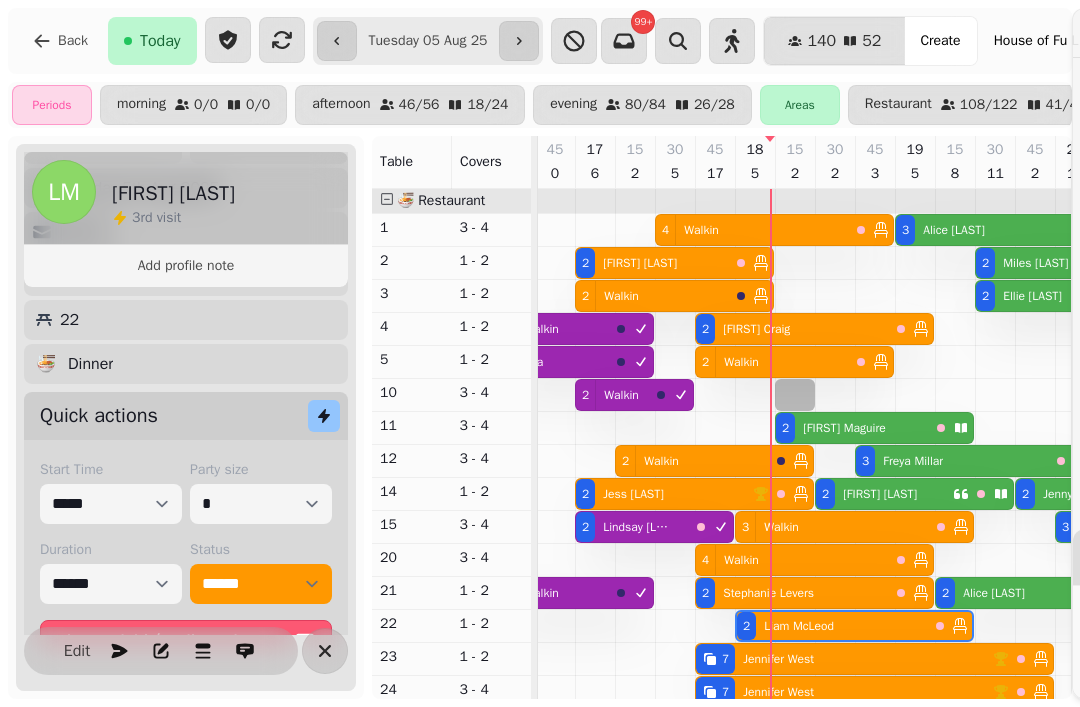 select on "****" 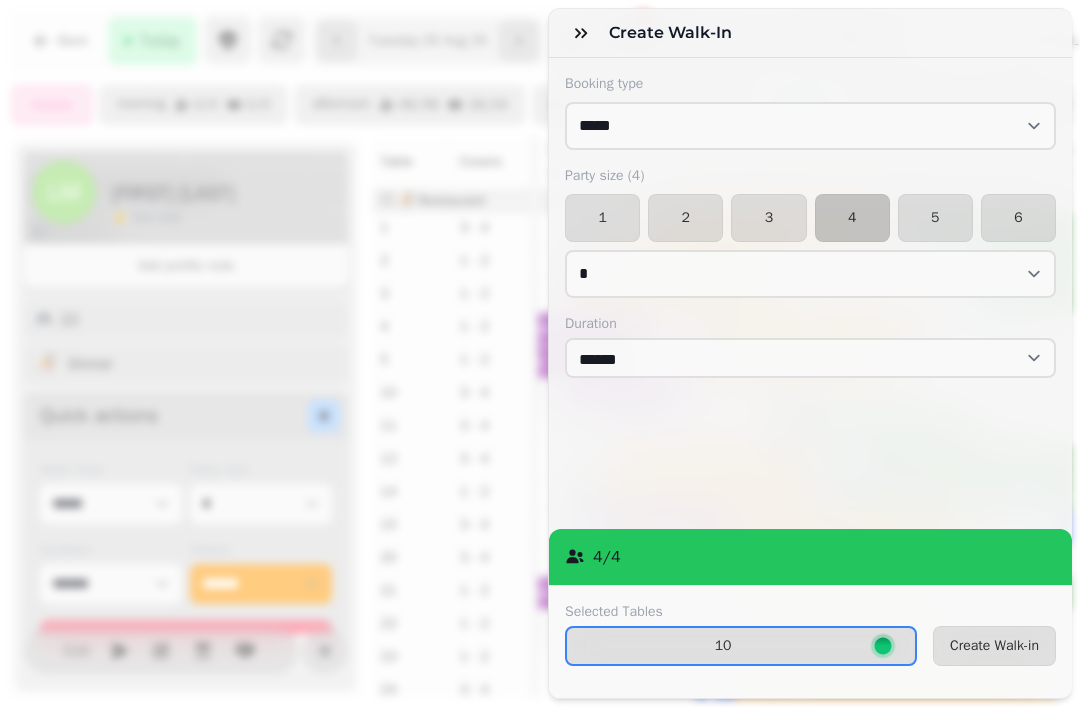 click on "3" at bounding box center [768, 218] 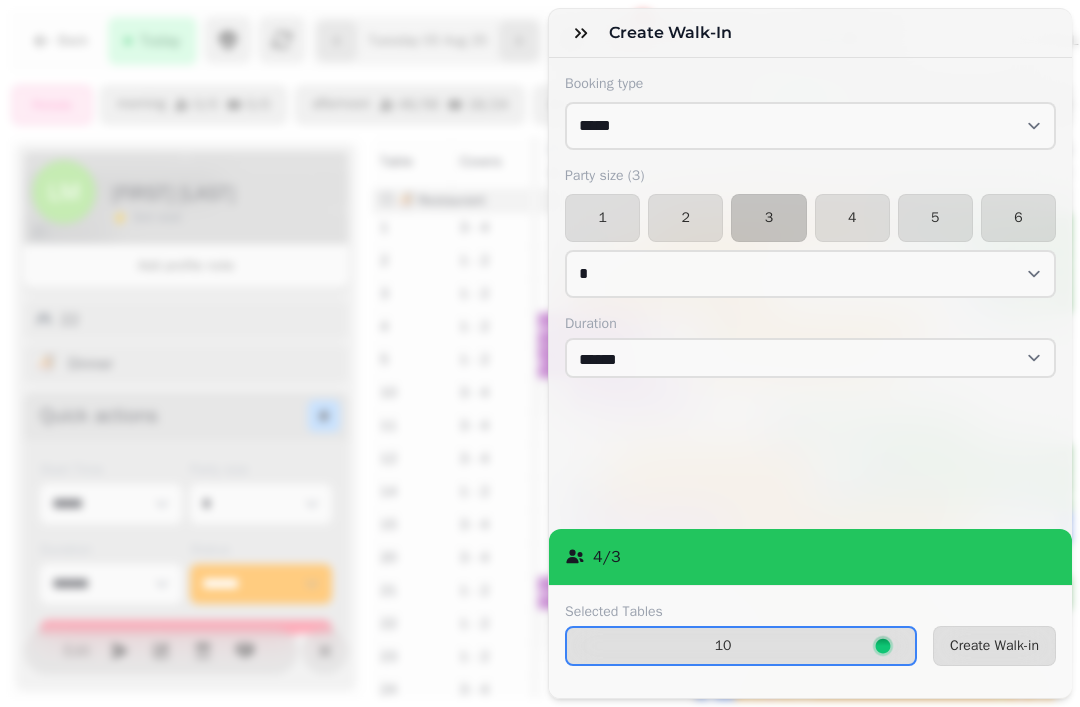 click on "Create Walk-in" at bounding box center [994, 646] 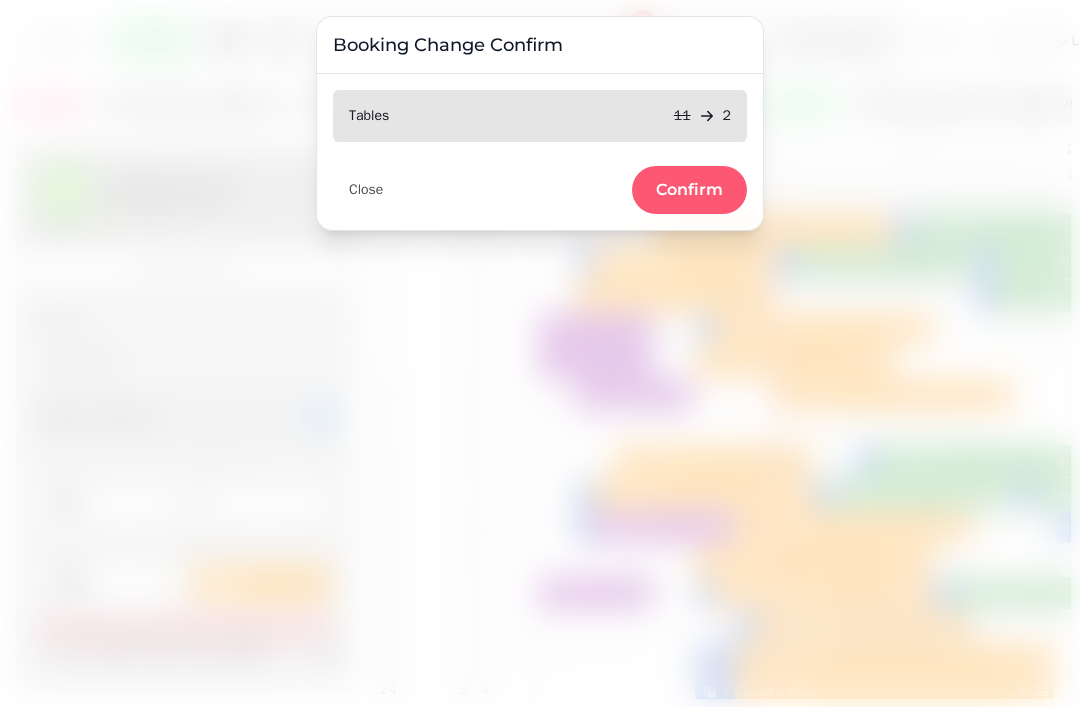 click on "Confirm" at bounding box center [689, 190] 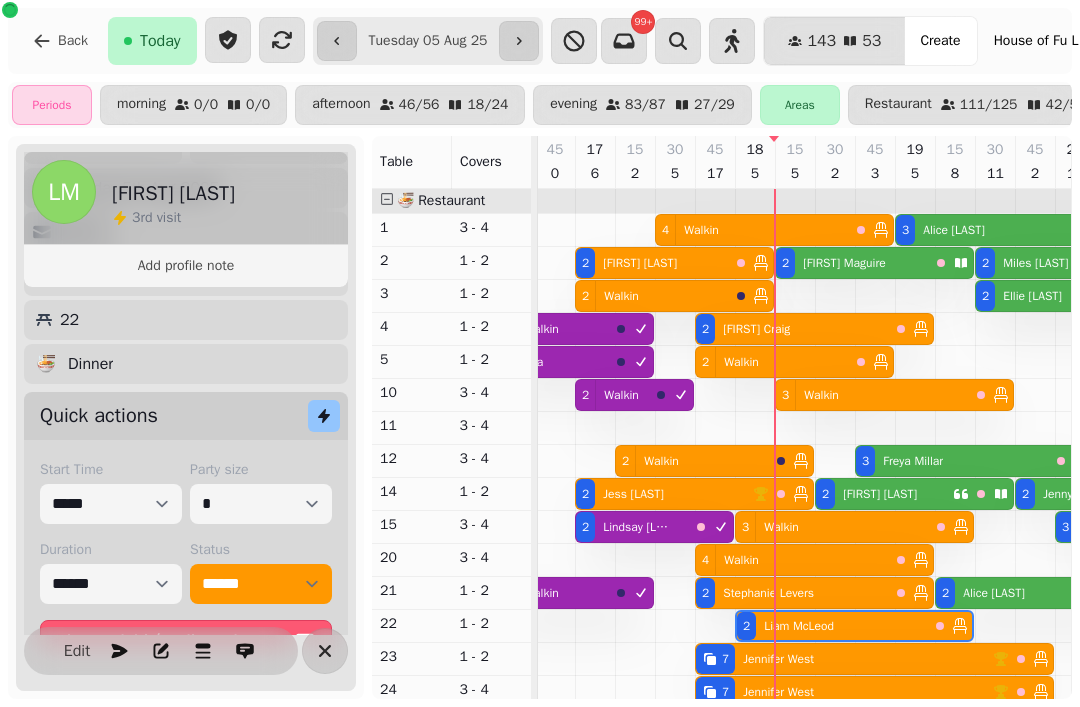 click on "Bronagh   Maguire" at bounding box center (844, 263) 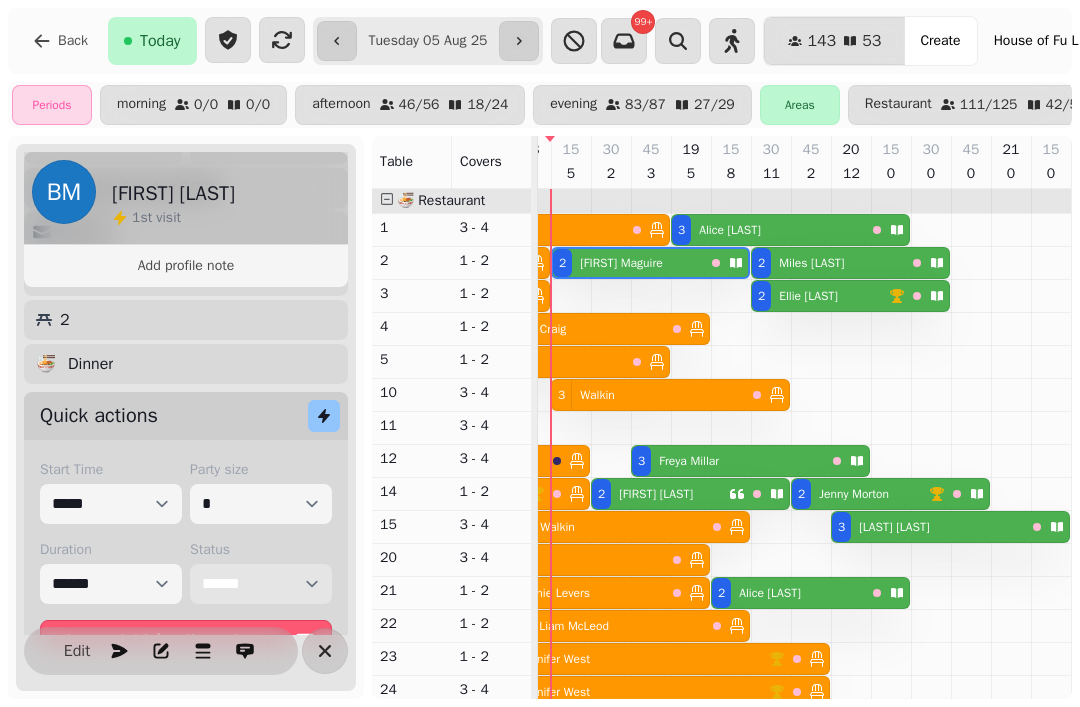 click on "**********" at bounding box center (261, 584) 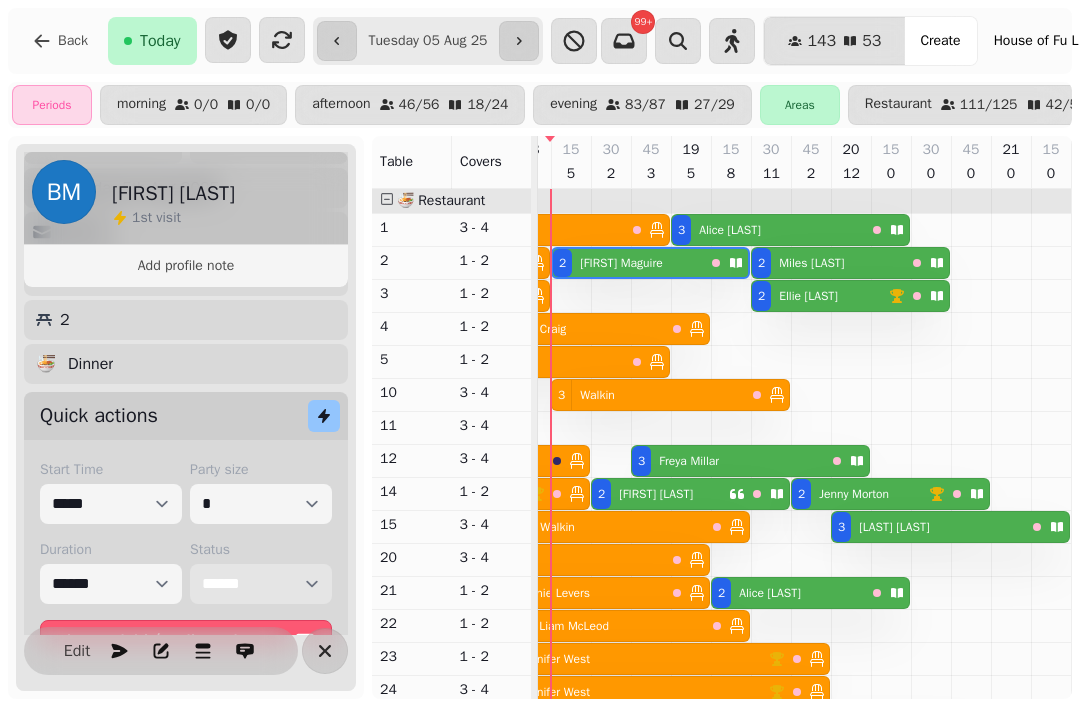 select on "******" 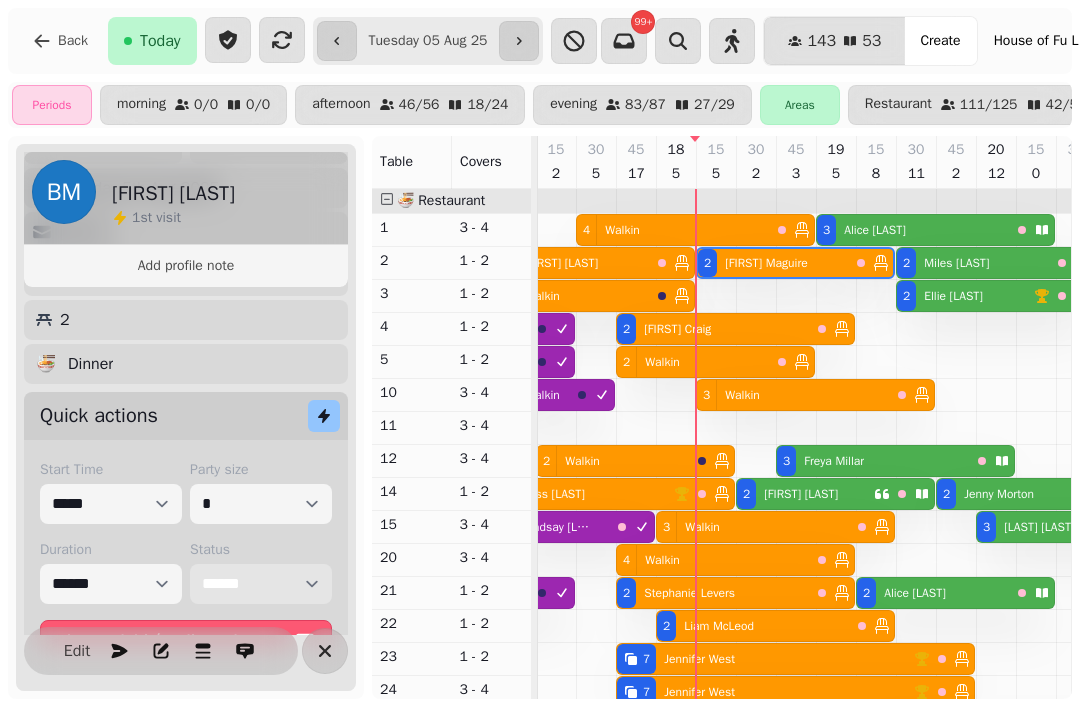 scroll, scrollTop: 84, scrollLeft: 941, axis: both 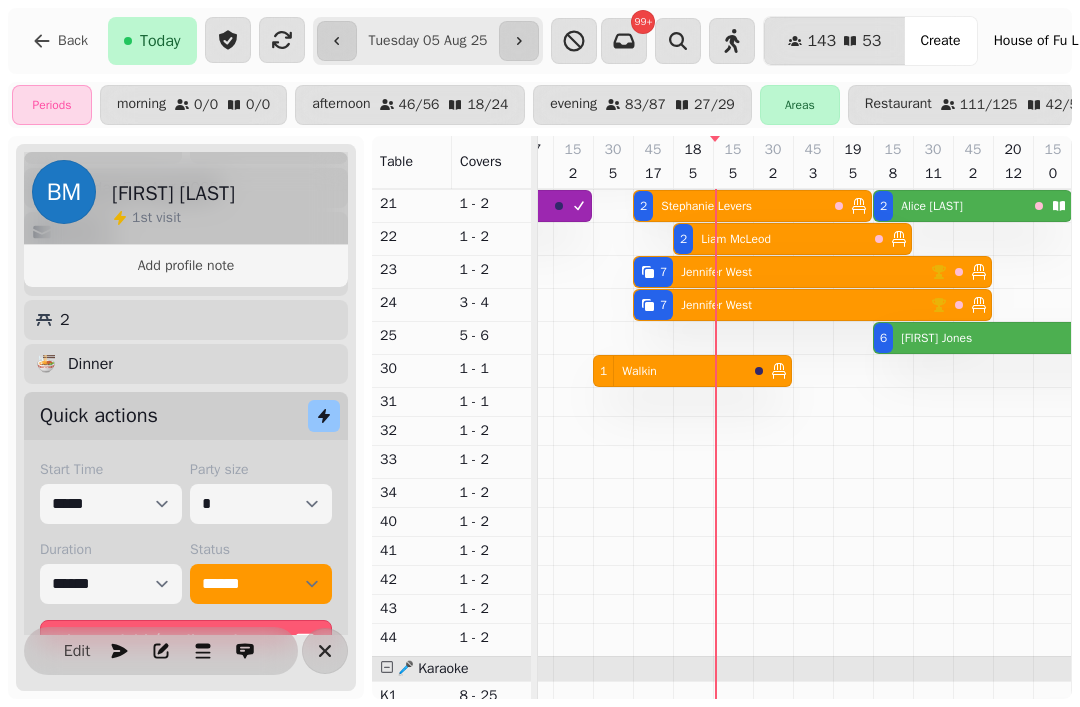 select on "**********" 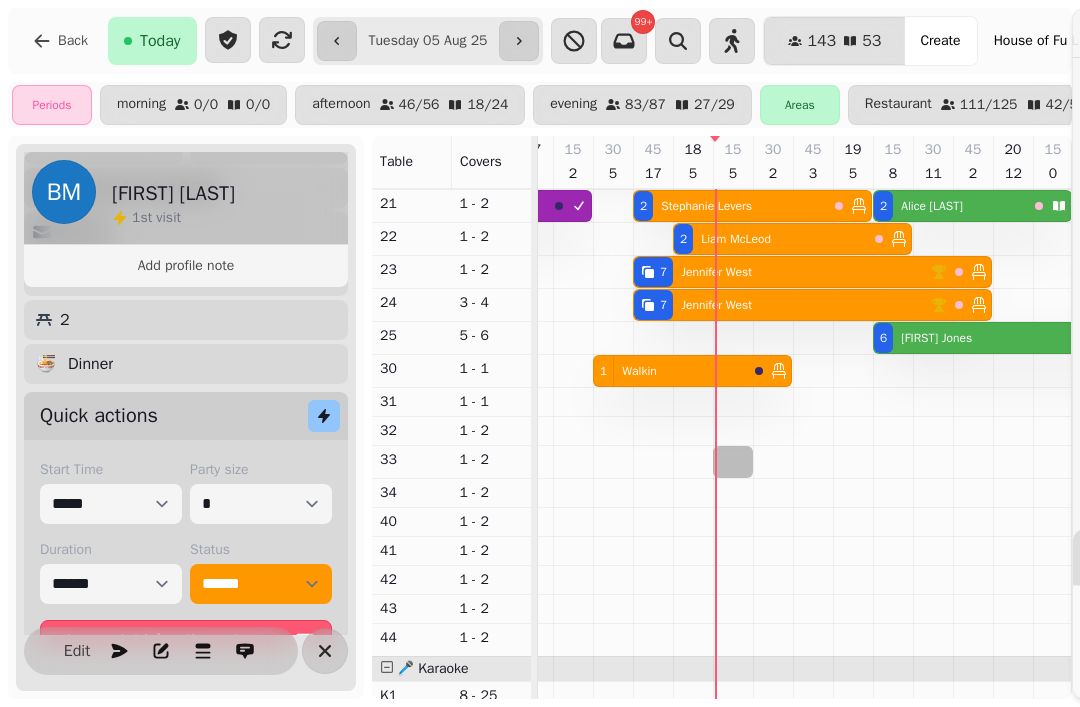 select on "****" 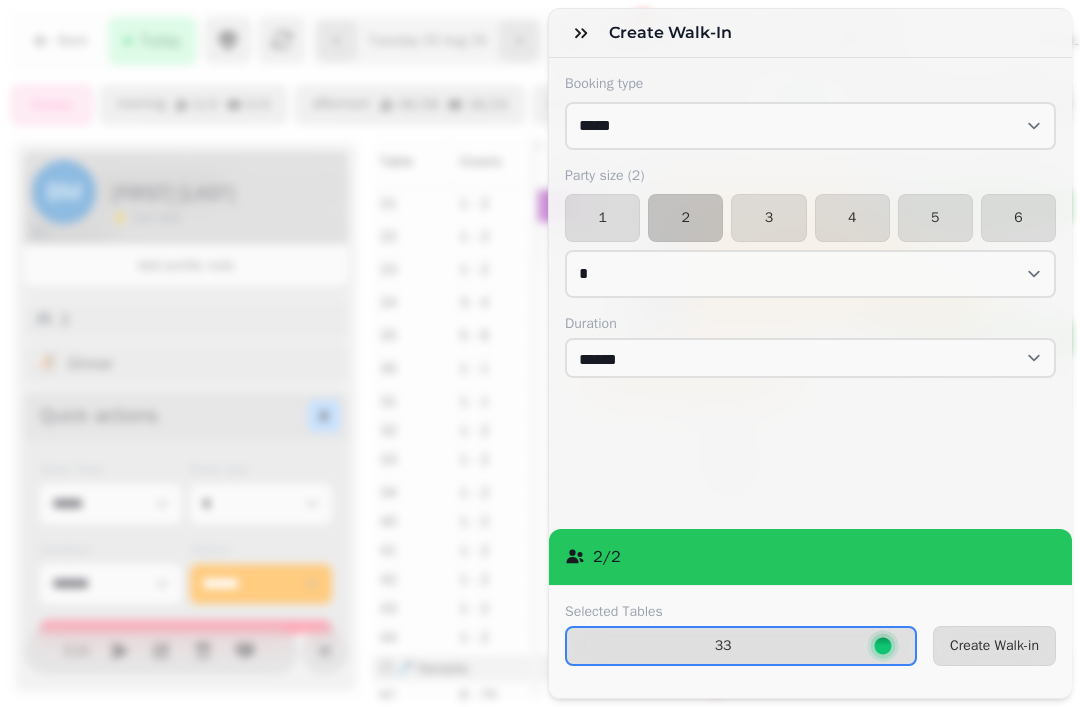 click on "Create Walk-in" at bounding box center (994, 646) 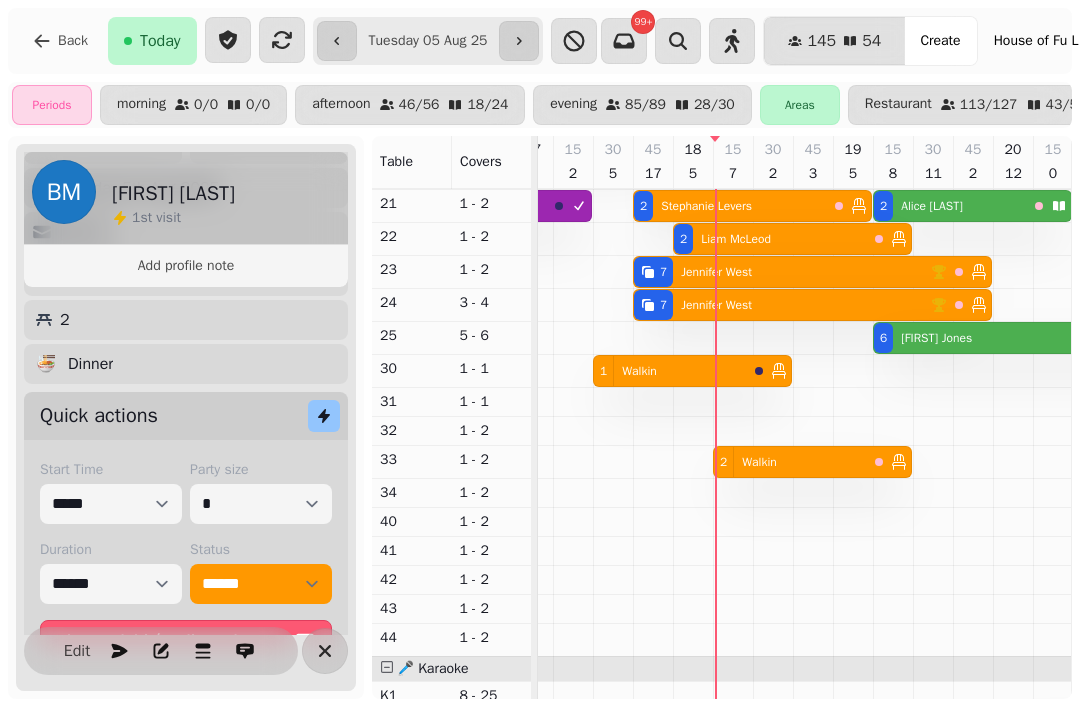 click on "Walkin" at bounding box center (759, 462) 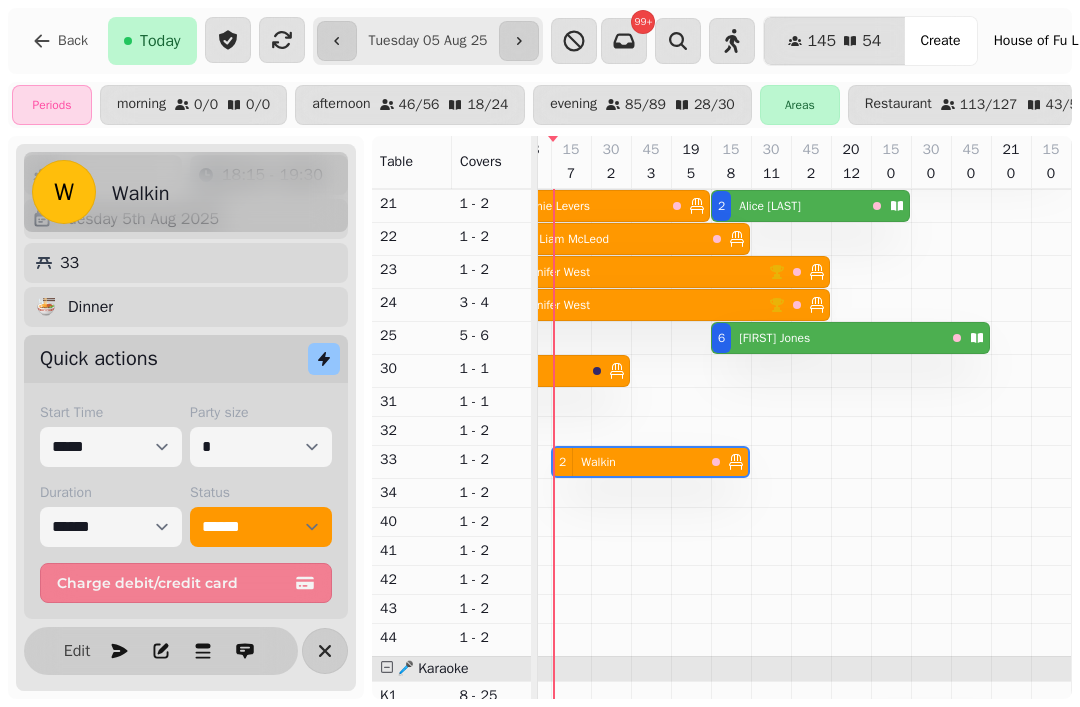 click on "Edit" at bounding box center [77, 651] 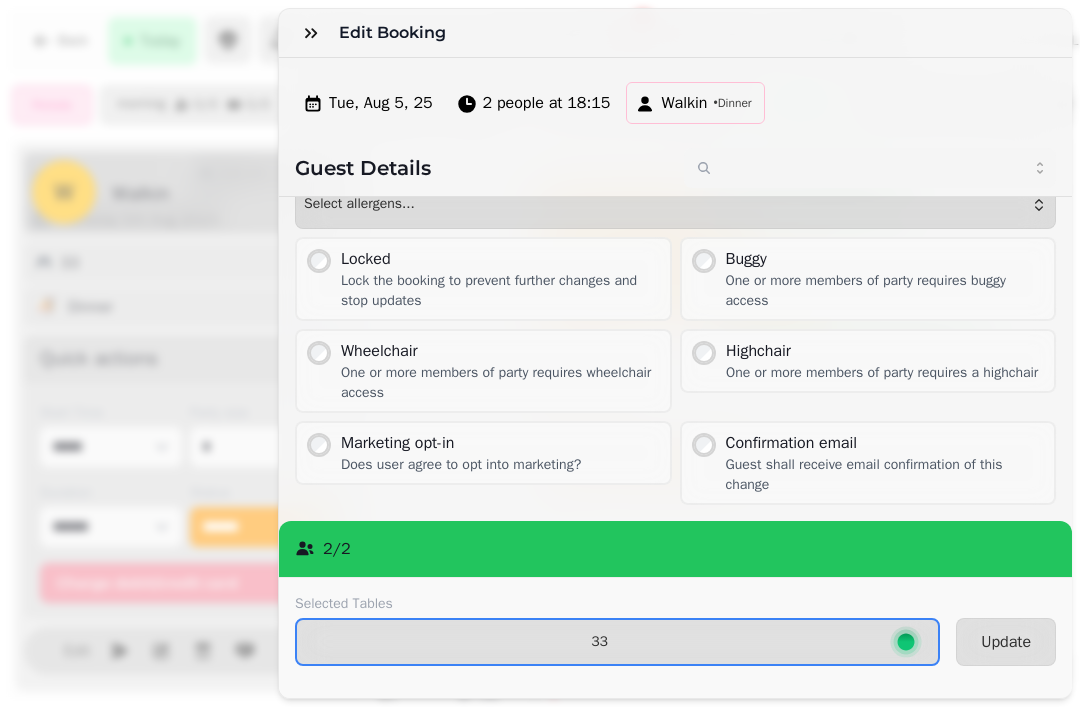 click on "33" at bounding box center (617, 642) 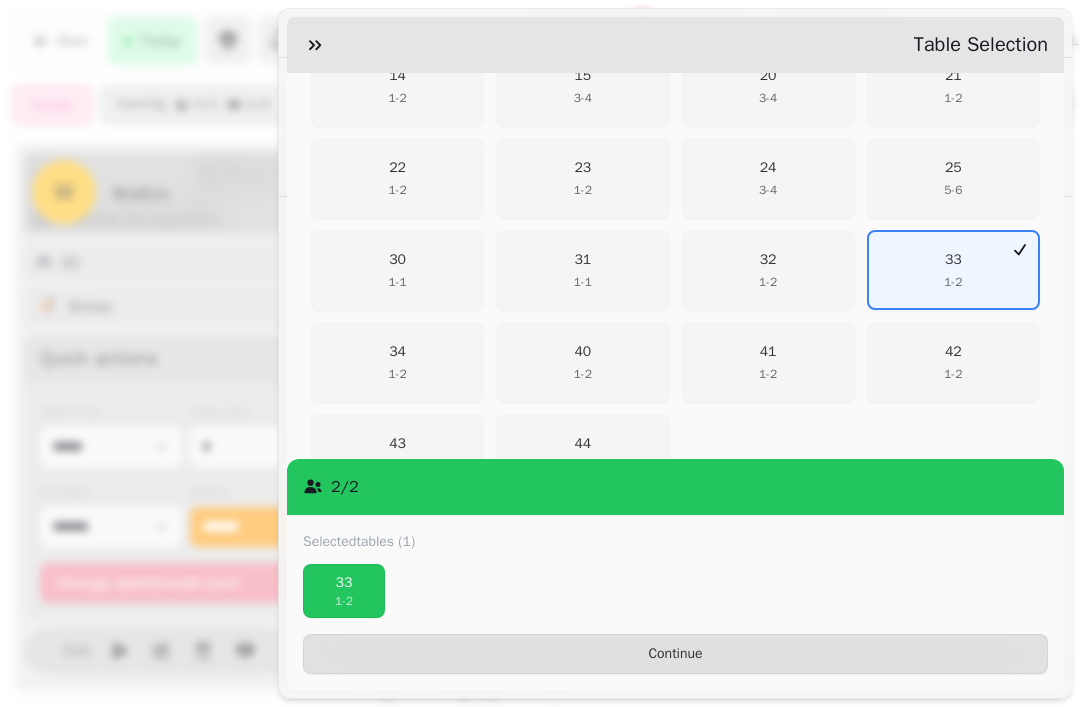 click on "1  -  2" at bounding box center (398, 374) 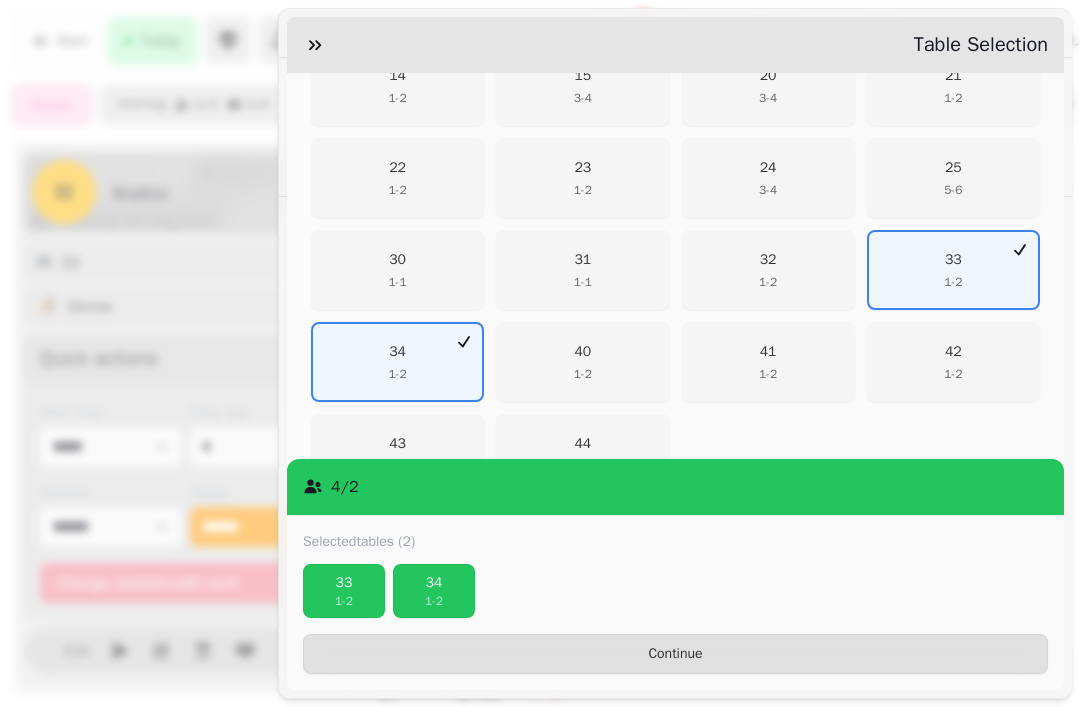 click on "Continue" at bounding box center (675, 654) 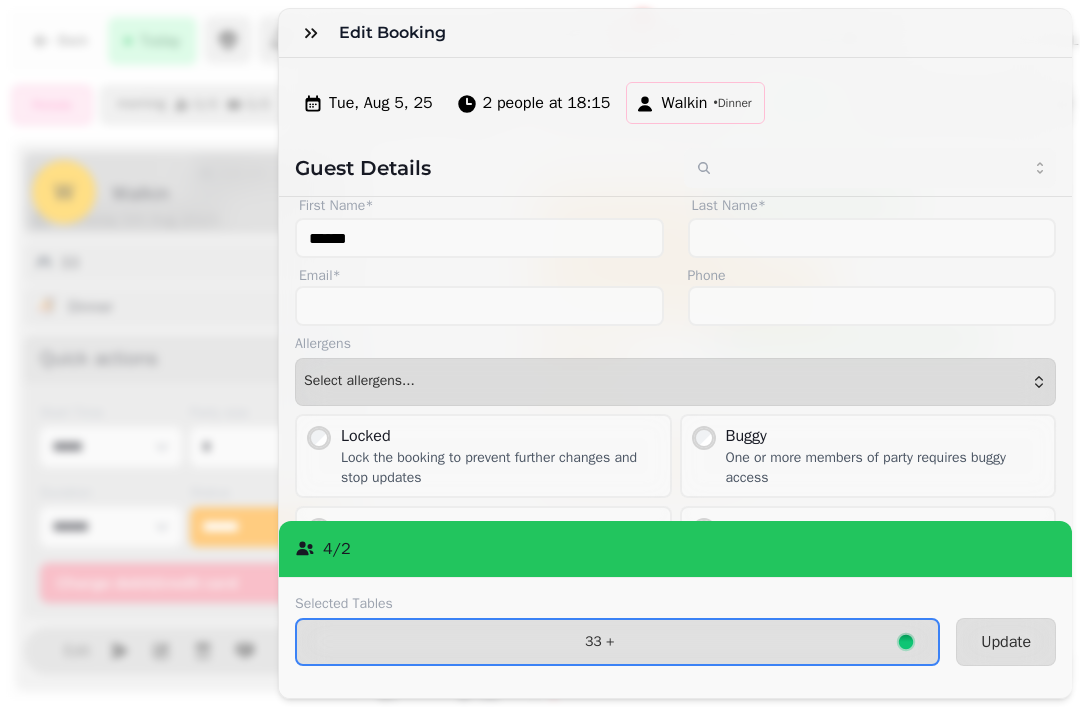 click on "Update" at bounding box center [1006, 642] 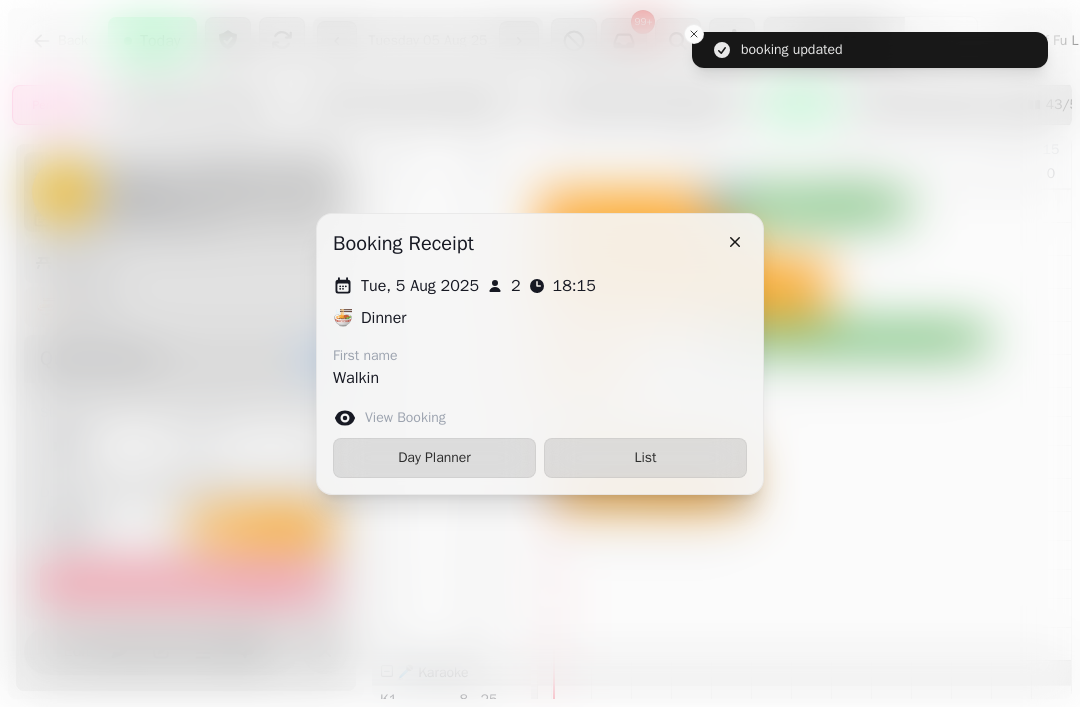 click 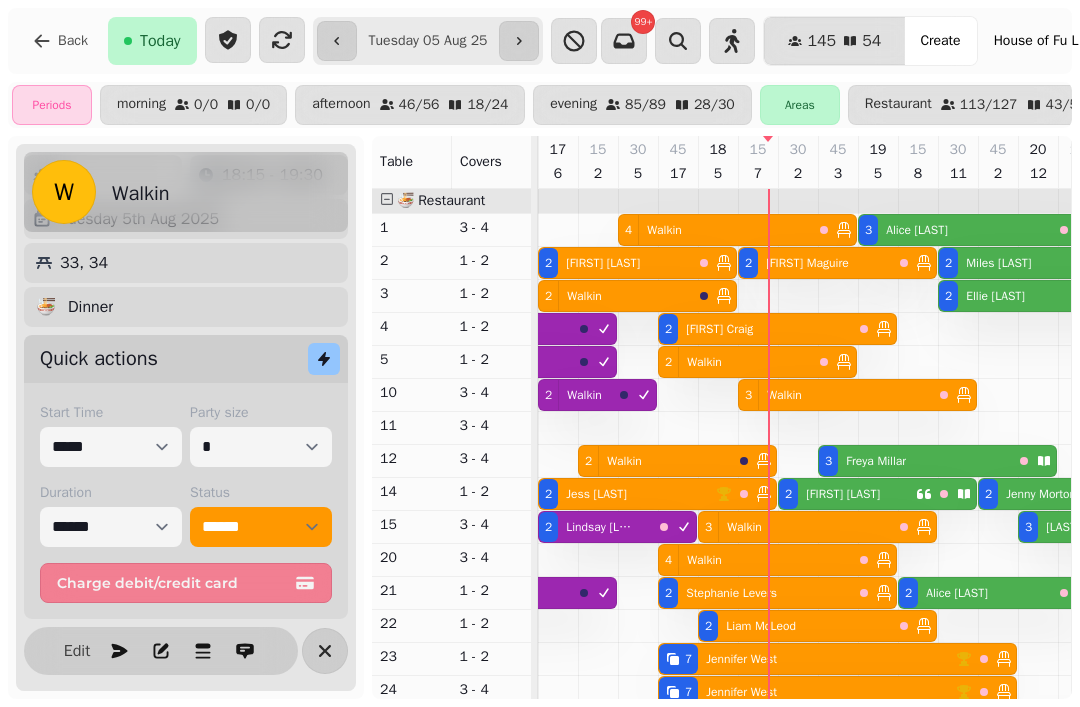 scroll, scrollTop: 0, scrollLeft: 863, axis: horizontal 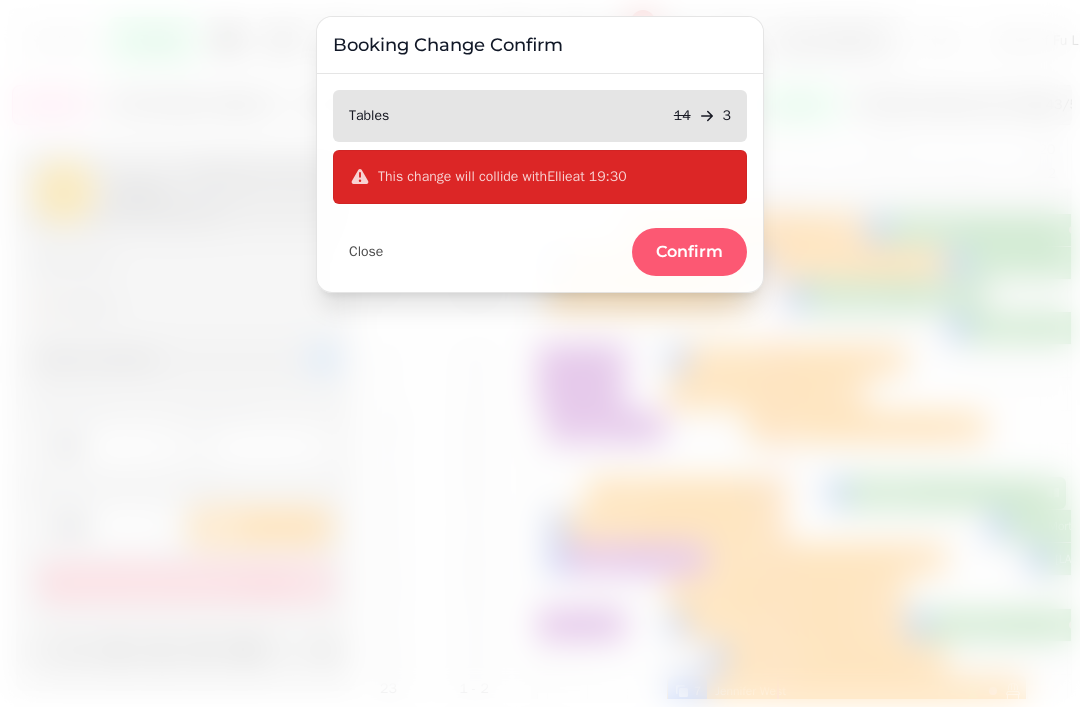 click on "Confirm" at bounding box center (689, 252) 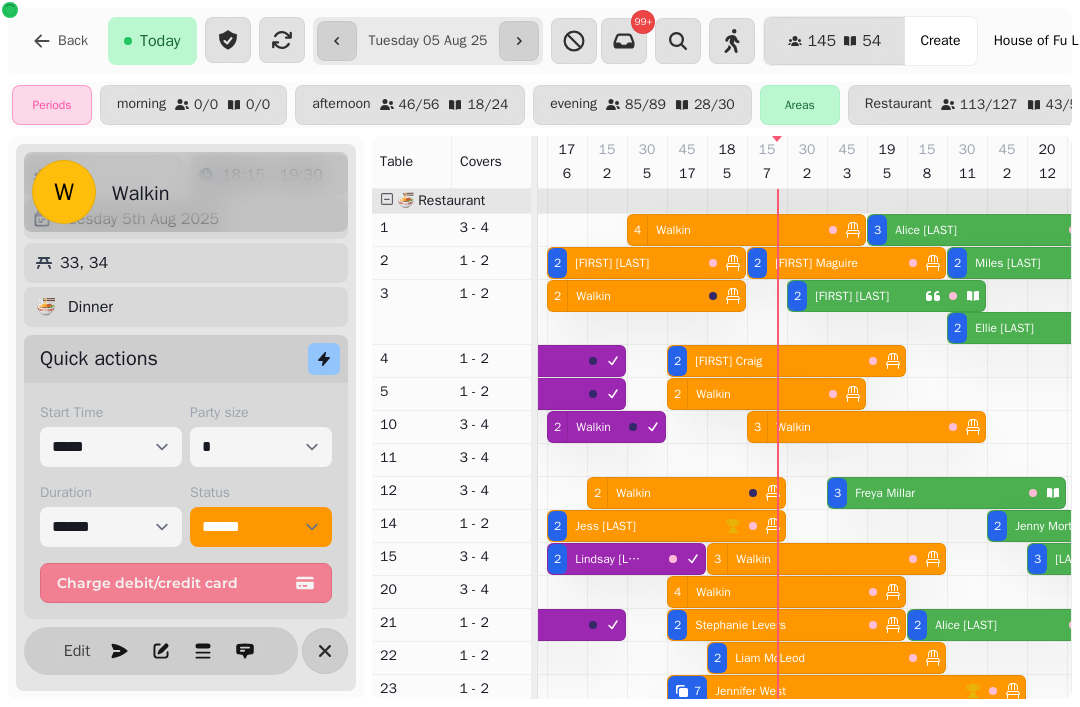 click on "Becci   Foxcroft-Chowney" at bounding box center [848, 296] 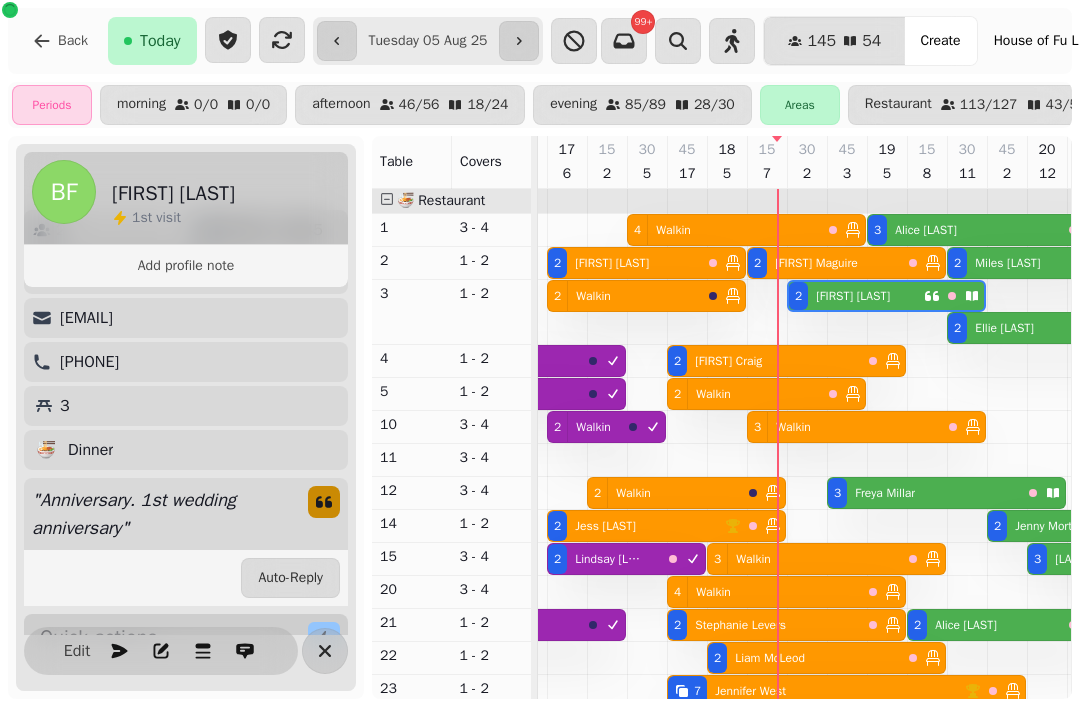 scroll, scrollTop: 0, scrollLeft: 1107, axis: horizontal 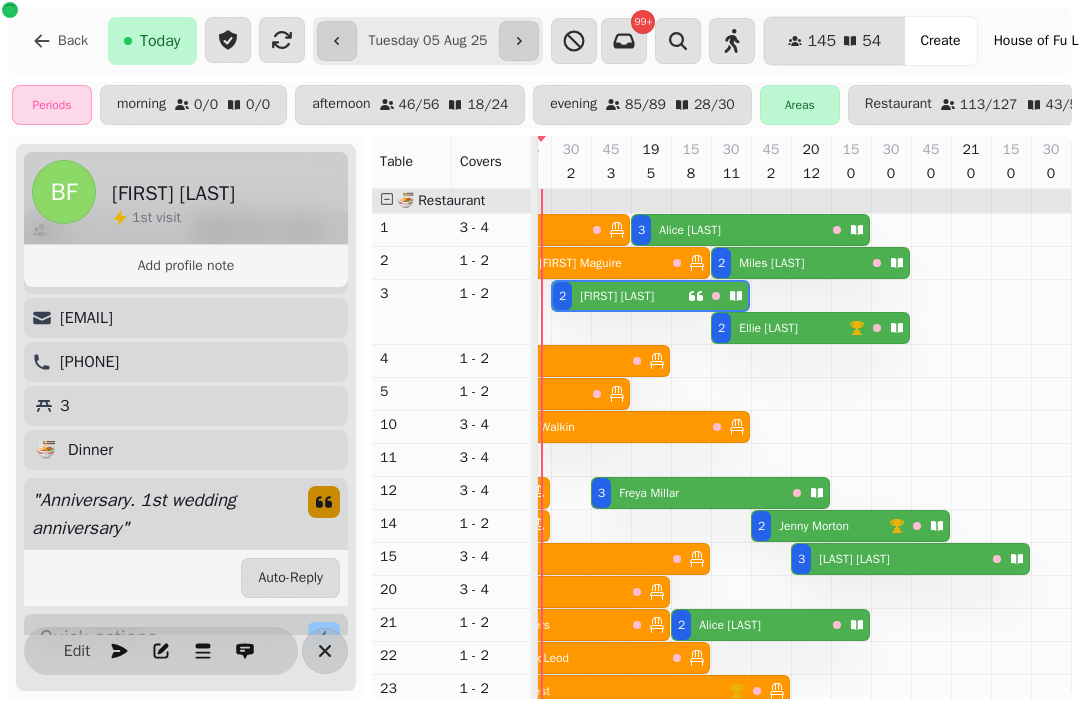 click at bounding box center (851, 766) 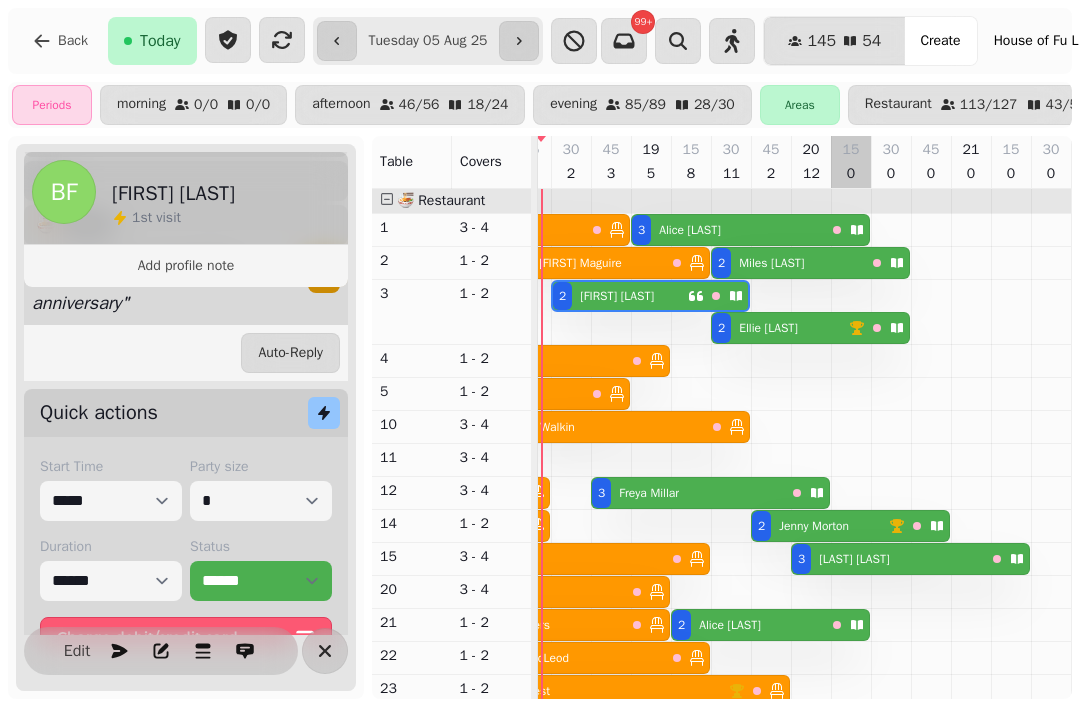scroll, scrollTop: 359, scrollLeft: 0, axis: vertical 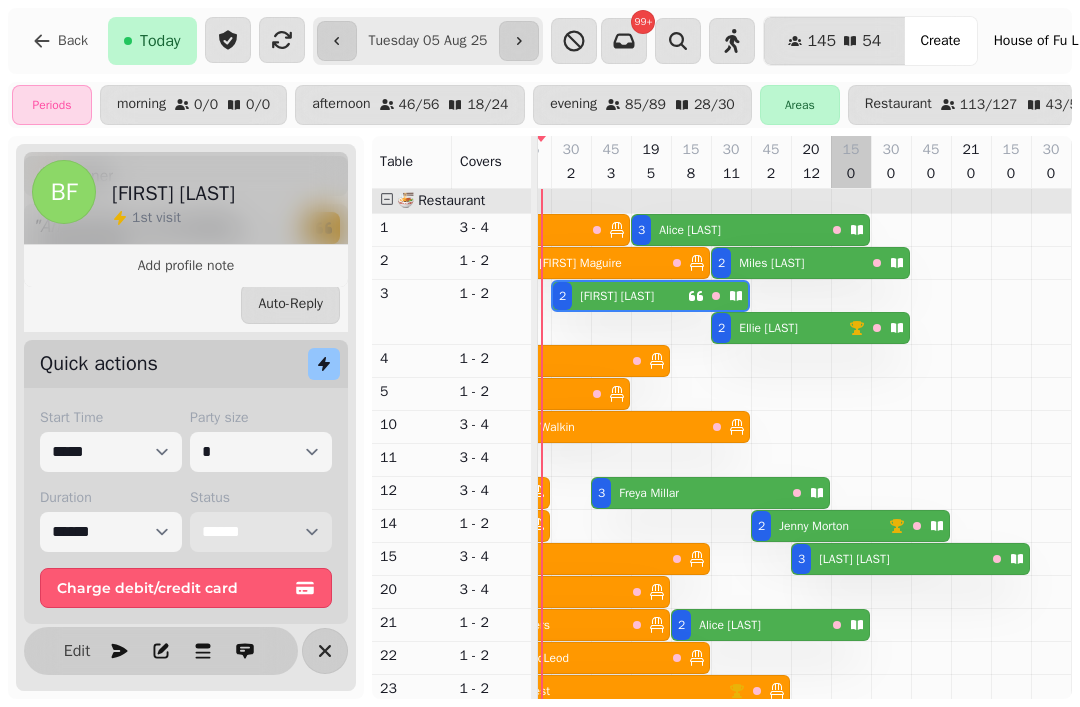 click on "**********" at bounding box center (261, 532) 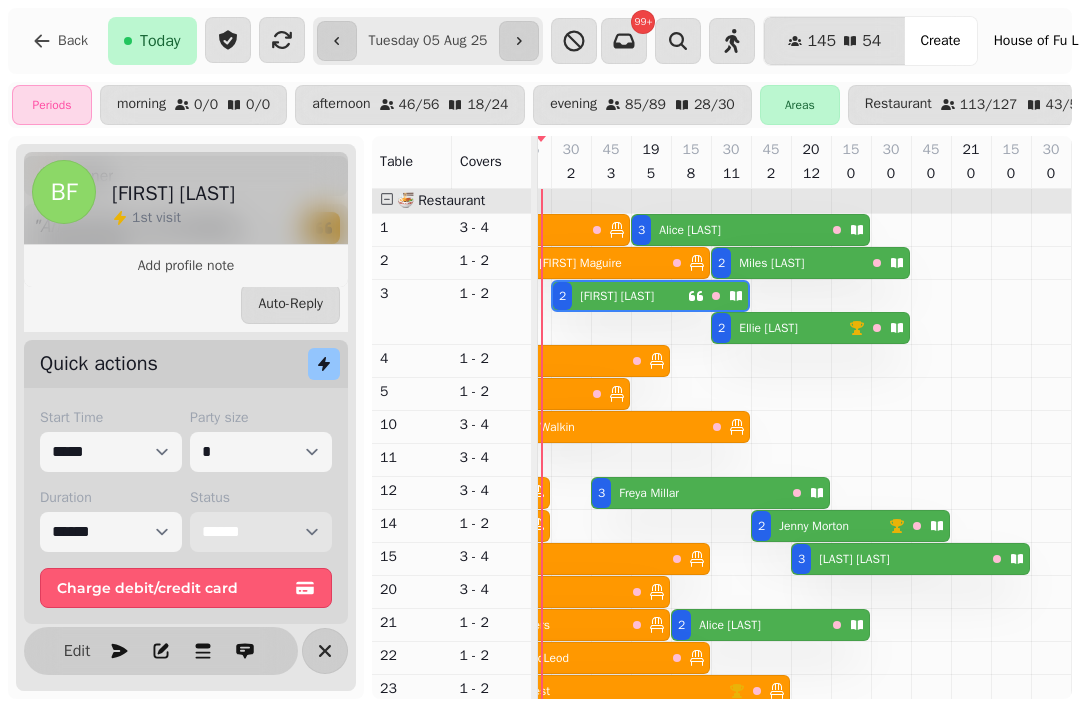 select on "******" 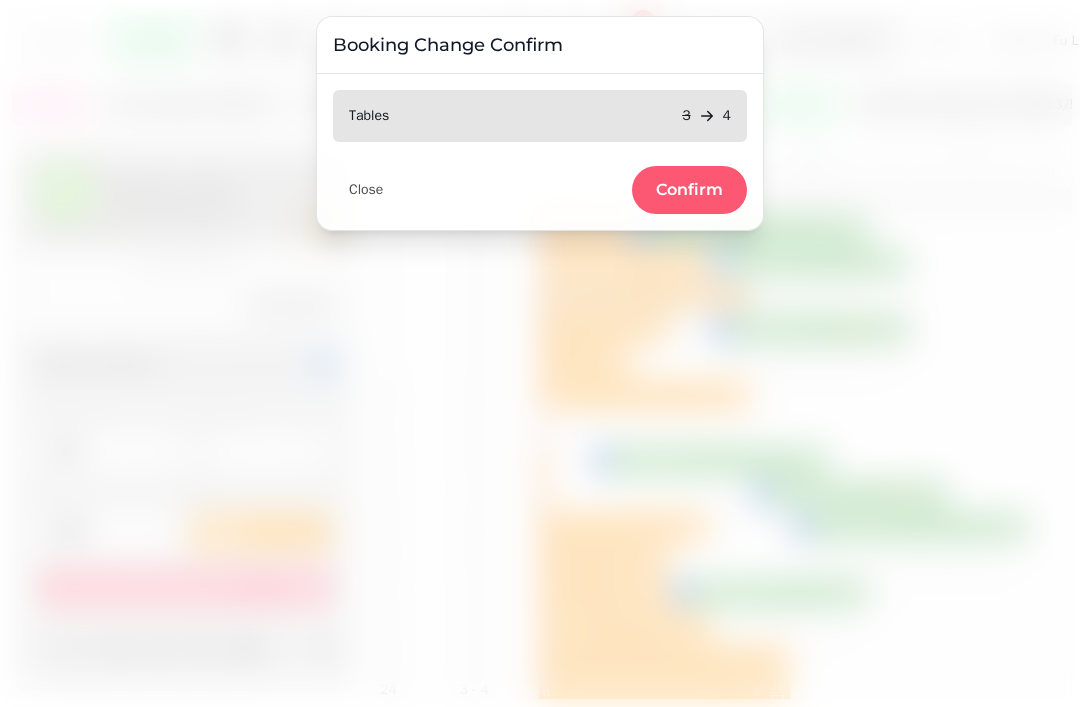 click on "Confirm" at bounding box center (689, 190) 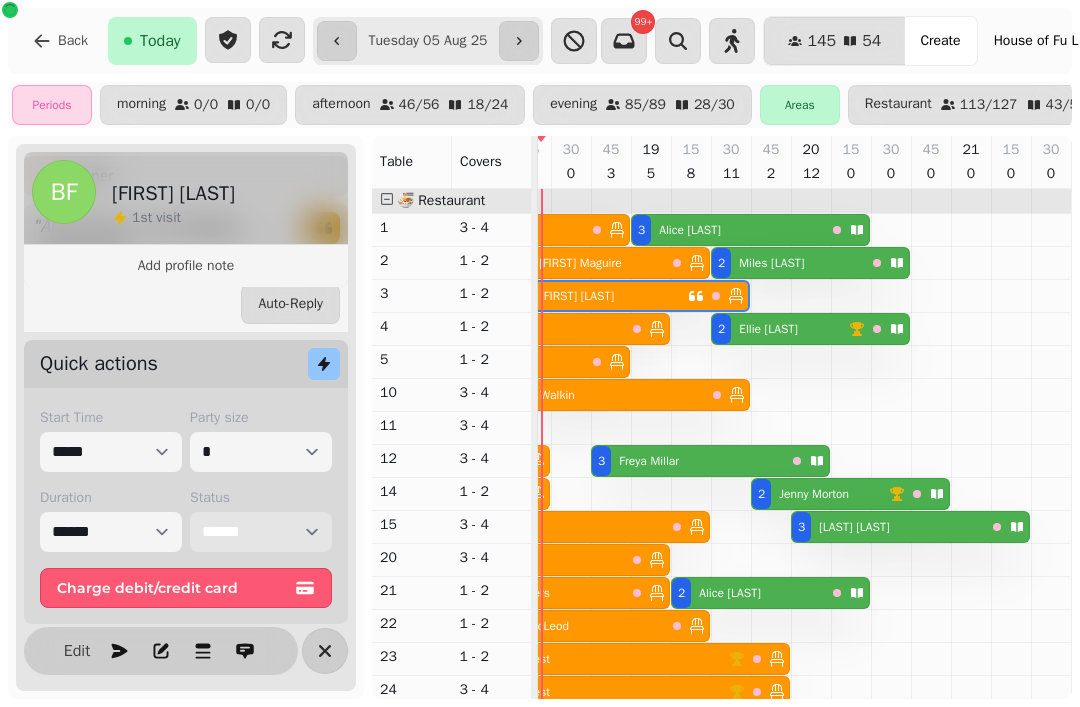 scroll, scrollTop: 0, scrollLeft: 1051, axis: horizontal 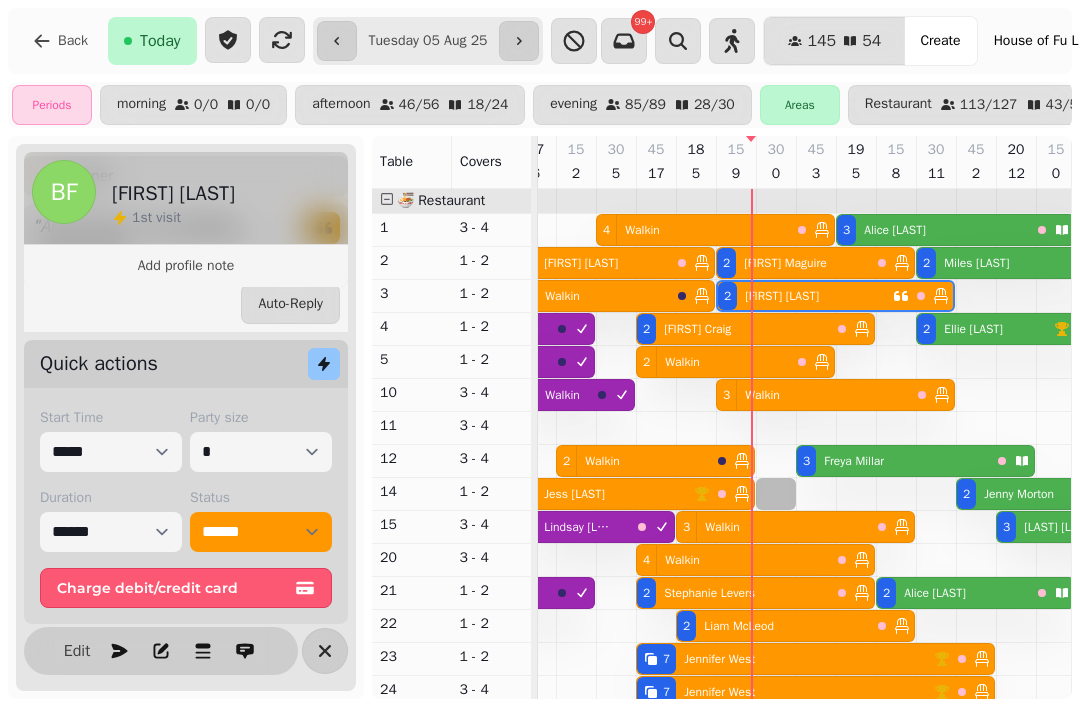 select on "**********" 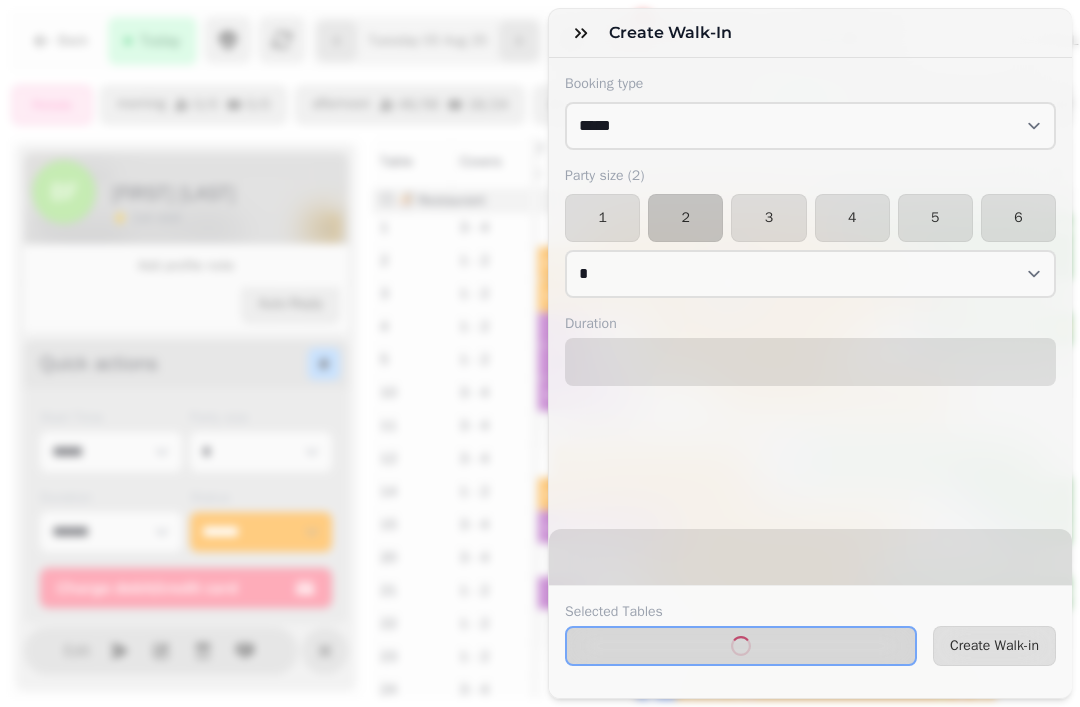 select on "****" 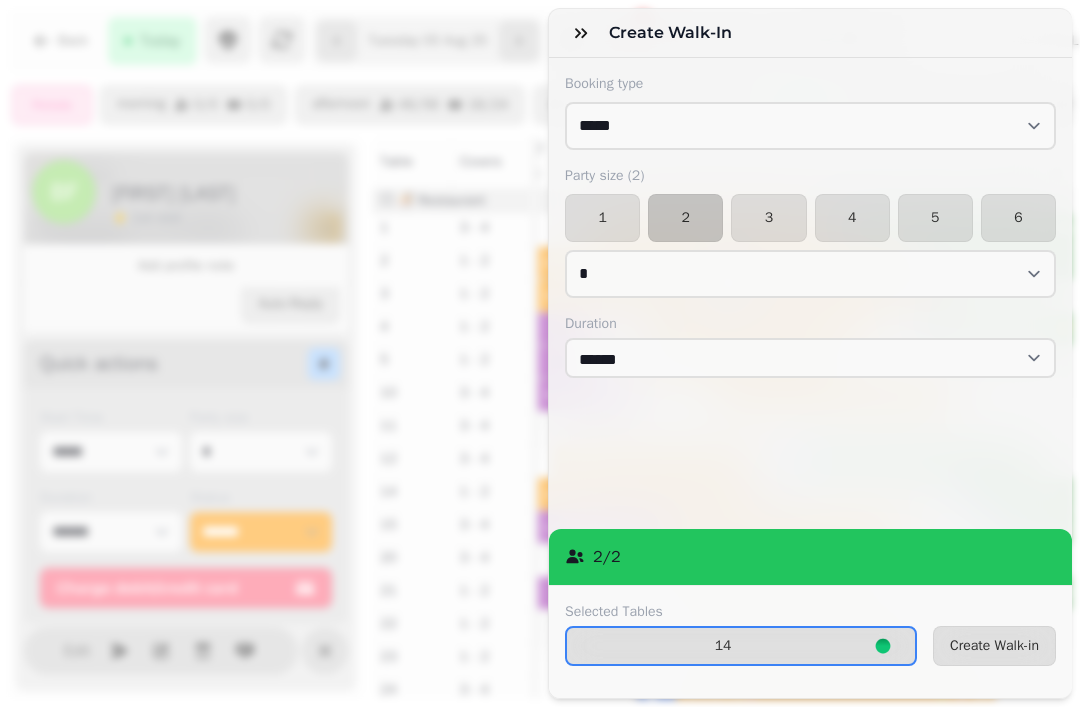 click on "Create Walk-in" at bounding box center [994, 646] 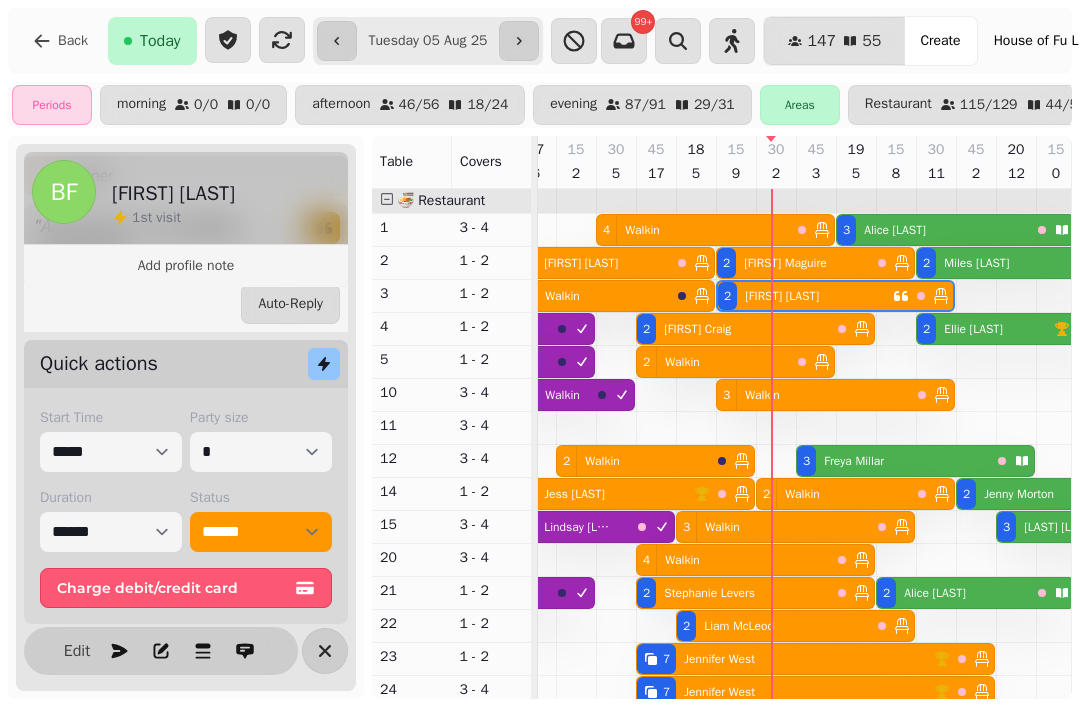 click on "2 Walkin" at bounding box center [713, 362] 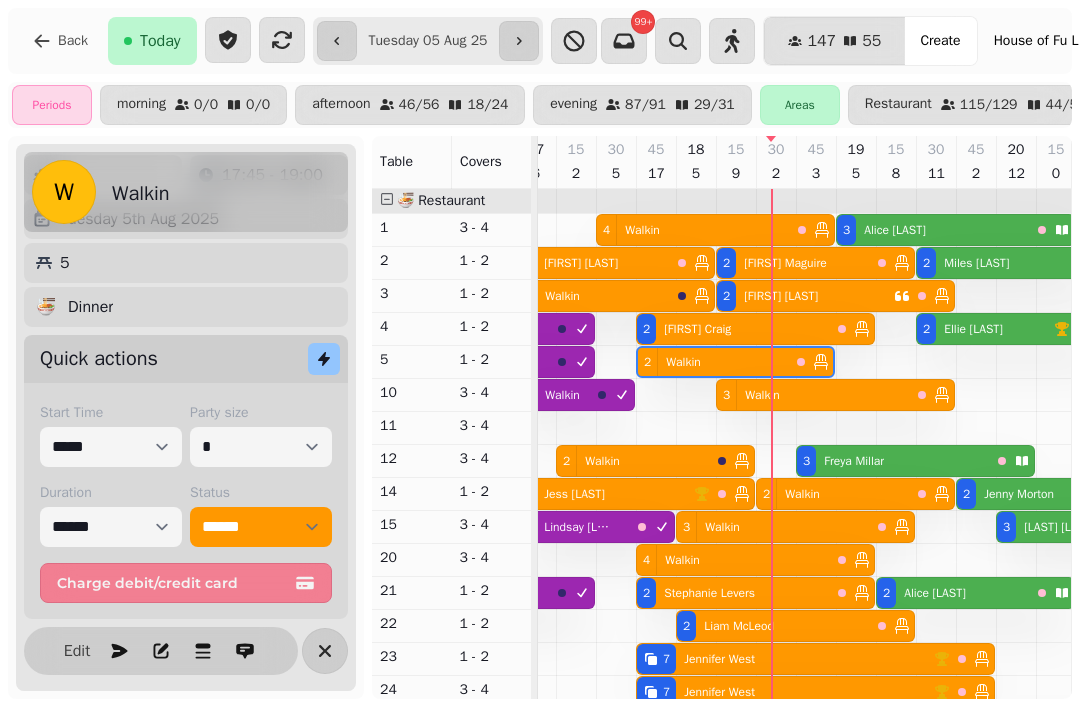 scroll, scrollTop: 85, scrollLeft: 0, axis: vertical 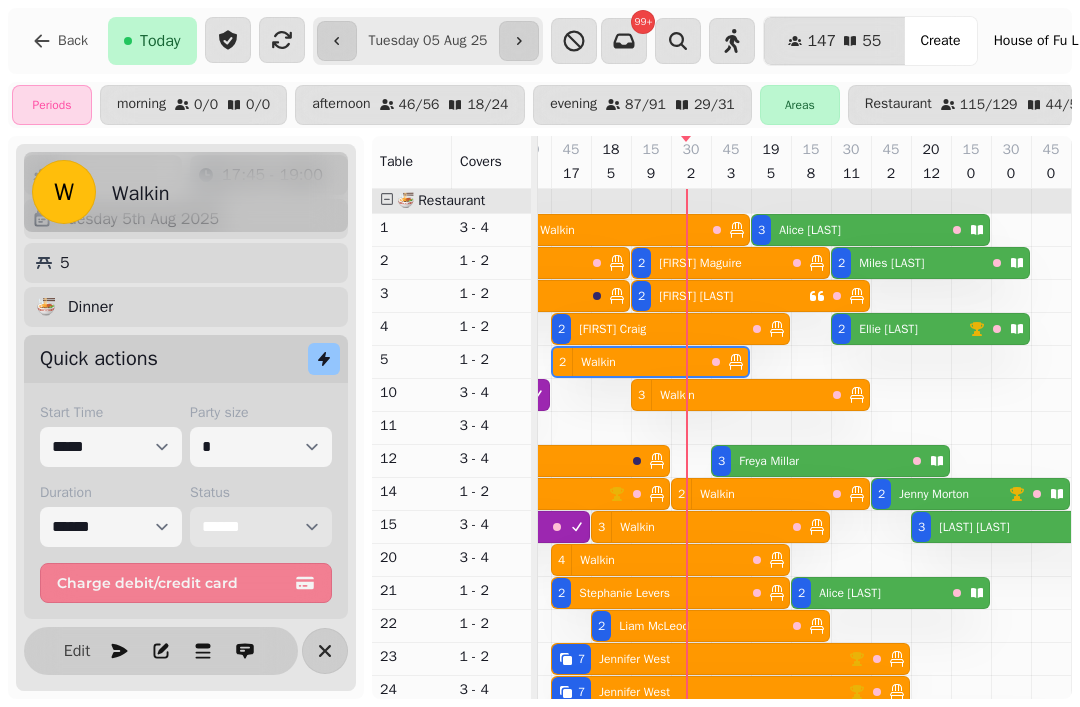 click on "**********" at bounding box center [261, 527] 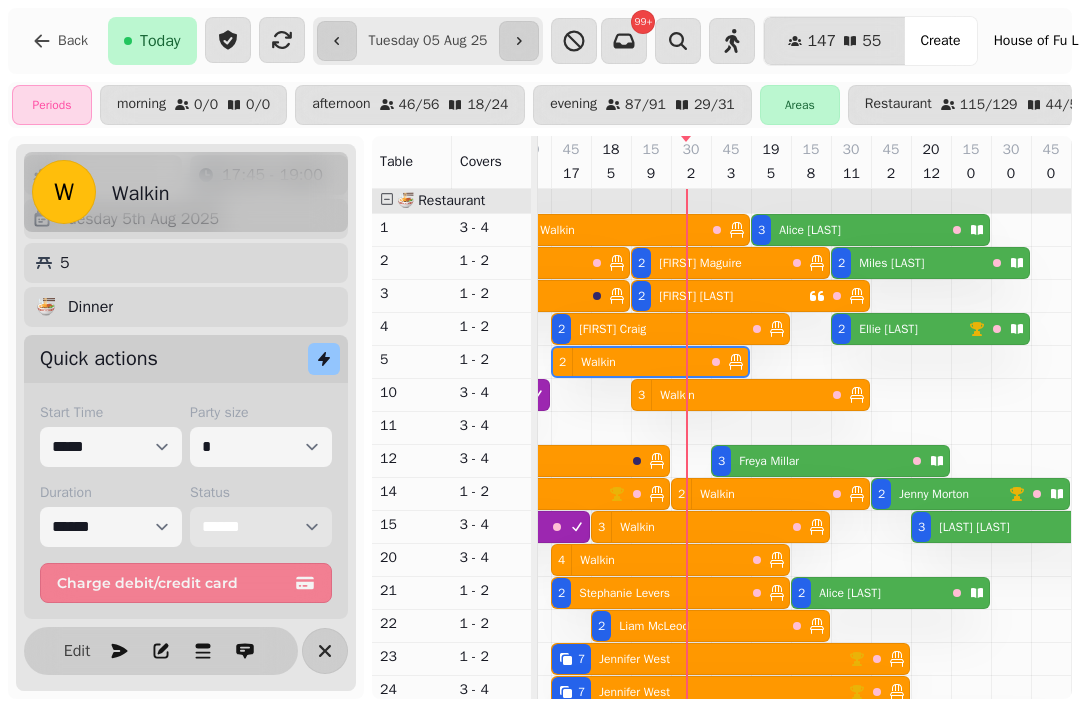 select on "********" 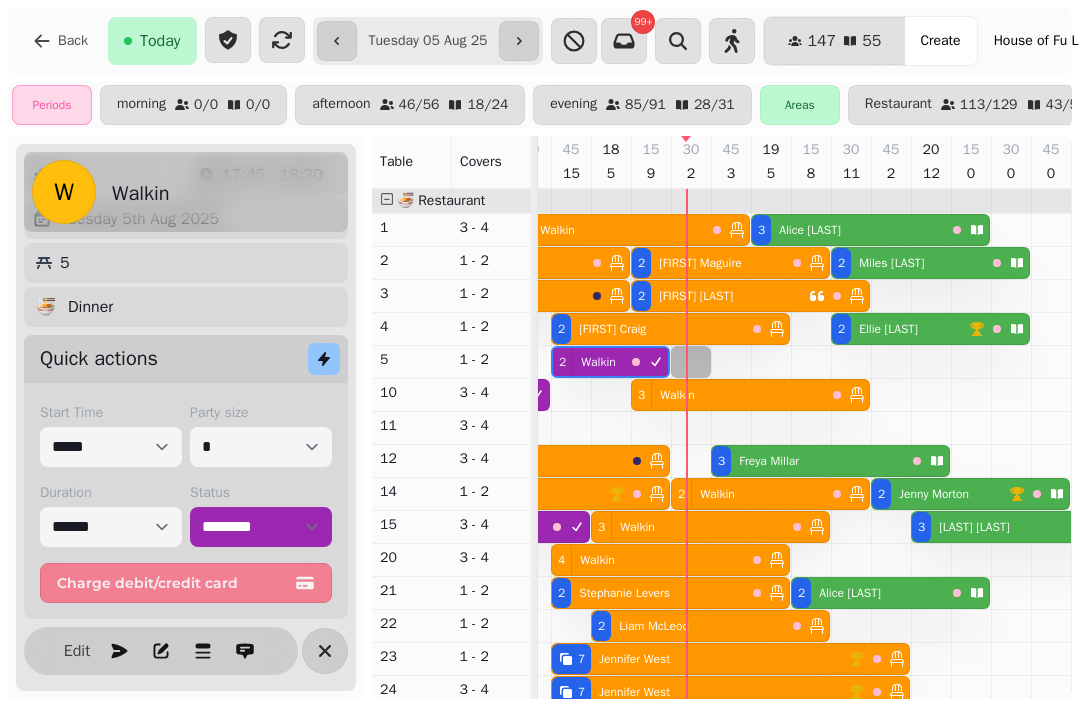 select on "**********" 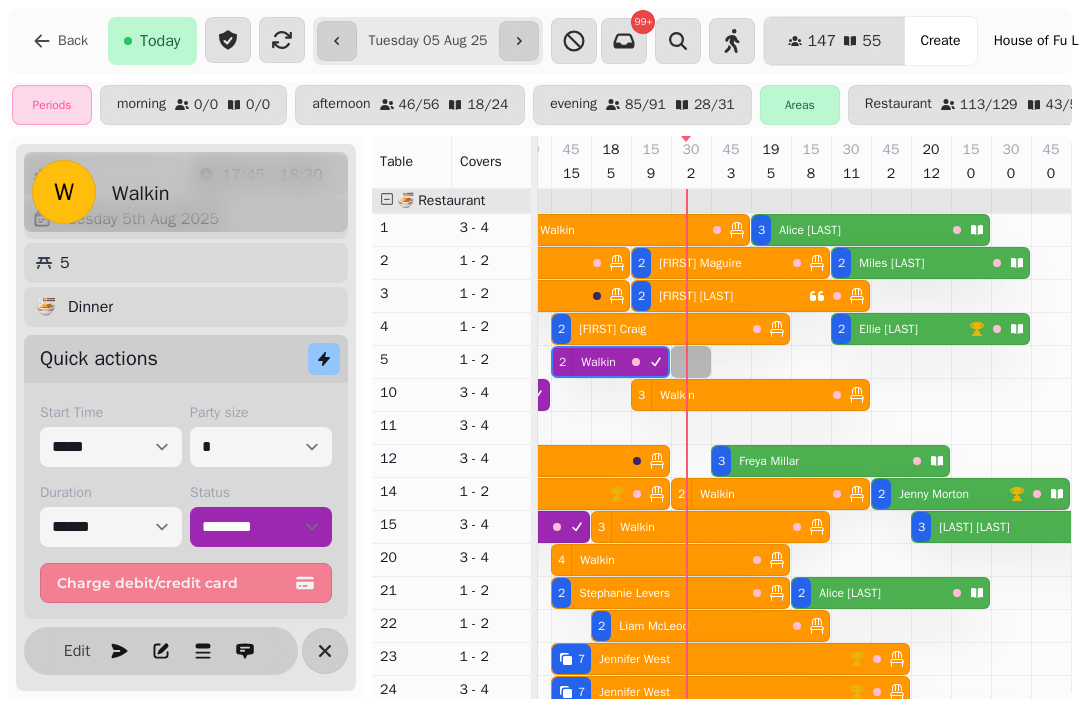 select on "*" 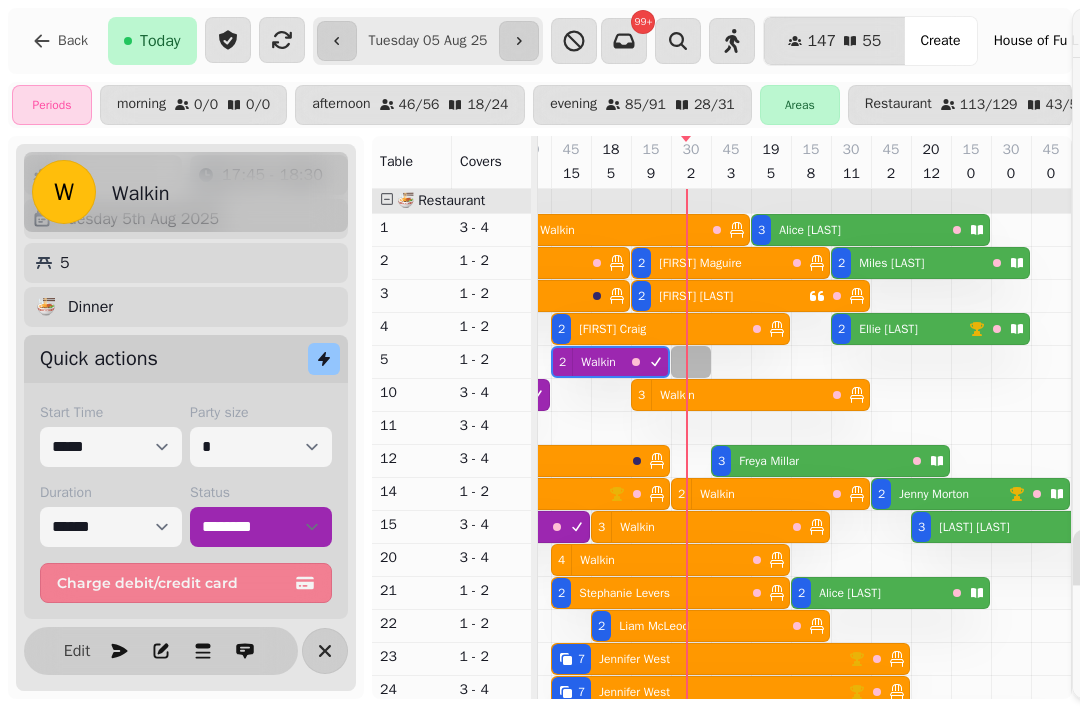 select on "****" 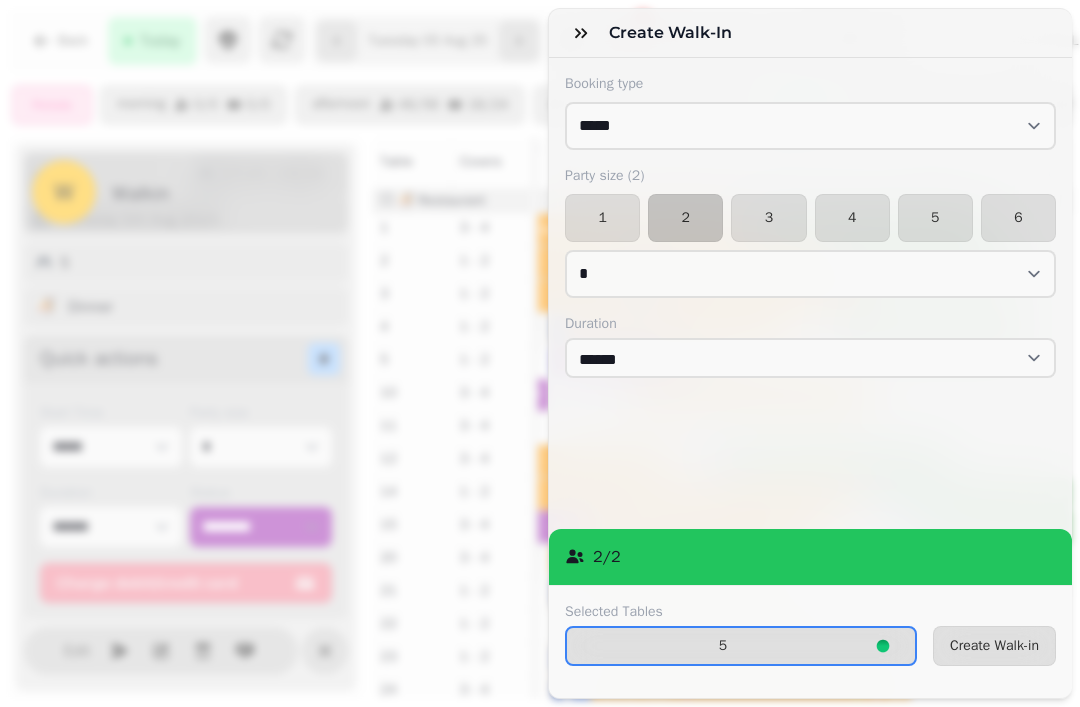 click on "2" at bounding box center (685, 218) 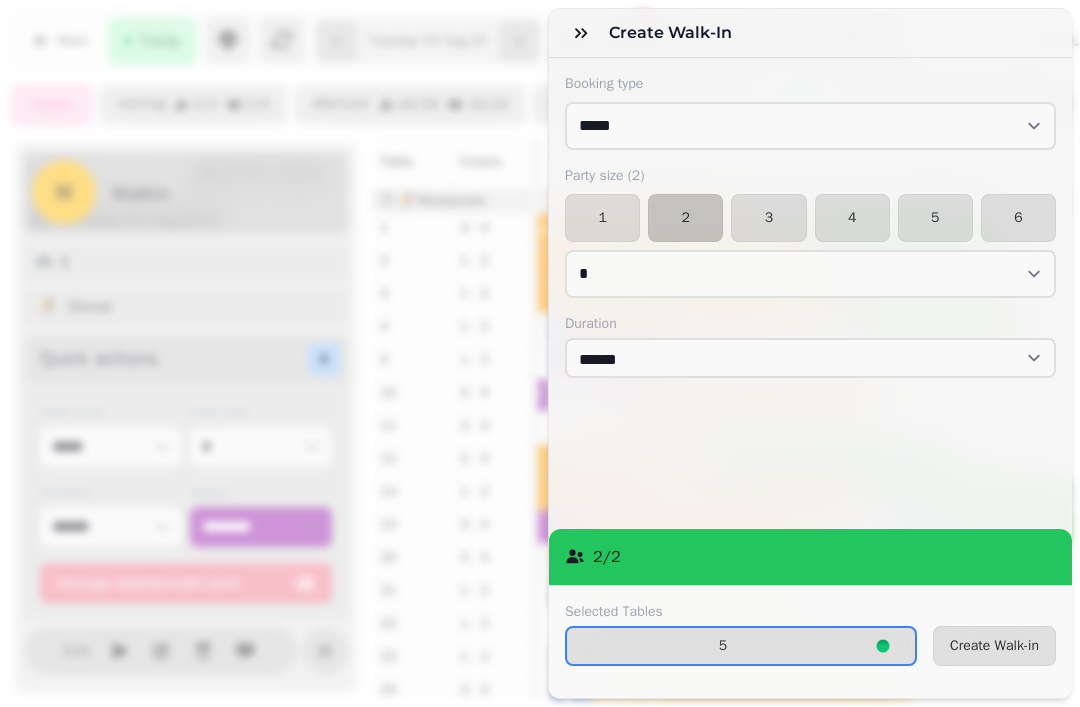 click on "2" at bounding box center (685, 218) 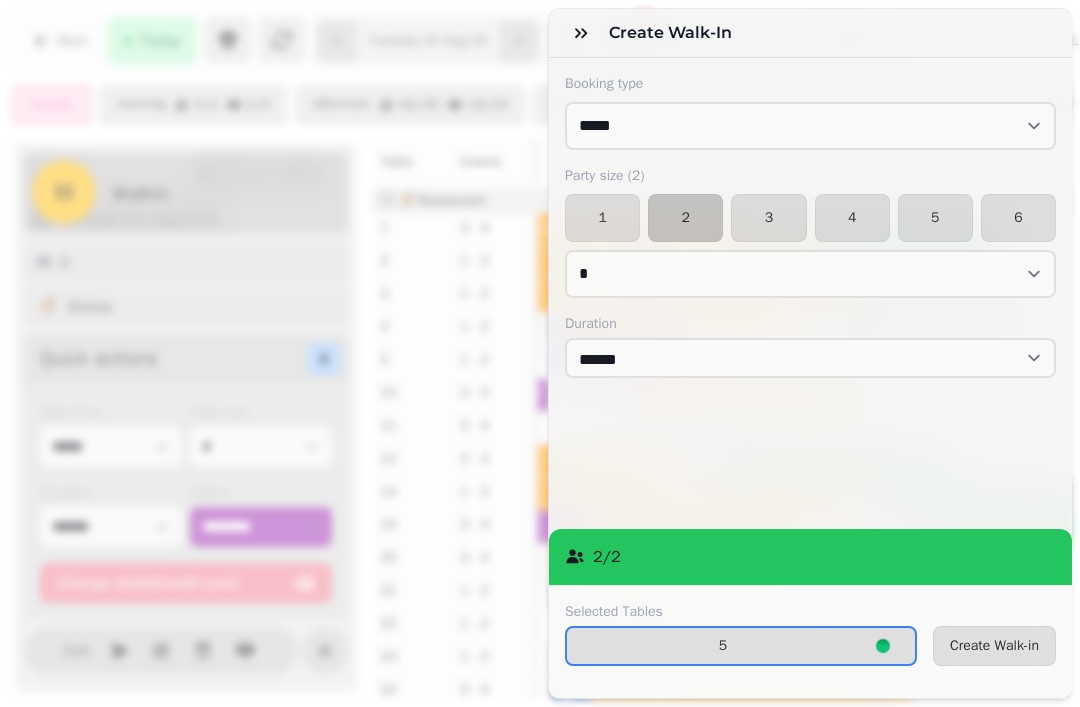 click on "Create Walk-in" at bounding box center [994, 646] 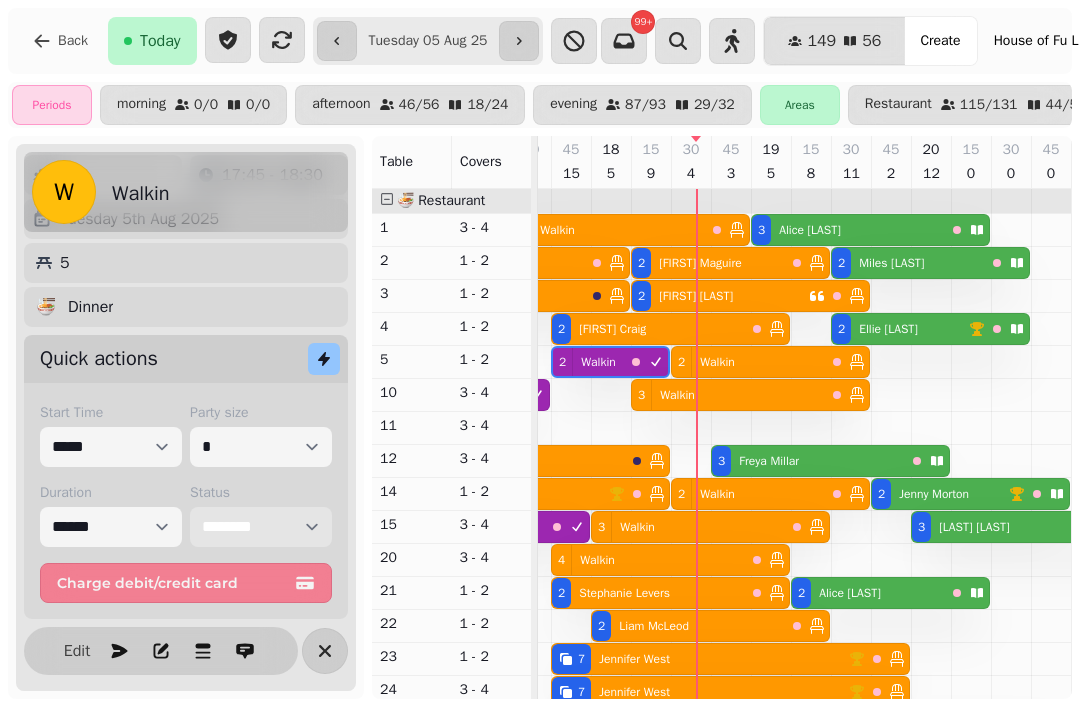 scroll, scrollTop: 70, scrollLeft: 987, axis: both 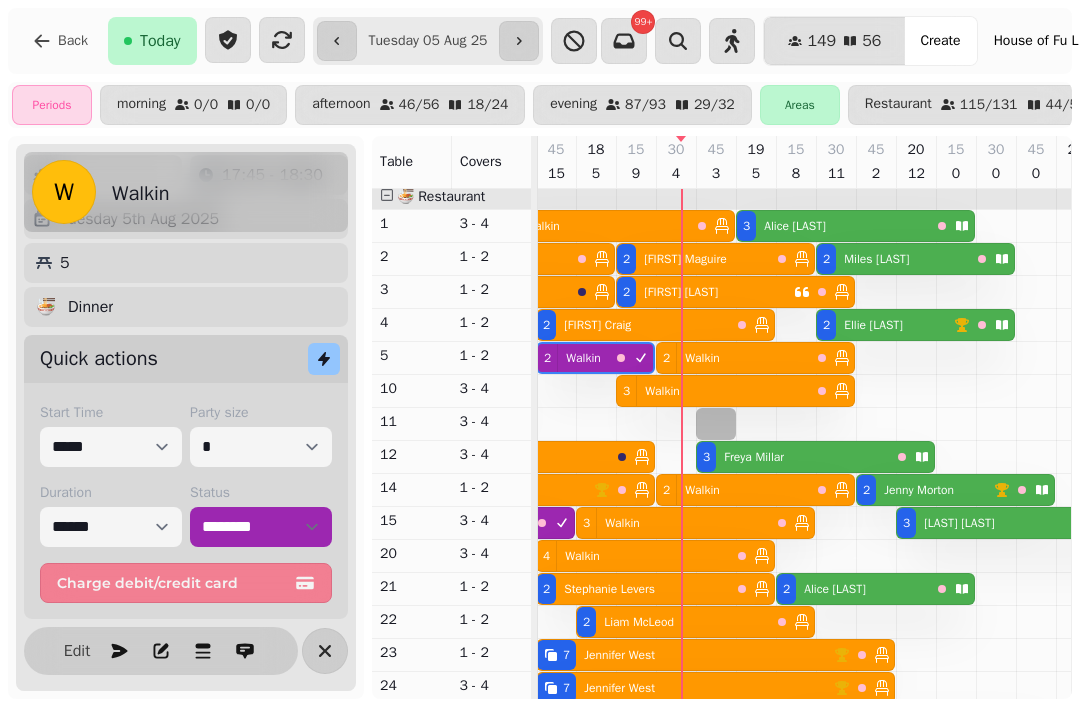 select on "**********" 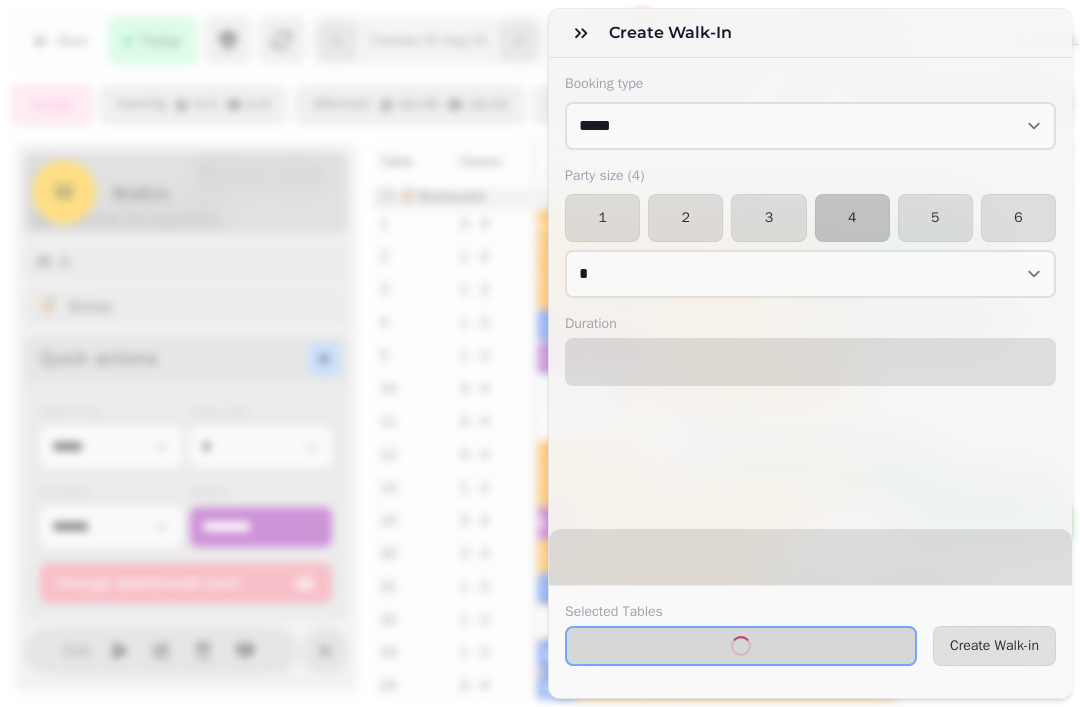 select on "****" 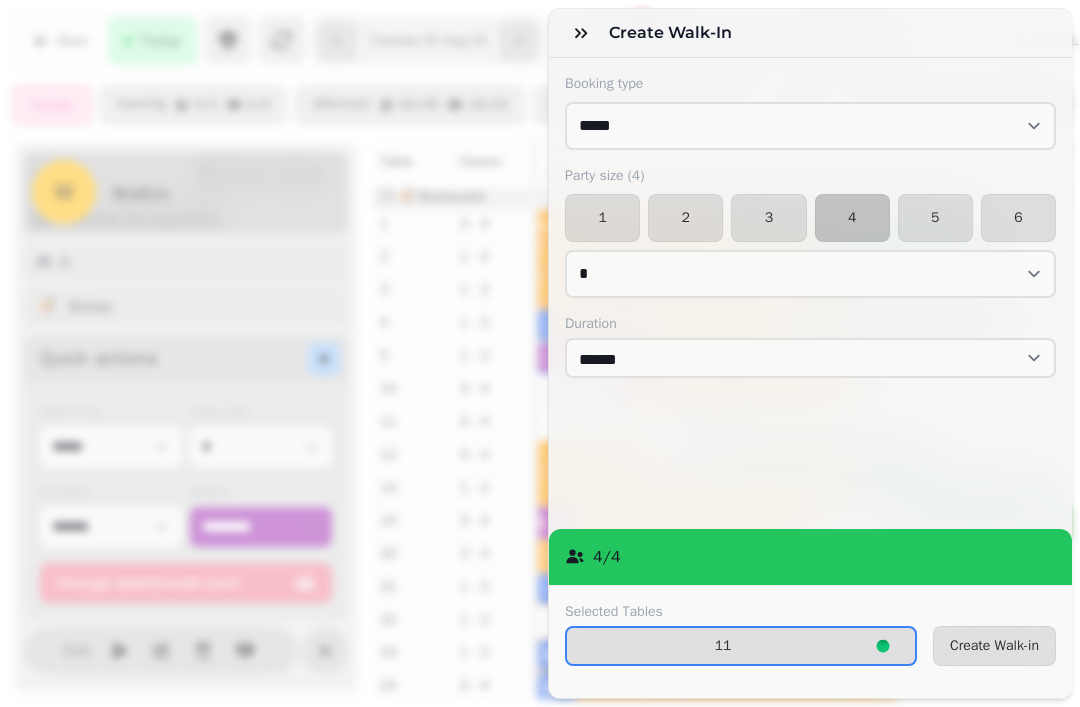 click on "2" at bounding box center (685, 218) 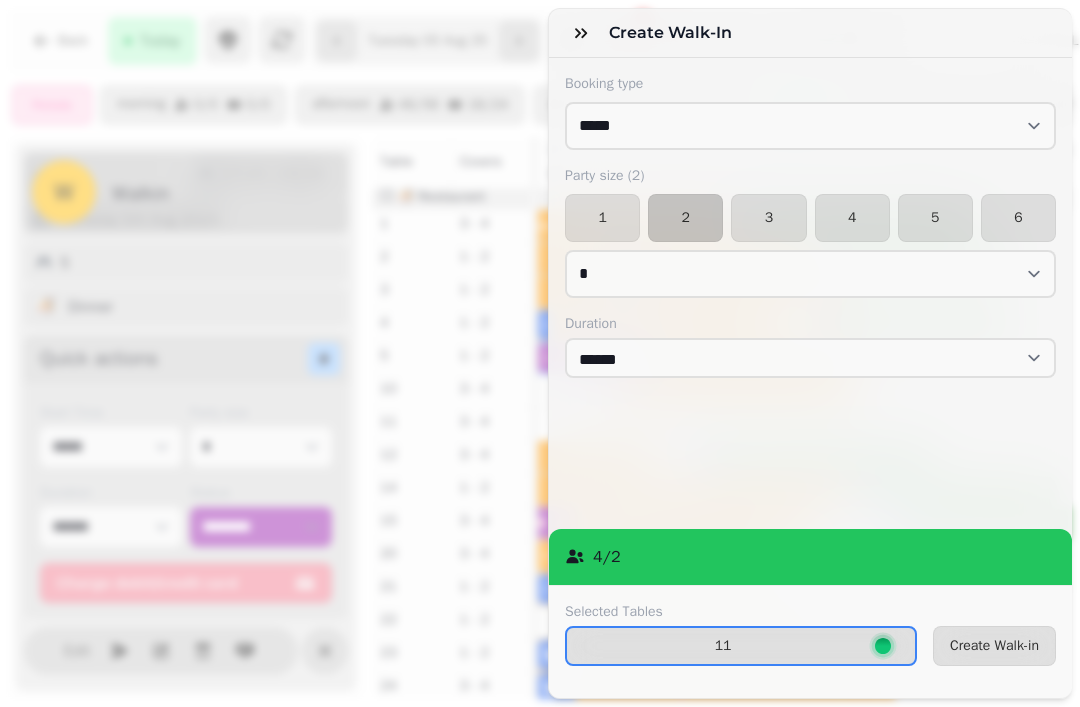 click on "Create Walk-in" at bounding box center [994, 646] 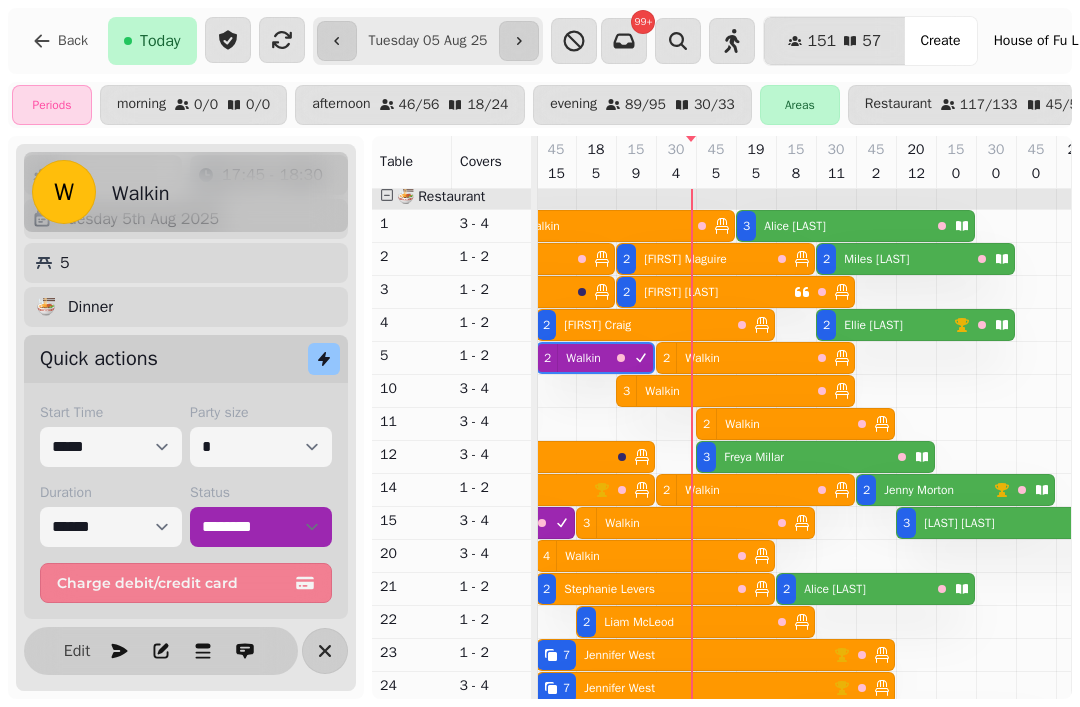 click on "Freya   Millar" at bounding box center (750, 457) 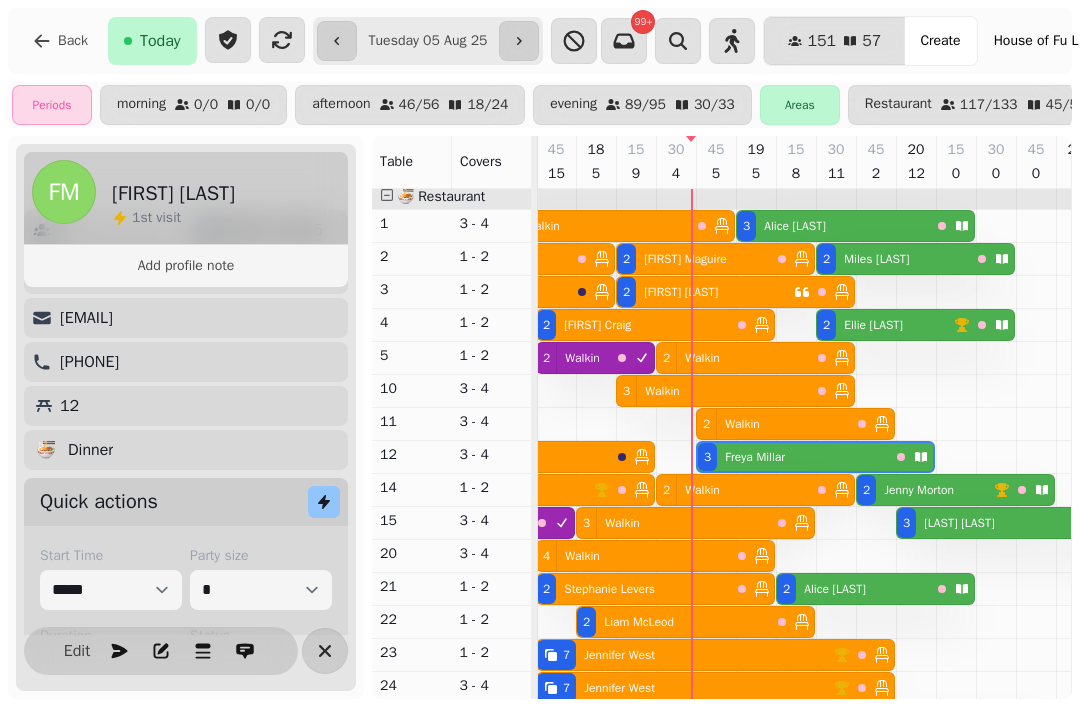 scroll, scrollTop: 0, scrollLeft: 1147, axis: horizontal 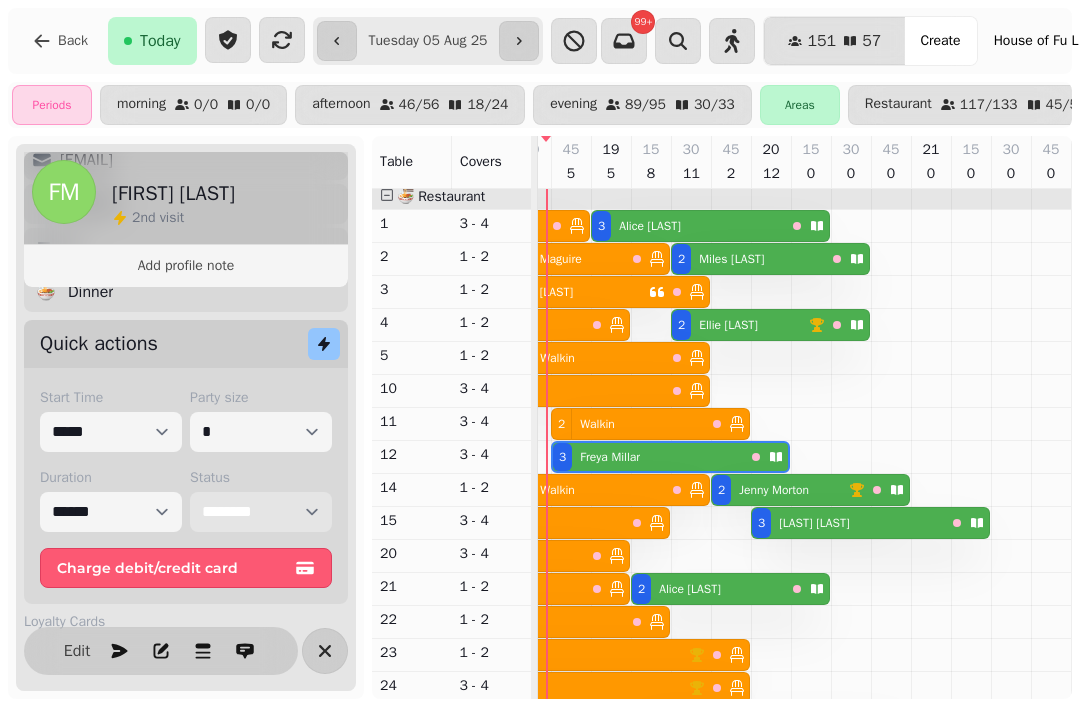 click on "**********" at bounding box center [261, 512] 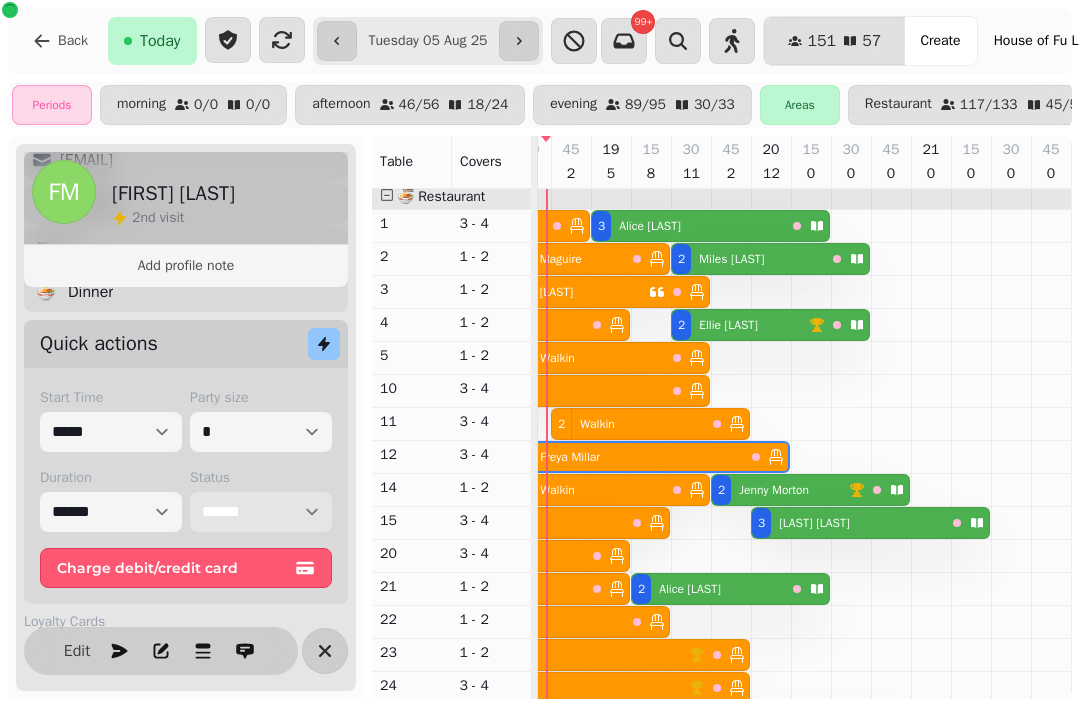 scroll, scrollTop: 407, scrollLeft: 964, axis: both 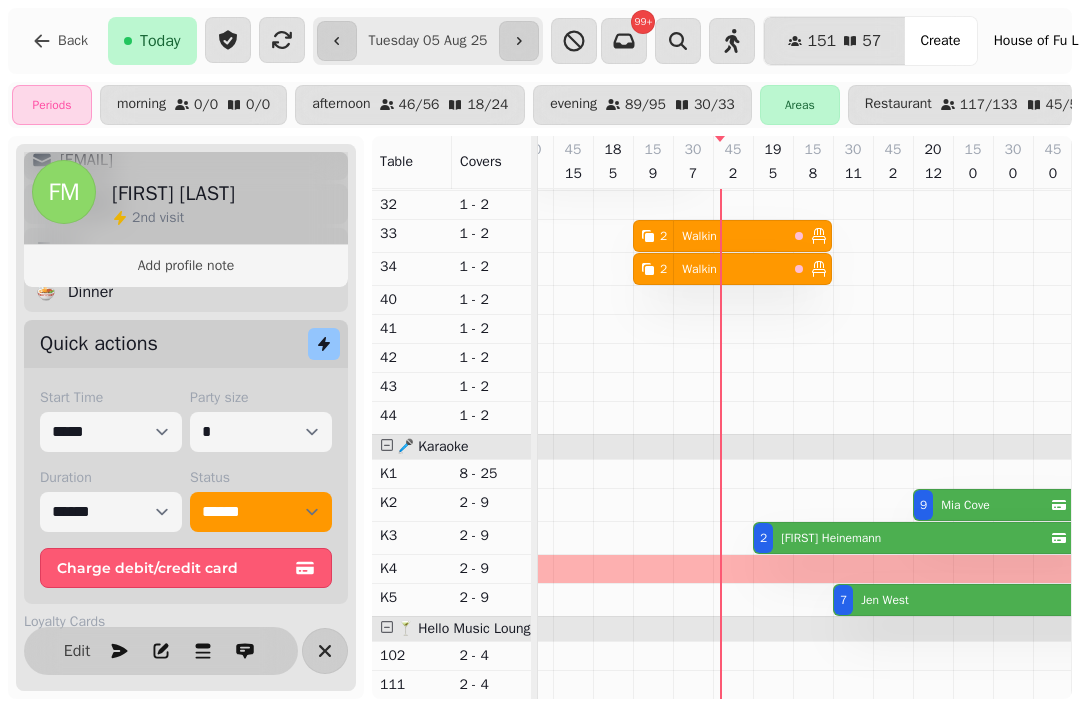 click on "[NUMBER] [FIRST]   [LAST]" at bounding box center [902, 538] 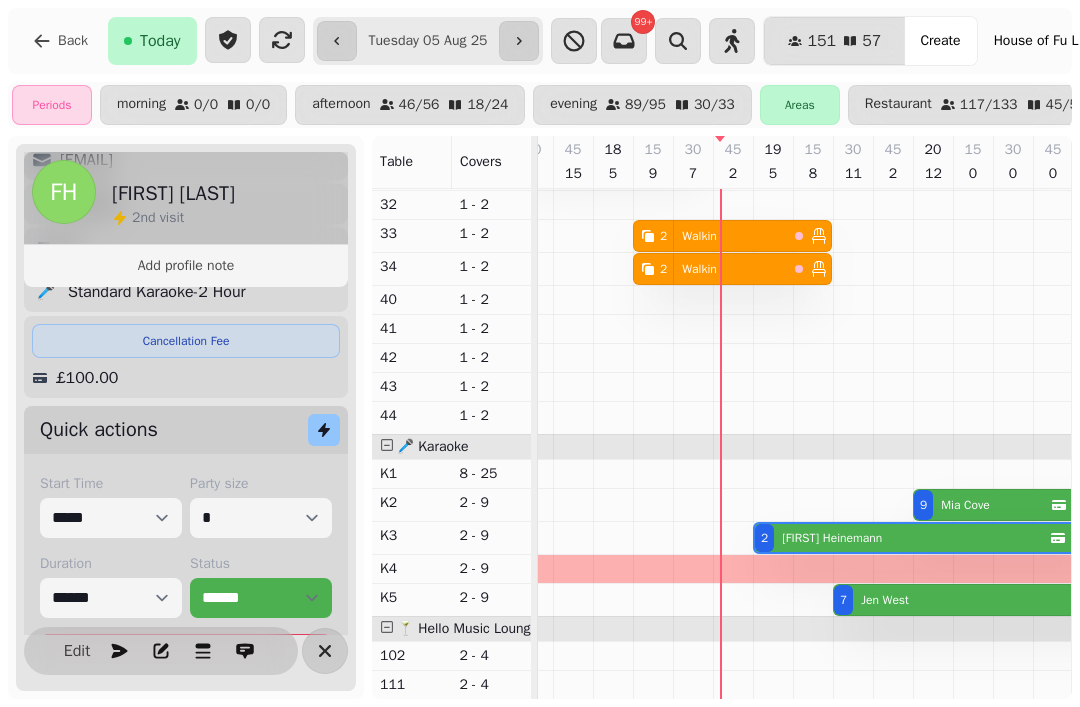 scroll, scrollTop: 0, scrollLeft: 1187, axis: horizontal 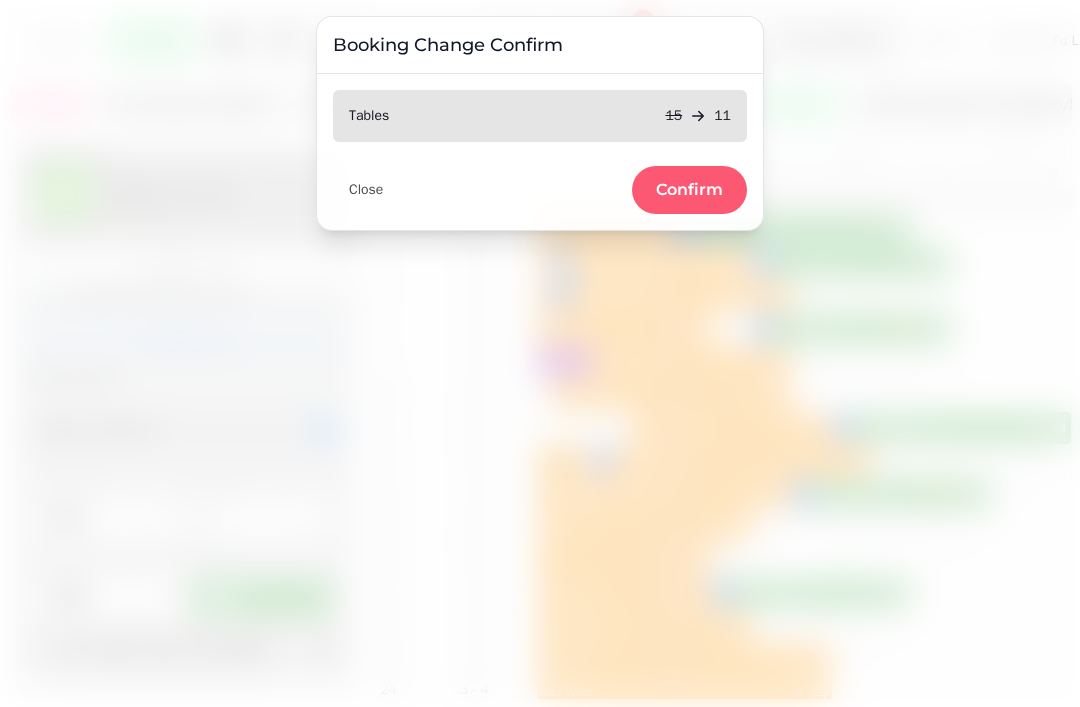 click on "Confirm" at bounding box center (689, 190) 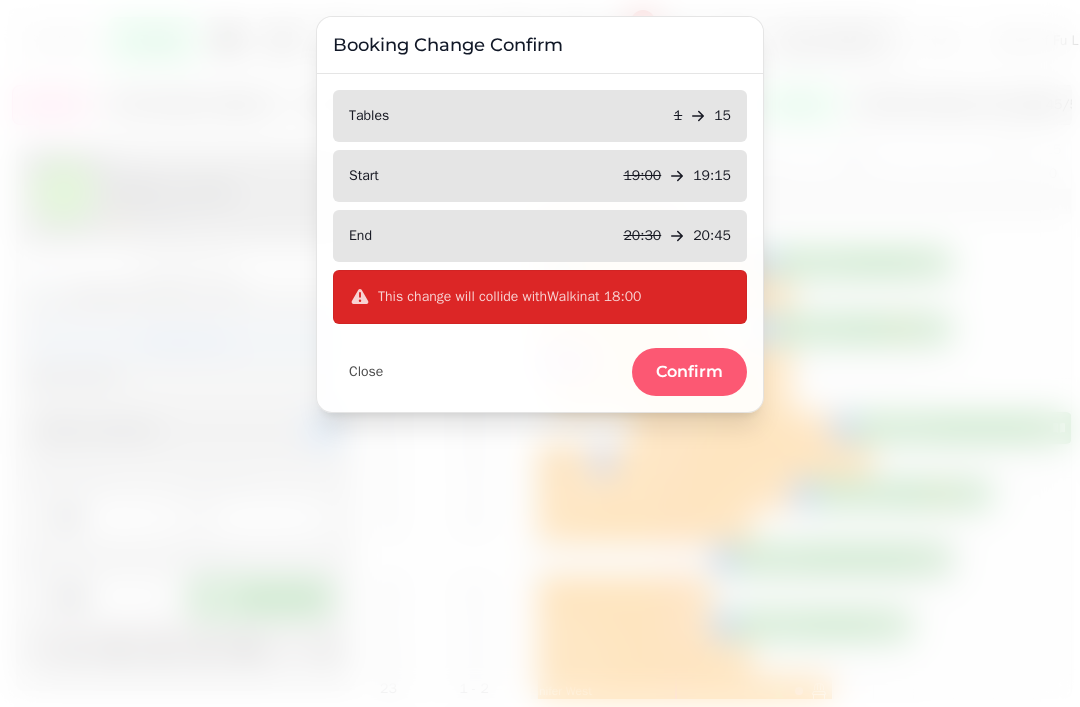 click on "Confirm" at bounding box center (689, 372) 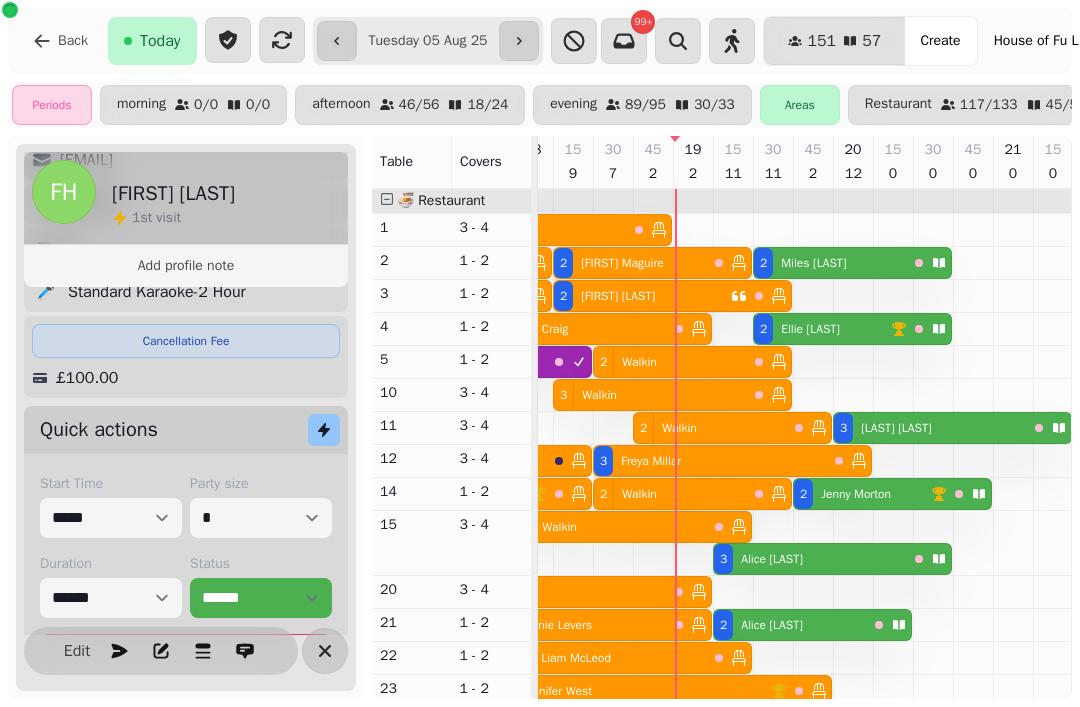 click on "3 Walkin" at bounding box center [610, 527] 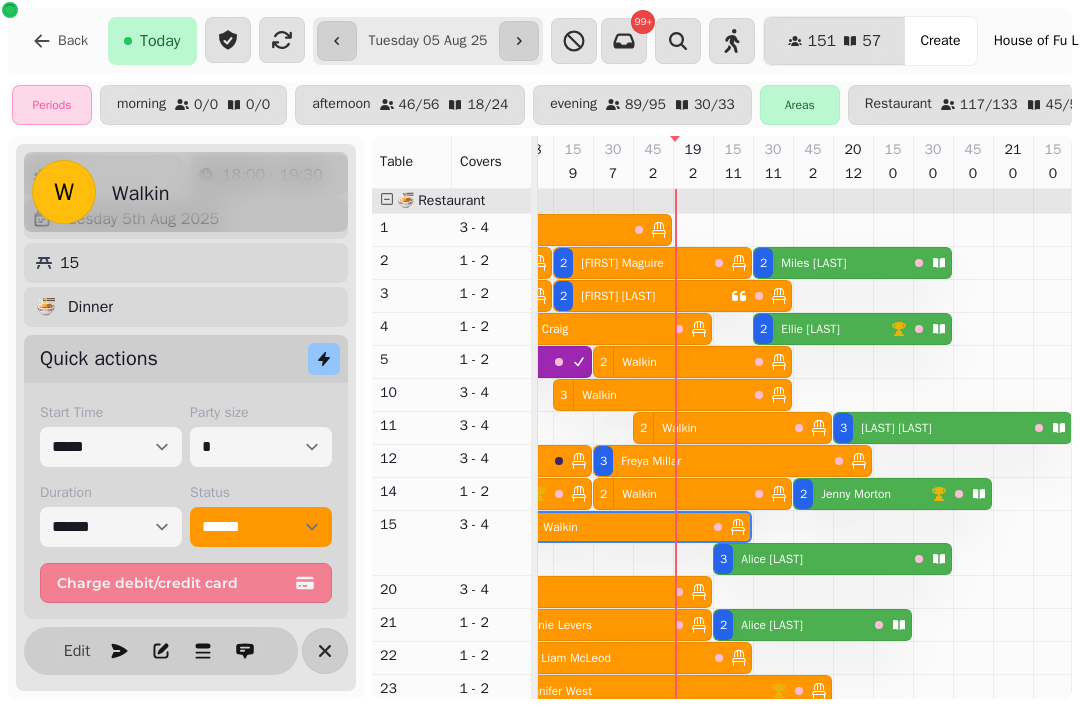 scroll, scrollTop: 85, scrollLeft: 0, axis: vertical 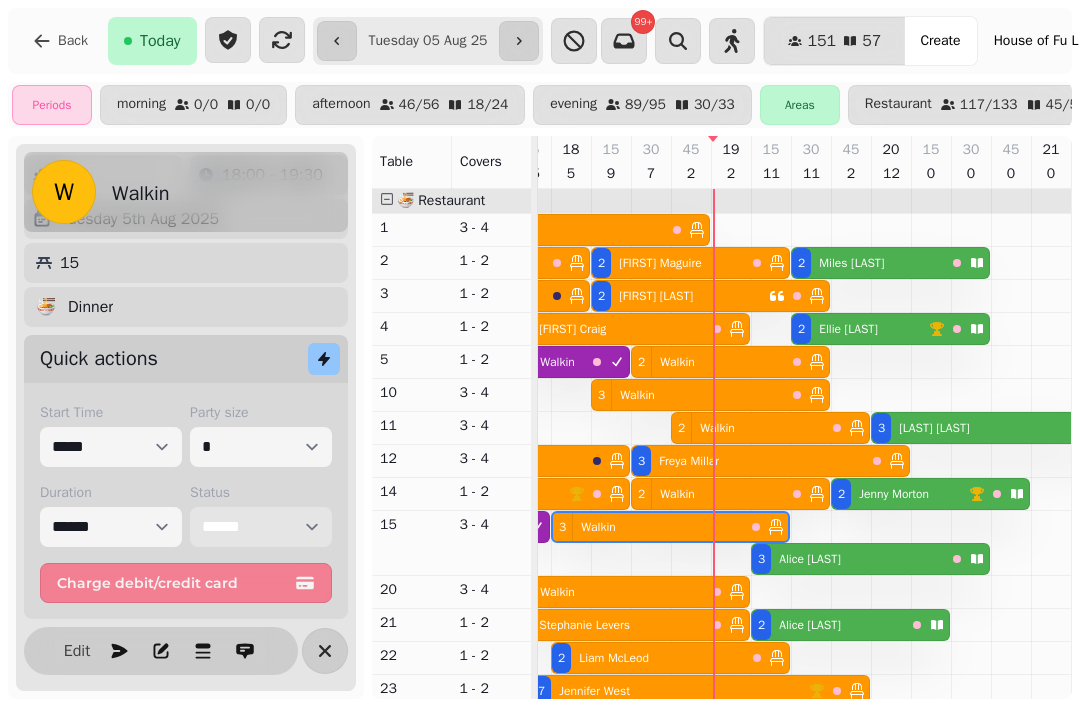 click on "**********" at bounding box center [261, 527] 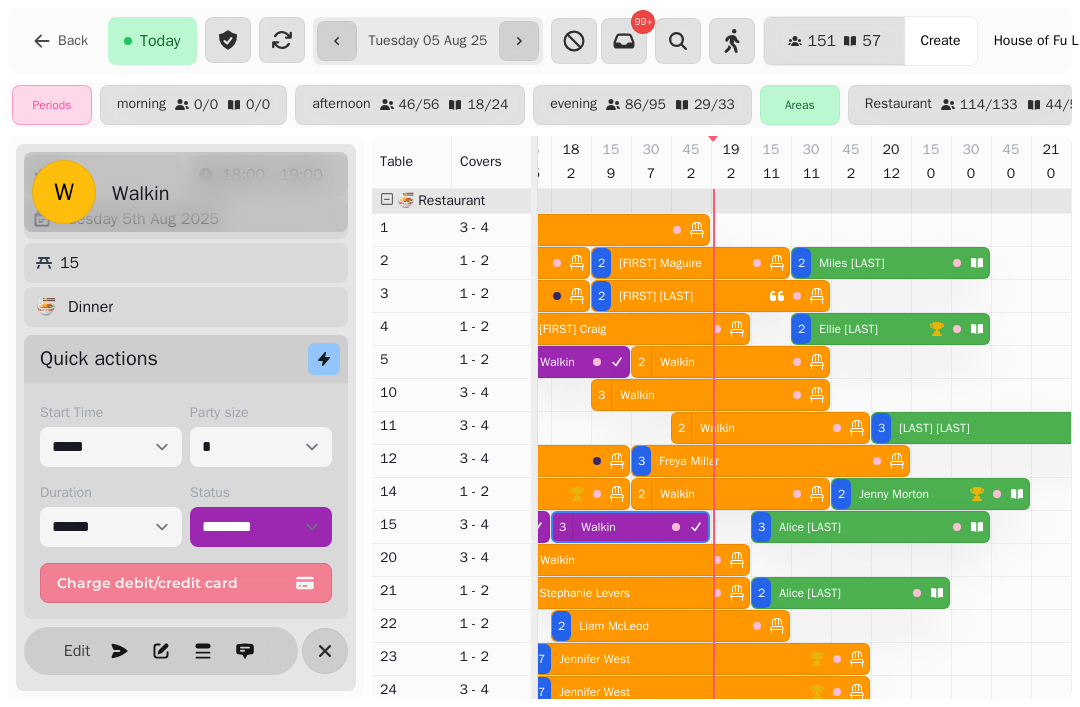 click on "3 Alice   Megaw" at bounding box center (848, 527) 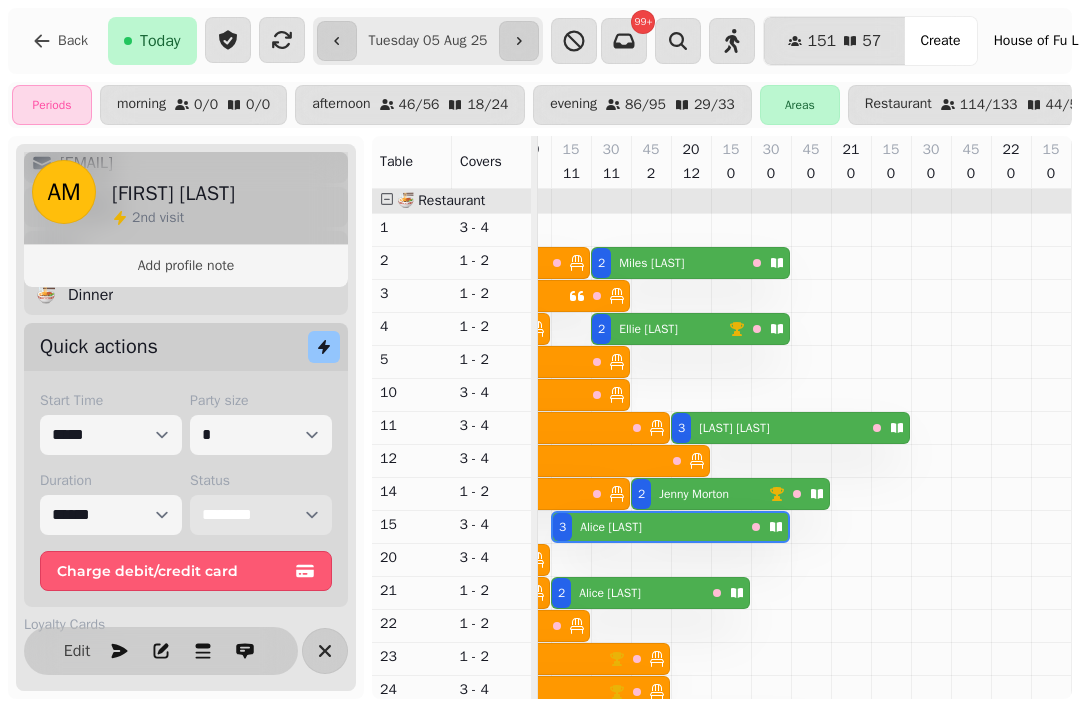 click on "**********" at bounding box center (261, 515) 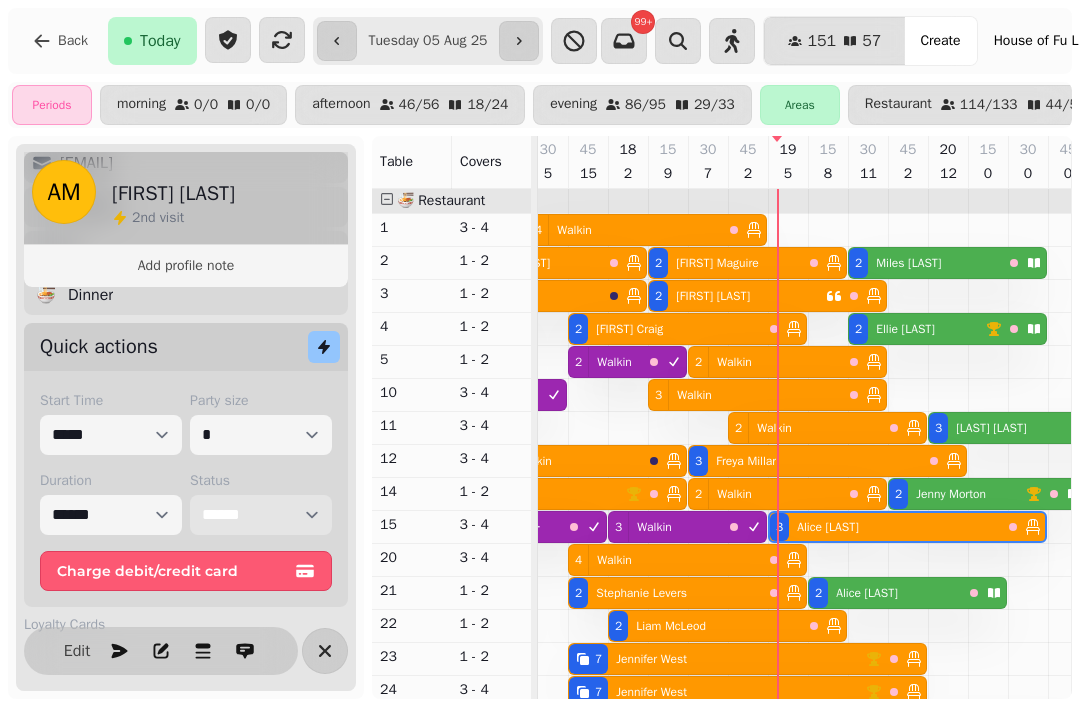 scroll, scrollTop: 54, scrollLeft: 995, axis: both 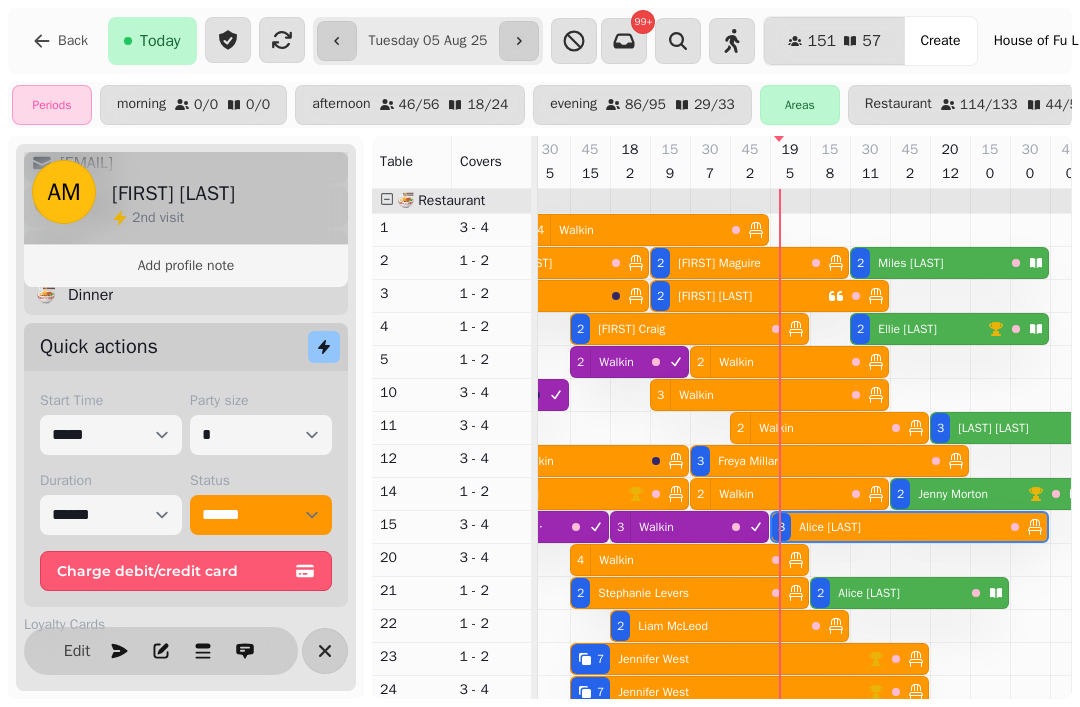select on "**********" 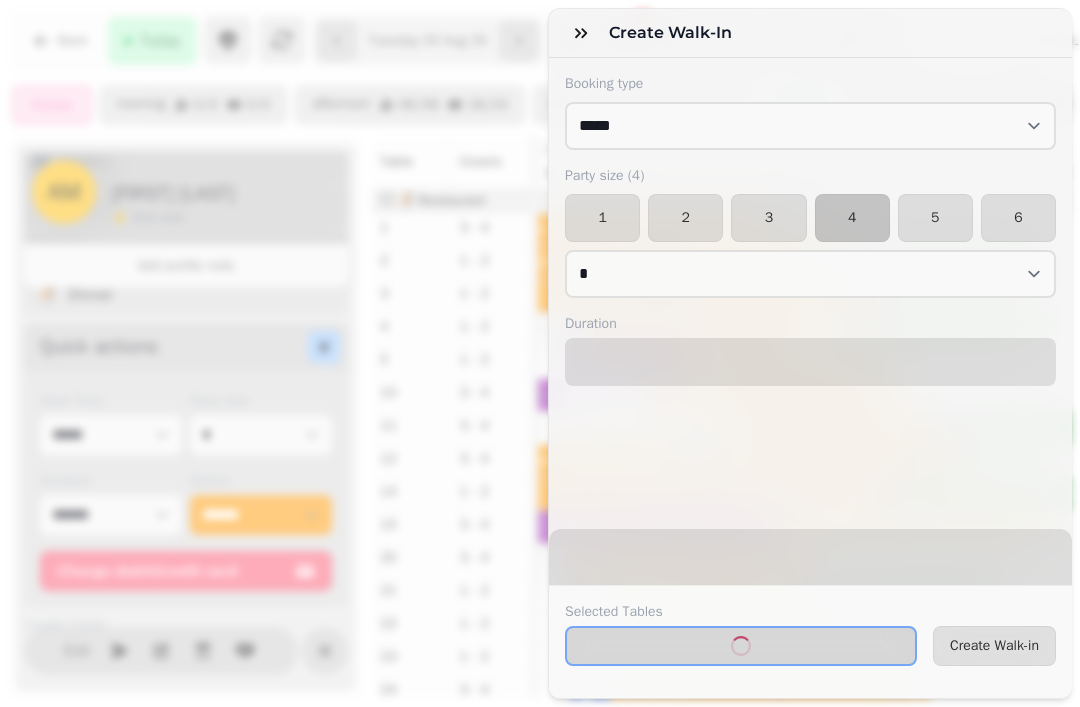 select on "****" 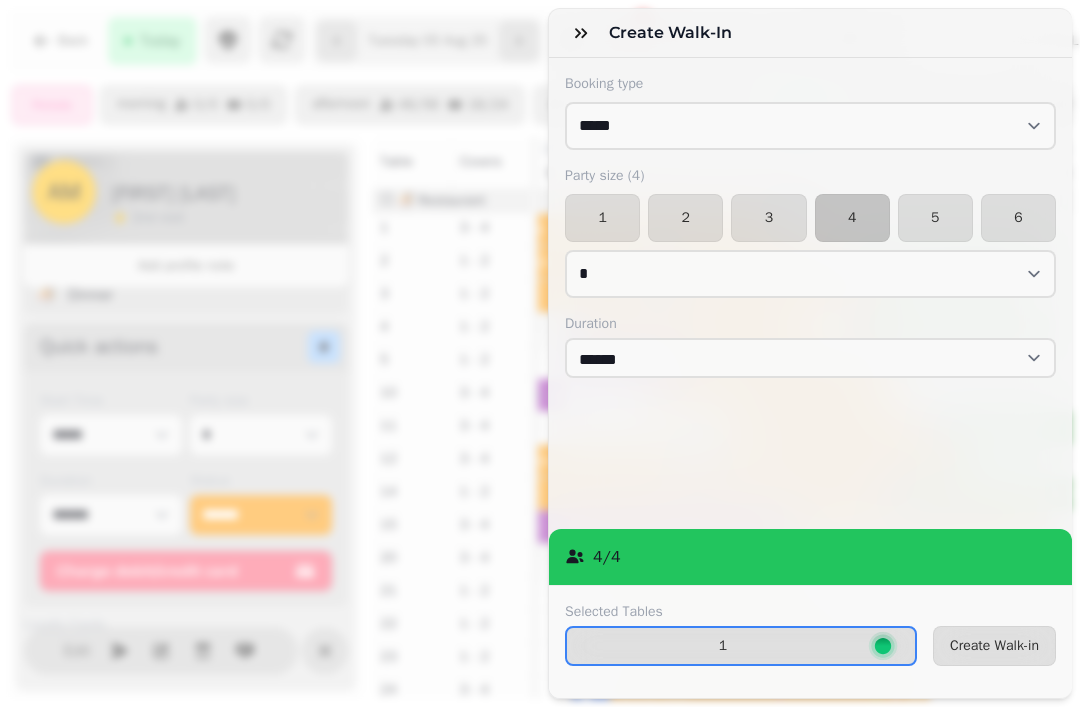 click on "2" at bounding box center [685, 218] 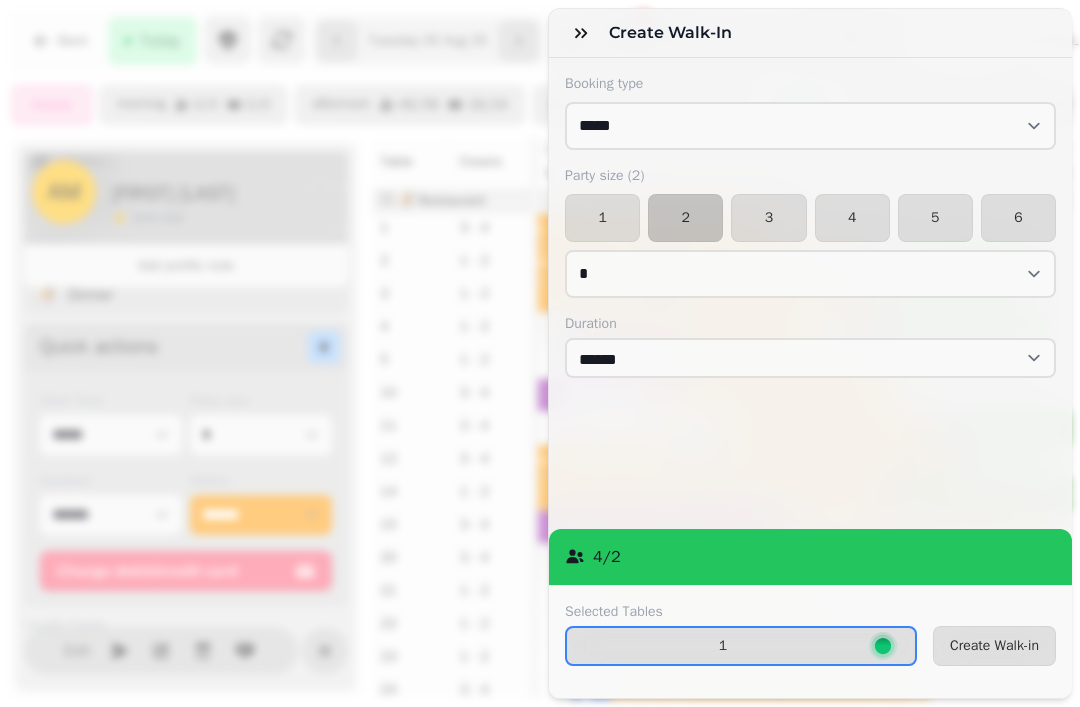 click on "Create Walk-in" at bounding box center (994, 646) 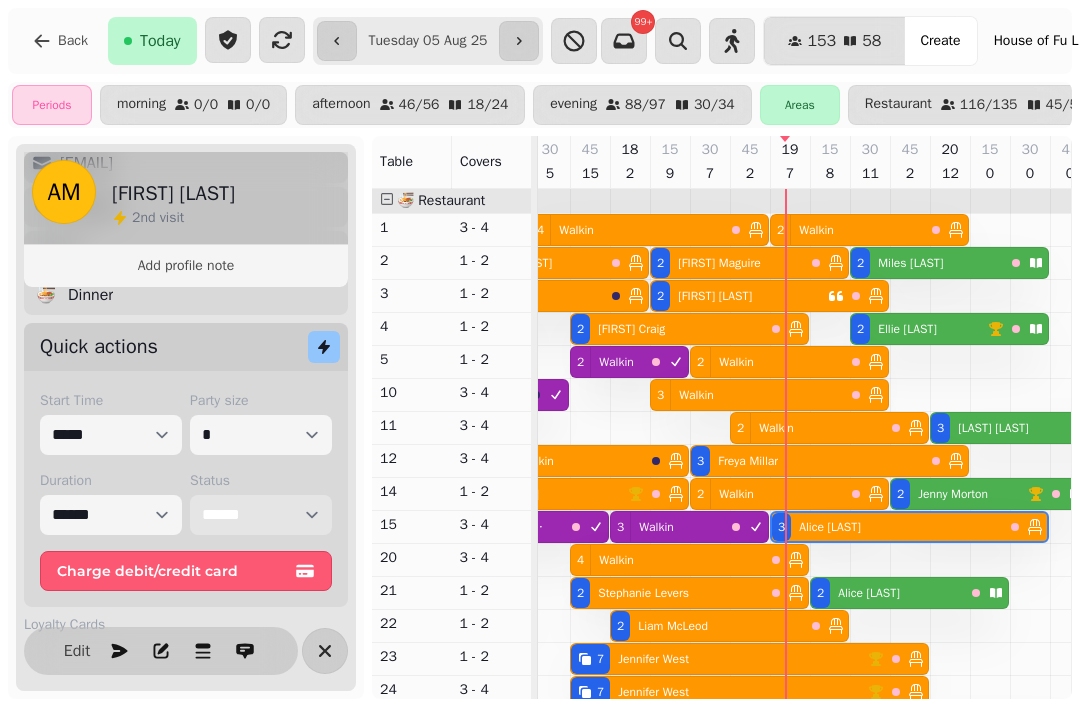 scroll, scrollTop: 83, scrollLeft: 1046, axis: both 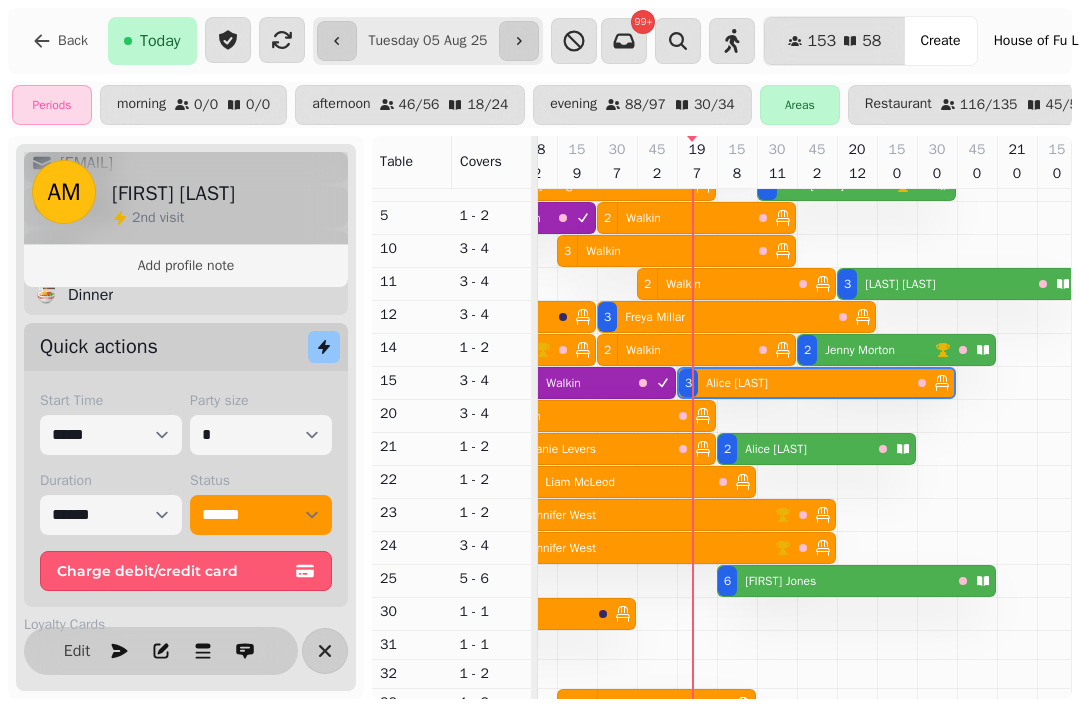 click on "Damian   Jones" at bounding box center (780, 581) 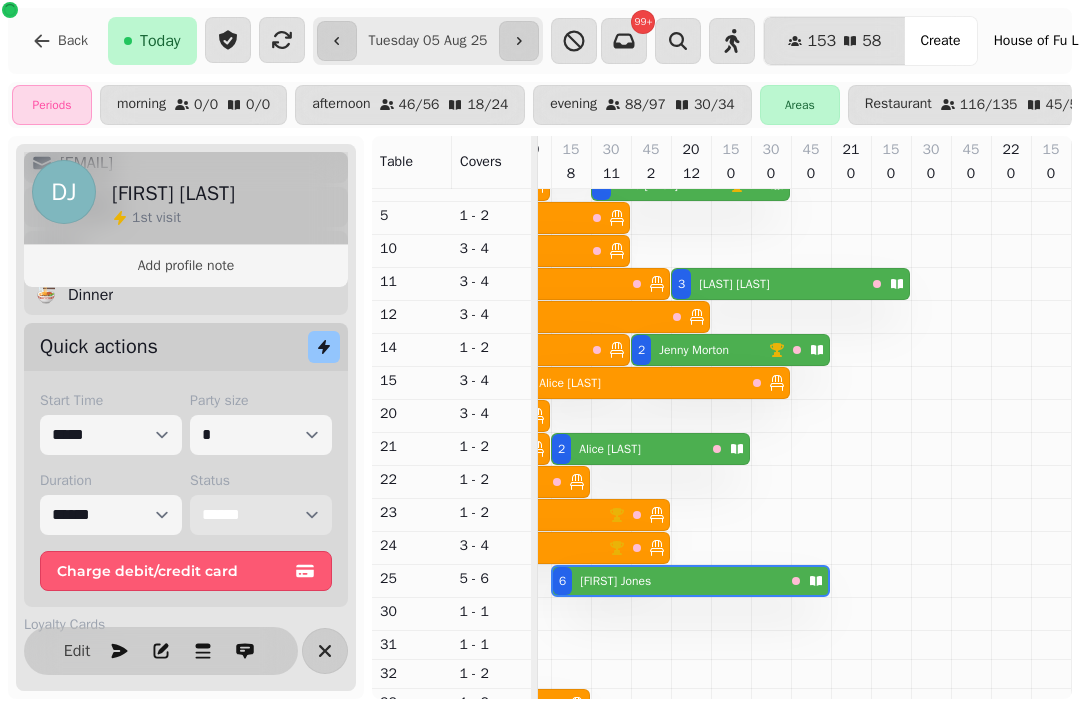 click on "**********" at bounding box center (261, 515) 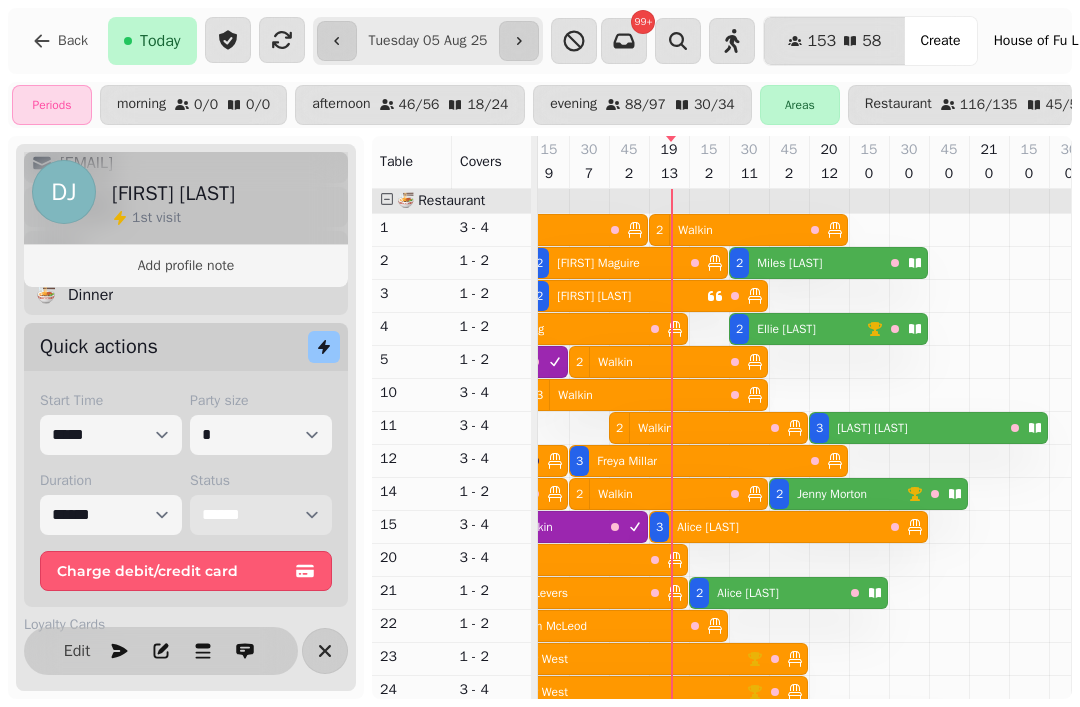 scroll, scrollTop: 0, scrollLeft: 906, axis: horizontal 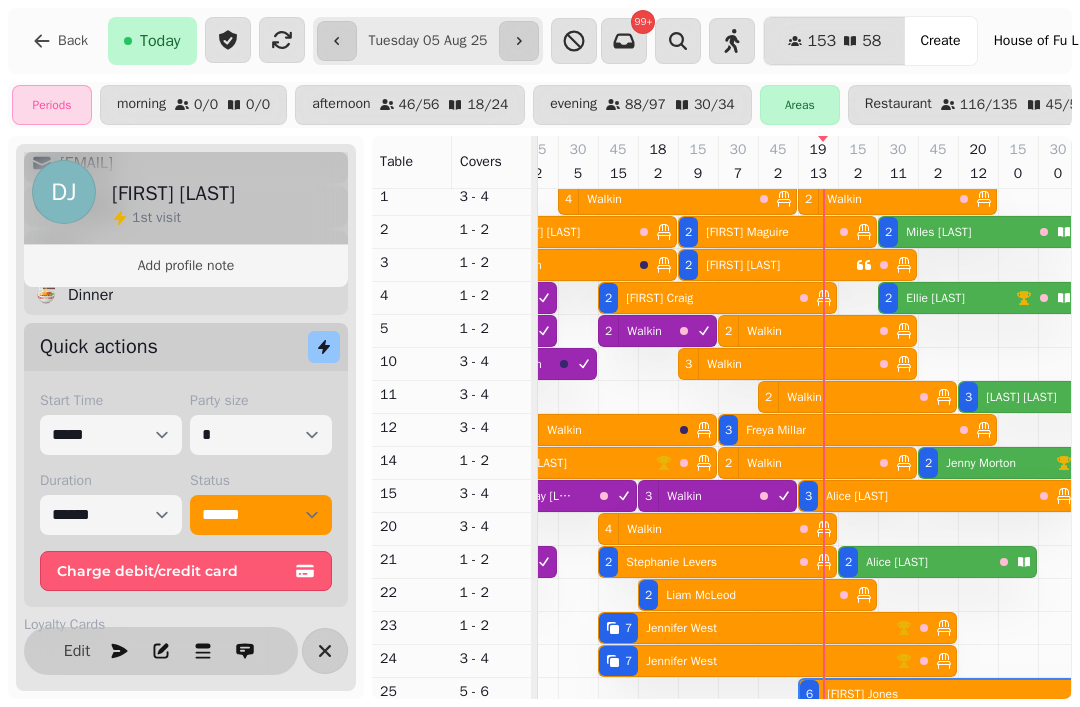 click on "3 Walkin" at bounding box center [775, 364] 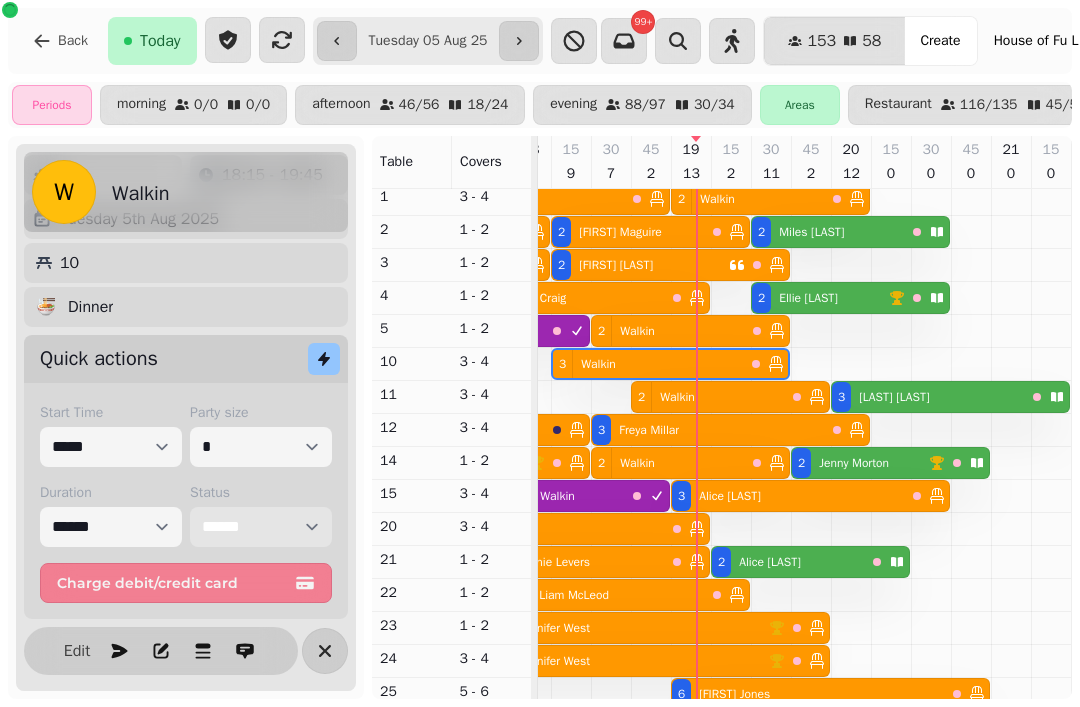 click on "**********" at bounding box center [261, 527] 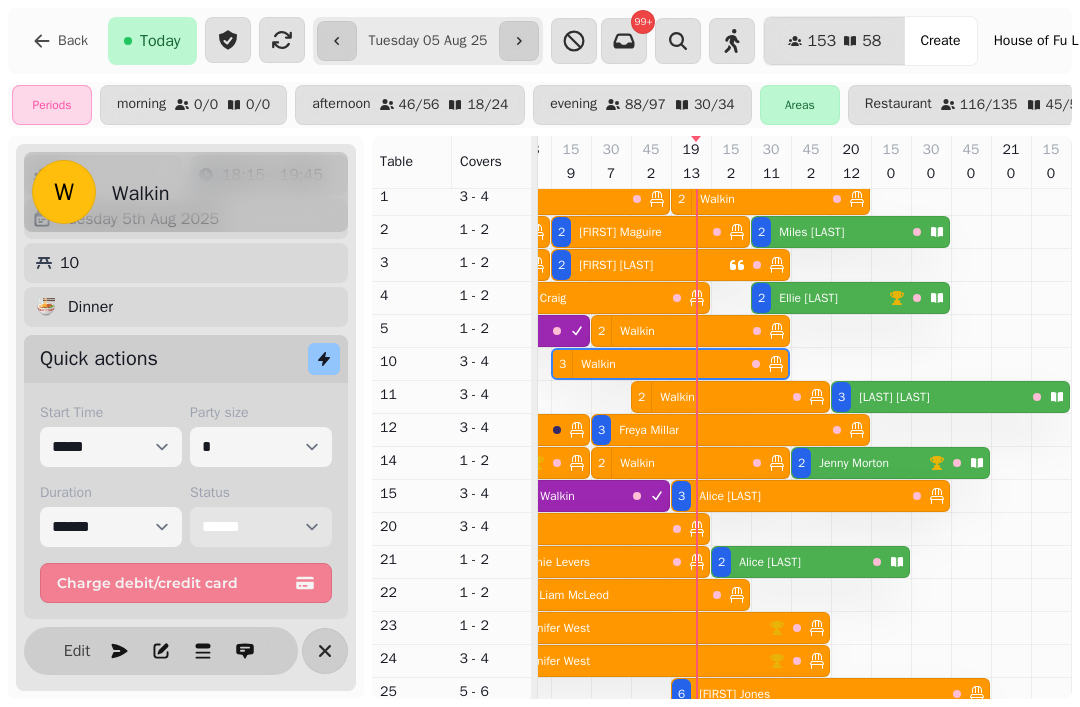select on "********" 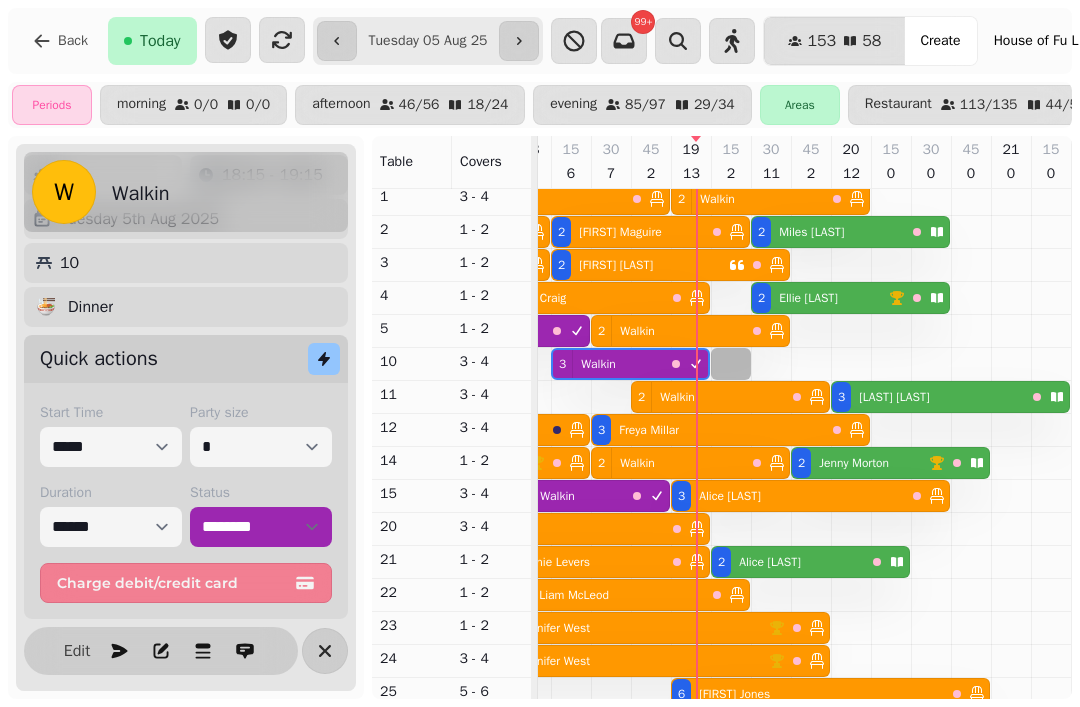 select on "**********" 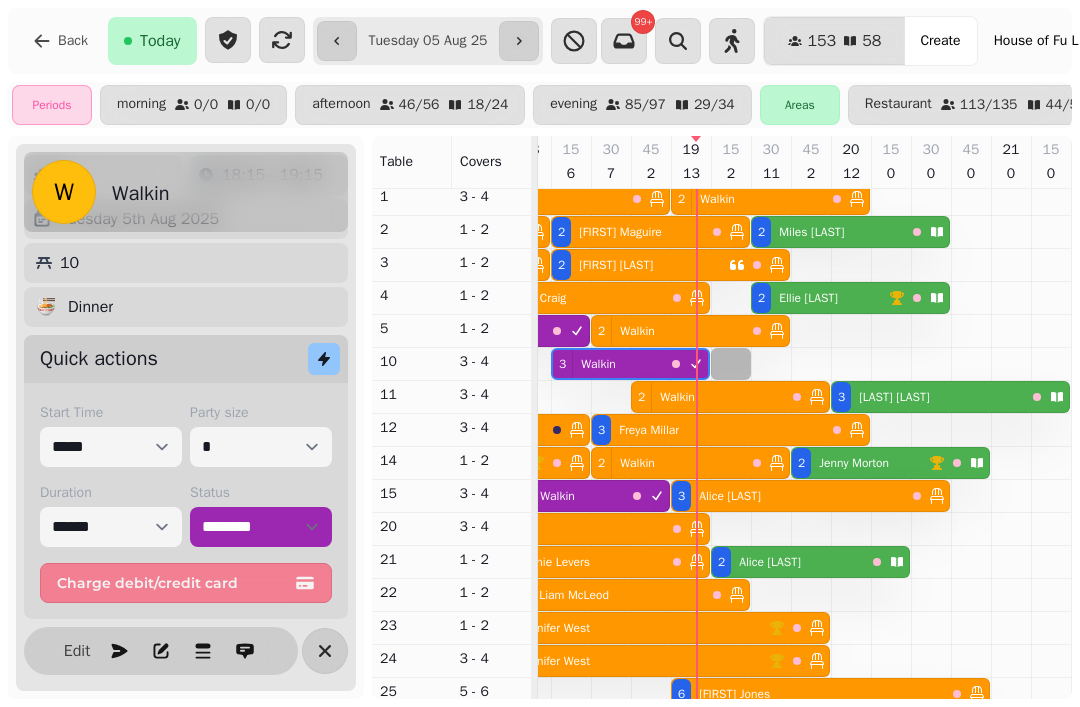 select on "*" 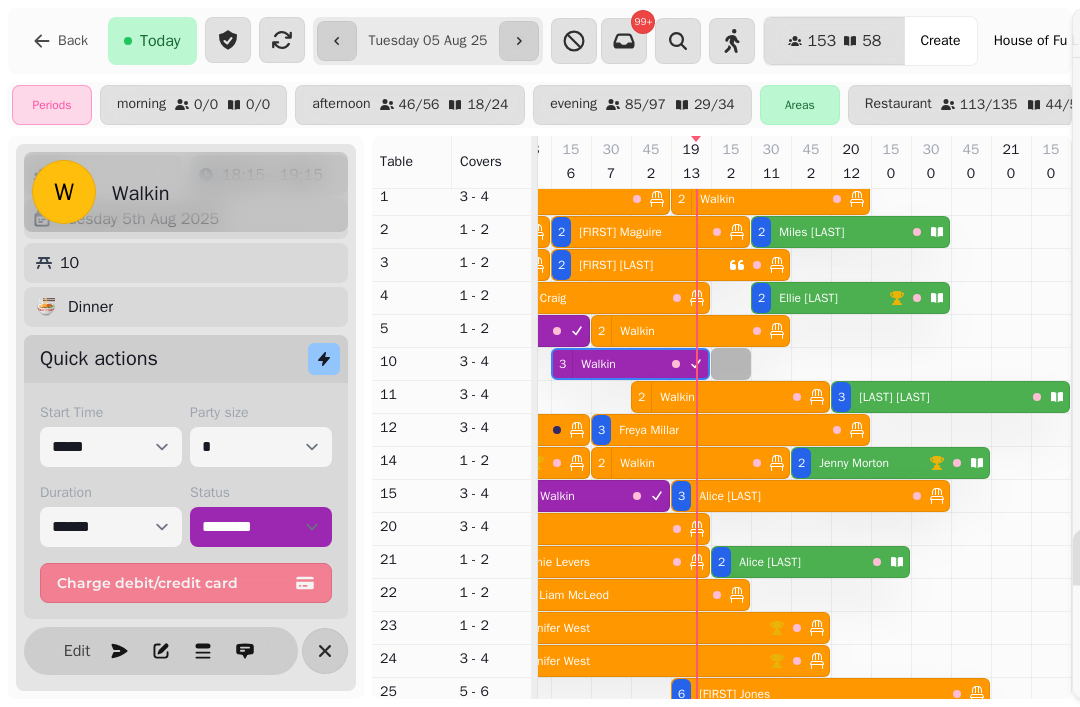 select on "****" 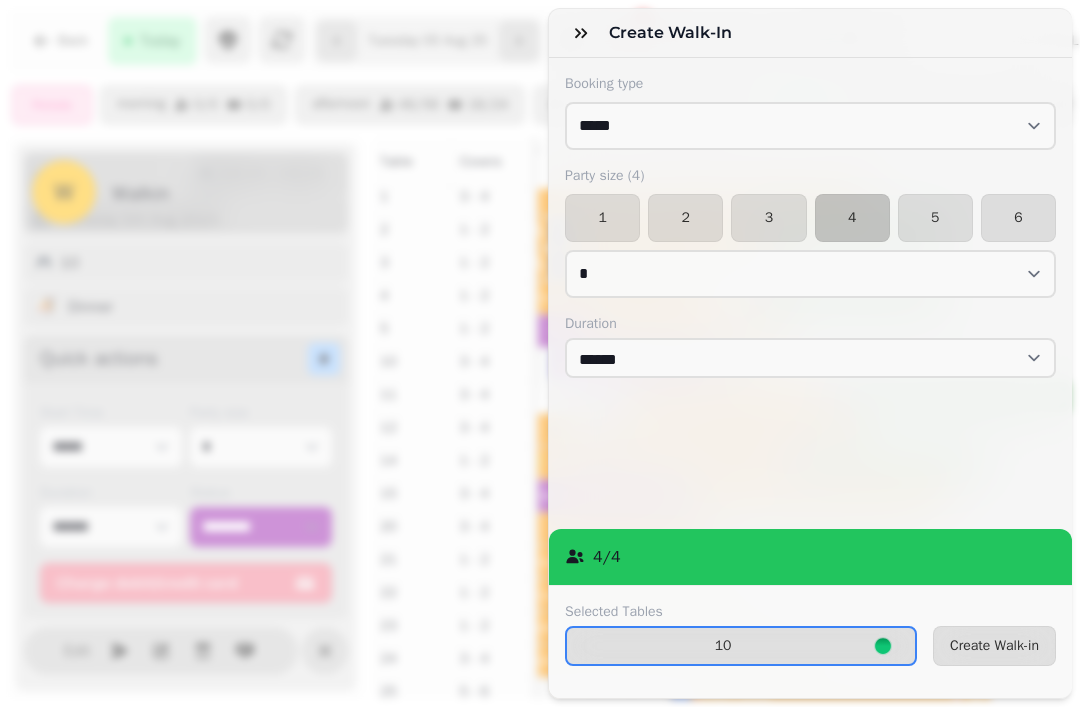 click on "3" at bounding box center [768, 218] 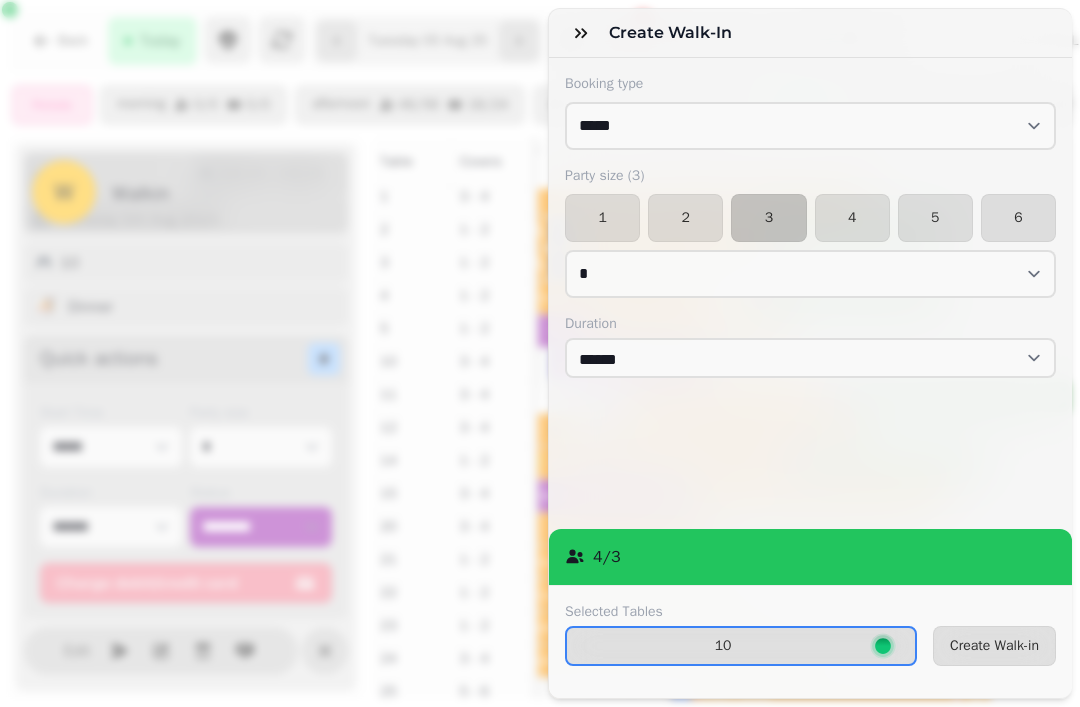 click on "Create Walk-in" at bounding box center (994, 646) 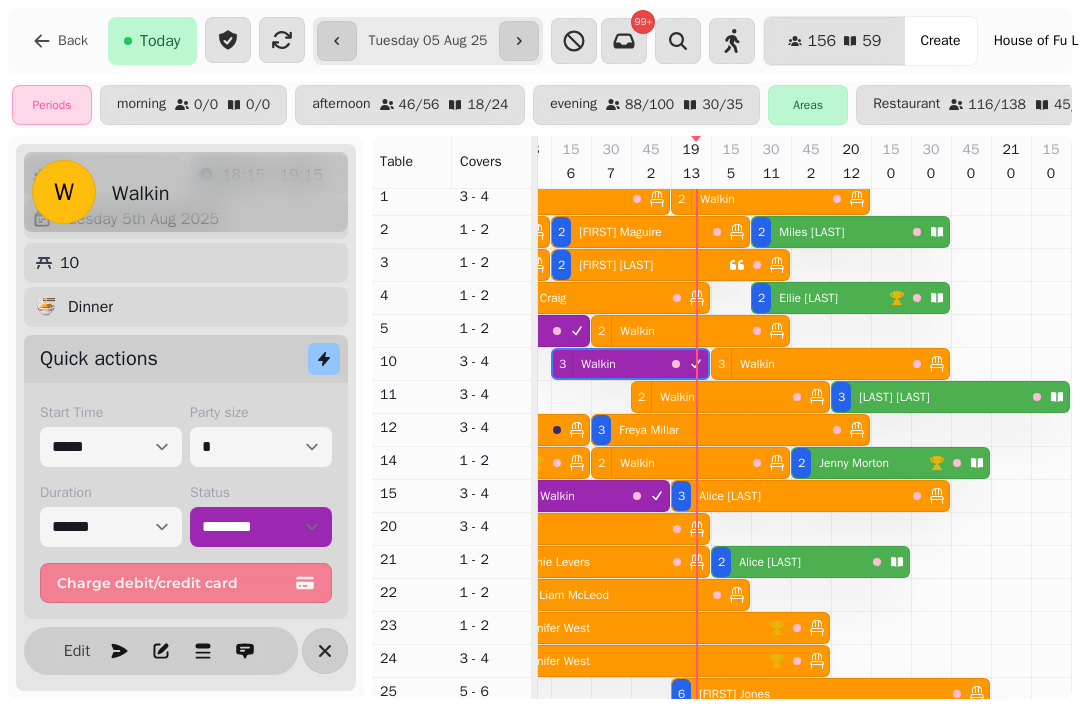 click on "Stephanie   Levers" at bounding box center (540, 562) 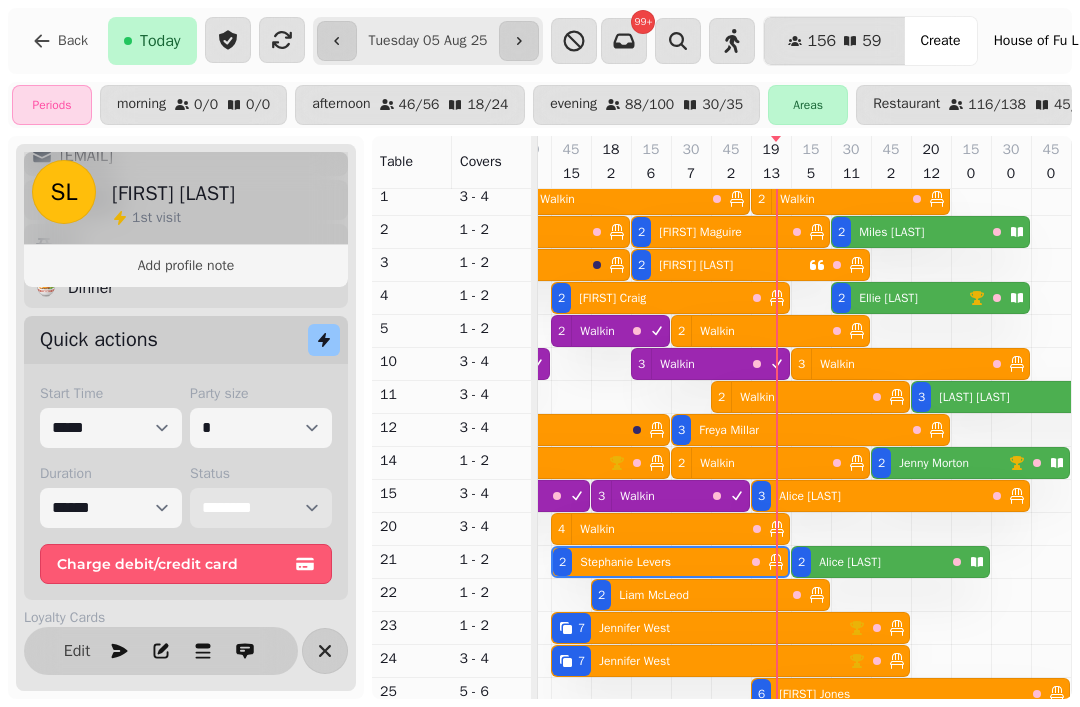 click on "**********" at bounding box center (261, 508) 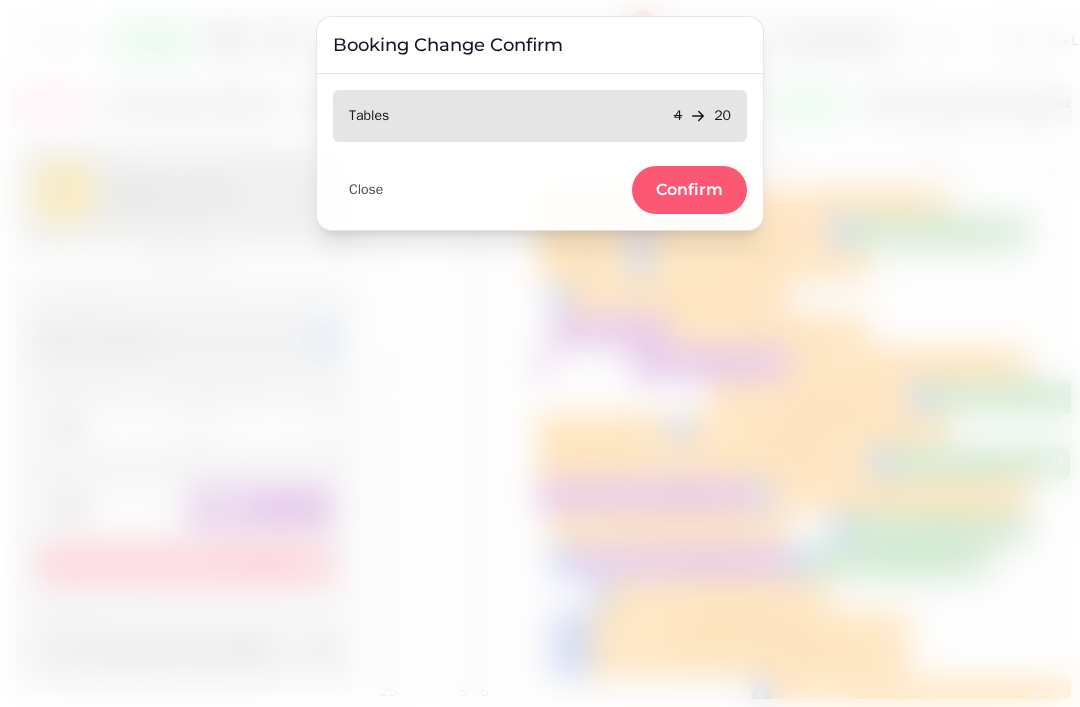 click on "Confirm" at bounding box center [689, 190] 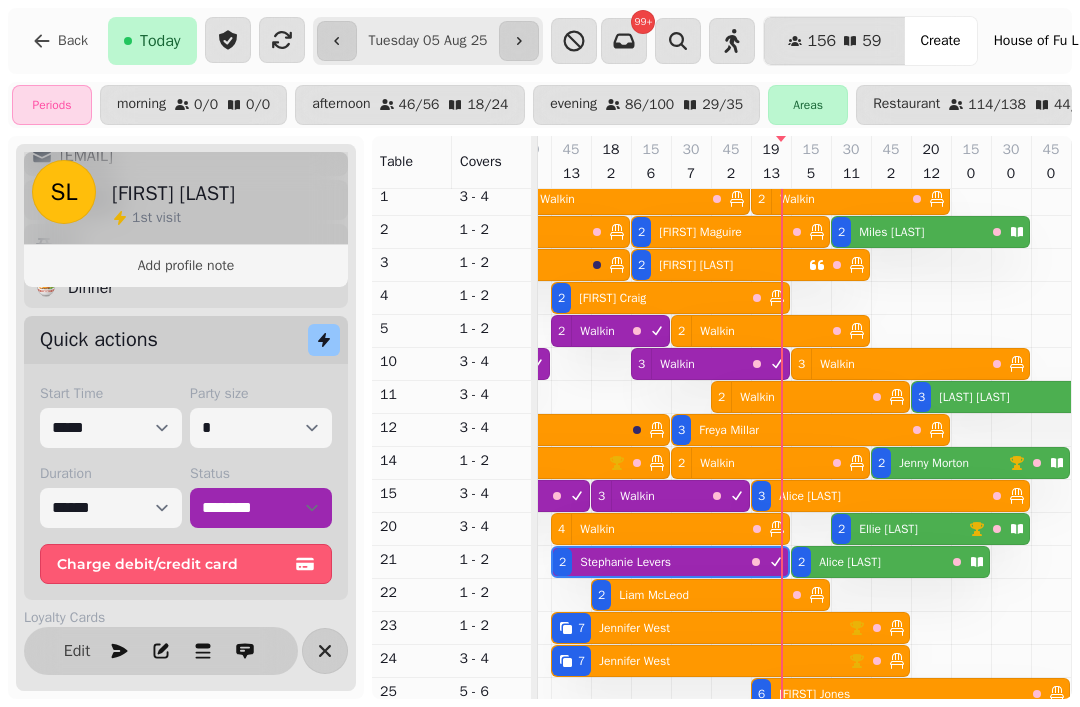 click on "Alice   Philpot" at bounding box center (850, 562) 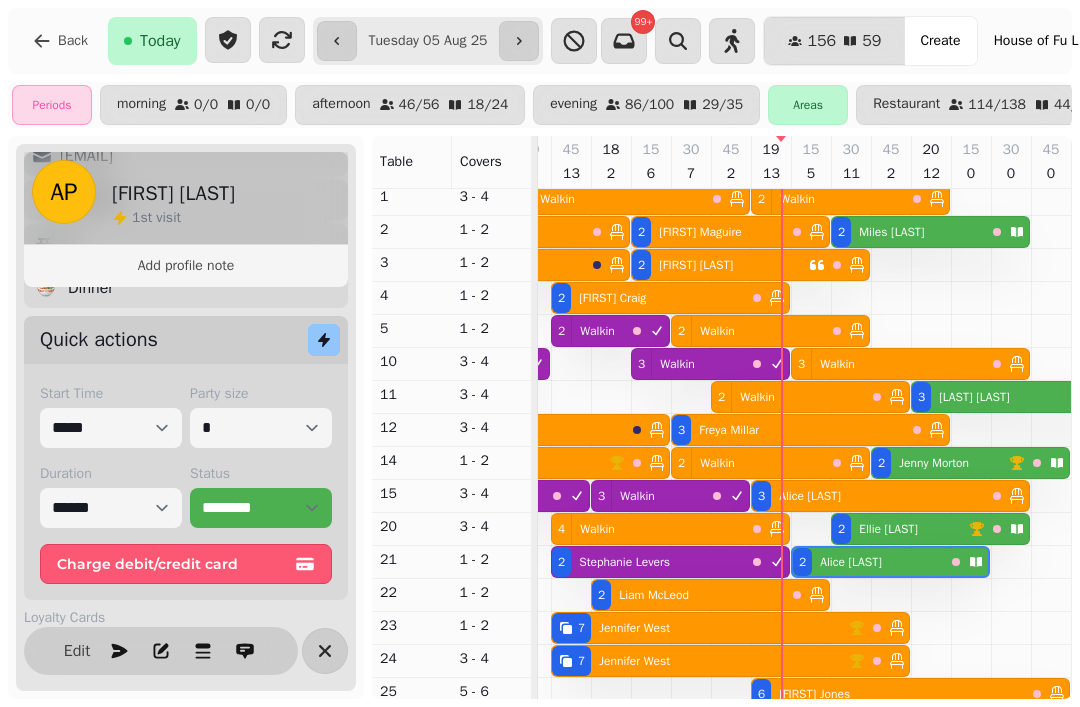 scroll, scrollTop: 0, scrollLeft: 1227, axis: horizontal 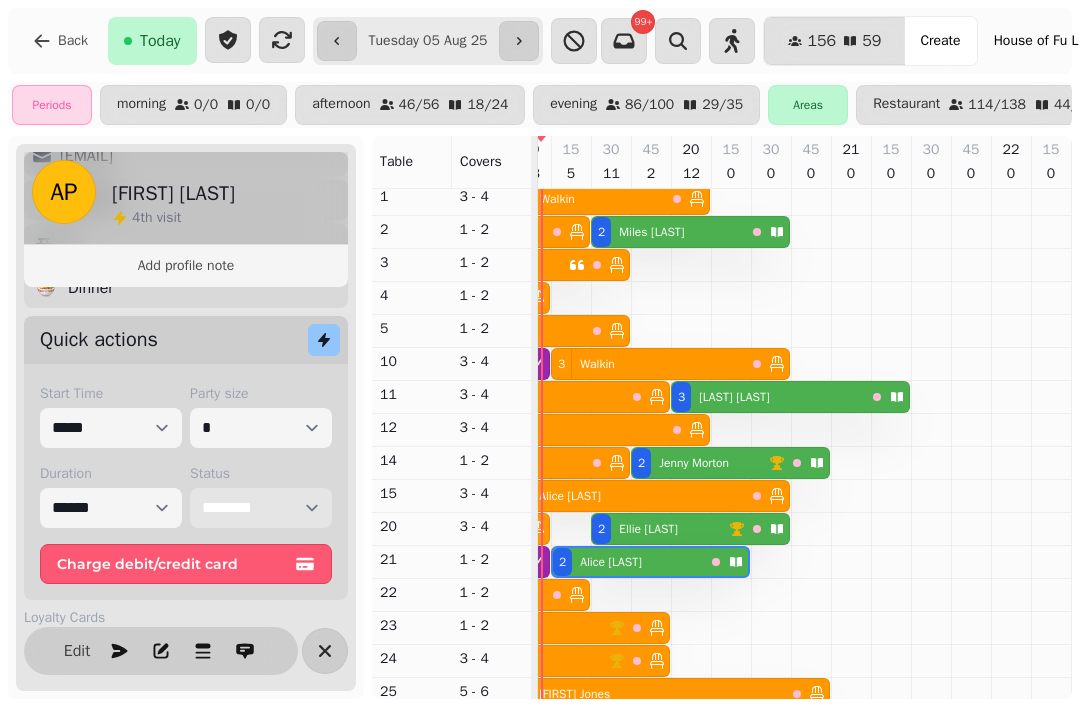 click on "**********" at bounding box center (261, 508) 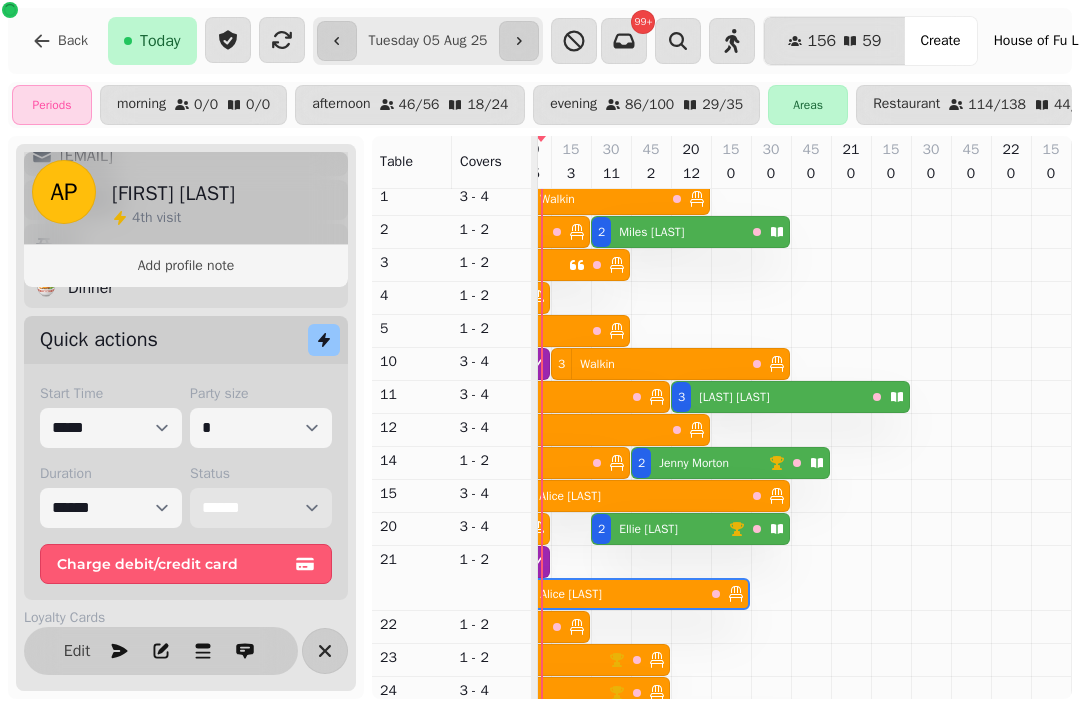 scroll, scrollTop: 34, scrollLeft: 1211, axis: both 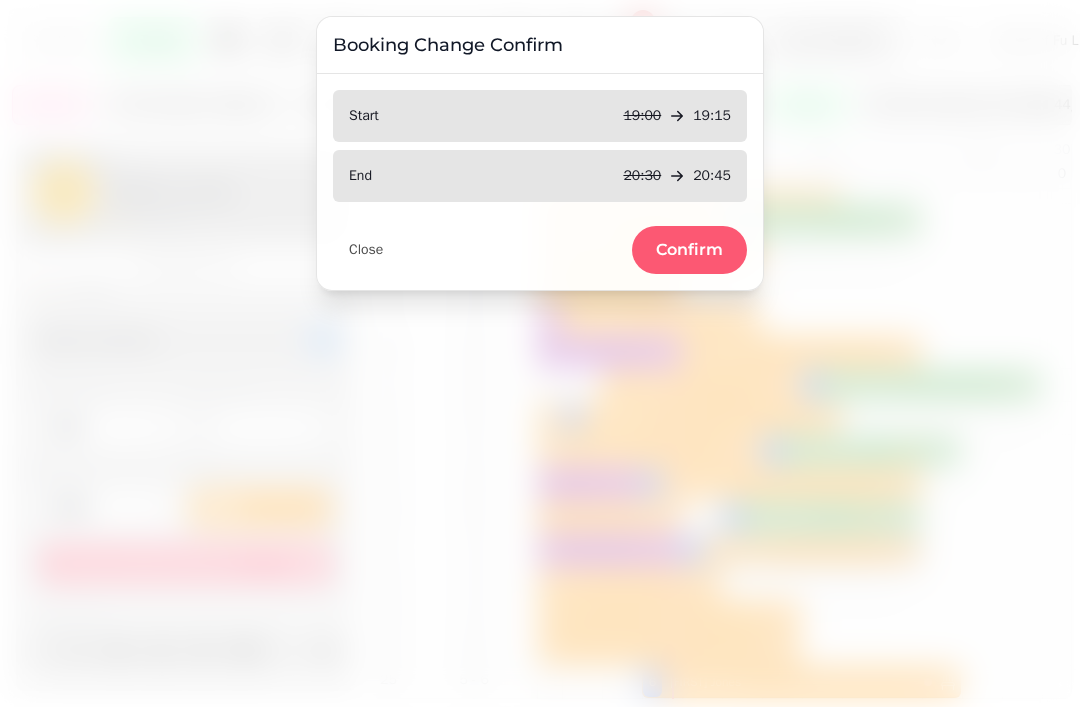 click on "Confirm" at bounding box center [689, 250] 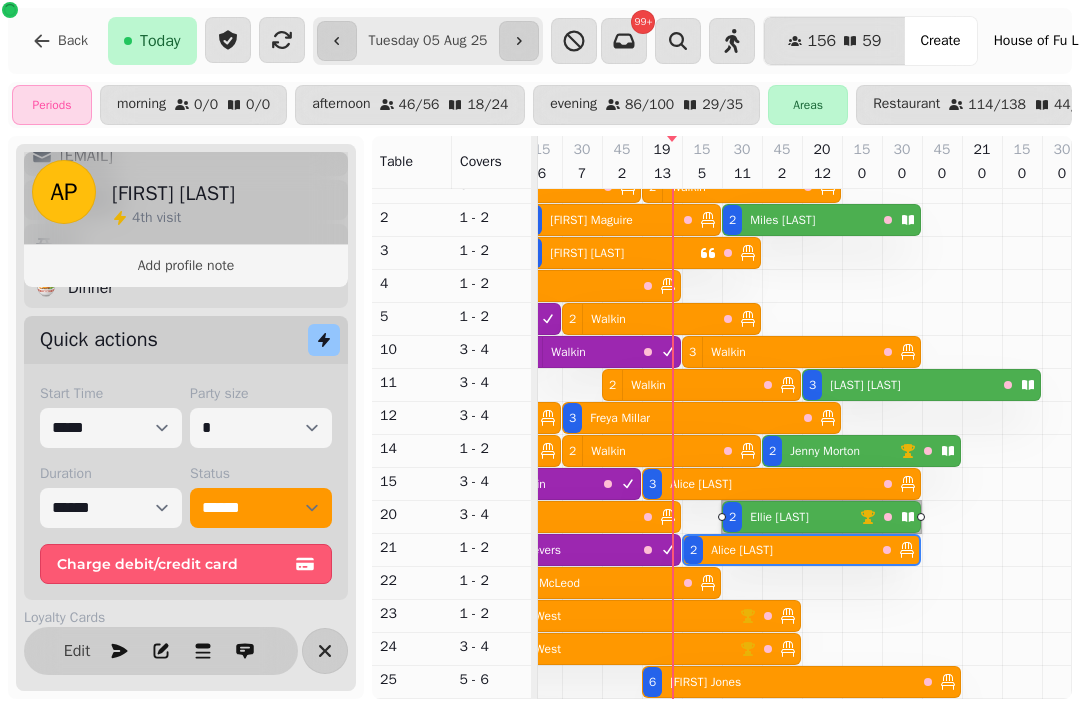 click on "Jenny   Morton" at bounding box center [825, 451] 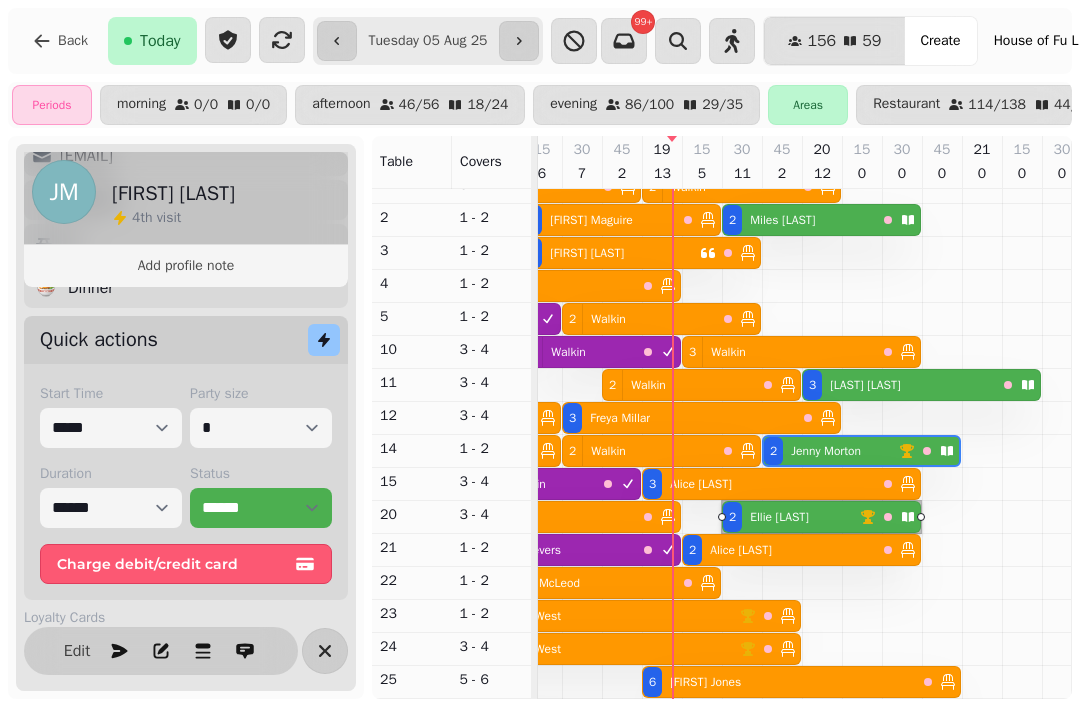 scroll, scrollTop: 0, scrollLeft: 1307, axis: horizontal 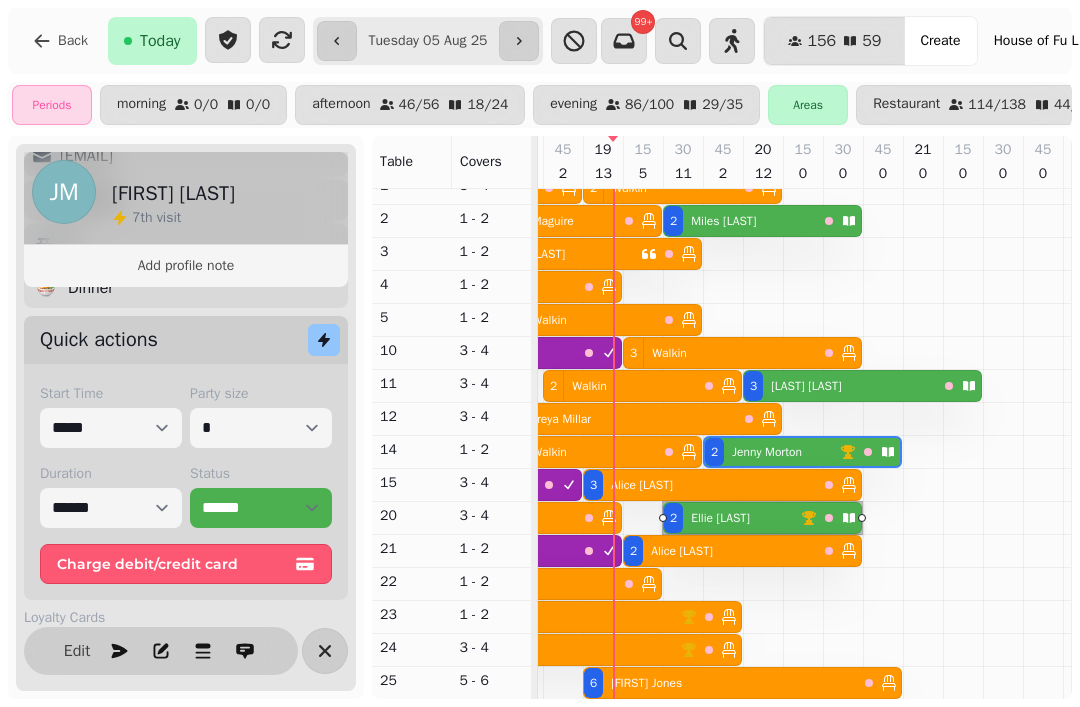 click on "[NUMBER] [FIRST]   [LAST]" at bounding box center [740, 221] 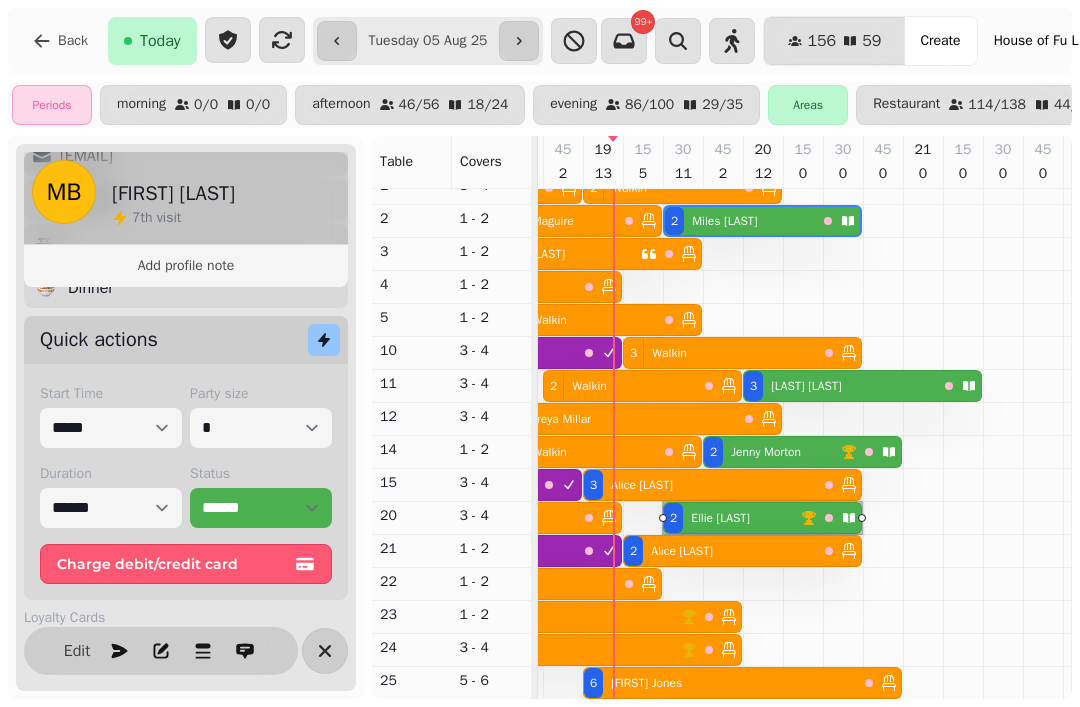 scroll, scrollTop: 0, scrollLeft: 1267, axis: horizontal 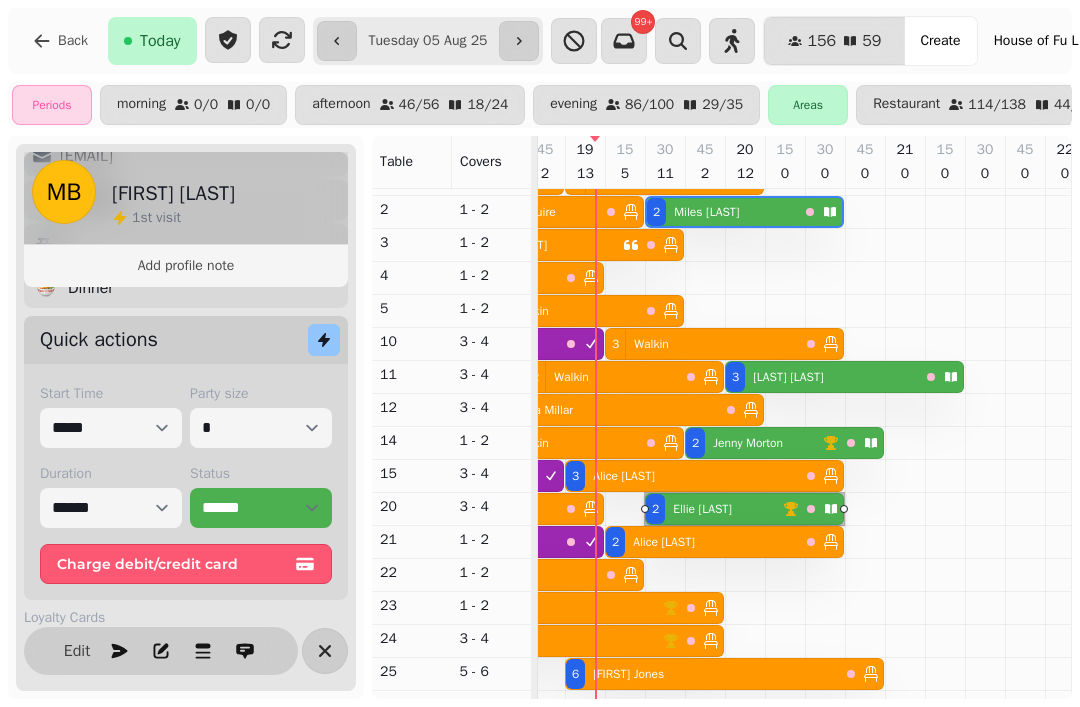 click on "[NUMBER] [FIRST]   [LAST]" at bounding box center (754, 443) 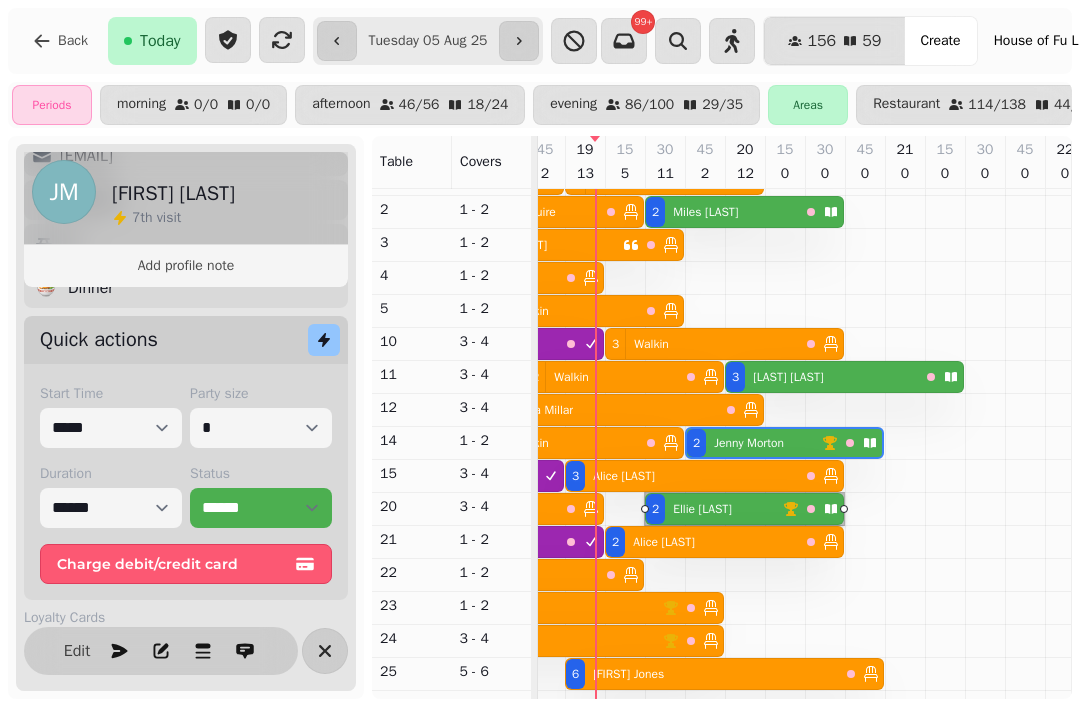scroll, scrollTop: 0, scrollLeft: 1307, axis: horizontal 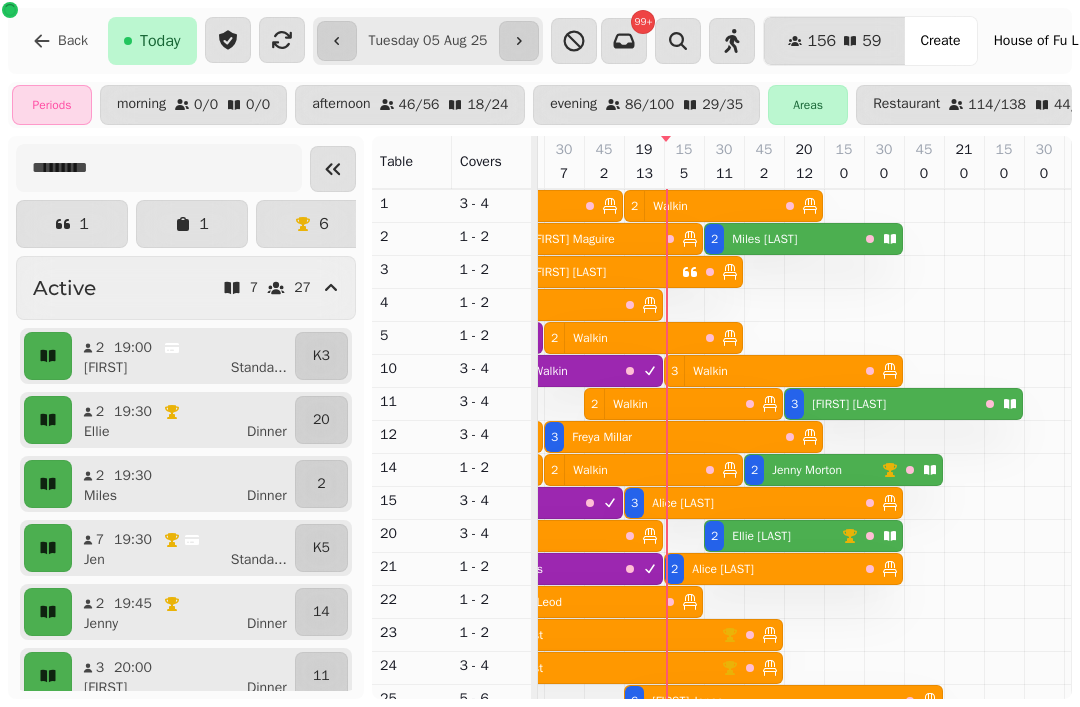 click on "[NUMBER] [FIRST]   [LAST]" at bounding box center (773, 536) 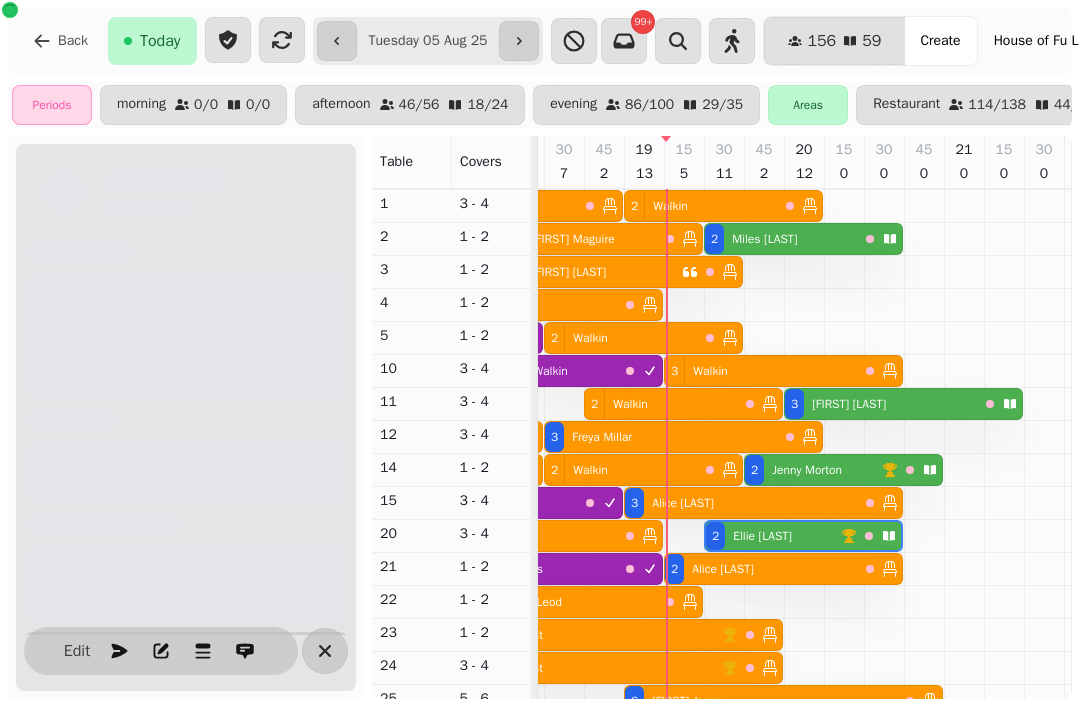 scroll, scrollTop: 0, scrollLeft: 1267, axis: horizontal 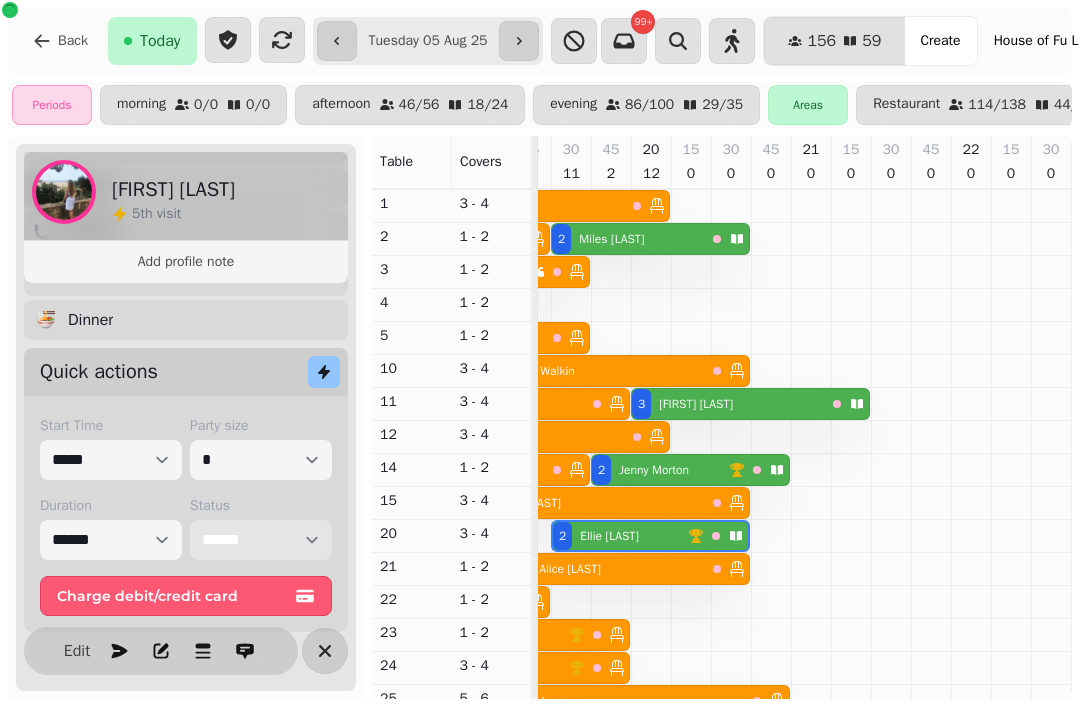 click on "**********" at bounding box center [261, 540] 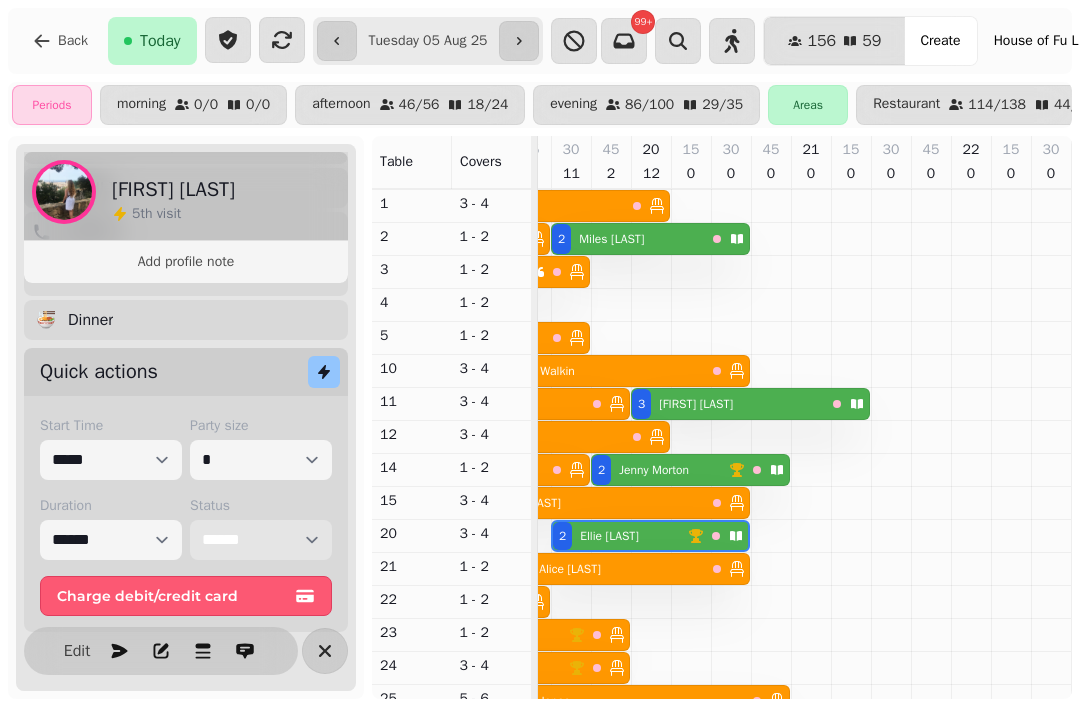 select on "******" 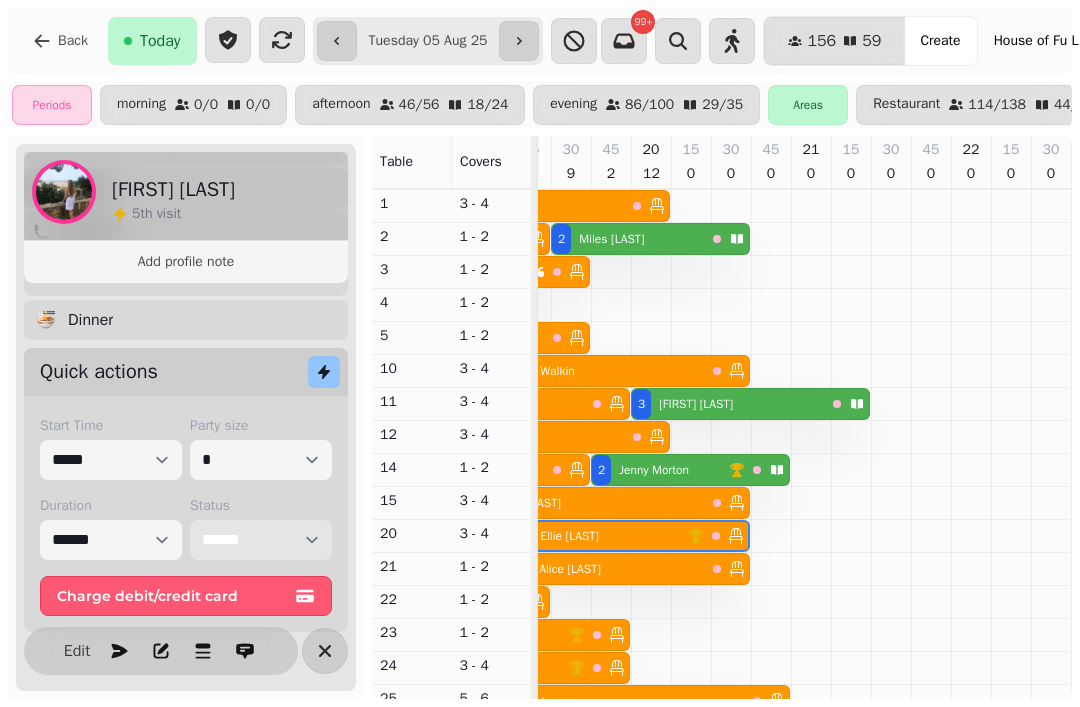 scroll, scrollTop: 205, scrollLeft: 1160, axis: both 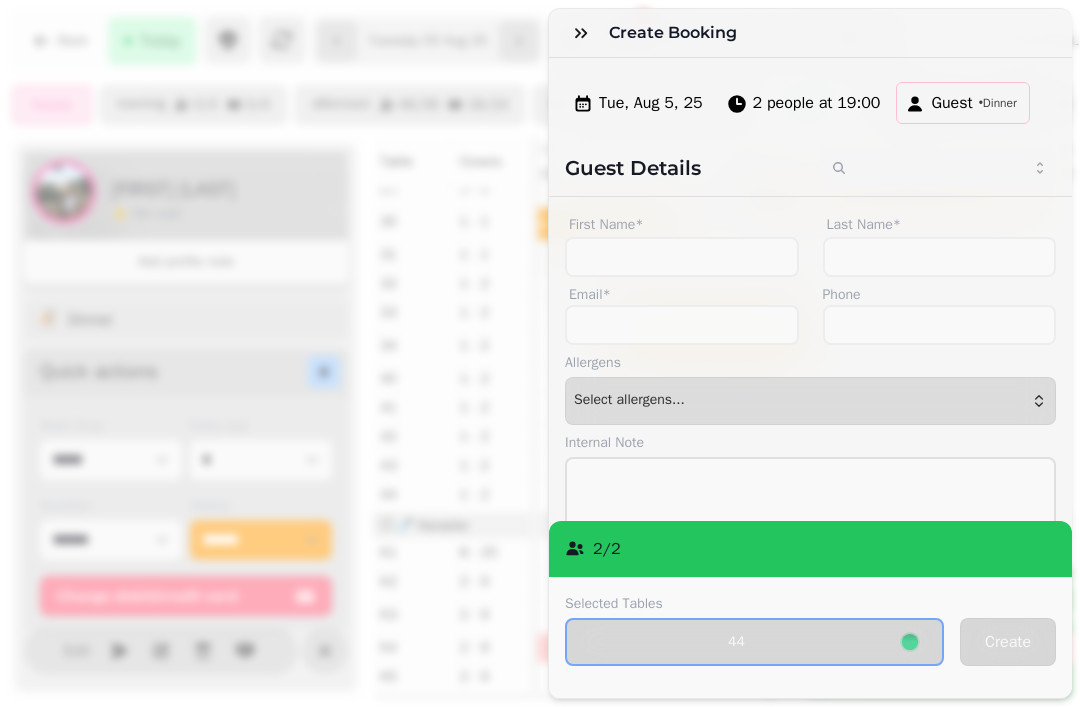 click 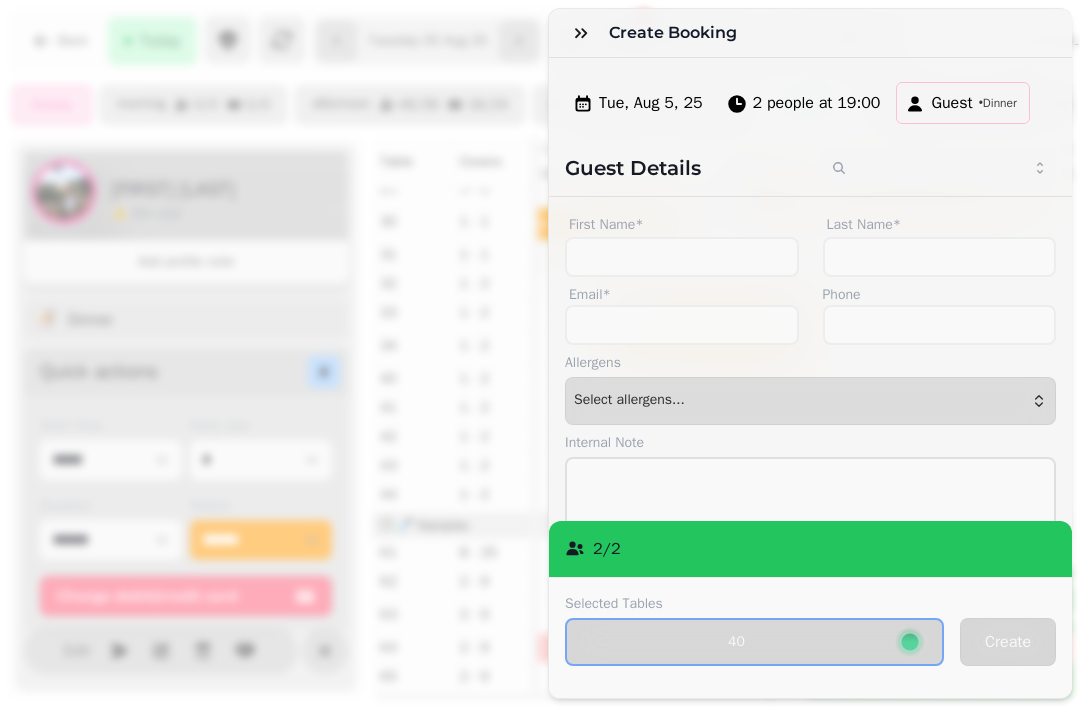 click 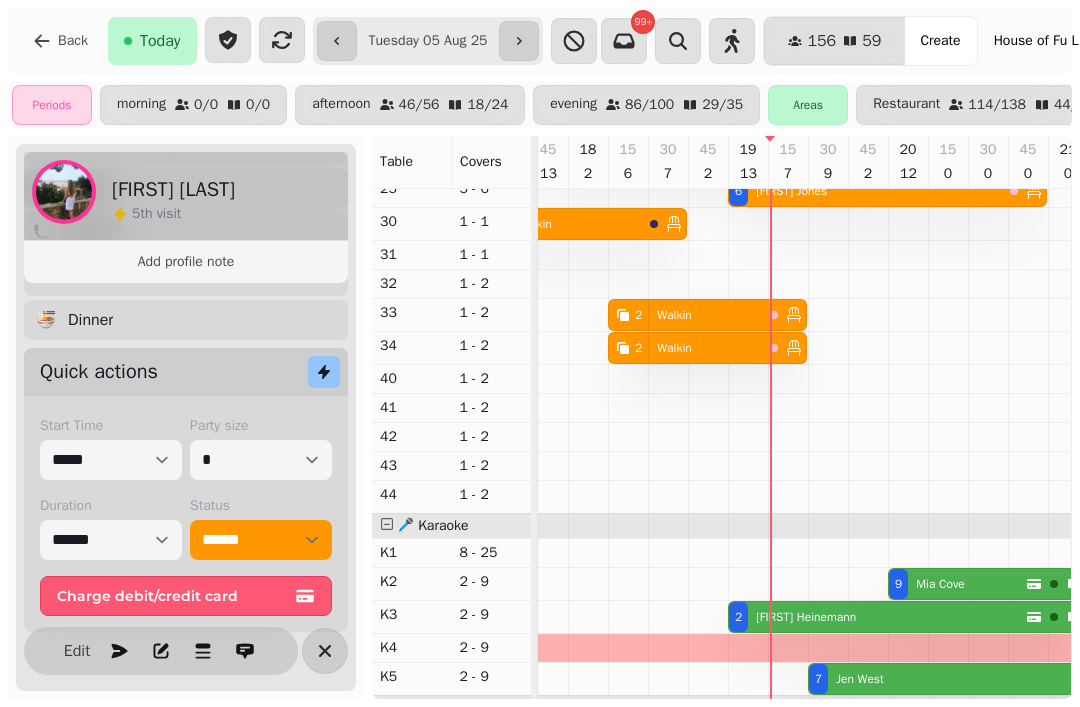 select on "**********" 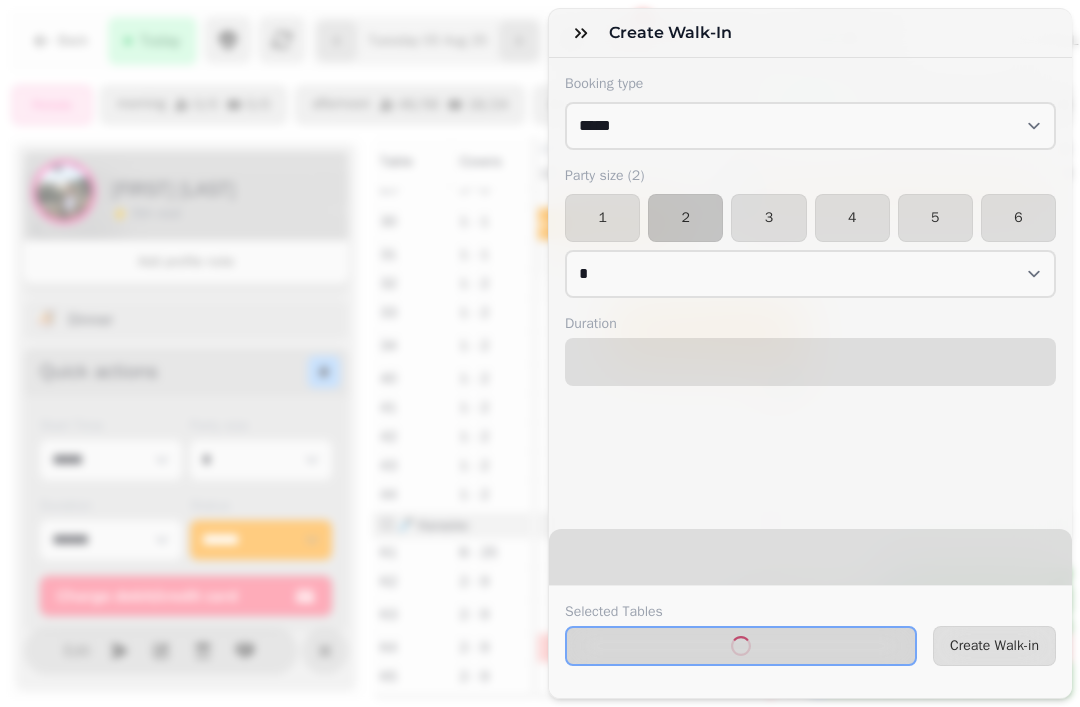 select on "****" 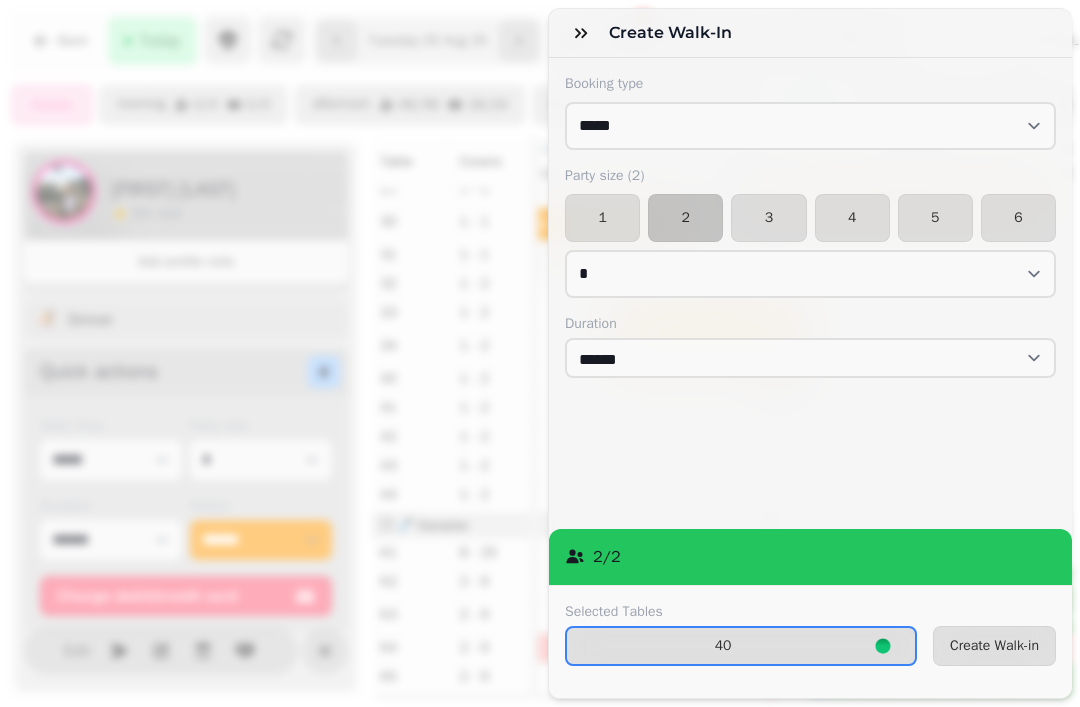 click on "40" at bounding box center (723, 646) 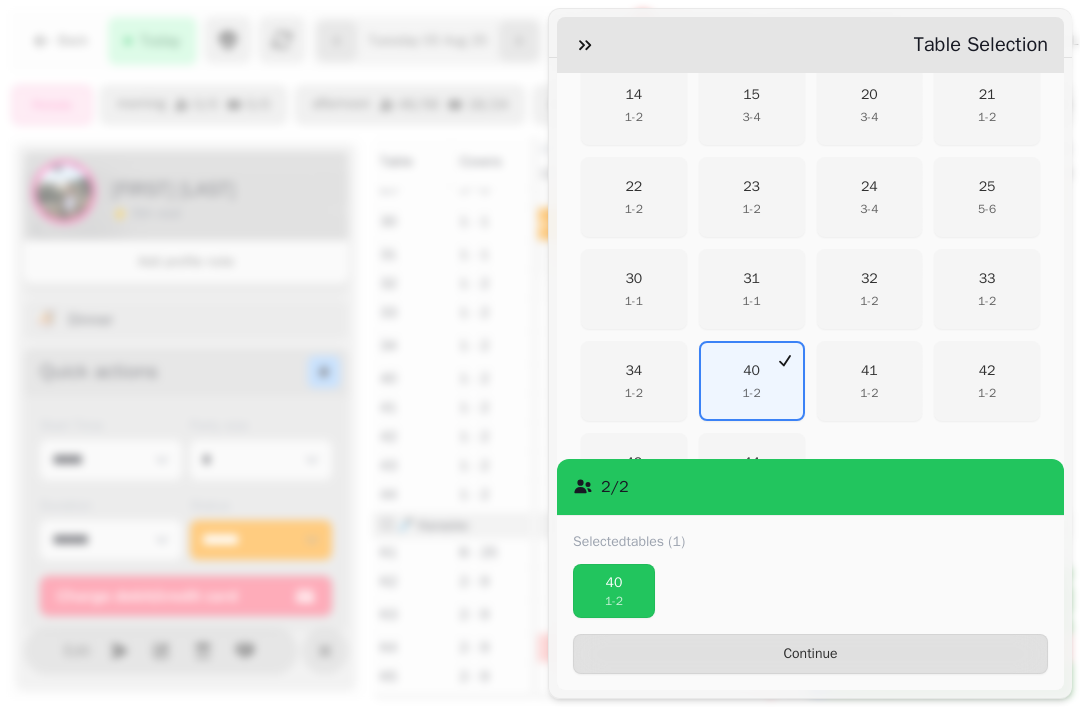 click on "[NUMBER] [NUMBER]  -  [NUMBER]" at bounding box center [870, 381] 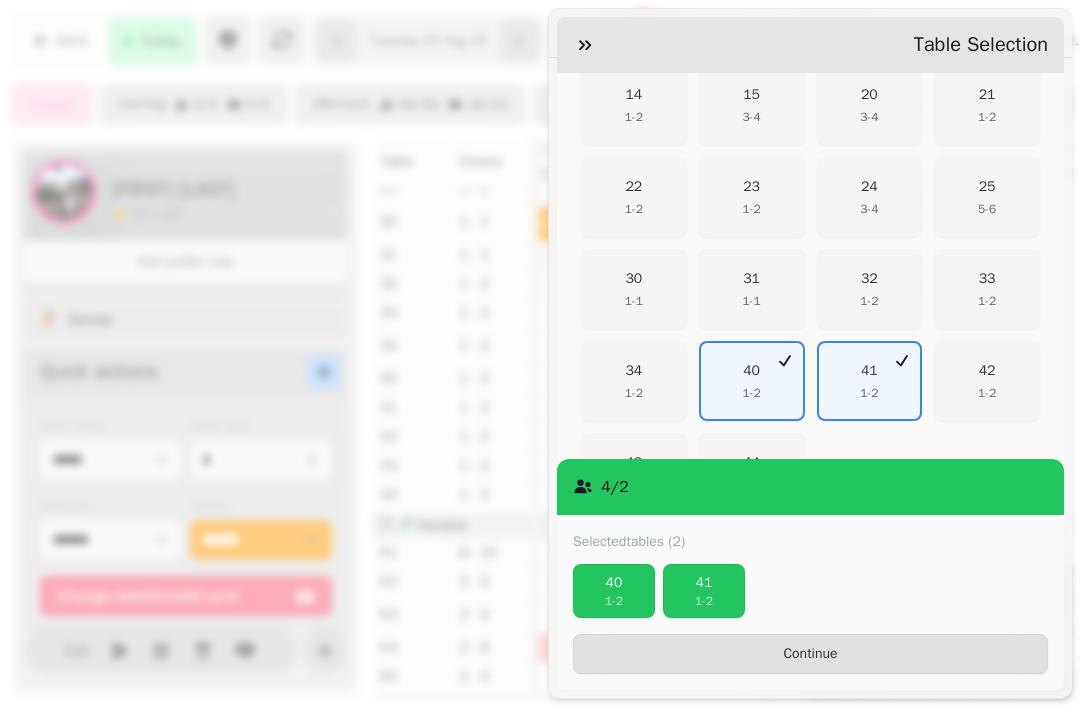 click on "Continue" at bounding box center (810, 654) 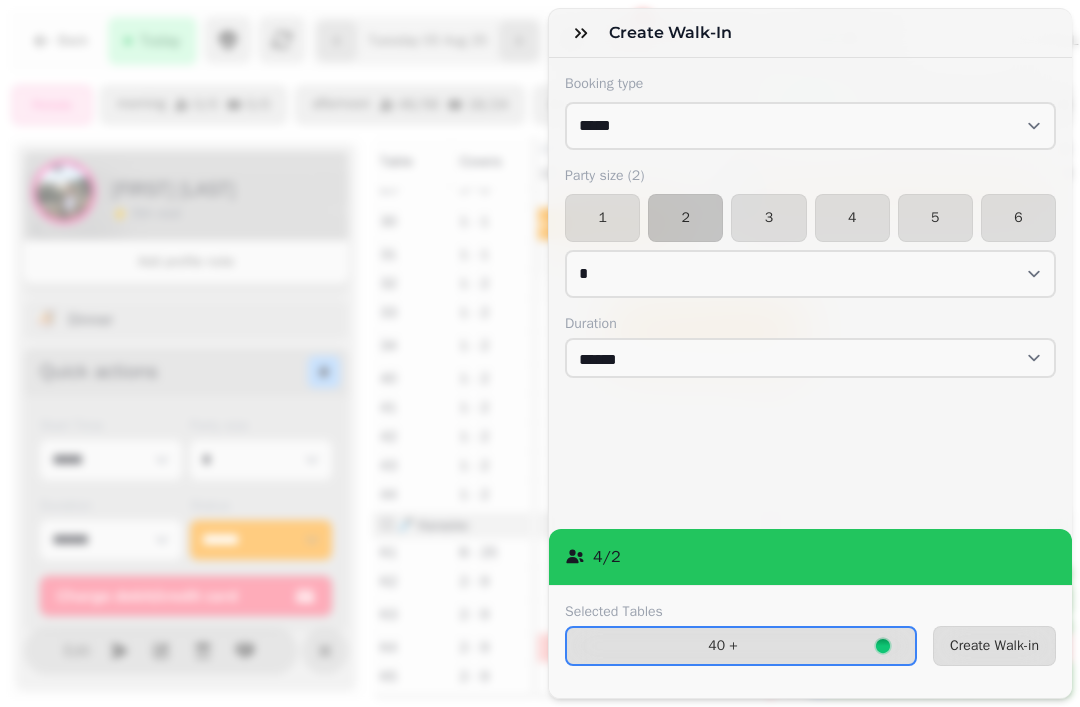 click on "Create Walk-in" at bounding box center [994, 646] 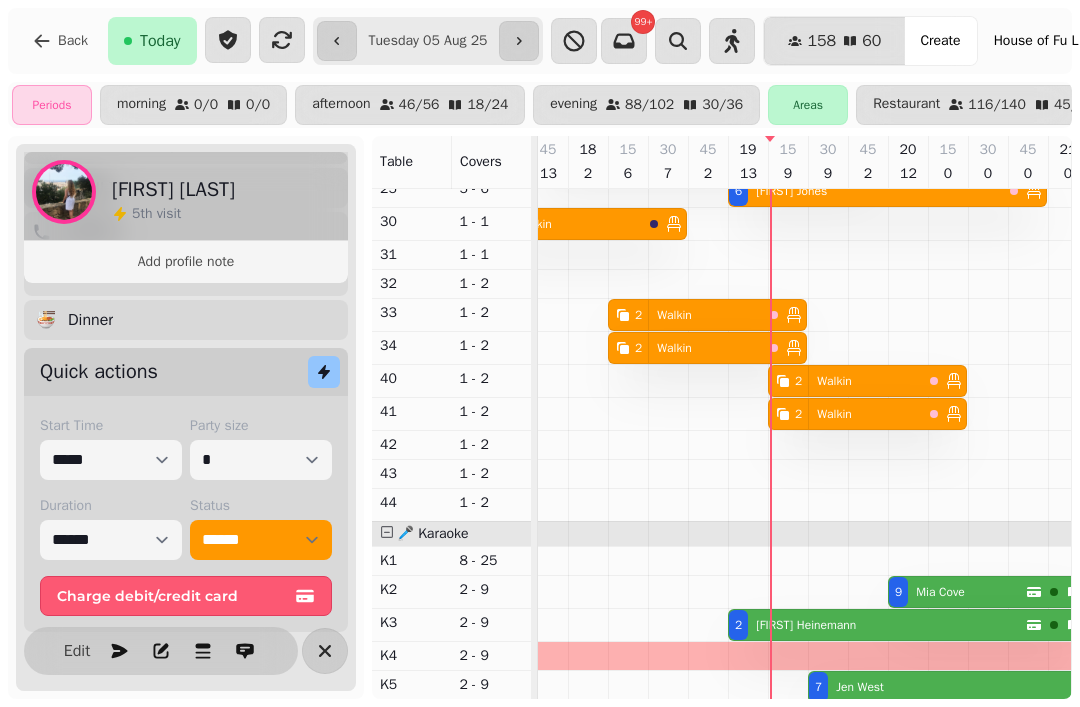 select on "**********" 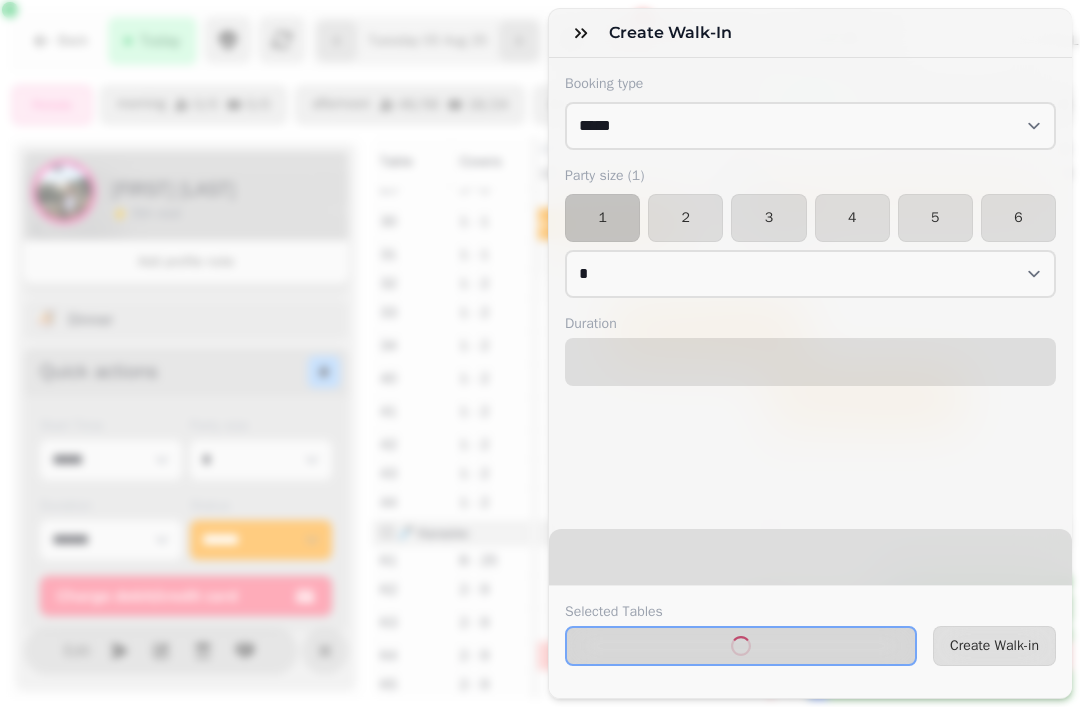 select on "****" 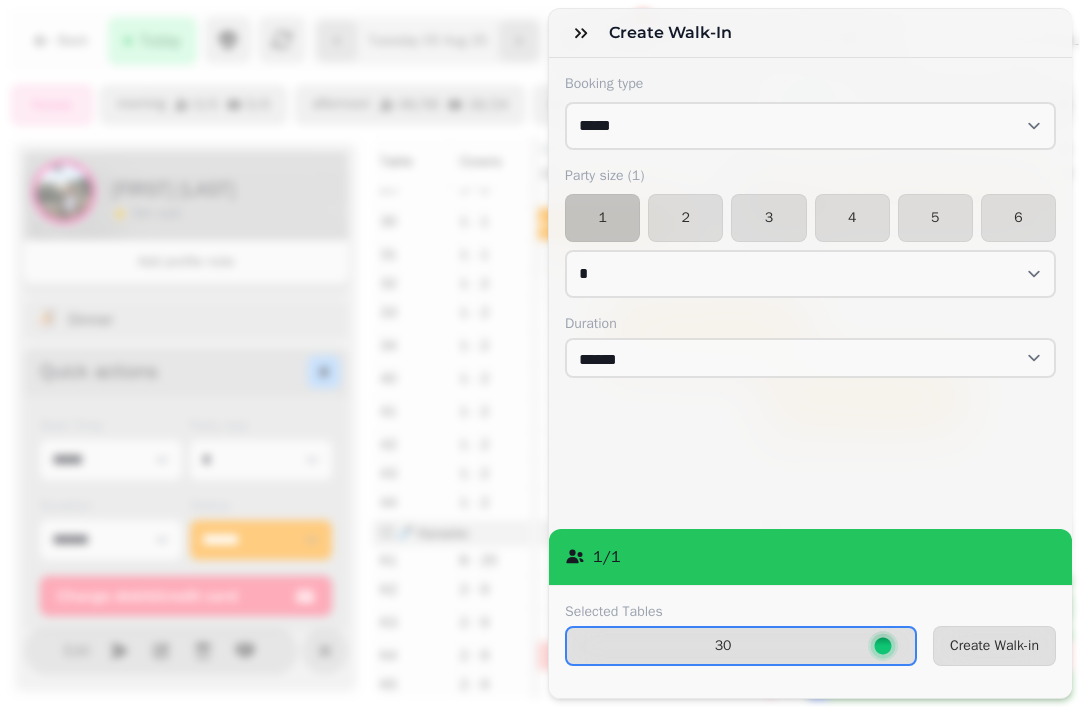 click on "2" at bounding box center (685, 218) 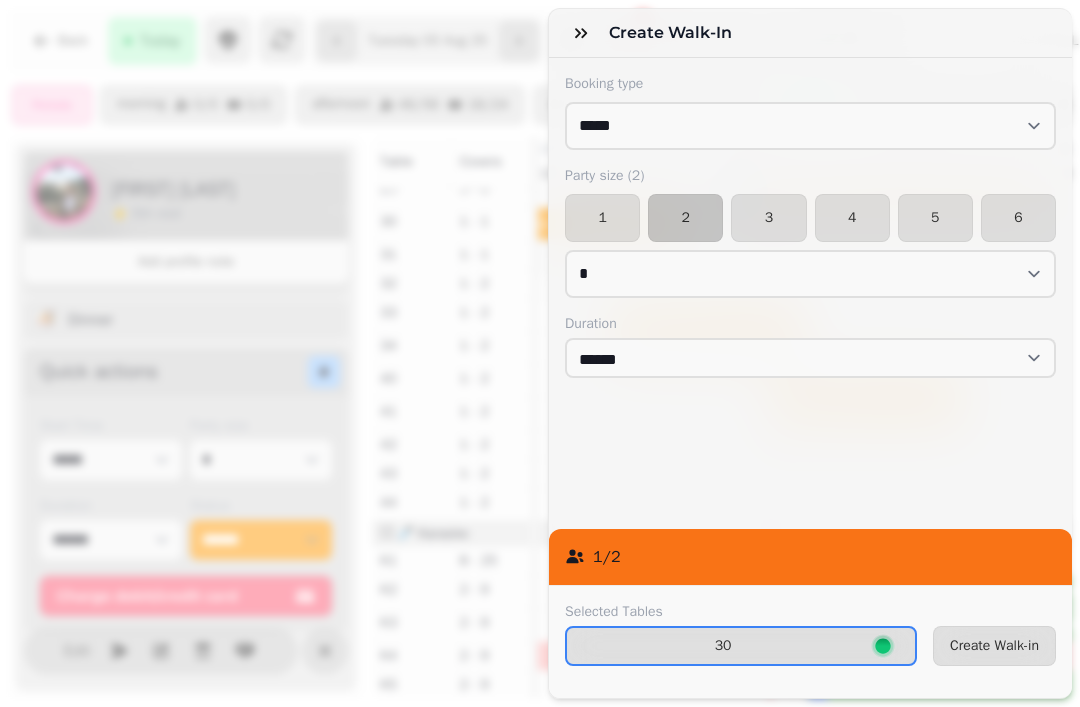 click on "30" at bounding box center [741, 646] 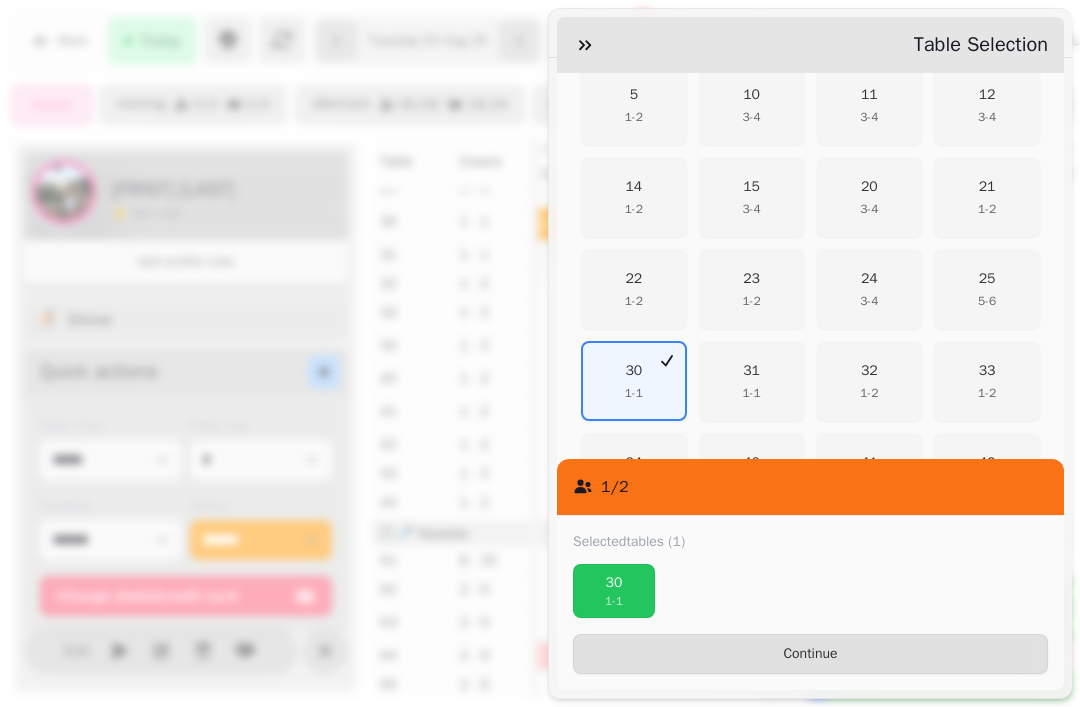 click on "[NUMBER] [NUMBER]  -  [NUMBER]" at bounding box center (752, 381) 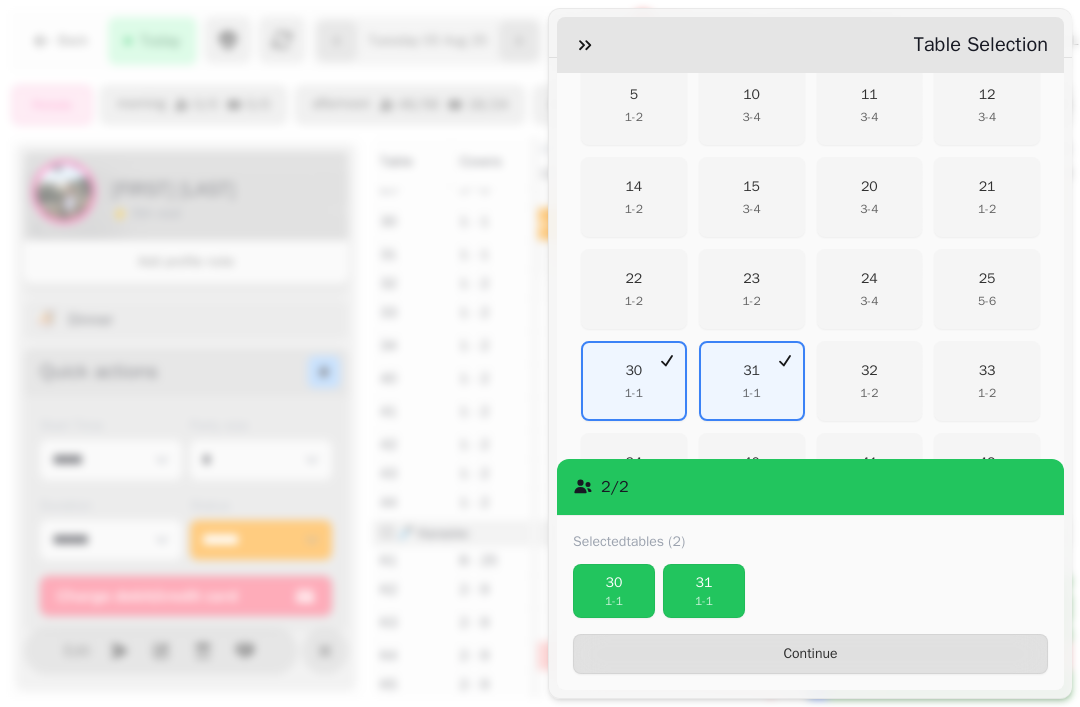 click on "Continue" at bounding box center [810, 654] 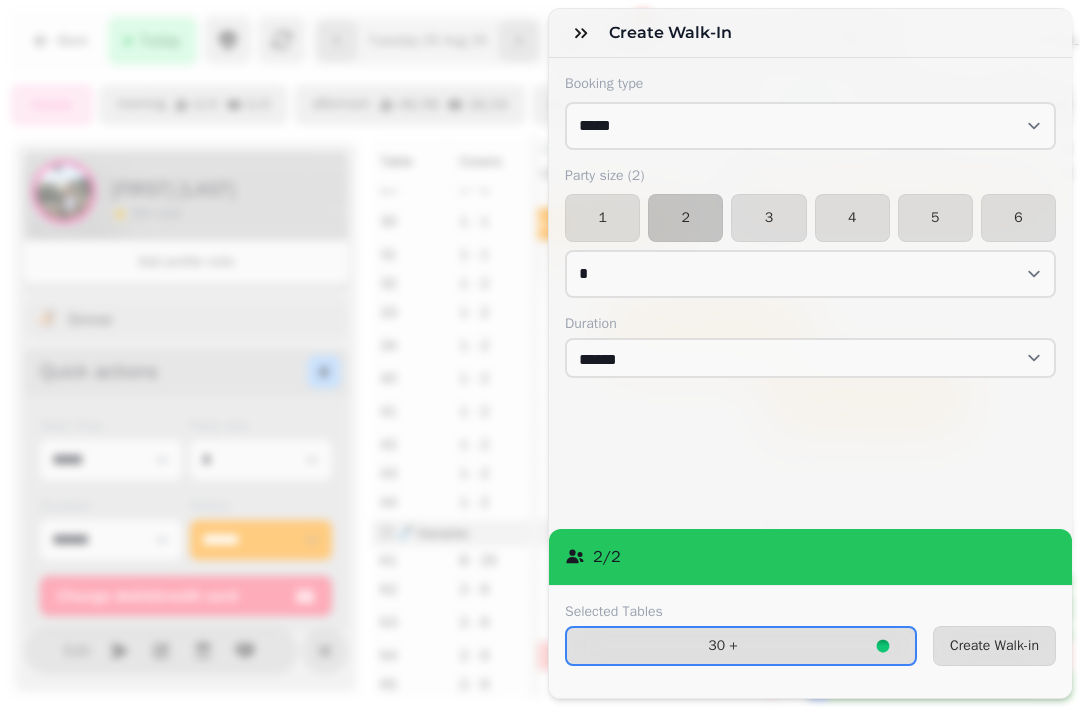 click on "Create Walk-in" at bounding box center [994, 646] 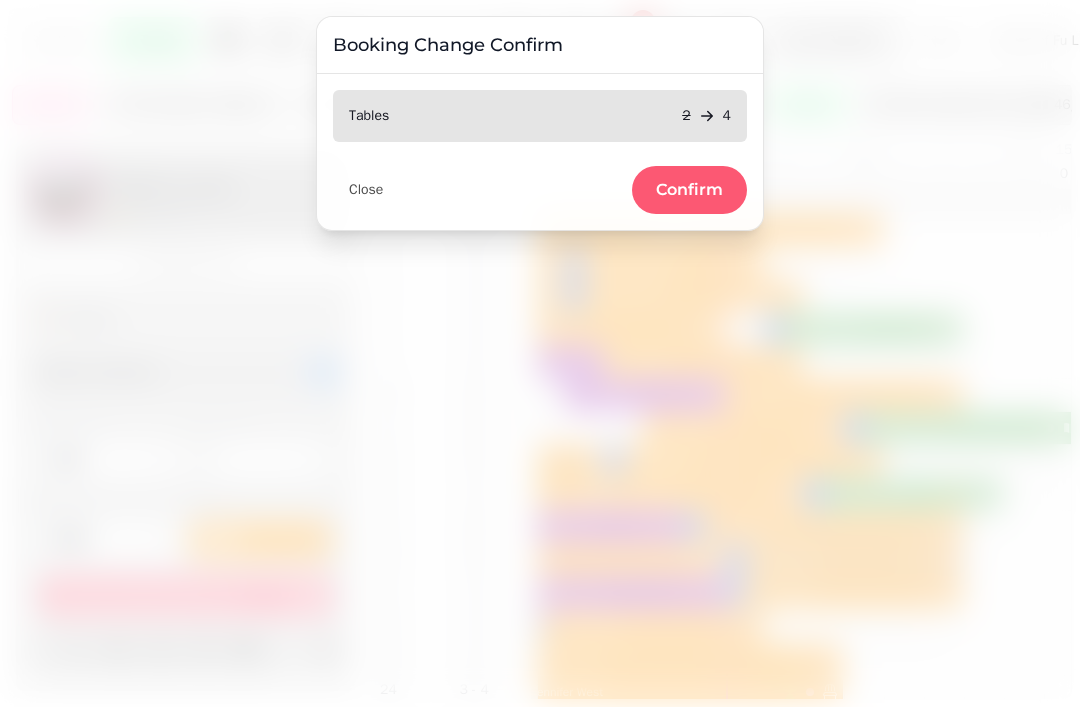 click on "Confirm" at bounding box center (689, 190) 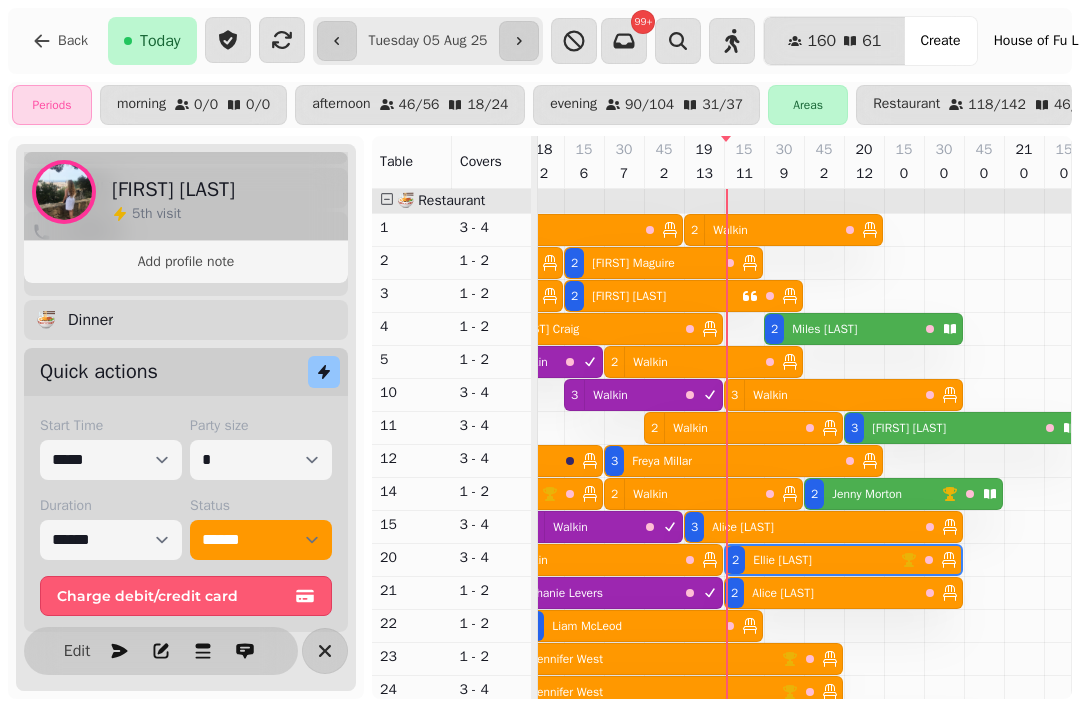 click on "[NUMBER] [FIRST]   [LAST]" at bounding box center (621, 626) 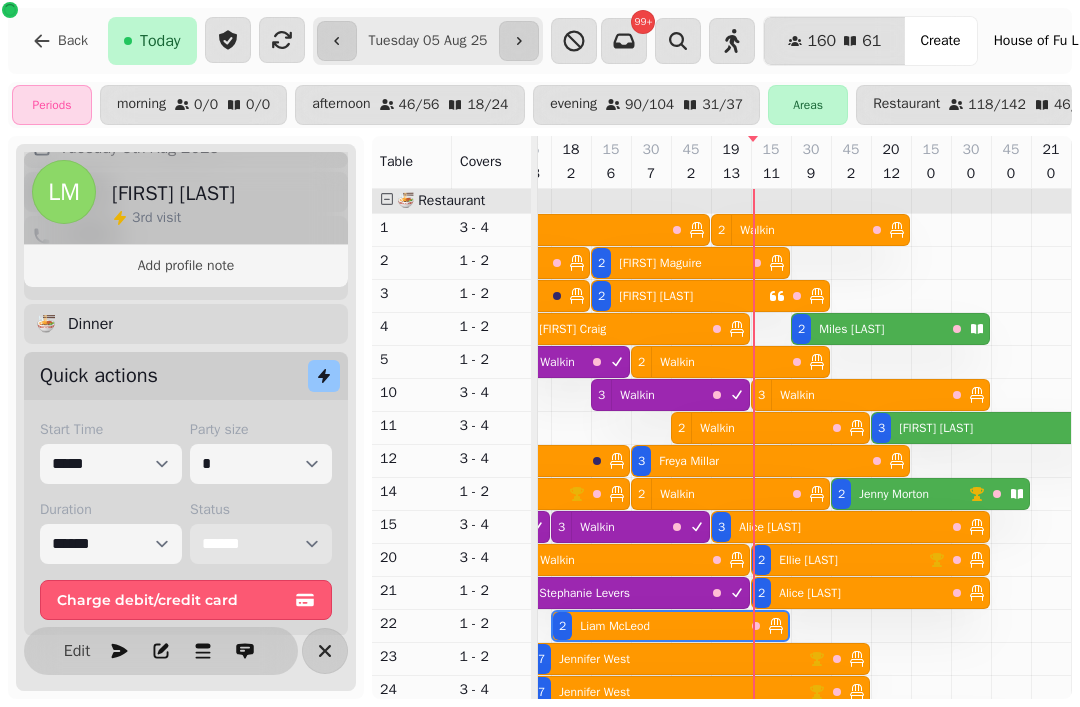 click on "**********" at bounding box center [261, 544] 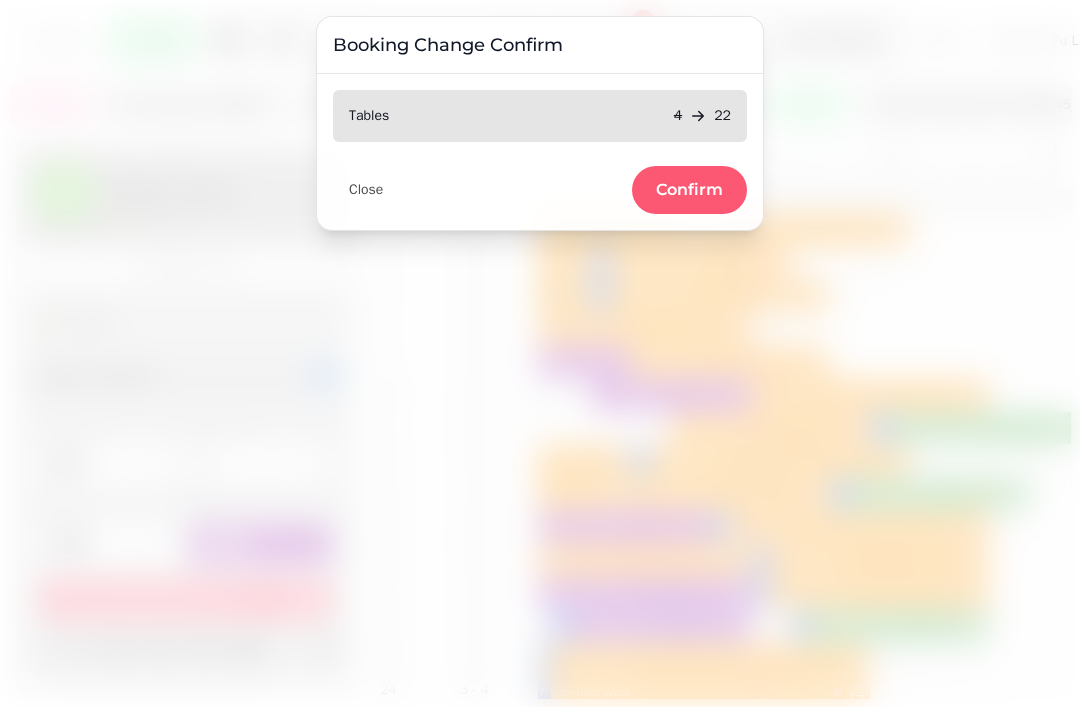 click on "Confirm" at bounding box center (689, 190) 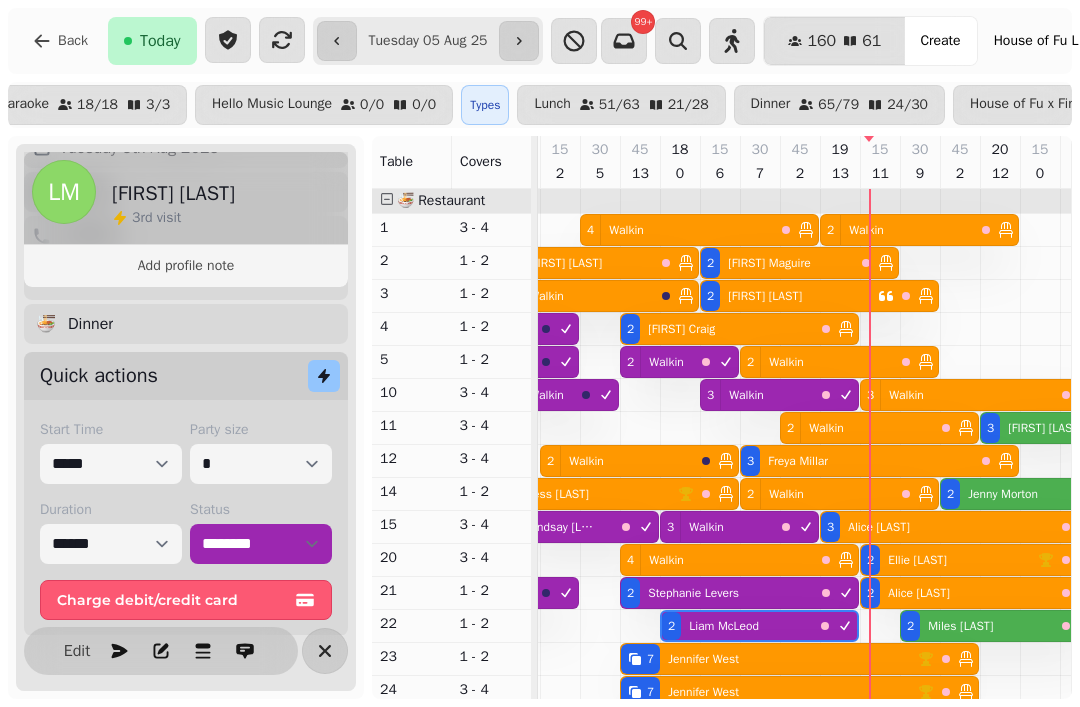 click on "[NUMBER] [FIRST]   [LAST]" at bounding box center (977, 626) 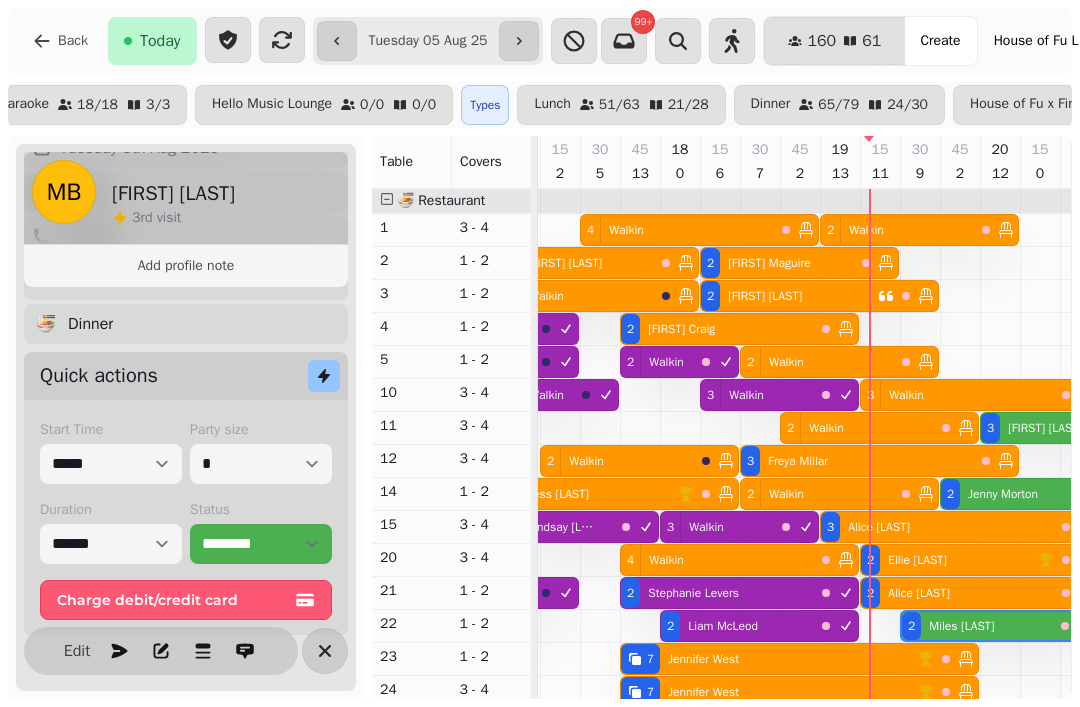 scroll, scrollTop: 0, scrollLeft: 1267, axis: horizontal 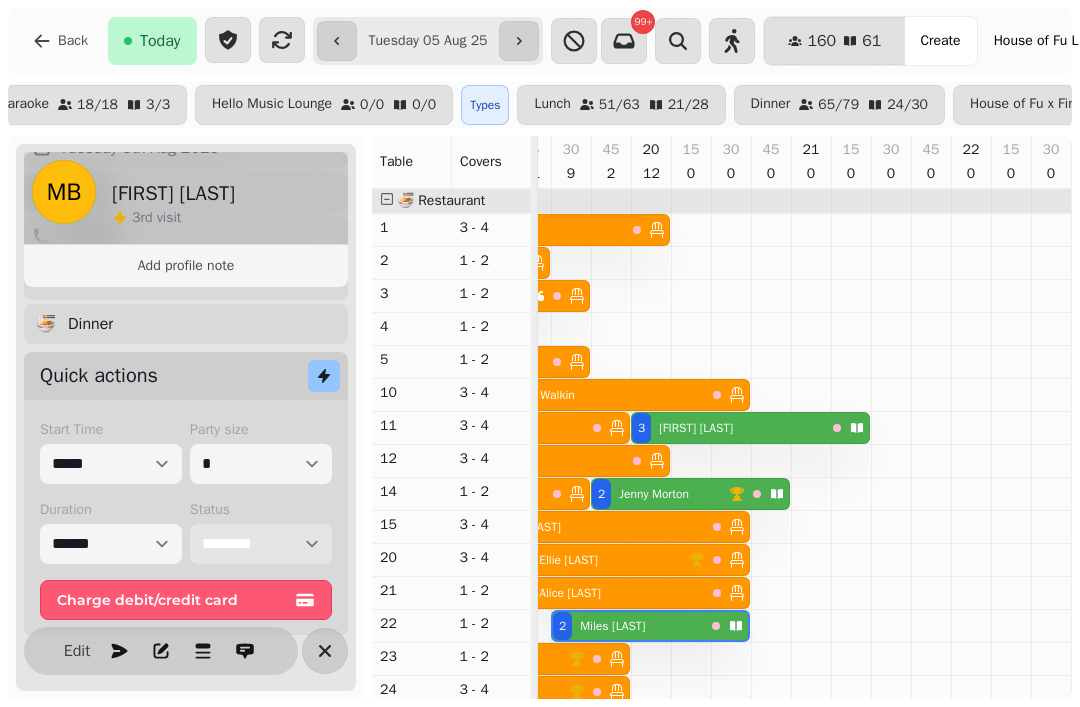click on "**********" at bounding box center (261, 544) 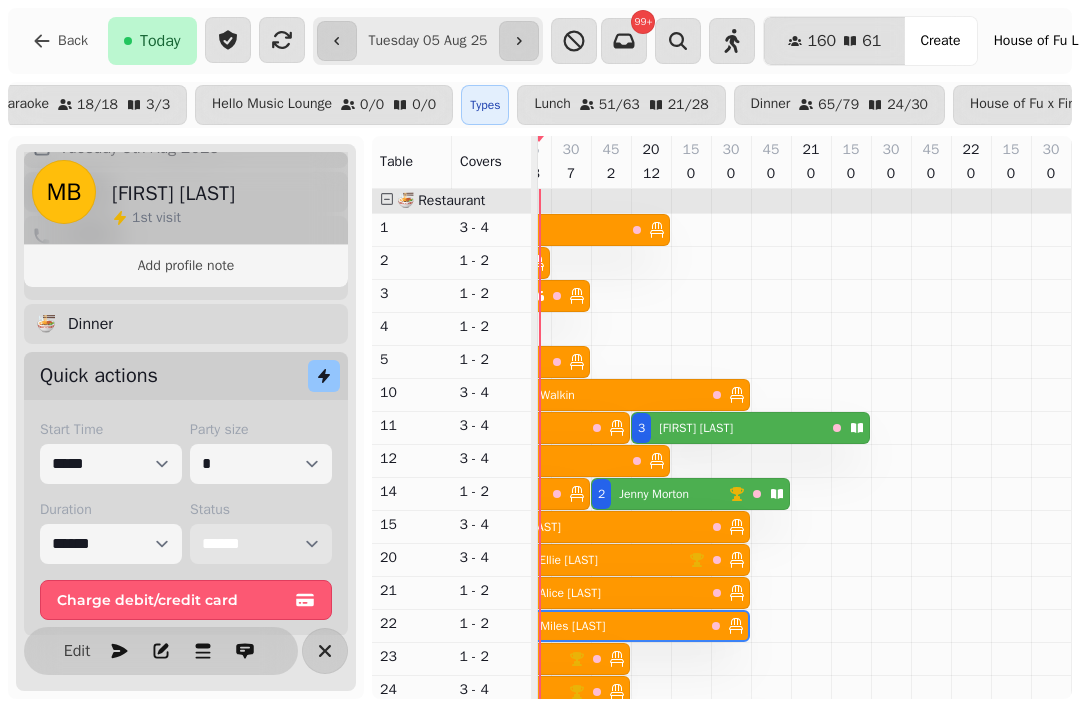 scroll, scrollTop: 21, scrollLeft: 1121, axis: both 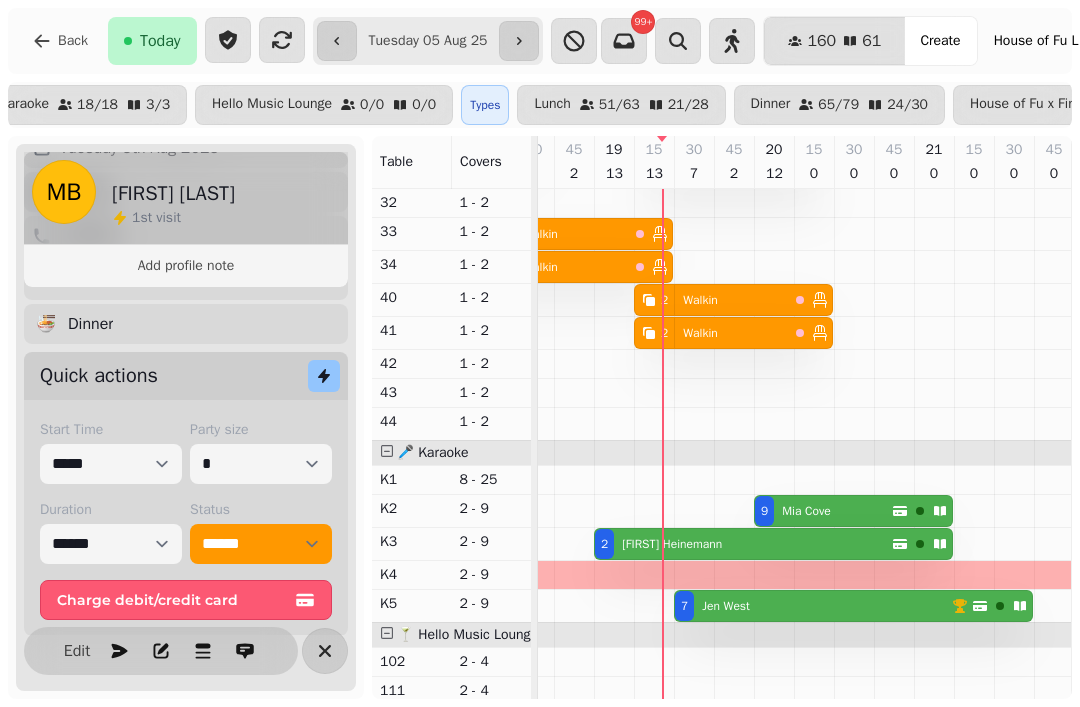 click on "[NUMBER] [FIRST]   [LAST]" at bounding box center (743, 544) 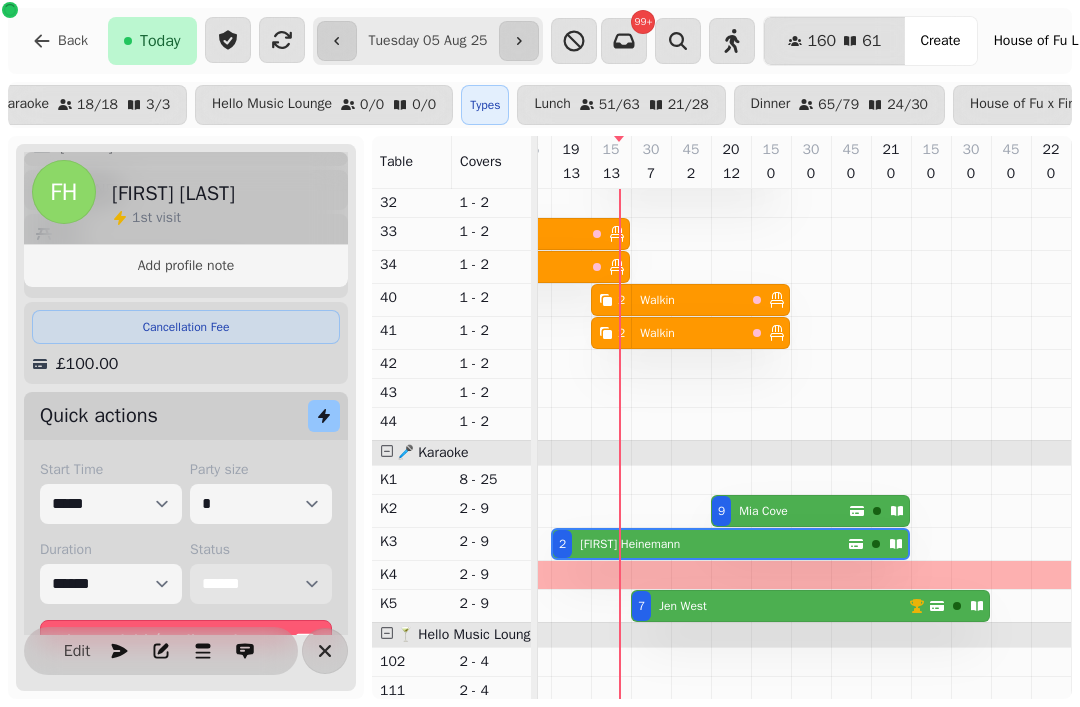 click on "**********" at bounding box center [261, 584] 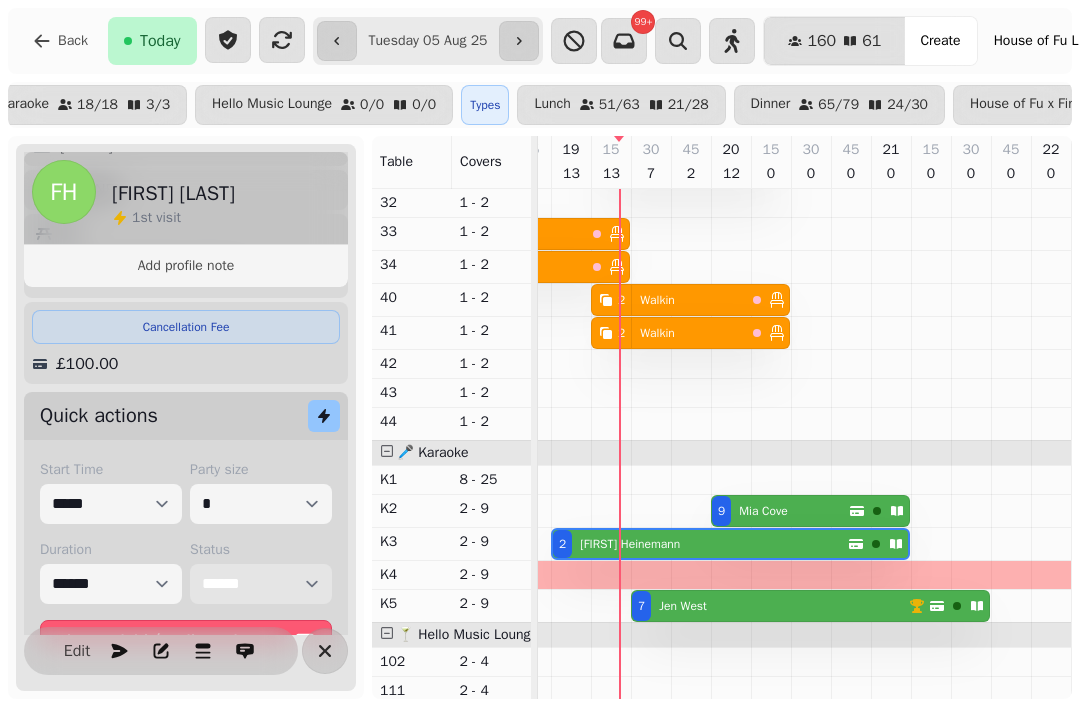 select on "******" 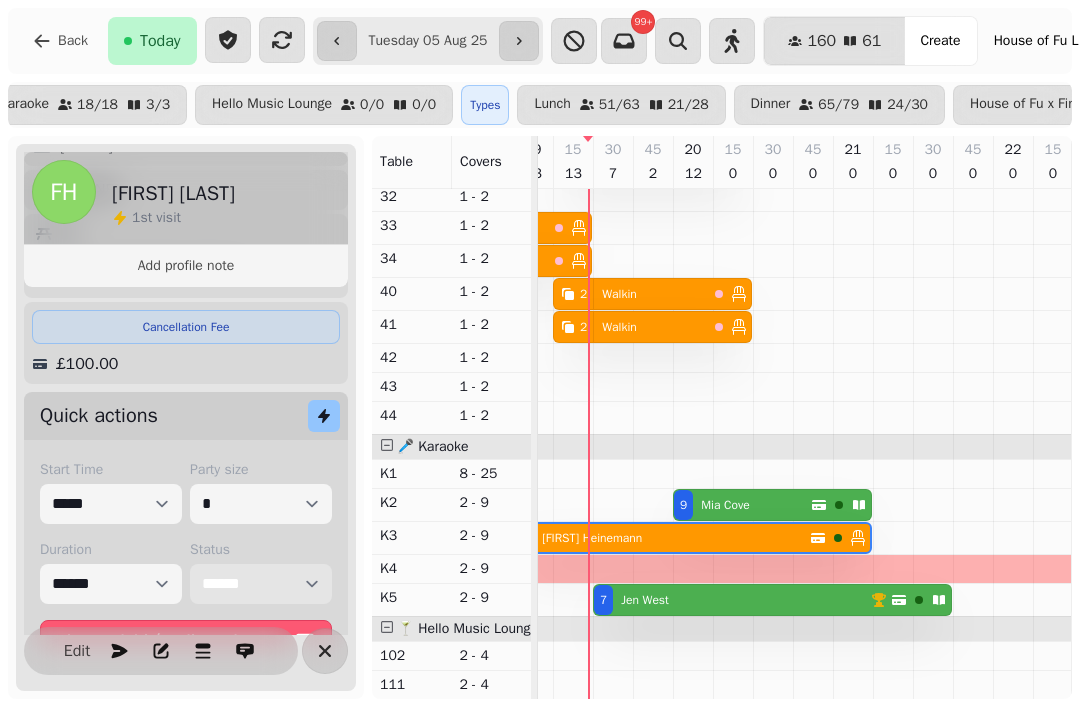 scroll, scrollTop: 614, scrollLeft: 1120, axis: both 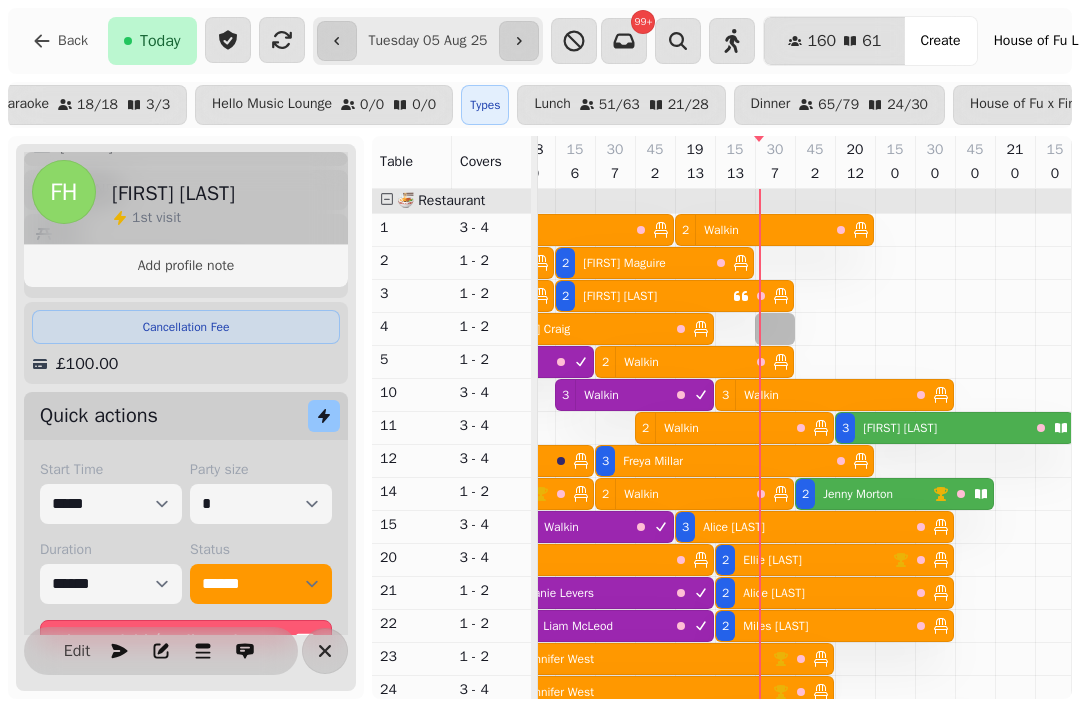 select on "**********" 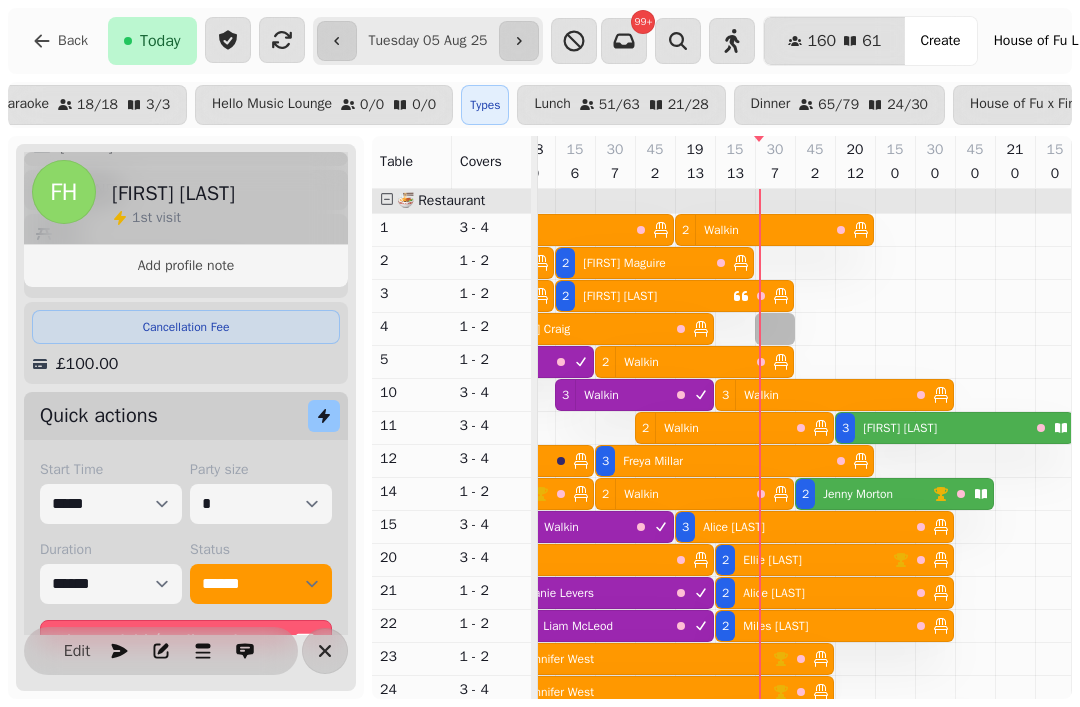 select on "*" 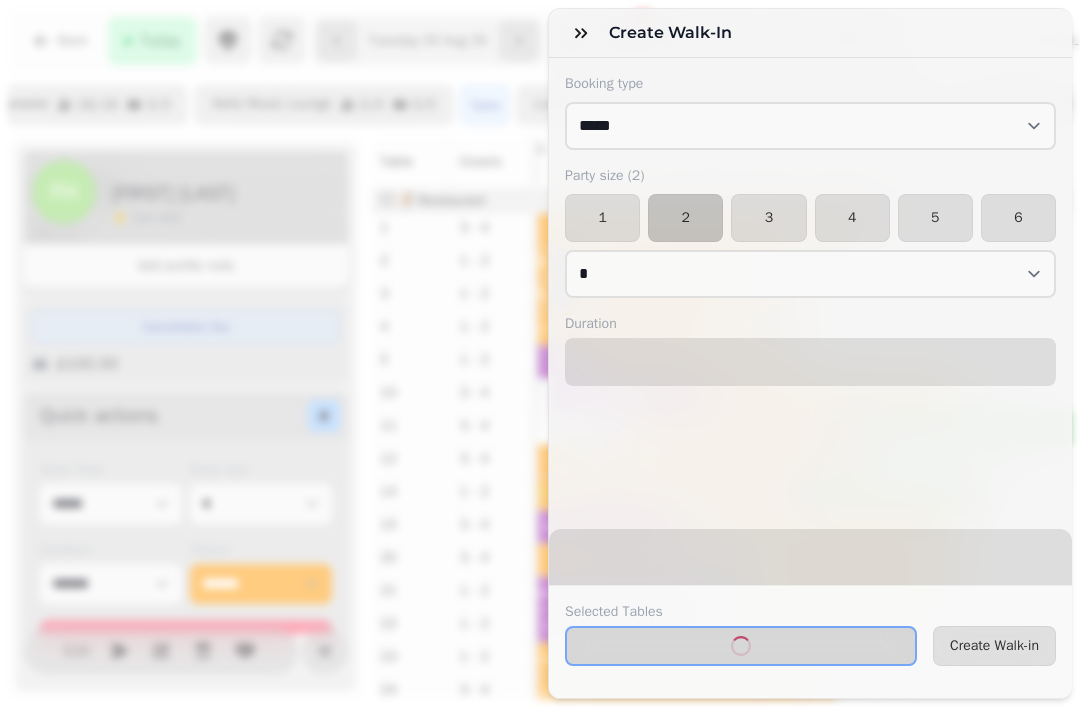 select on "****" 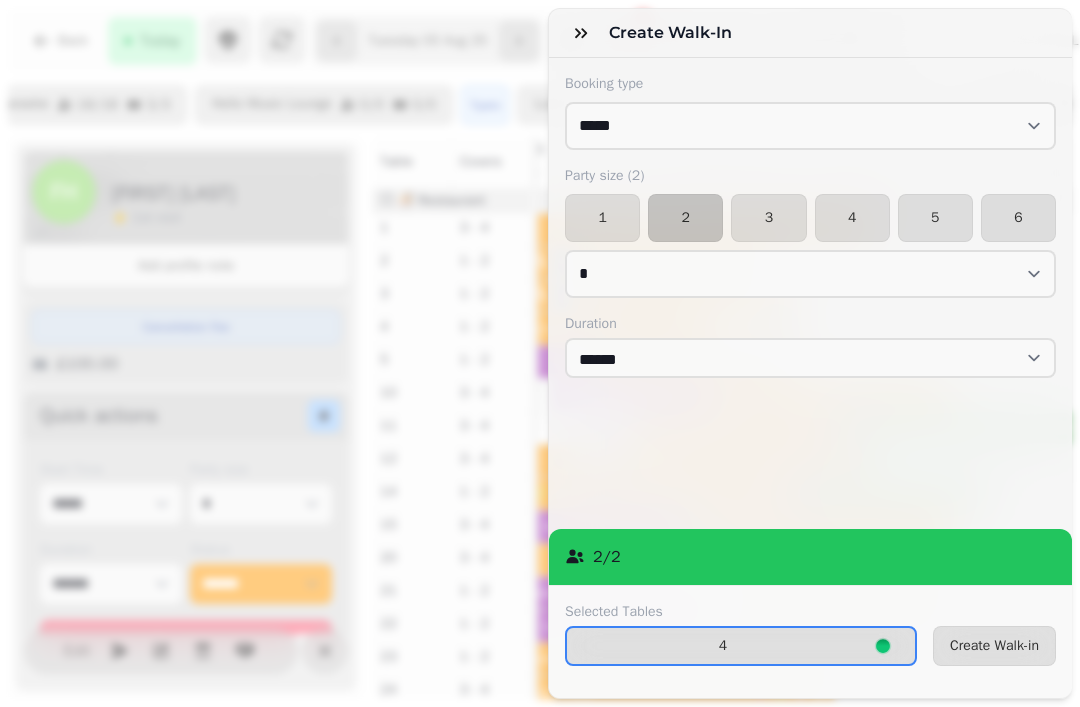 click on "Create Walk-in" at bounding box center [994, 646] 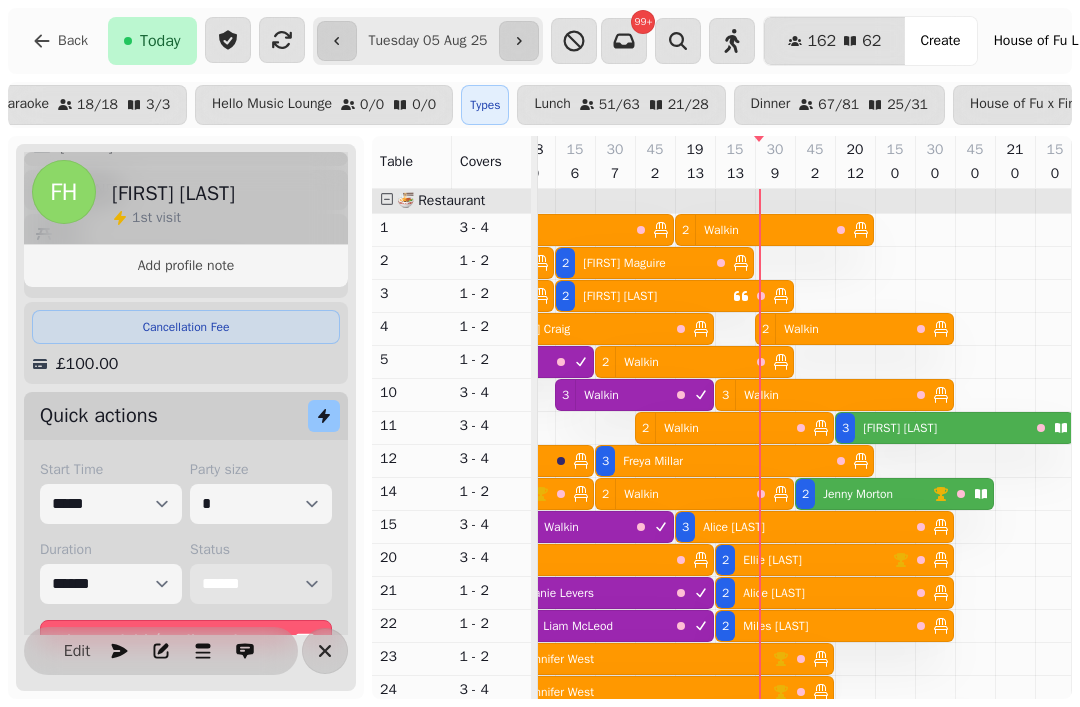 scroll, scrollTop: 217, scrollLeft: 948, axis: both 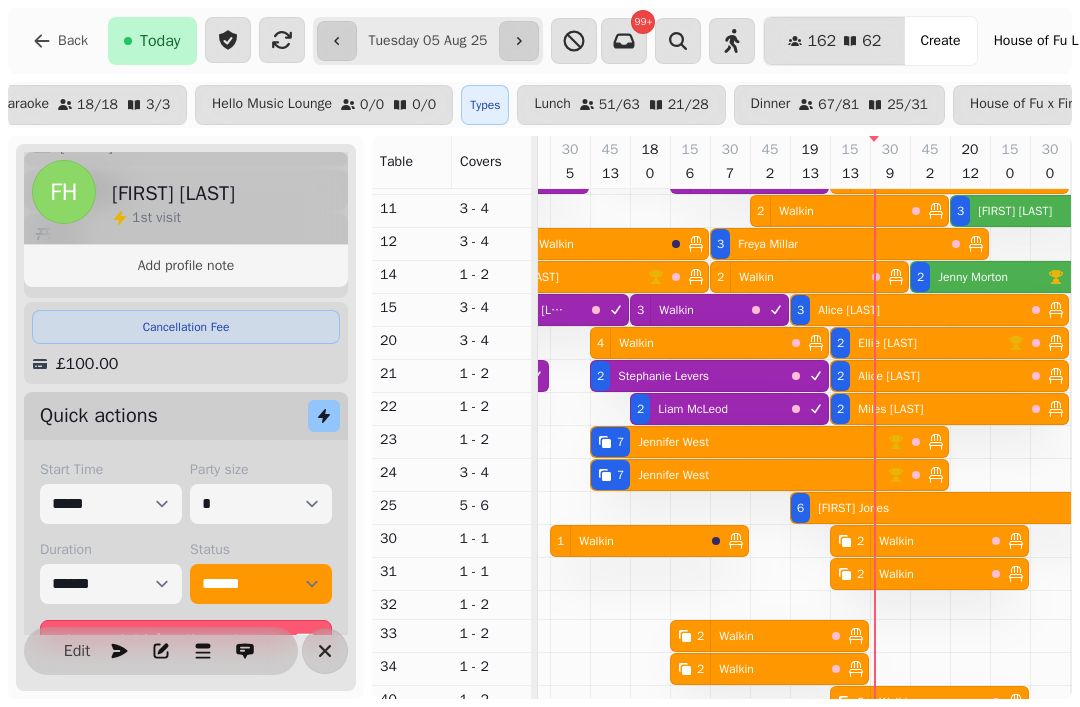click at bounding box center [1050, 539] 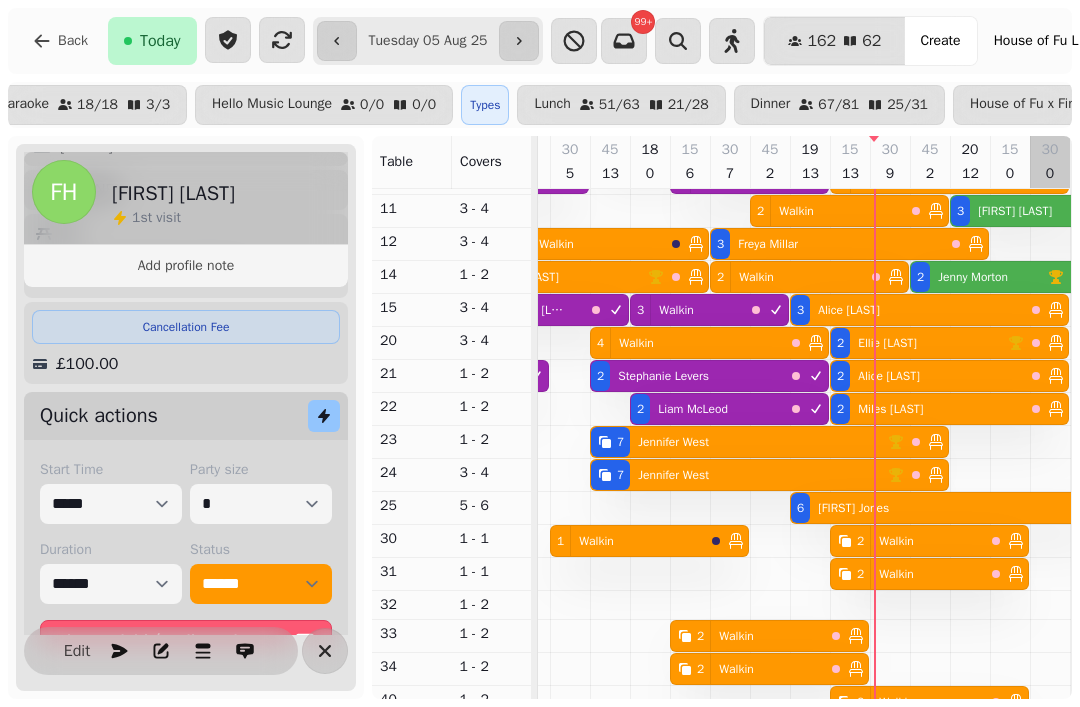 click on "[NUMBER] [FIRST]   [LAST]" at bounding box center (739, 442) 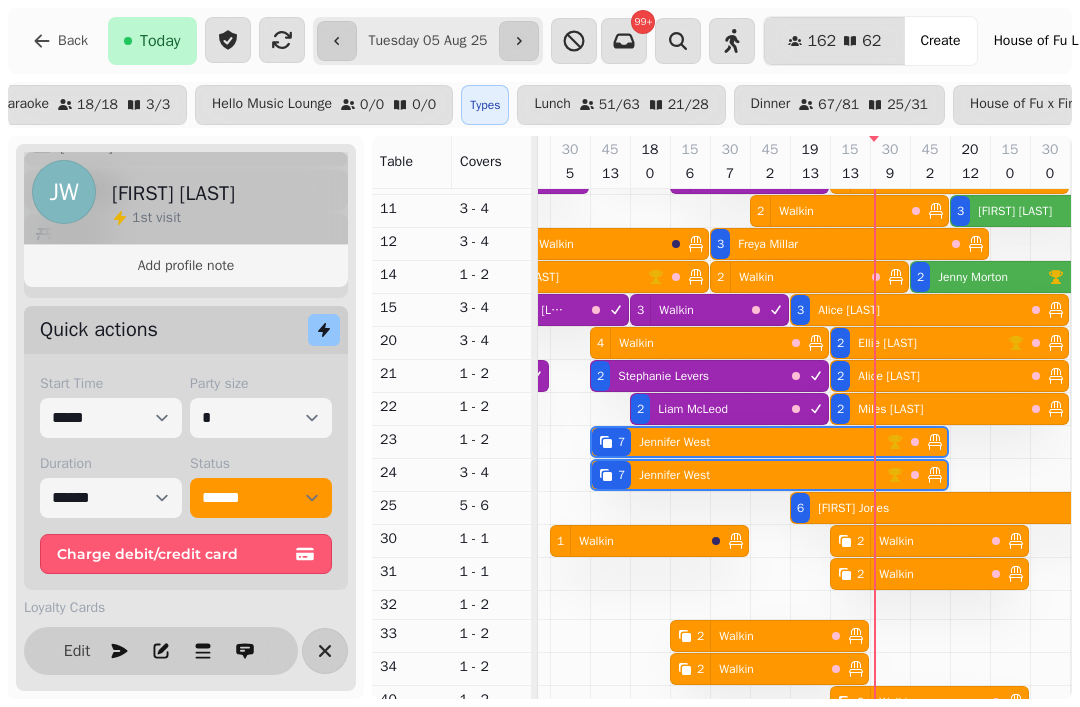 scroll, scrollTop: 0, scrollLeft: 987, axis: horizontal 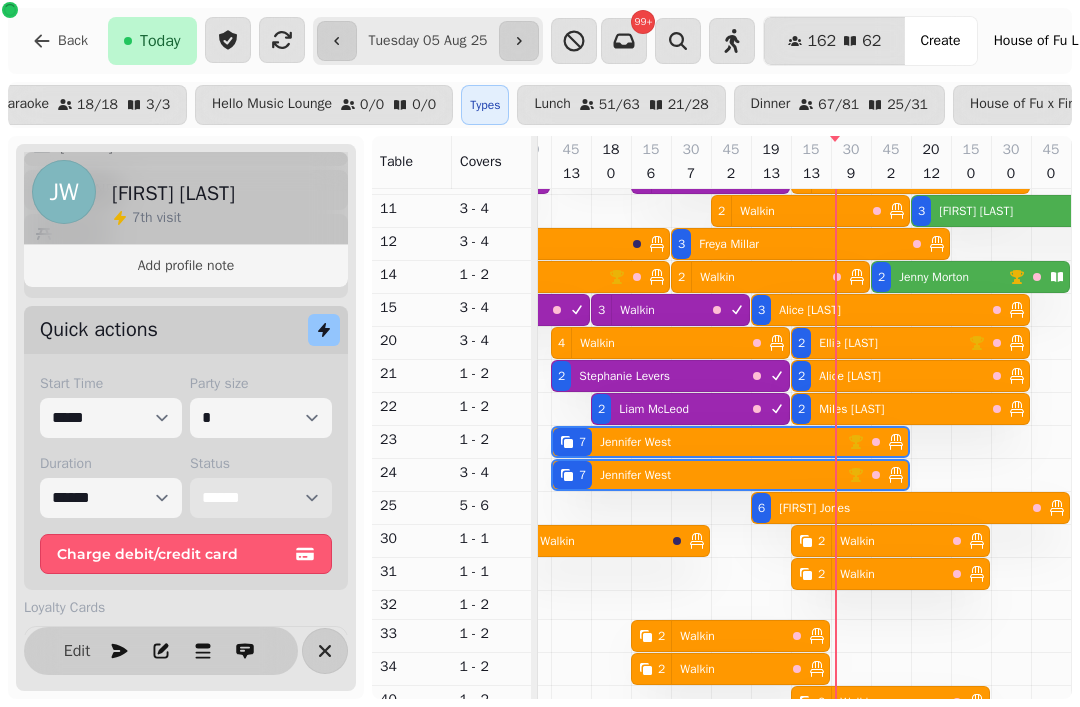 click on "**********" at bounding box center [261, 498] 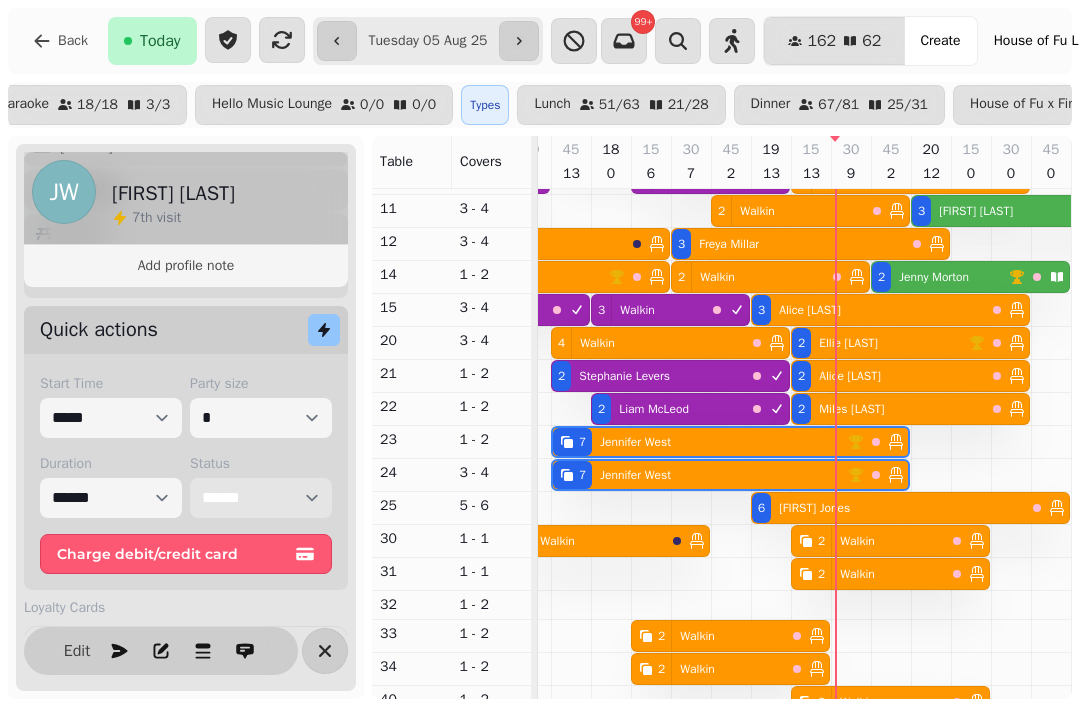 select on "********" 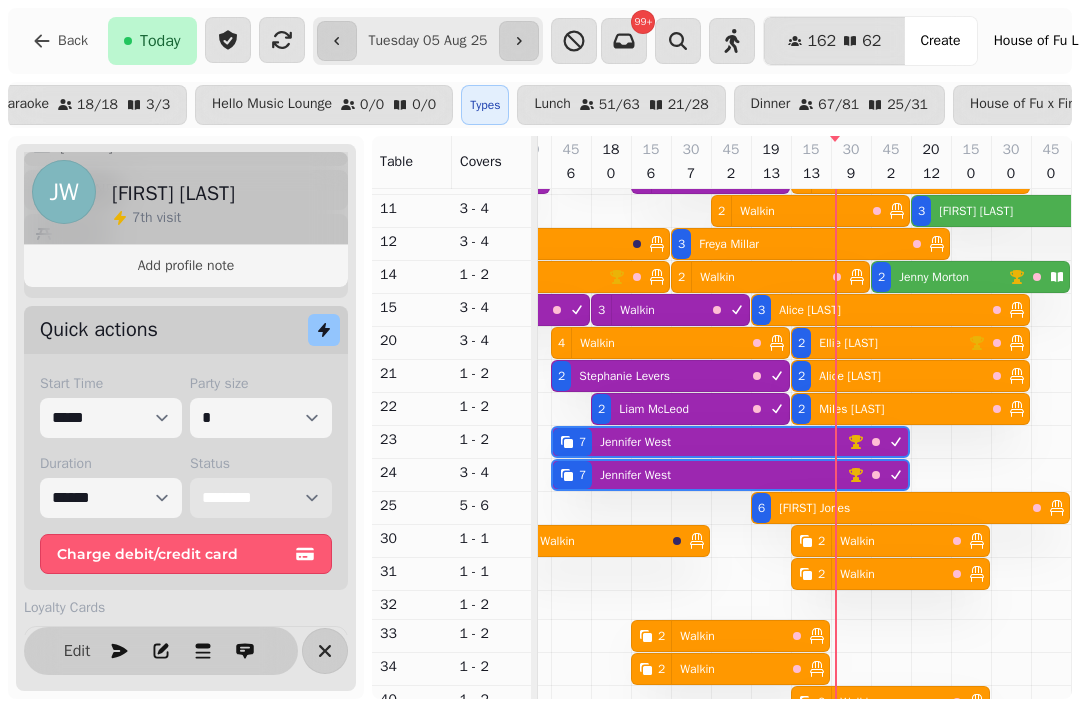scroll, scrollTop: 0, scrollLeft: 961, axis: horizontal 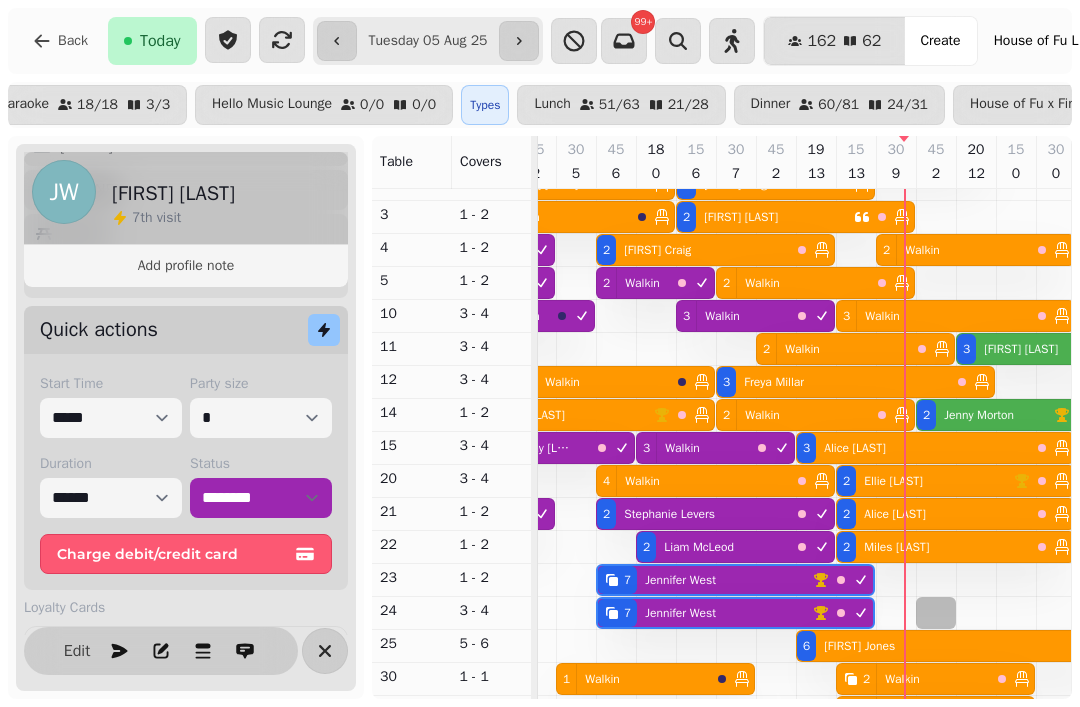 select on "**********" 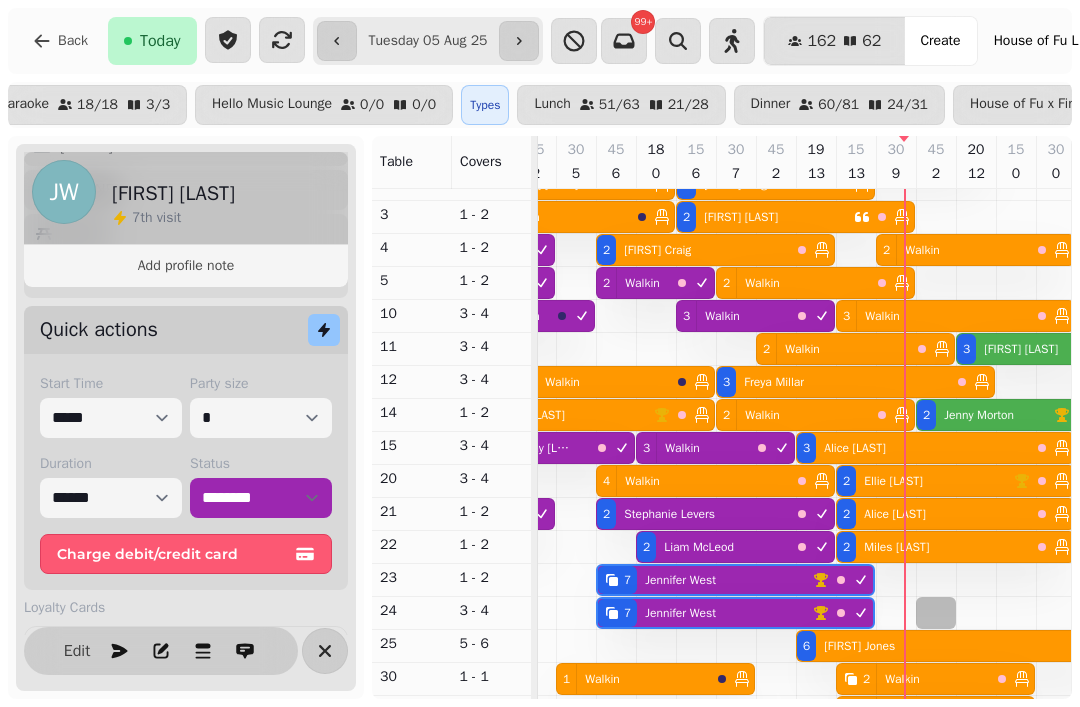 select on "*" 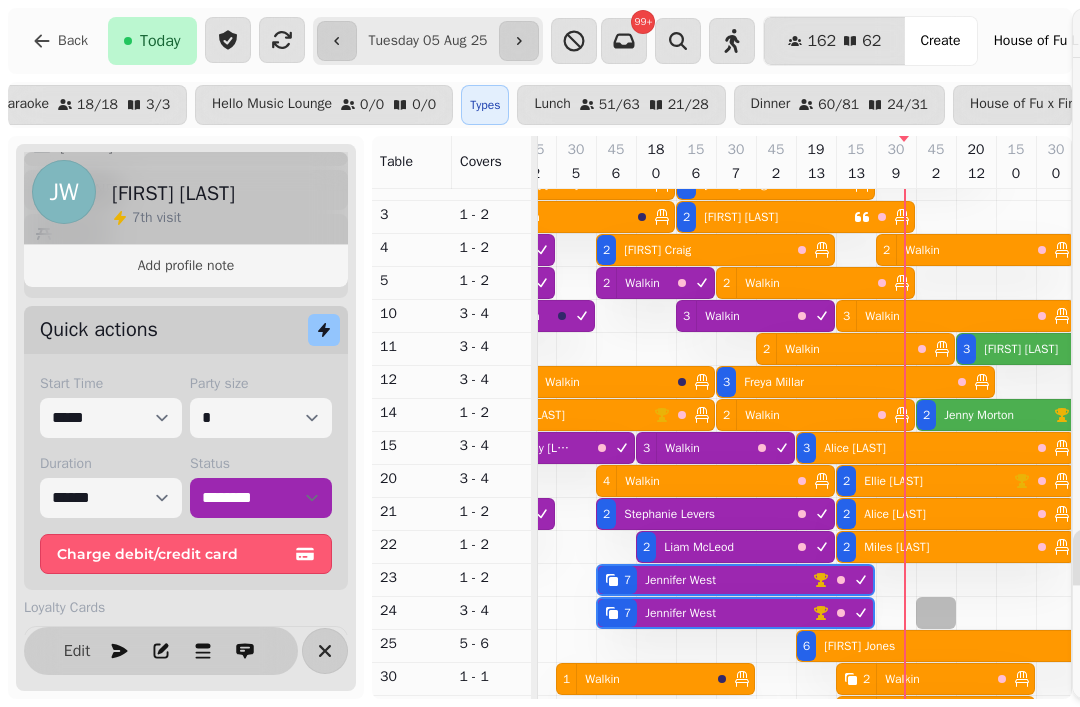 select on "****" 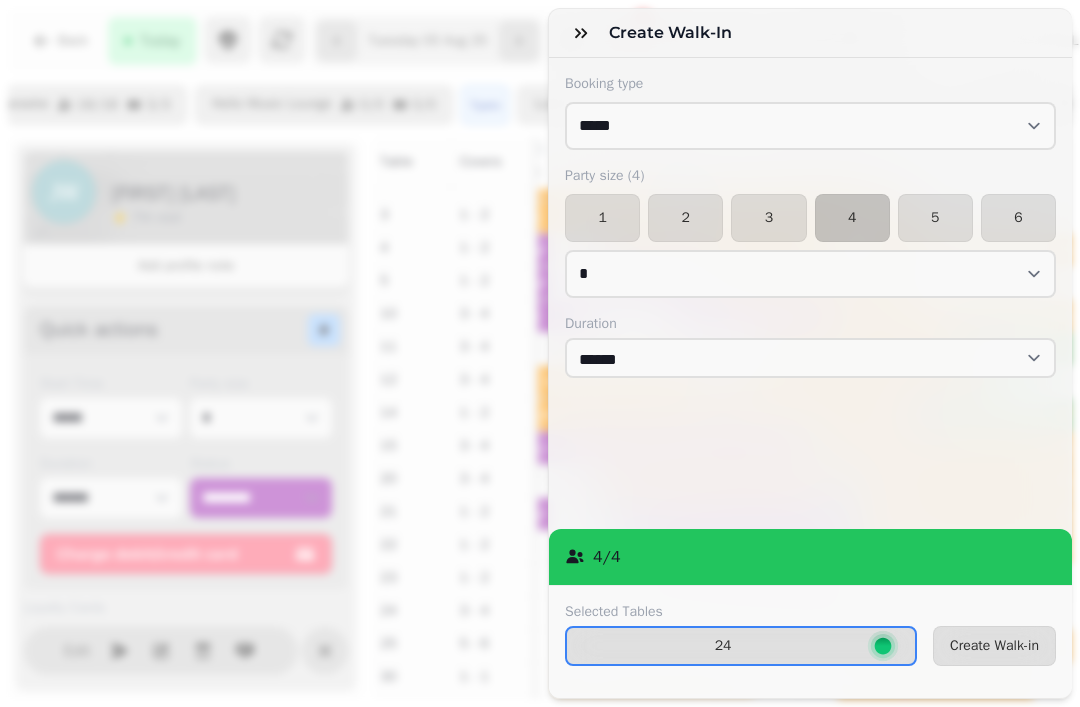click on "3" at bounding box center [768, 218] 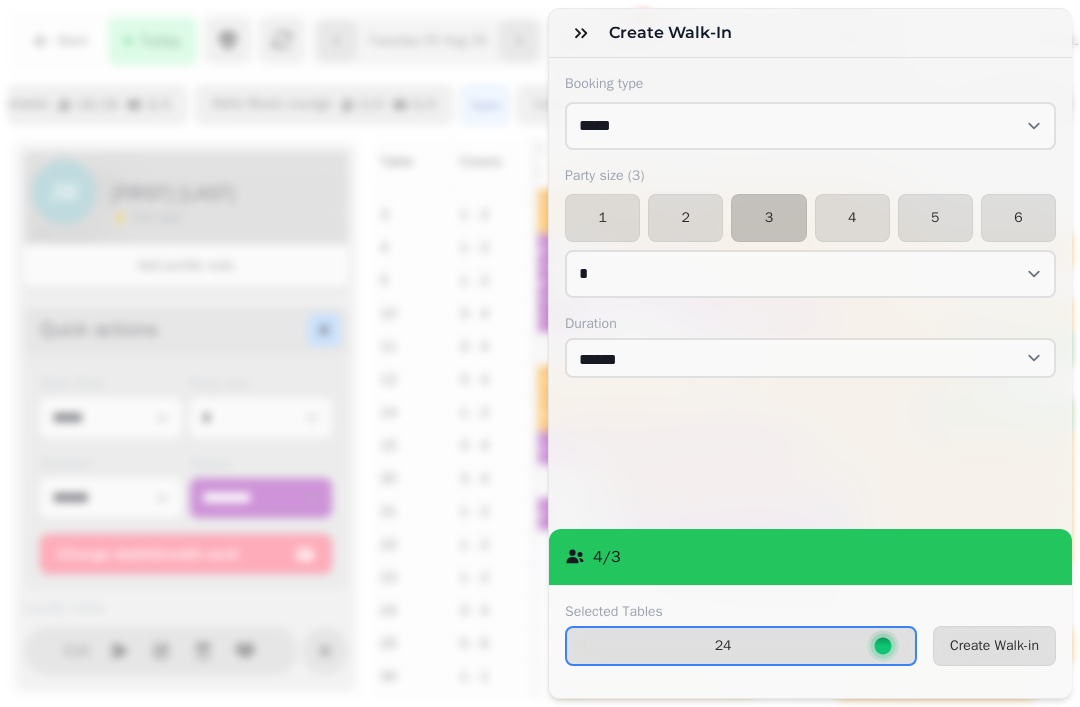 click on "Create Walk-in" at bounding box center [994, 646] 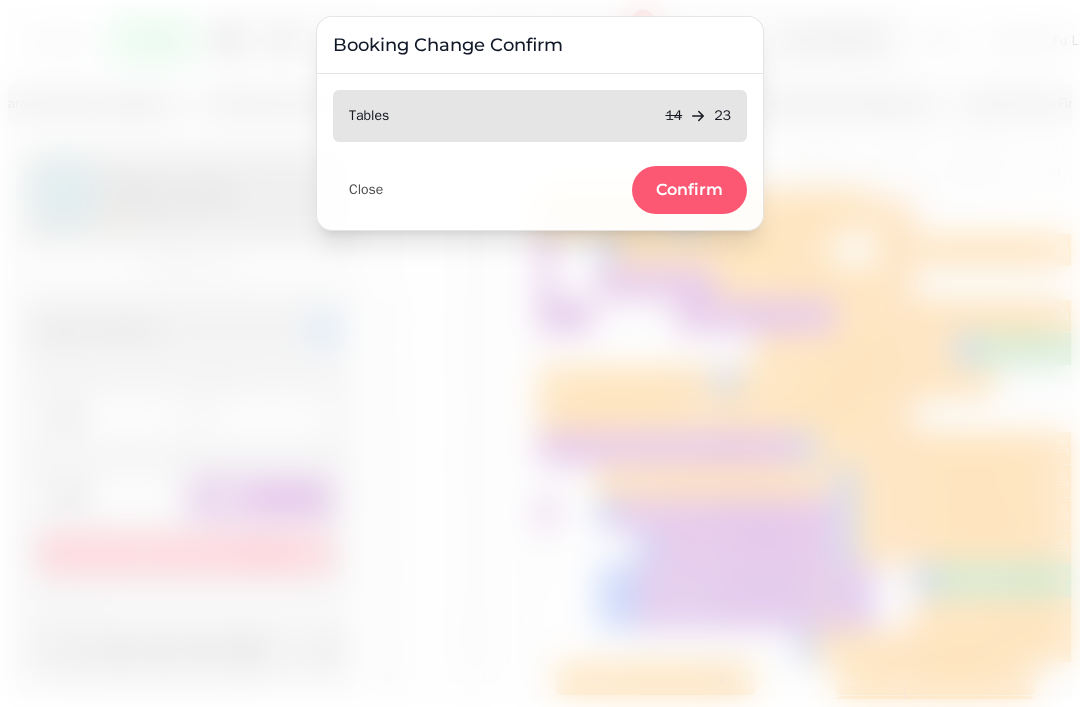 click on "Confirm" at bounding box center (689, 190) 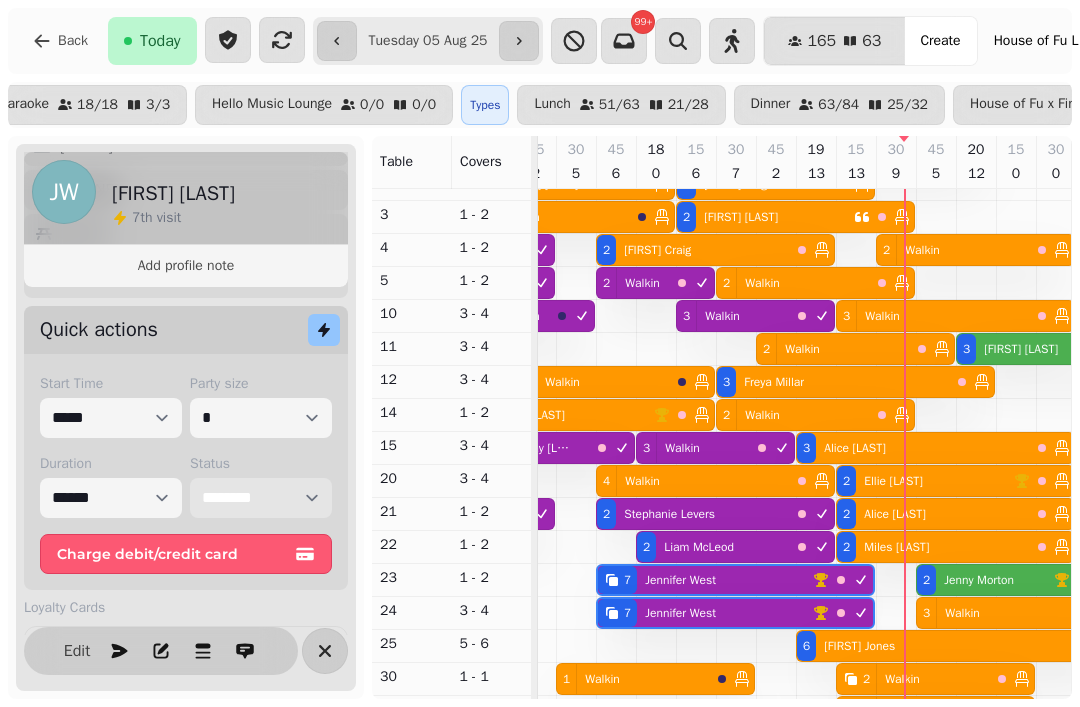 scroll, scrollTop: 347, scrollLeft: 725, axis: both 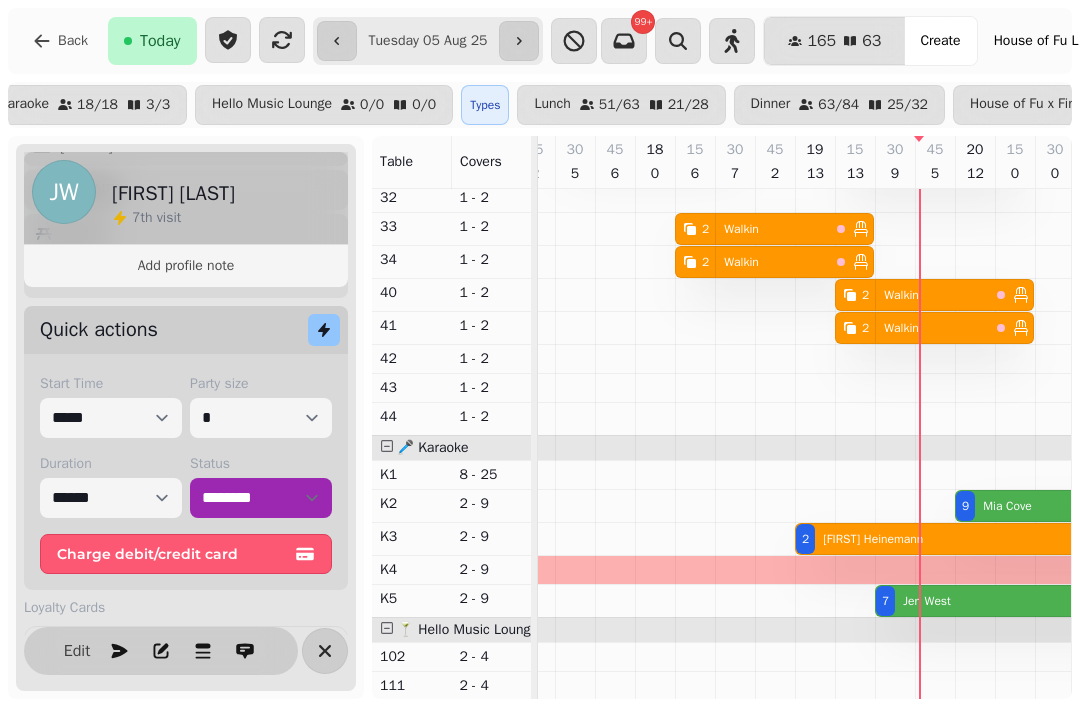 click at bounding box center (915, 570) 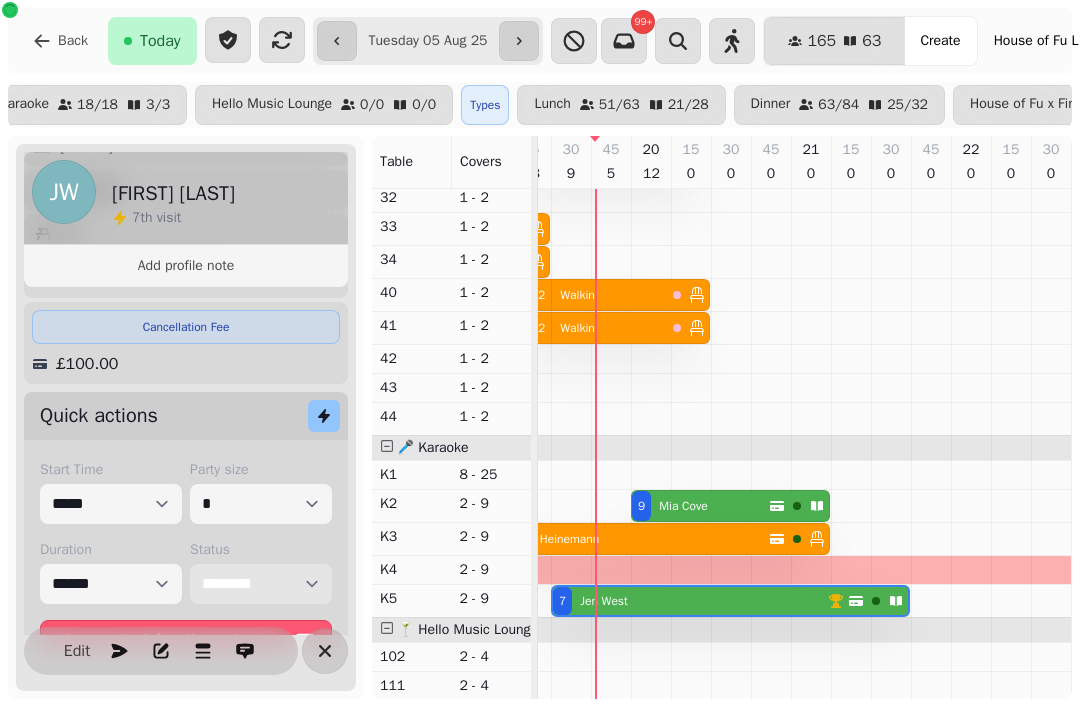 click on "**********" at bounding box center [261, 584] 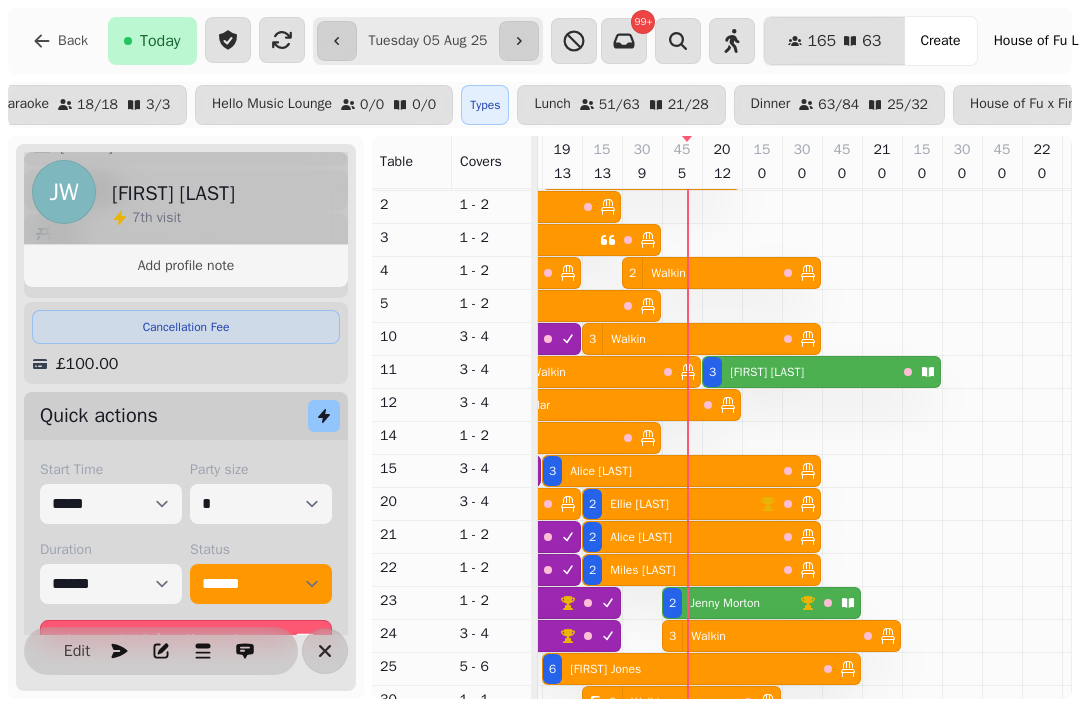 click on "[NUMBER] [FIRST]   [LAST]" at bounding box center (731, 603) 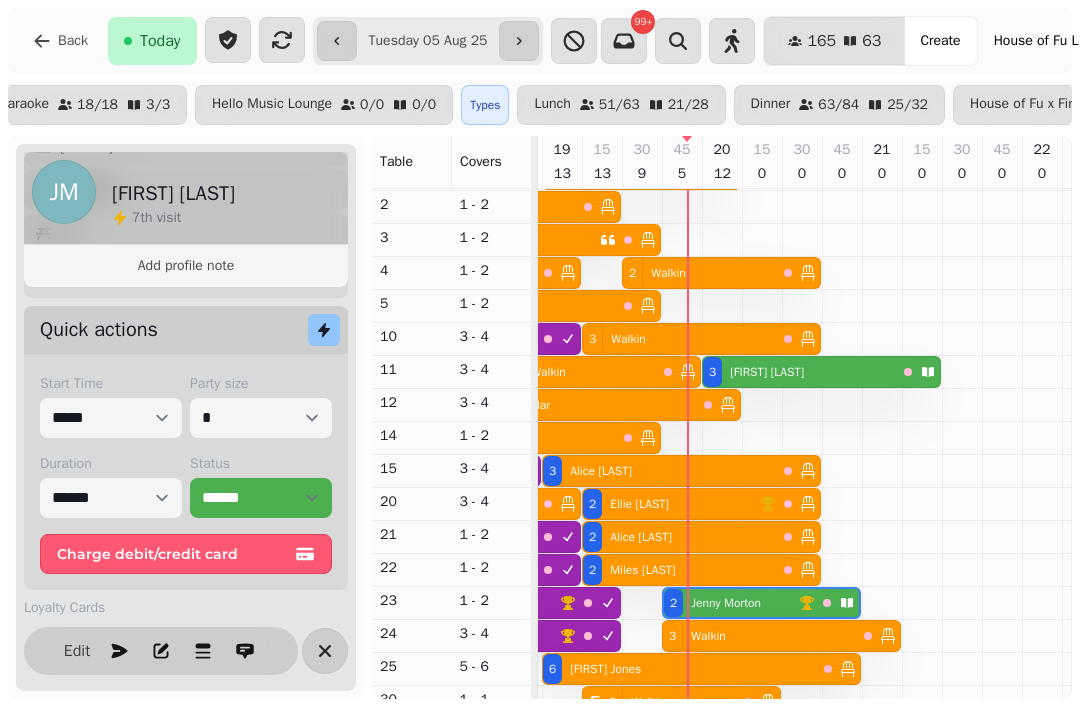 scroll, scrollTop: 0, scrollLeft: 1307, axis: horizontal 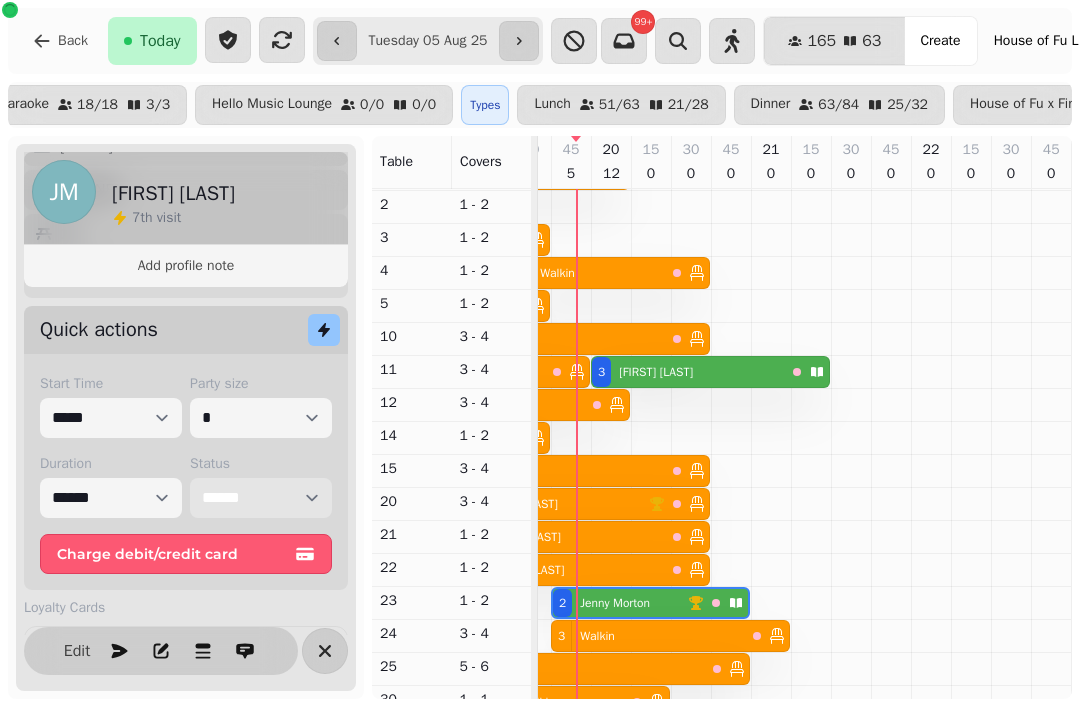 click on "**********" at bounding box center [261, 498] 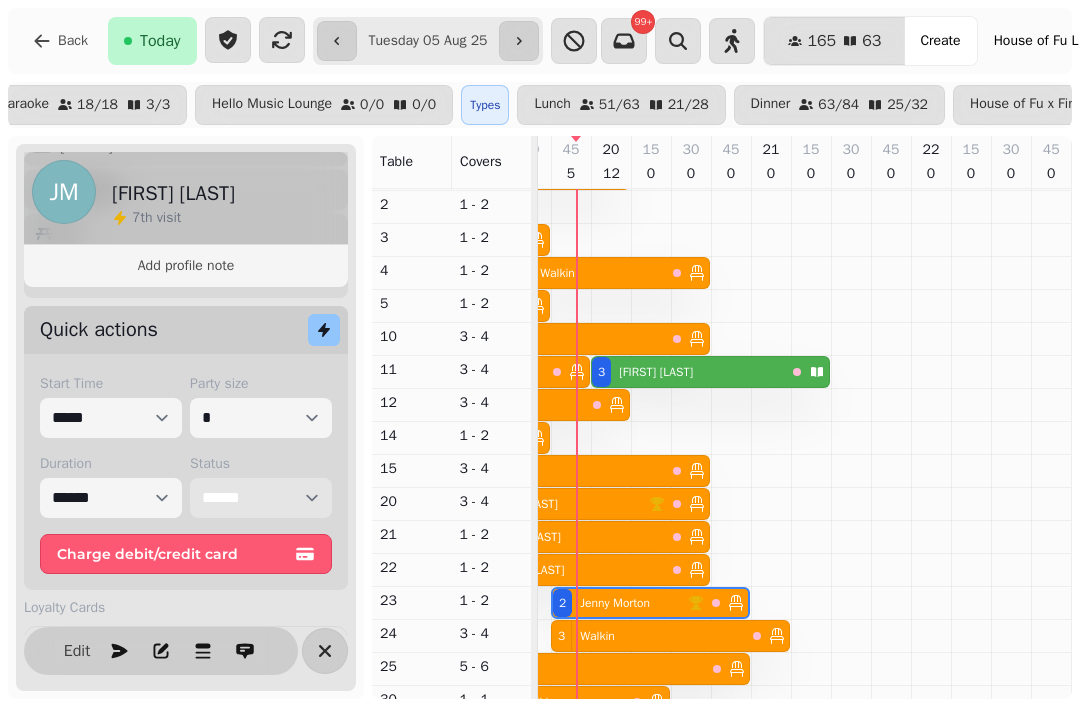 scroll, scrollTop: 383, scrollLeft: 1307, axis: both 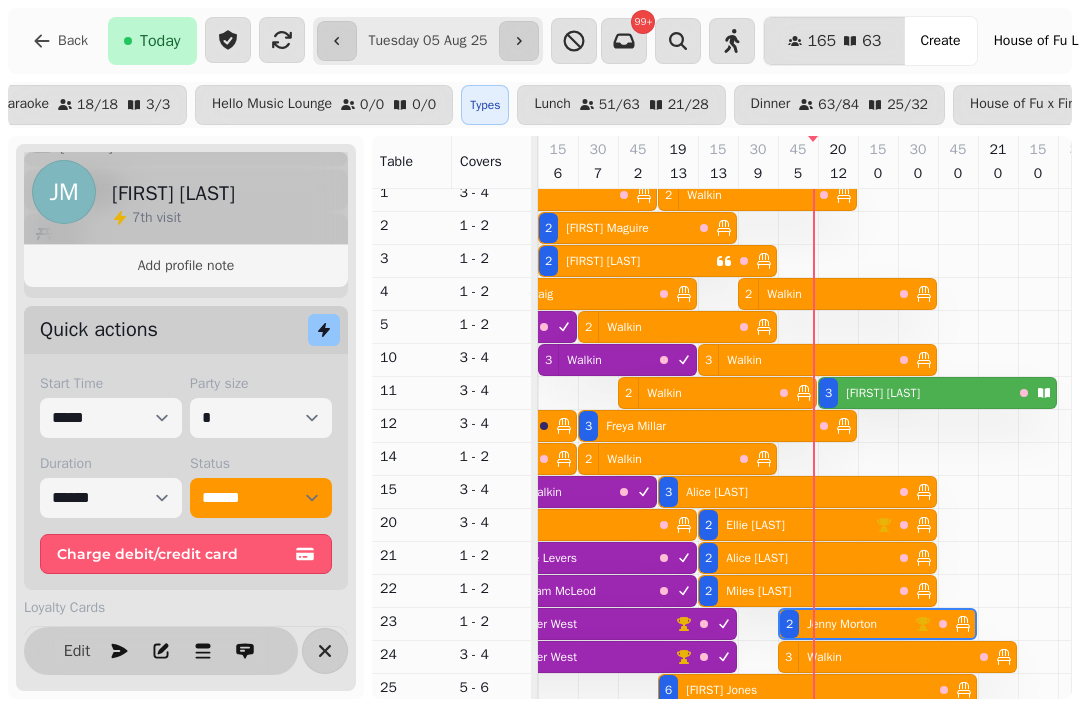 click on "[NUMBER] [FIRST]   [LAST]" at bounding box center (695, 426) 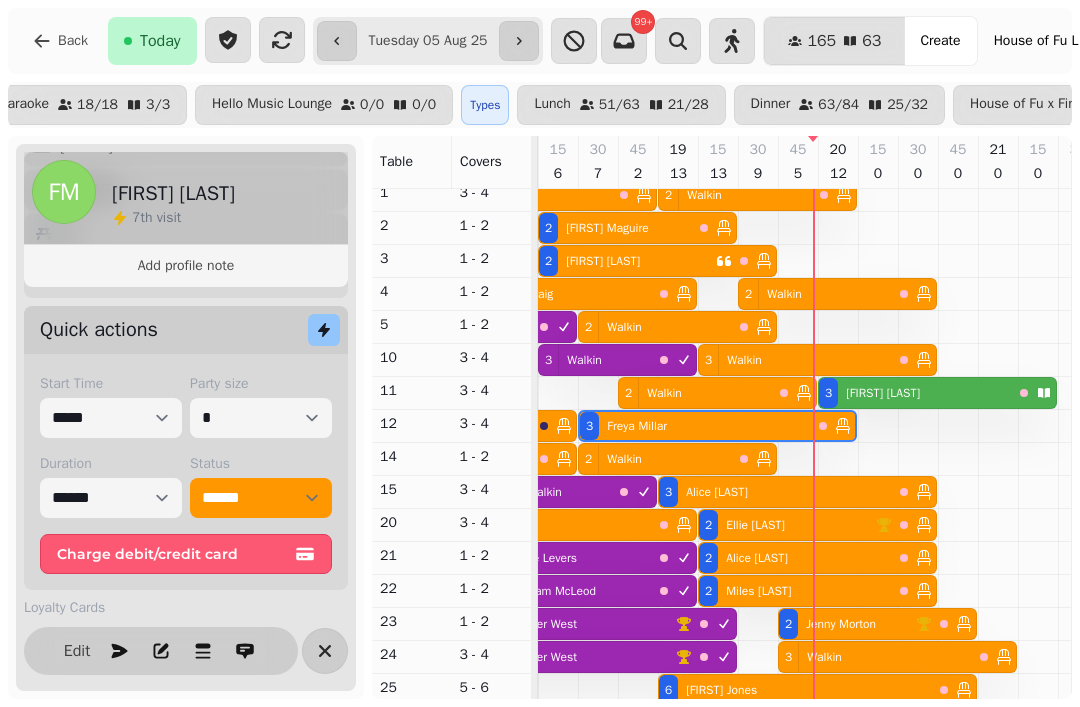 scroll, scrollTop: 0, scrollLeft: 1107, axis: horizontal 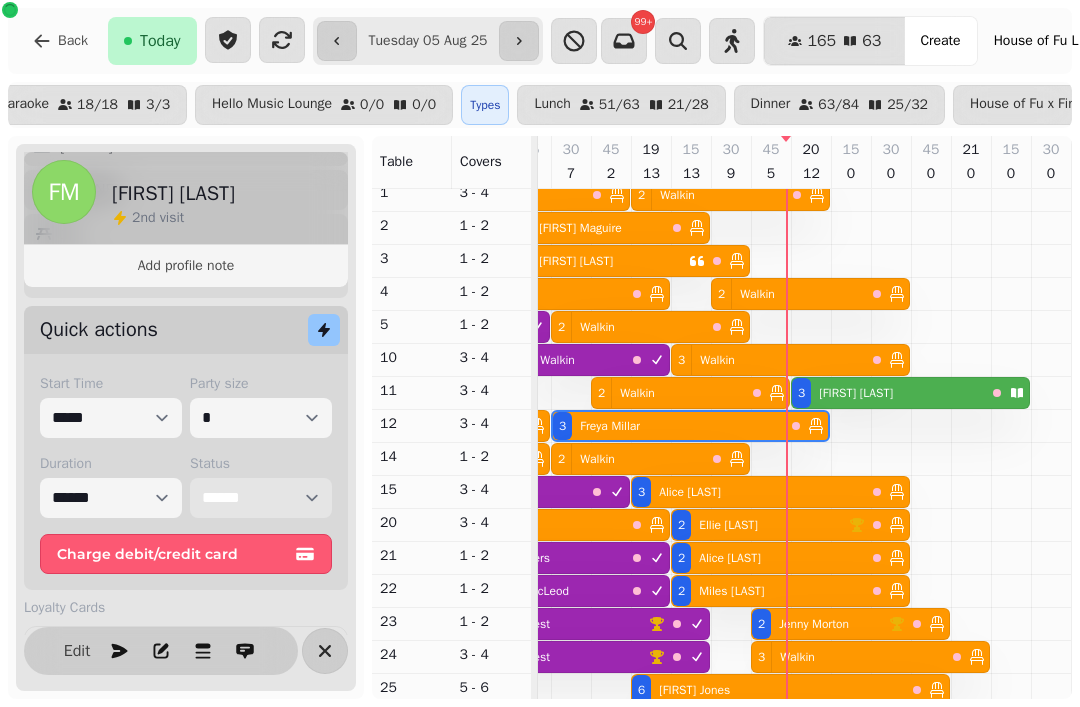 click on "**********" at bounding box center (261, 498) 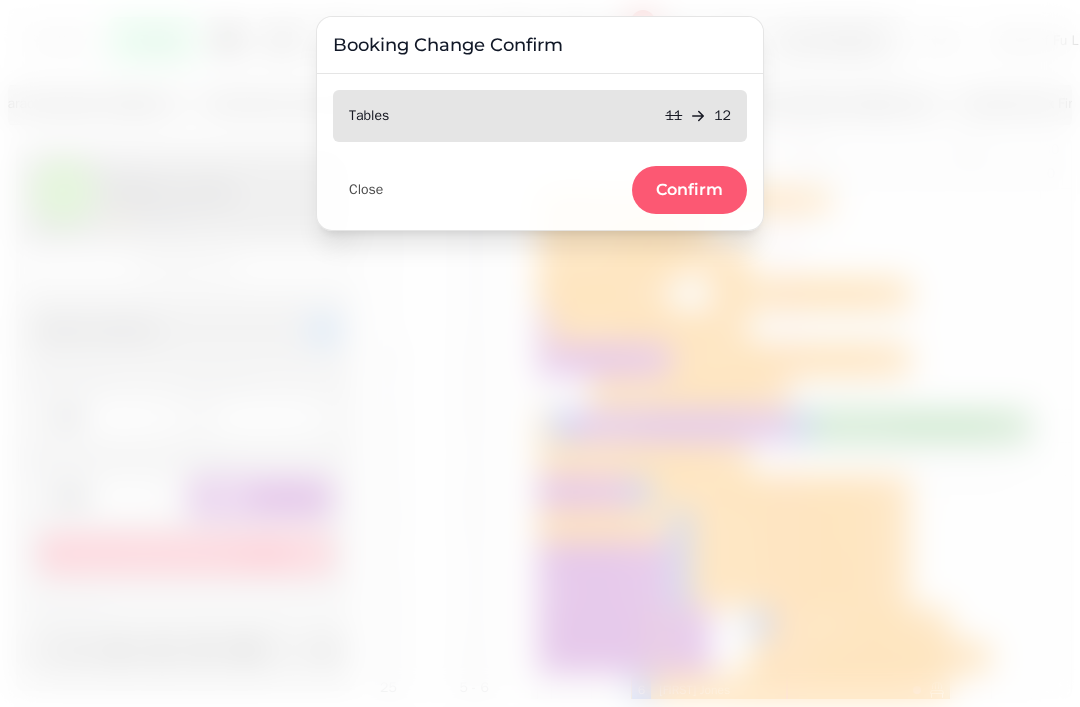 click on "Confirm" at bounding box center [689, 190] 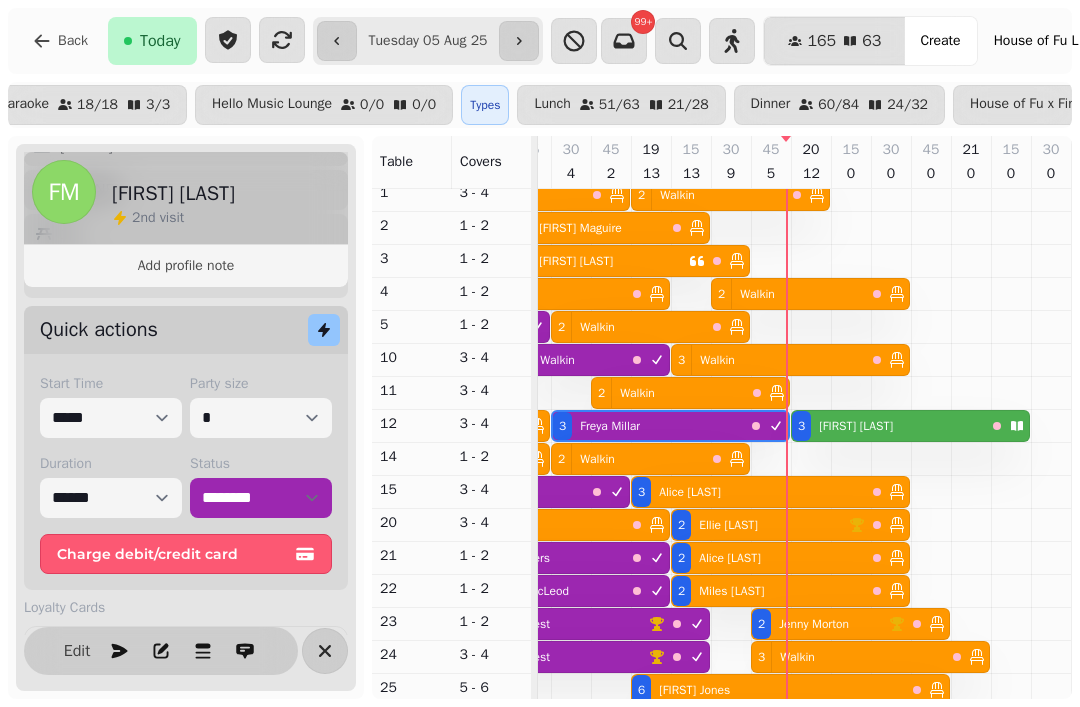 click on "[NUMBER] [FIRST]   [LAST]" at bounding box center [888, 426] 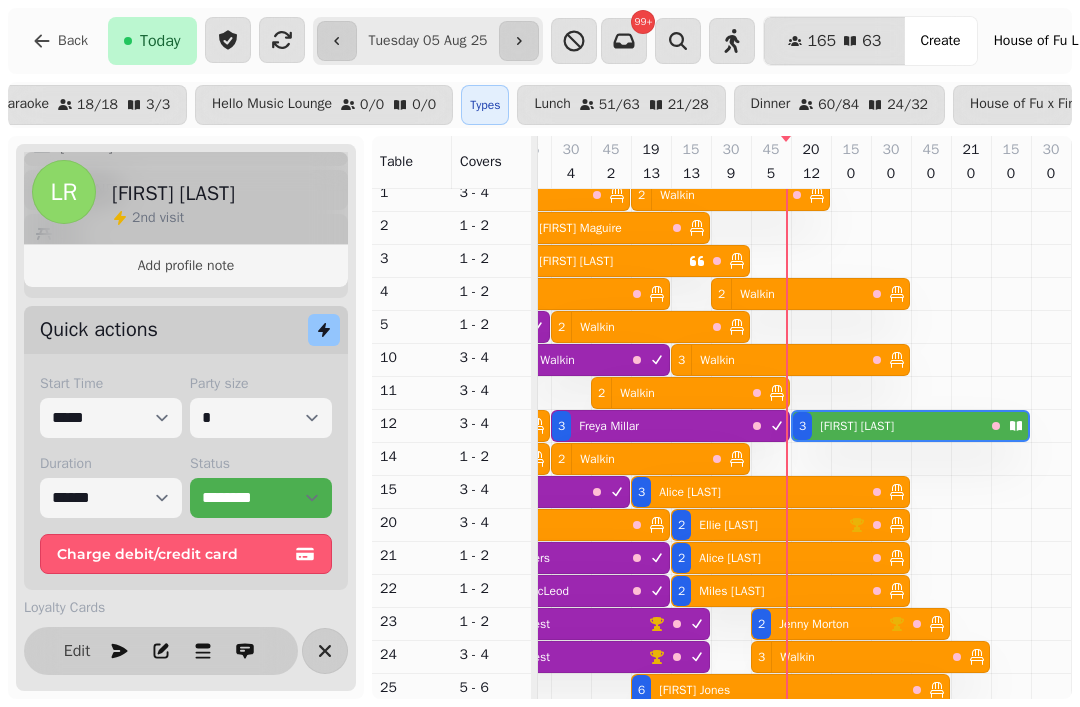 scroll, scrollTop: 0, scrollLeft: 1307, axis: horizontal 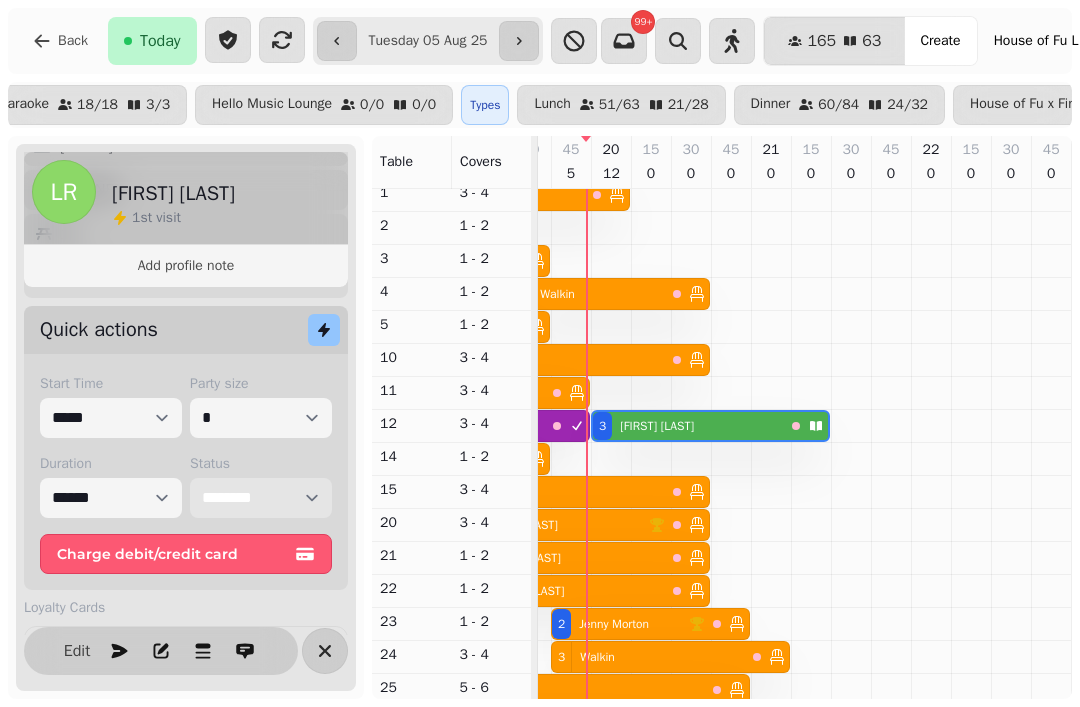 click on "**********" at bounding box center [261, 498] 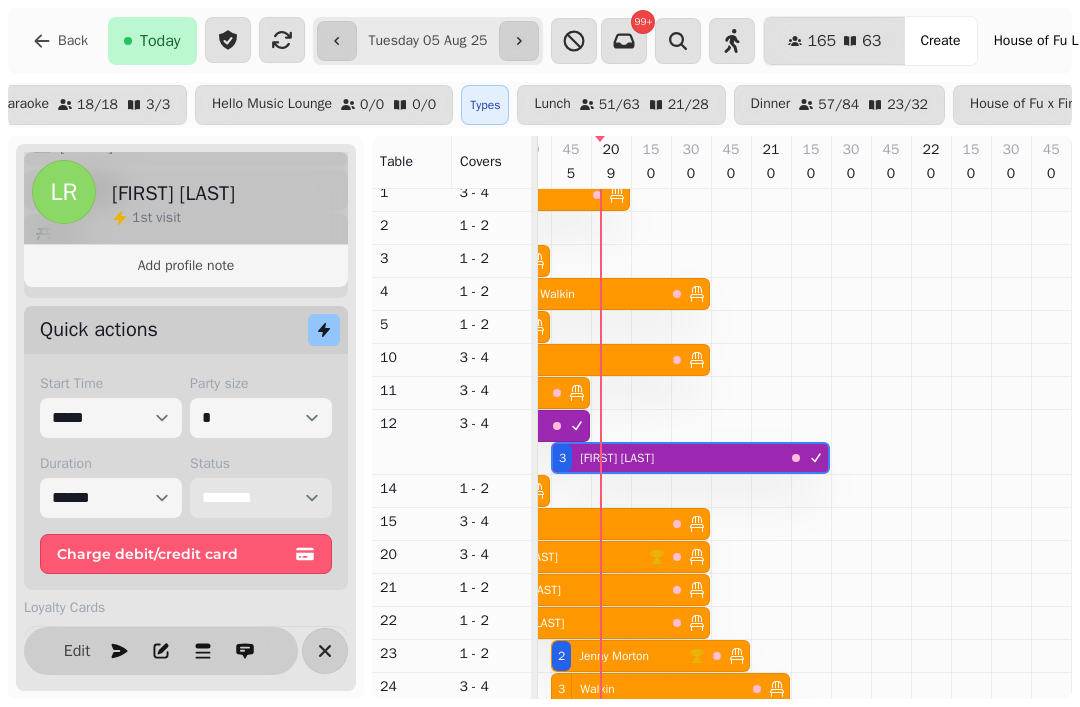 click on "**********" at bounding box center [261, 498] 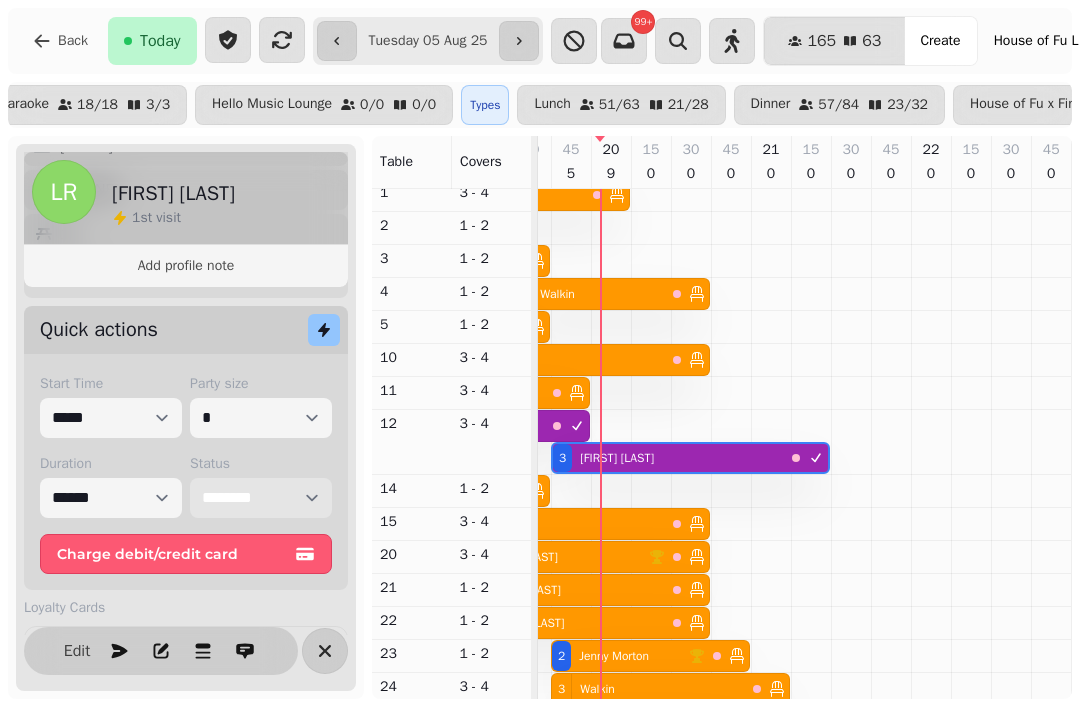 select on "******" 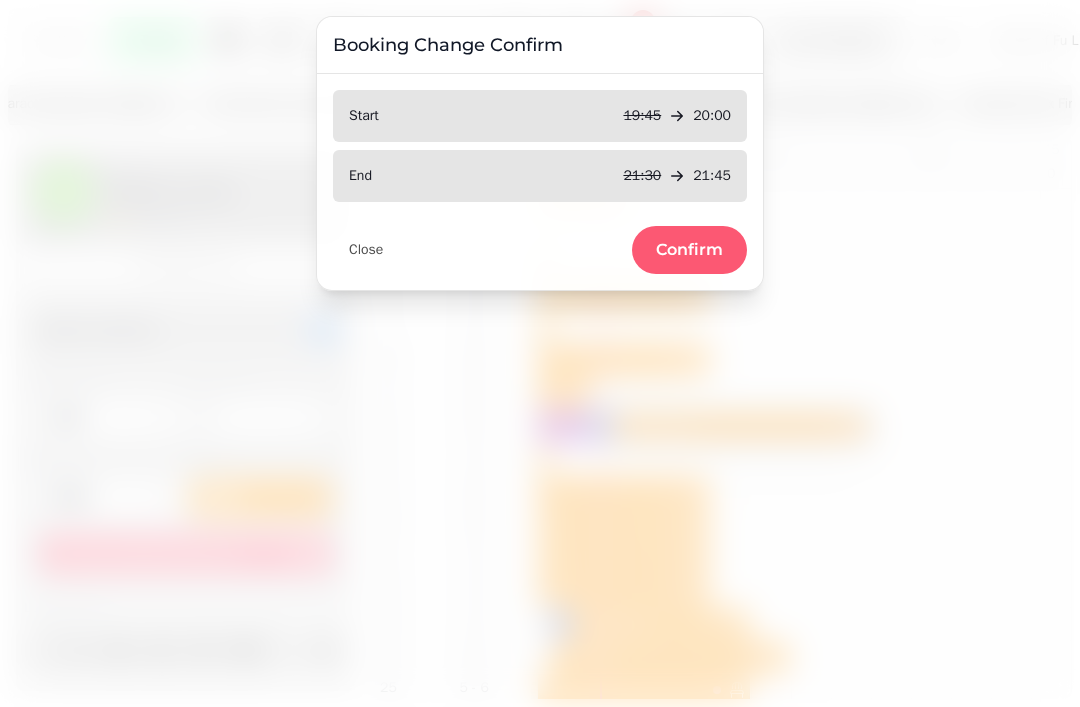 click on "Confirm" at bounding box center [689, 250] 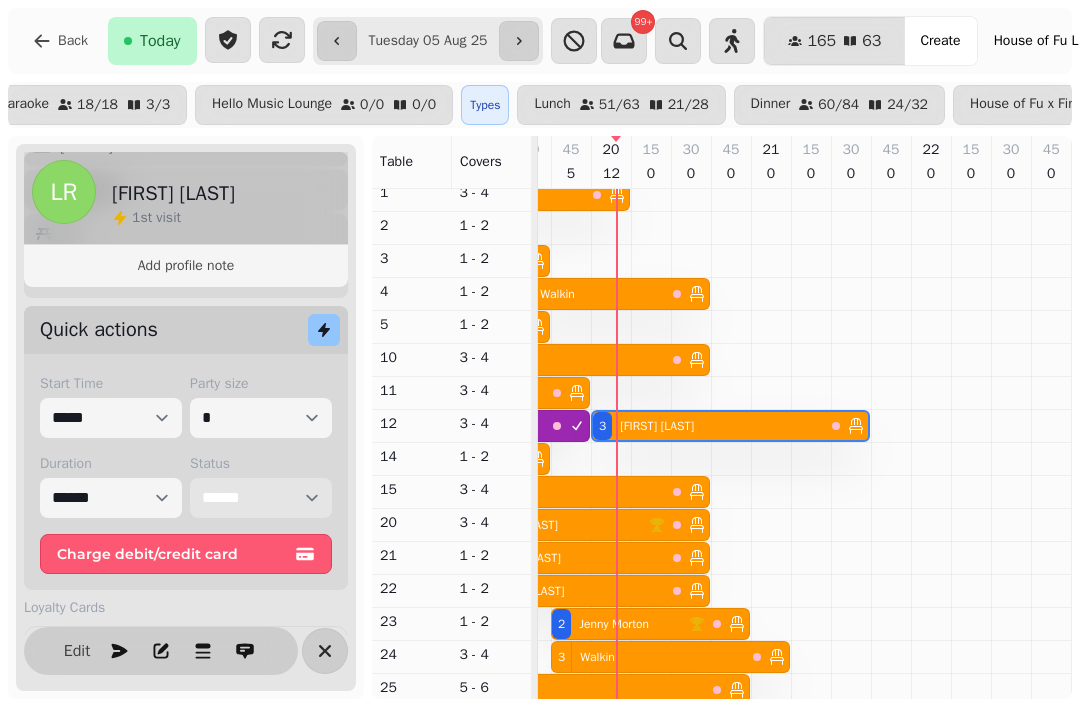 scroll, scrollTop: 0, scrollLeft: 1226, axis: horizontal 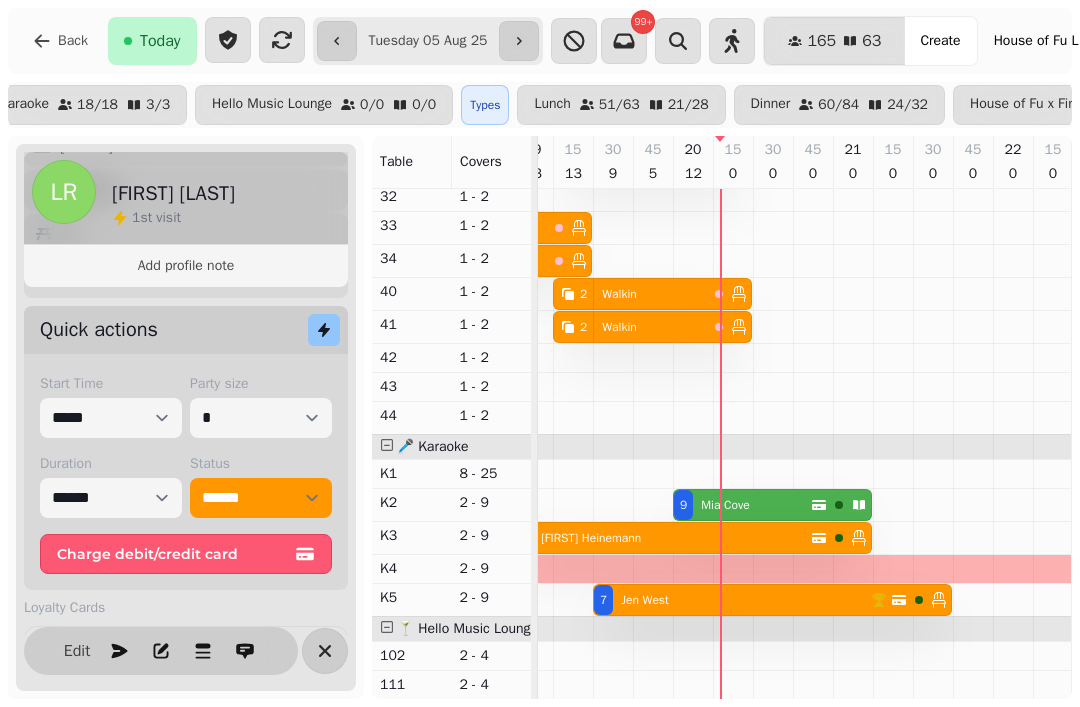 click 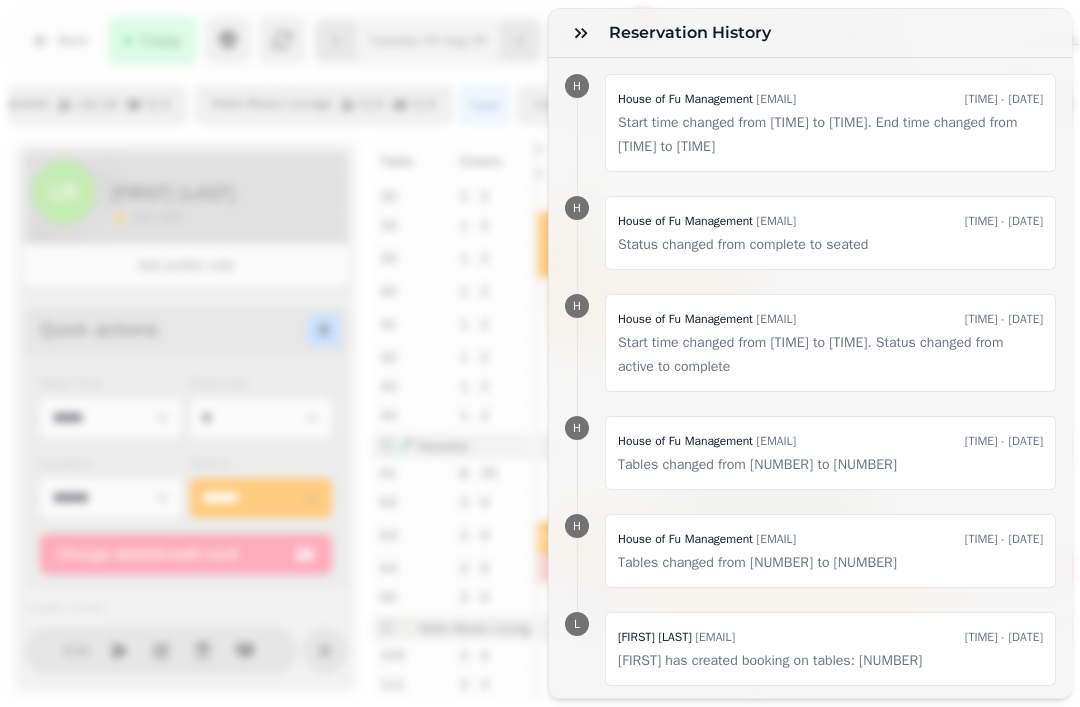 click at bounding box center (581, 33) 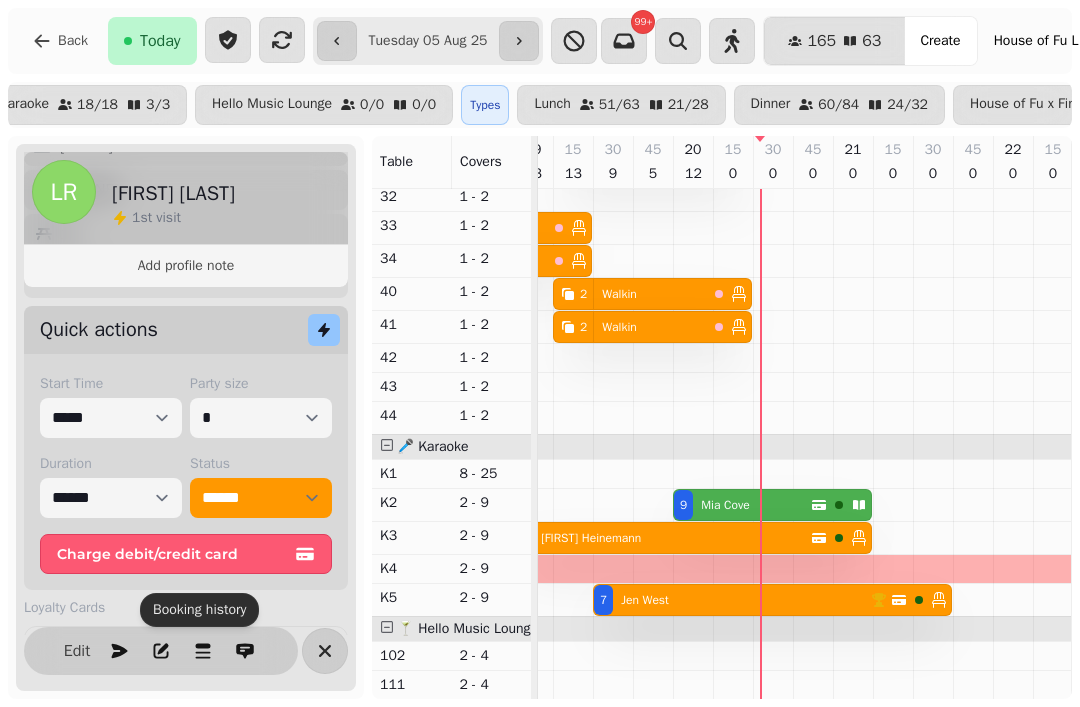scroll, scrollTop: 297, scrollLeft: 1221, axis: both 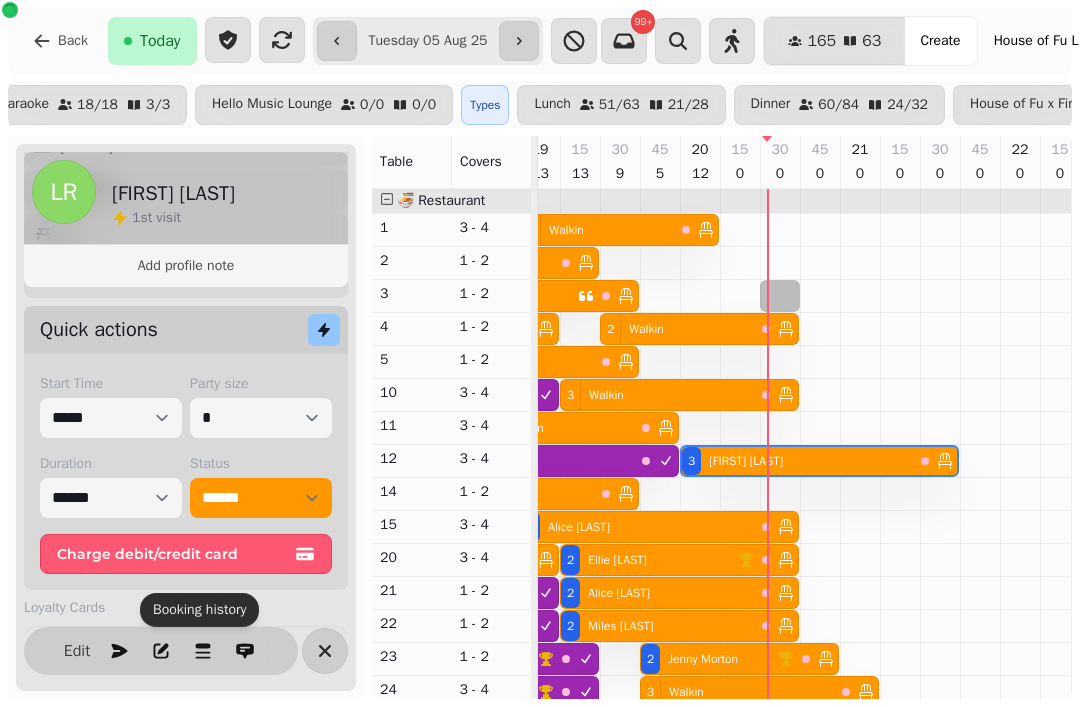 select on "**********" 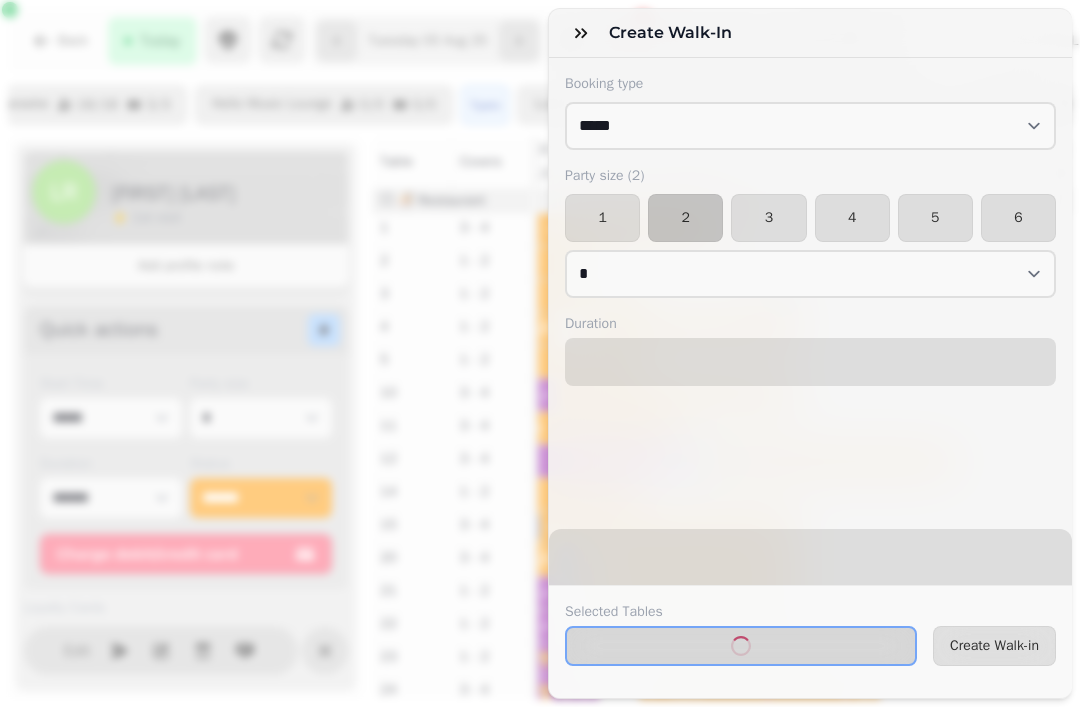 select on "****" 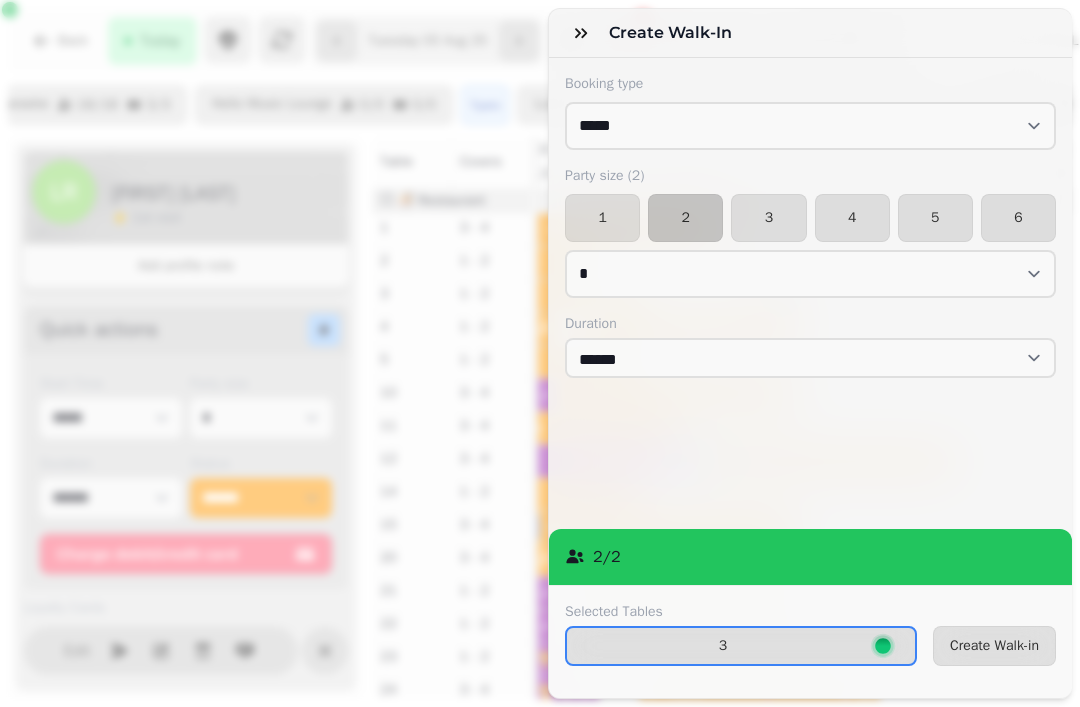 click on "Create Walk-in" at bounding box center (994, 646) 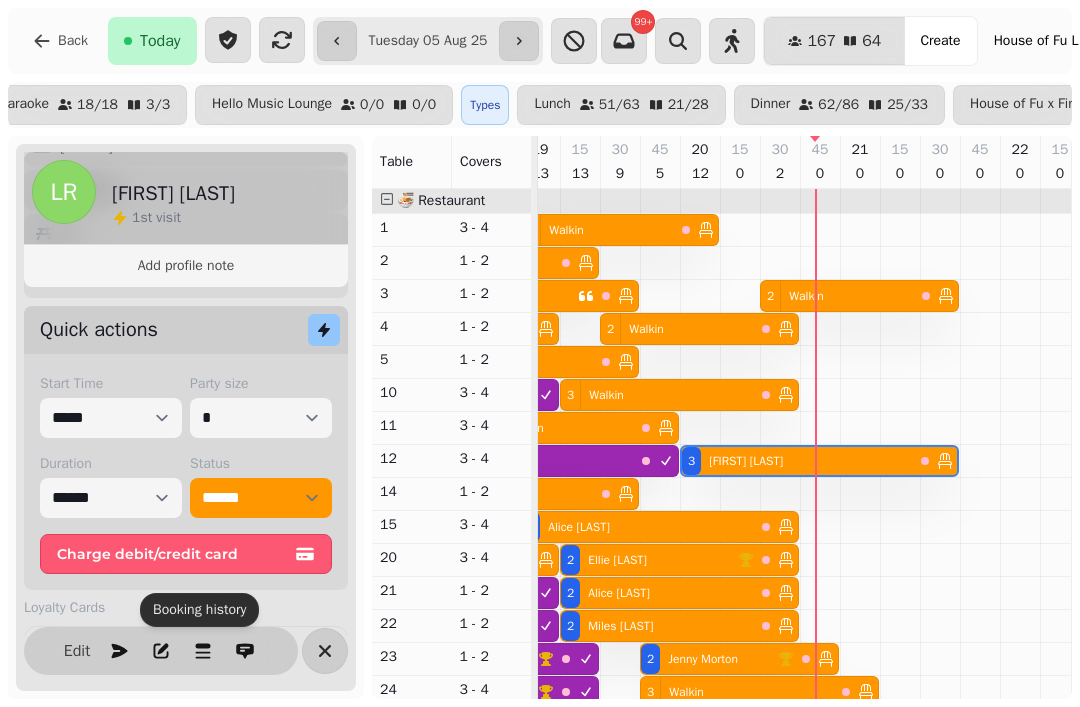 select on "**********" 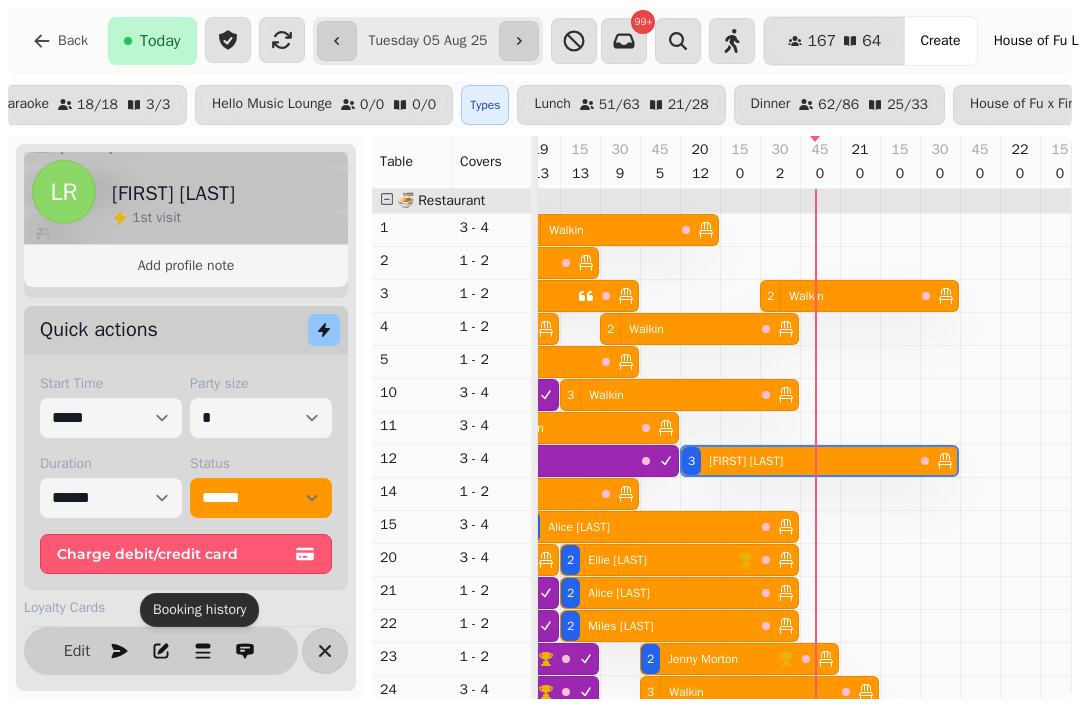 select on "*" 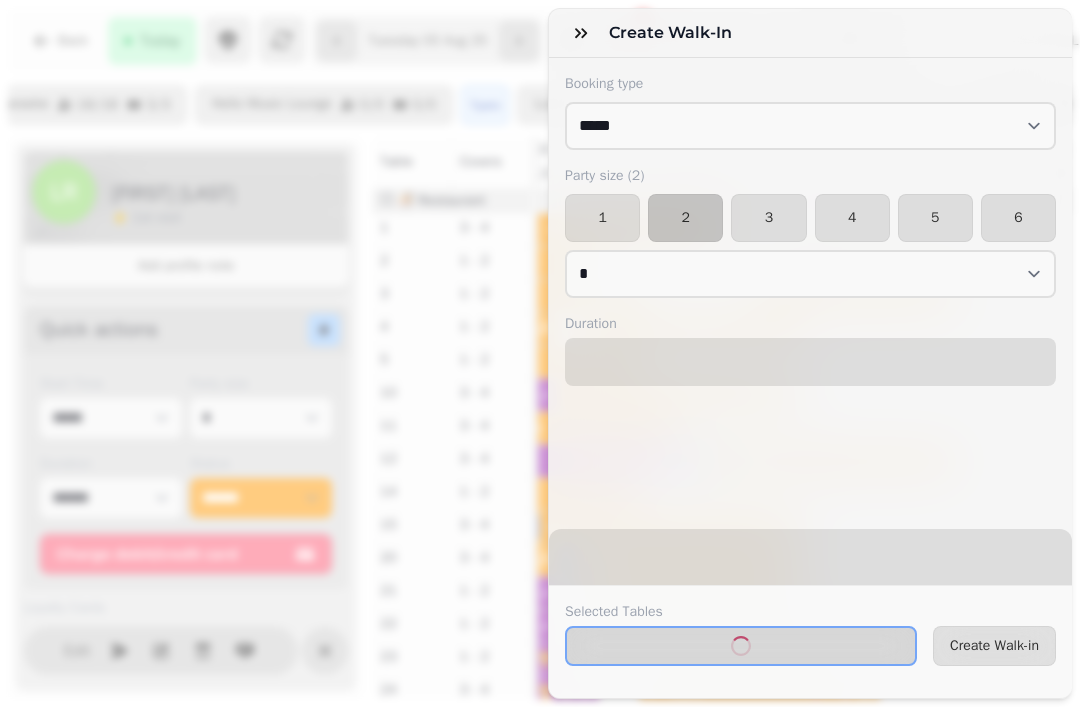 select on "****" 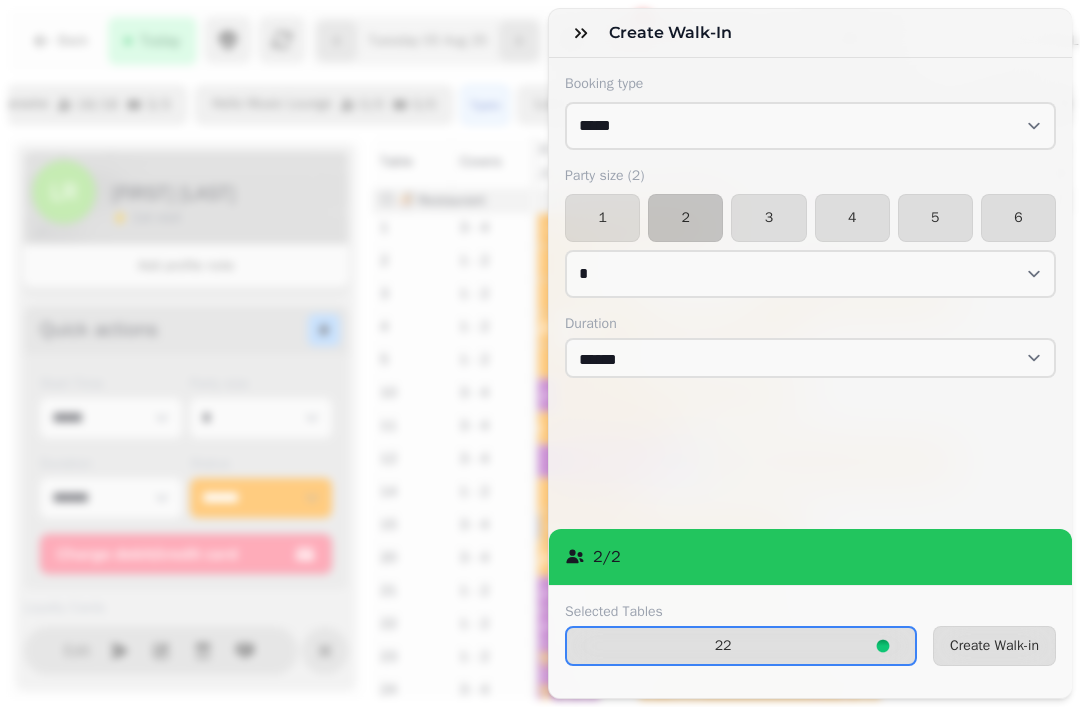 click on "1" at bounding box center [602, 218] 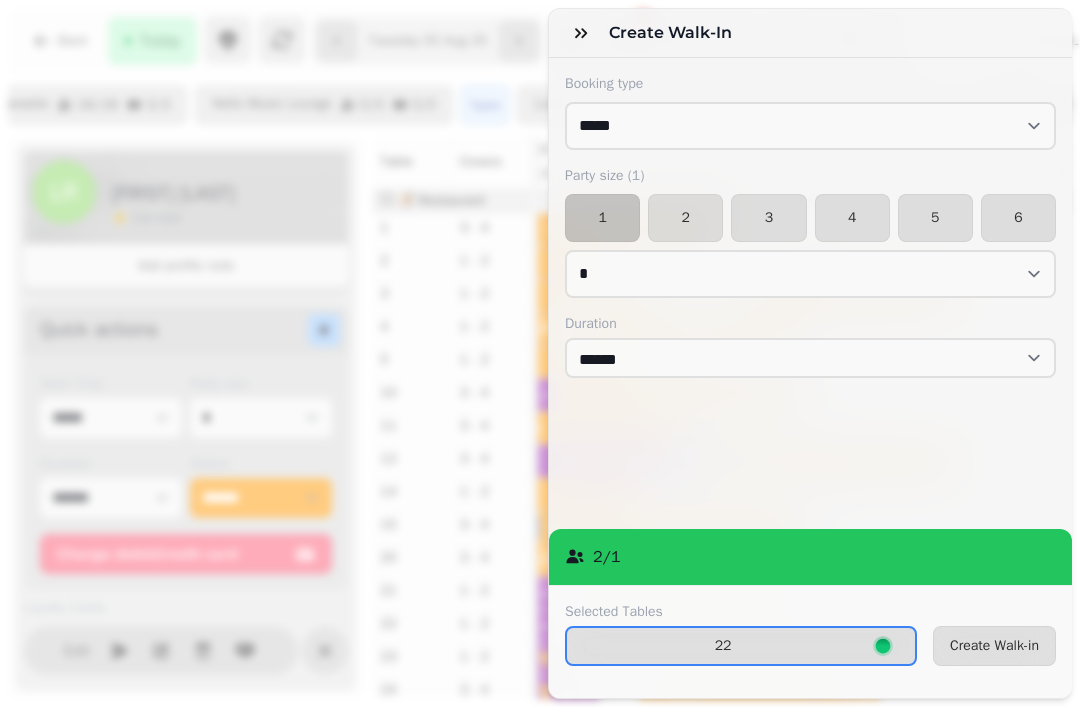 click on "Create Walk-in" at bounding box center [994, 646] 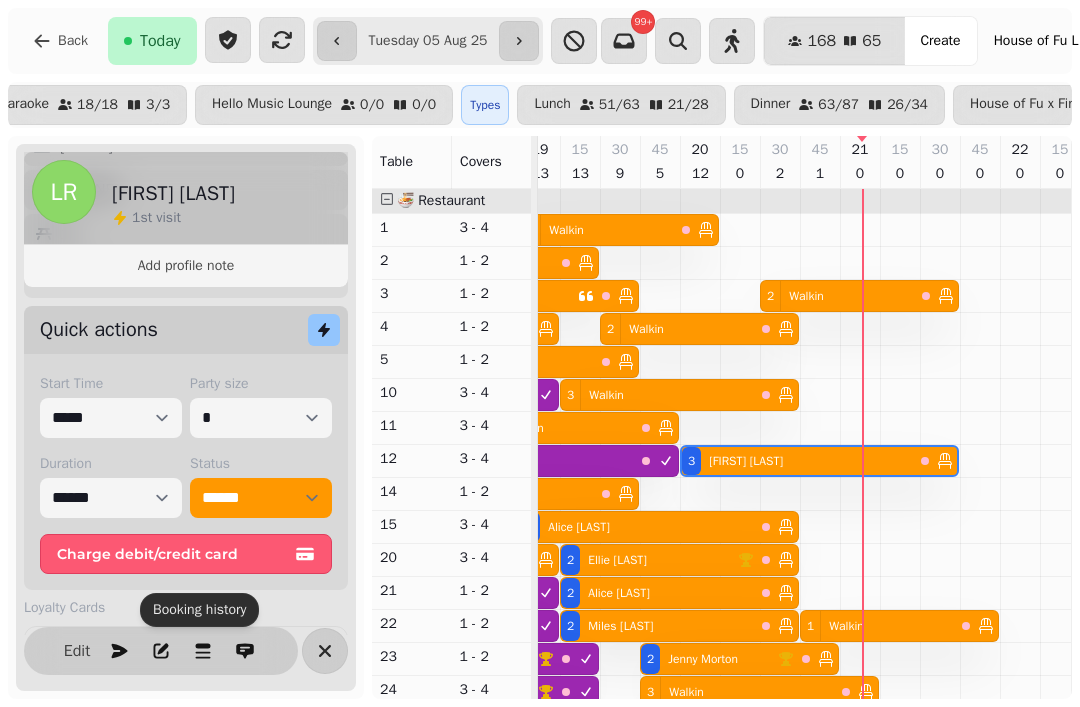 click at bounding box center (228, 40) 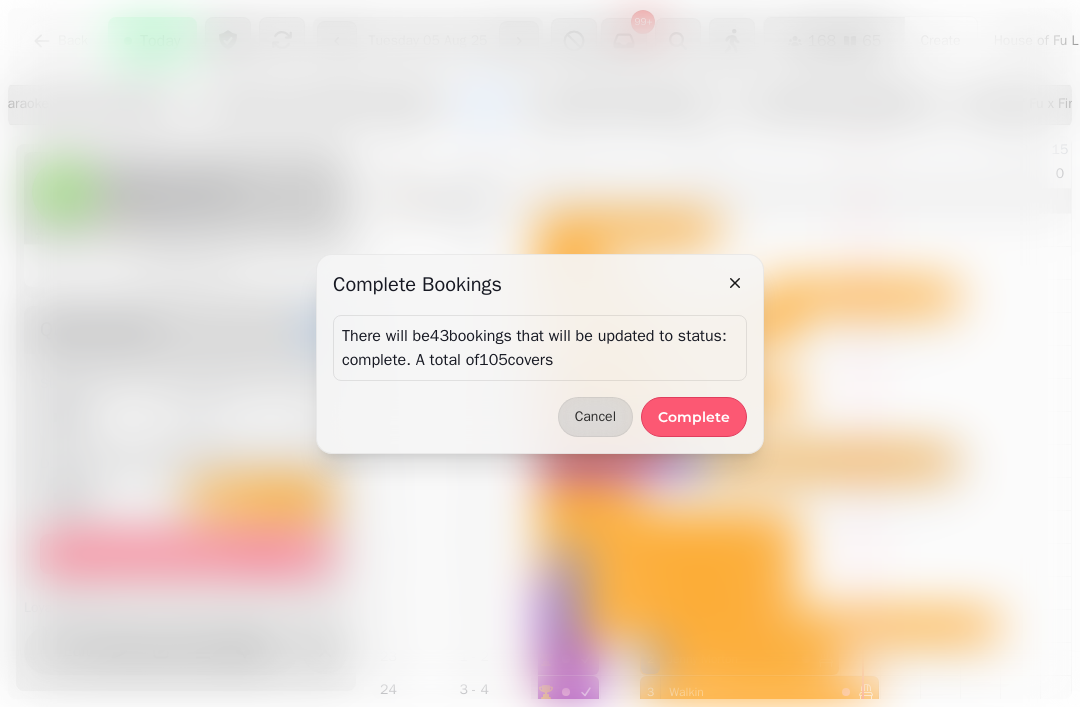 click on "Complete" at bounding box center (694, 417) 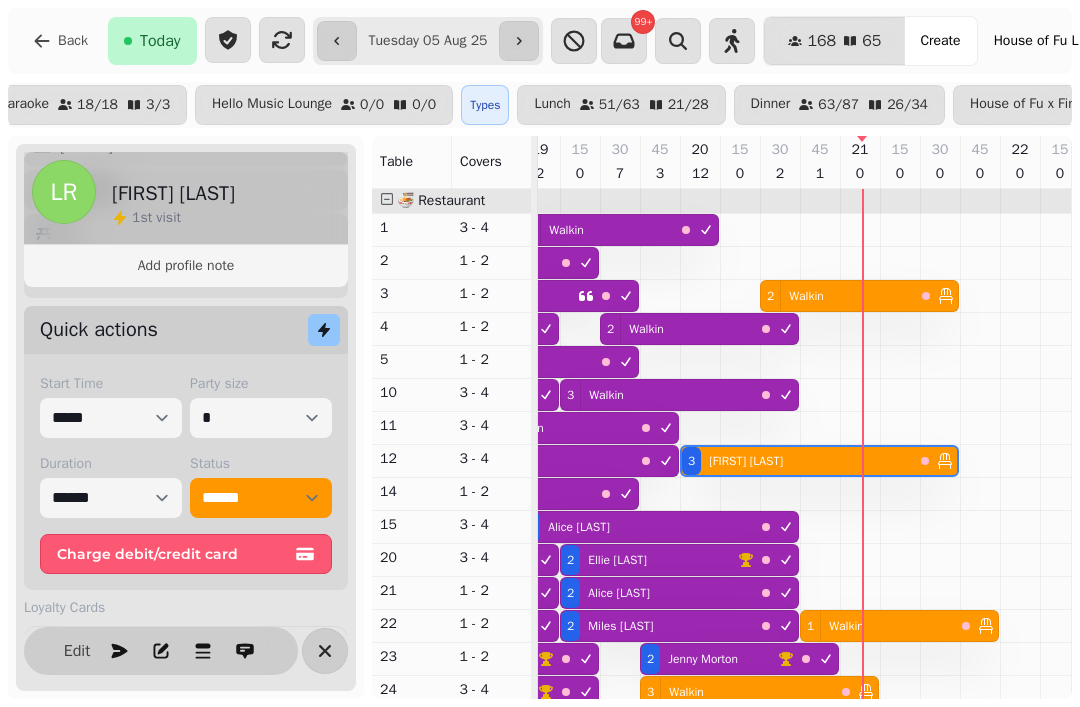scroll, scrollTop: 175, scrollLeft: 1212, axis: both 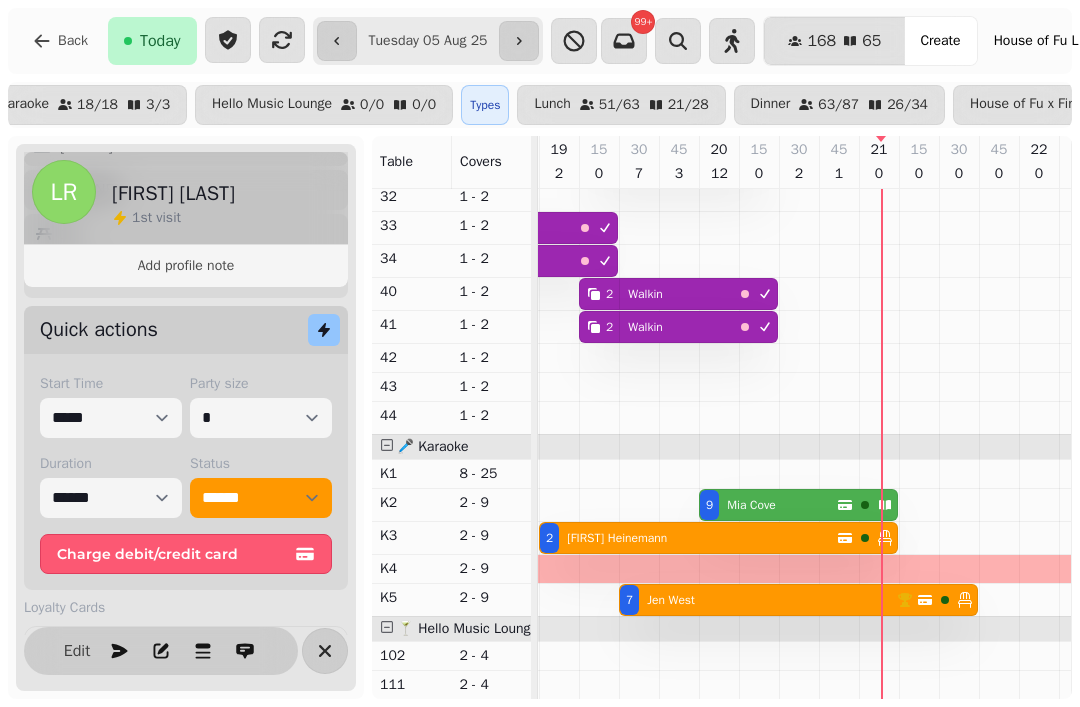 click on "[NUMBER] [FIRST]   [LAST]" at bounding box center [768, 505] 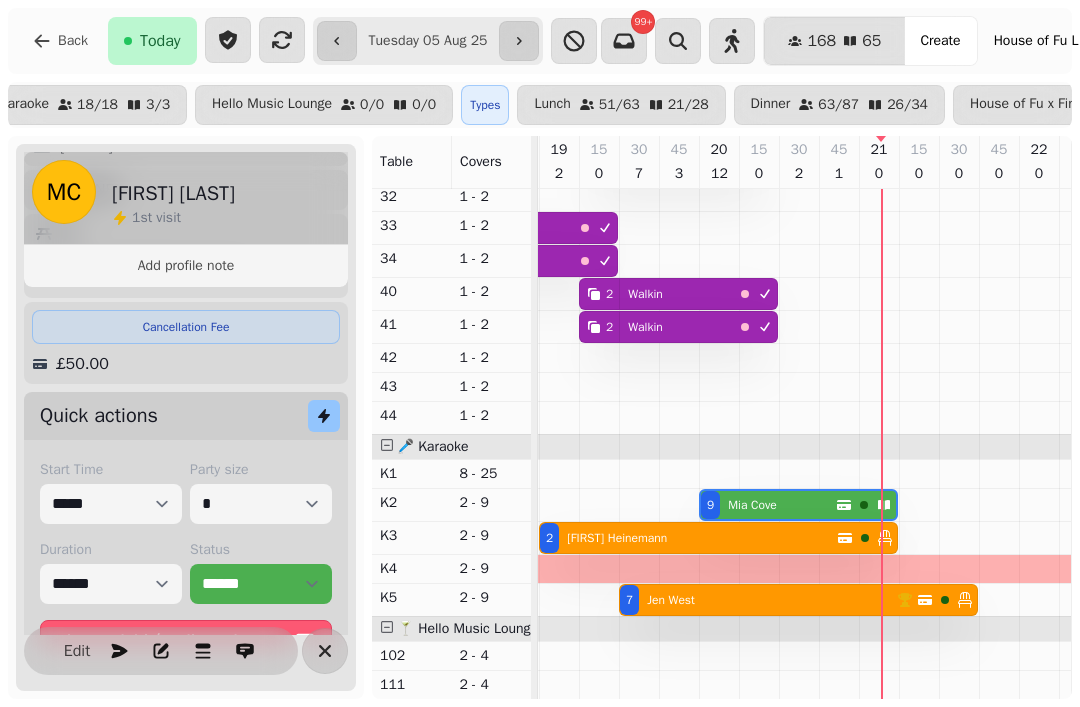 scroll, scrollTop: 0, scrollLeft: 1307, axis: horizontal 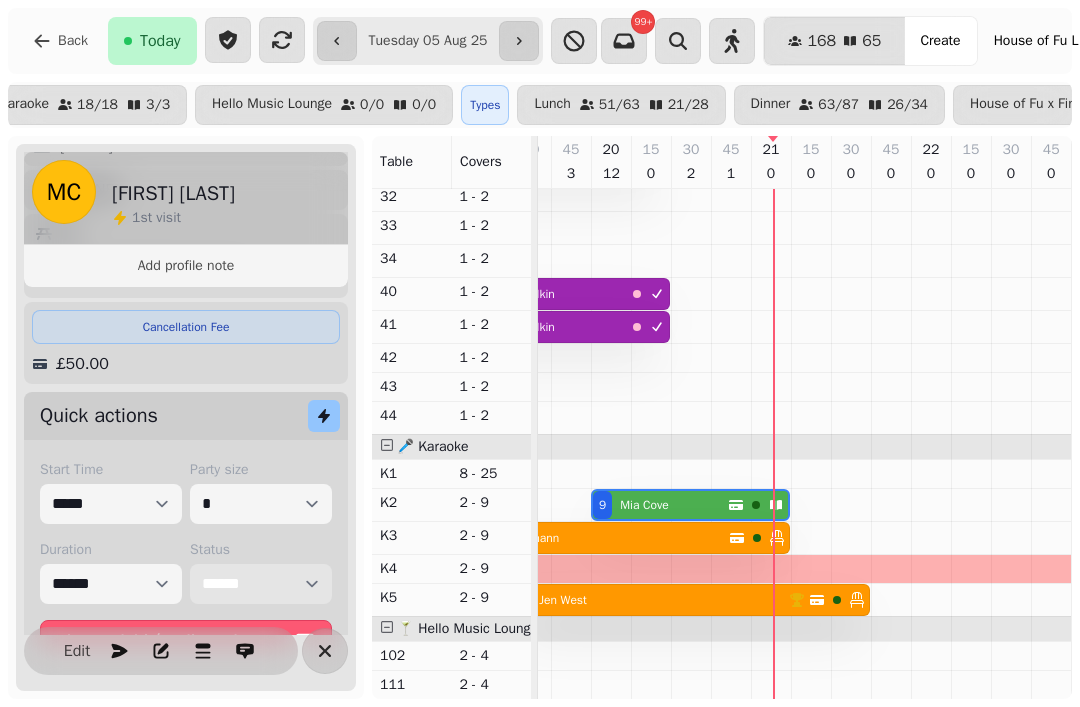 click on "**********" at bounding box center [261, 584] 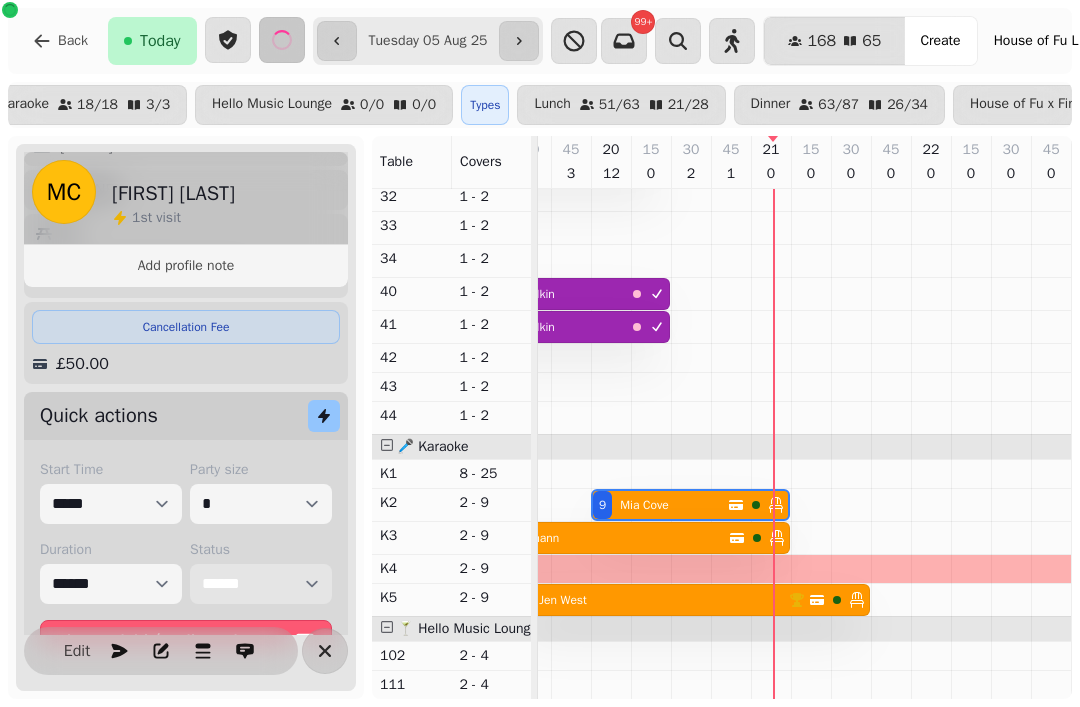scroll, scrollTop: 613, scrollLeft: 1110, axis: both 